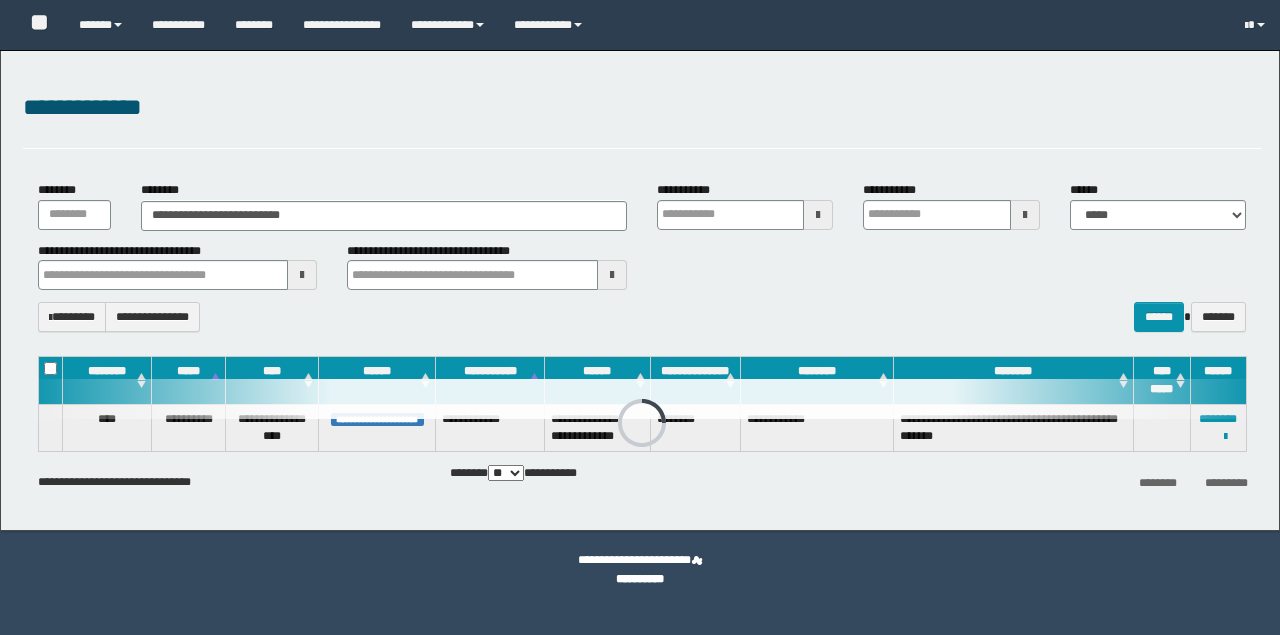 click on "**********" at bounding box center [384, 216] 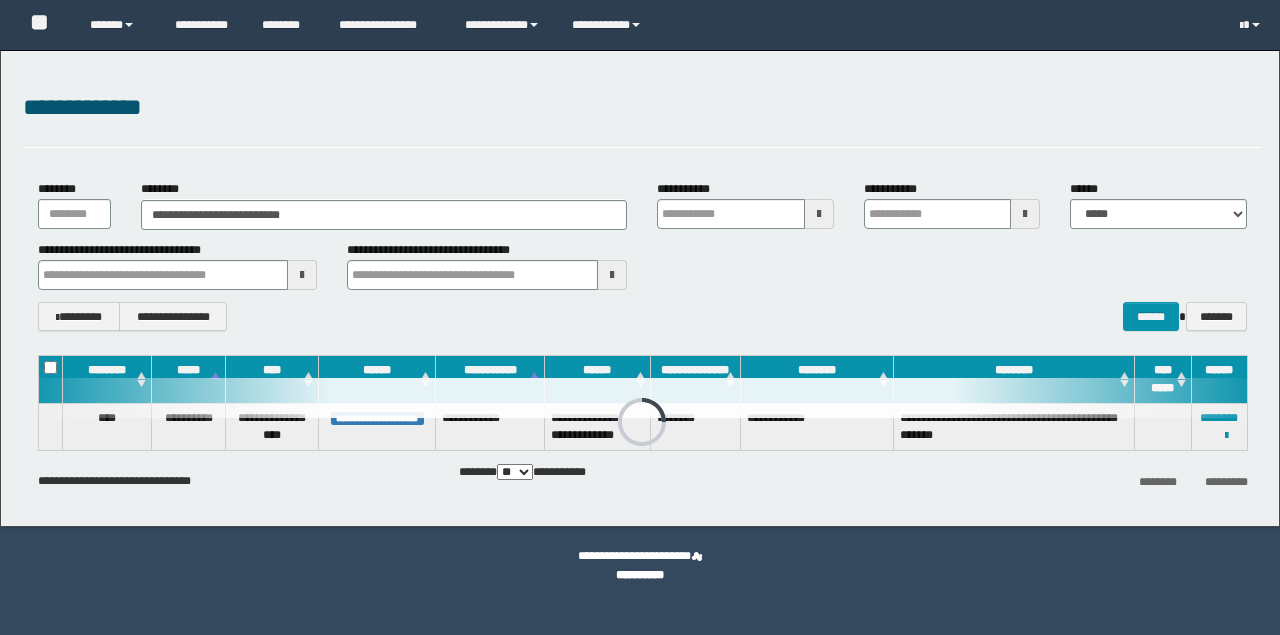 scroll, scrollTop: 0, scrollLeft: 0, axis: both 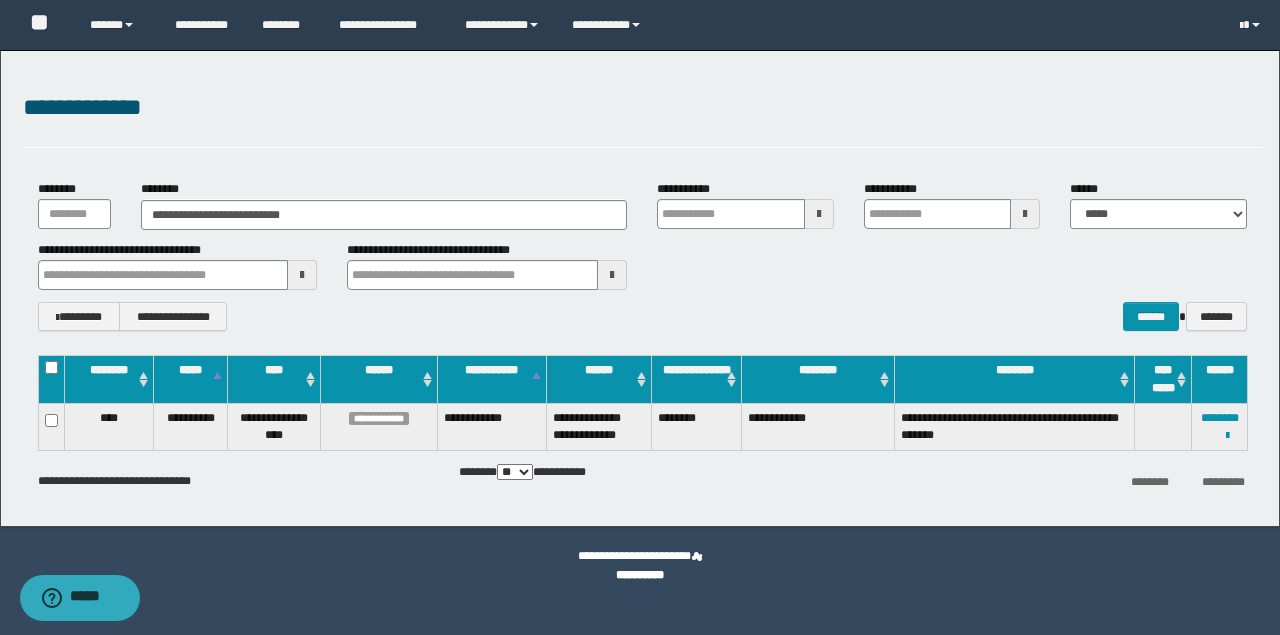 drag, startPoint x: 360, startPoint y: 215, endPoint x: 0, endPoint y: 240, distance: 360.867 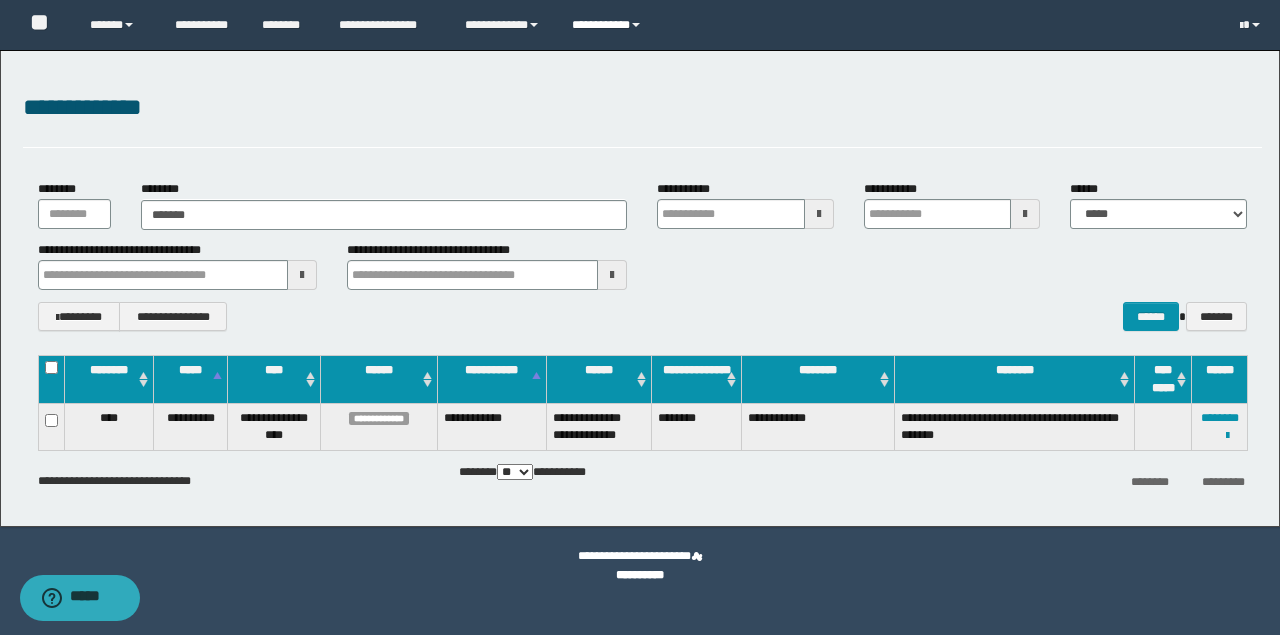 type on "*******" 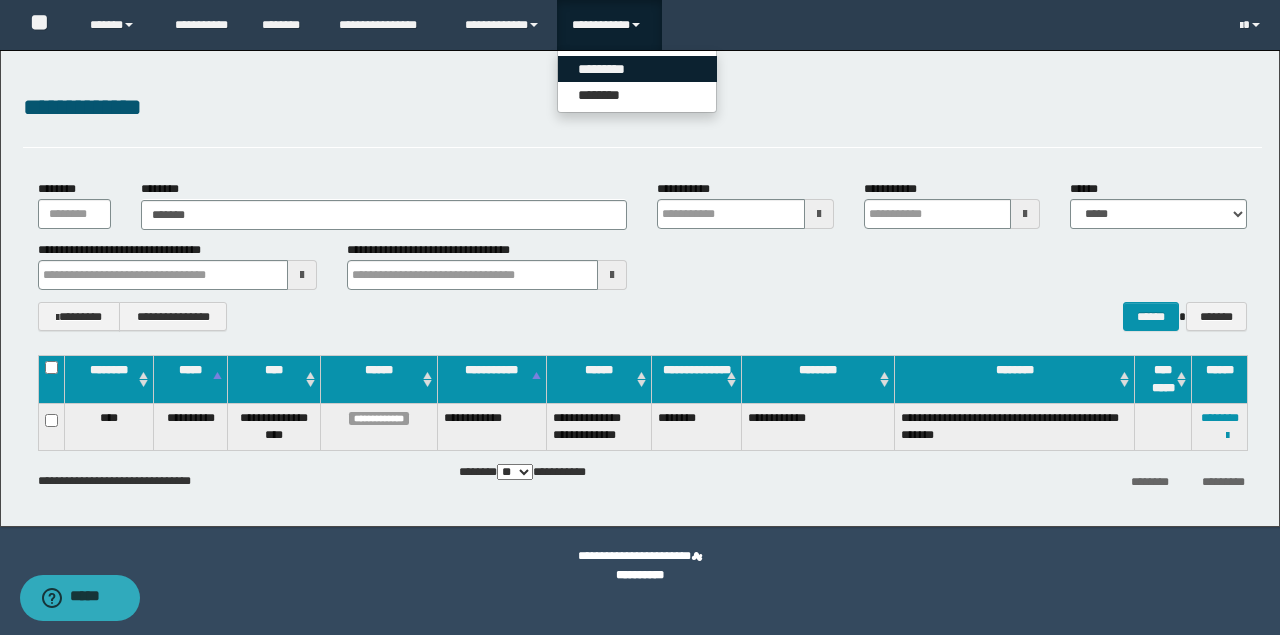 click on "*********" at bounding box center [637, 69] 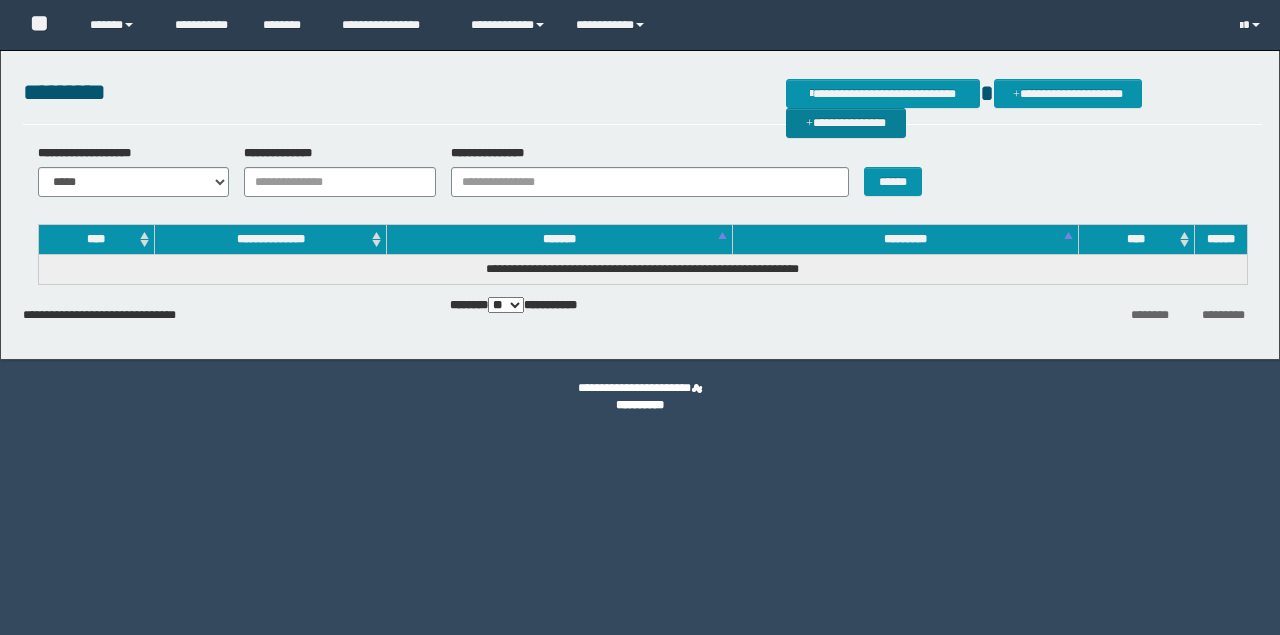 scroll, scrollTop: 0, scrollLeft: 0, axis: both 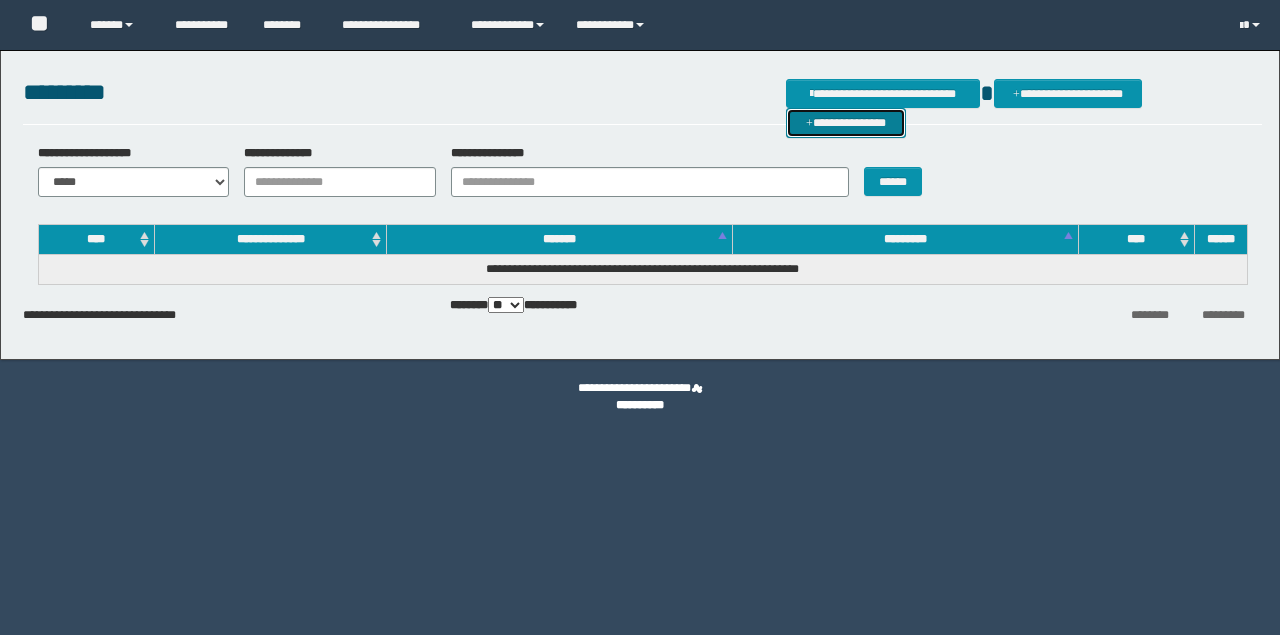 click on "**********" at bounding box center [846, 122] 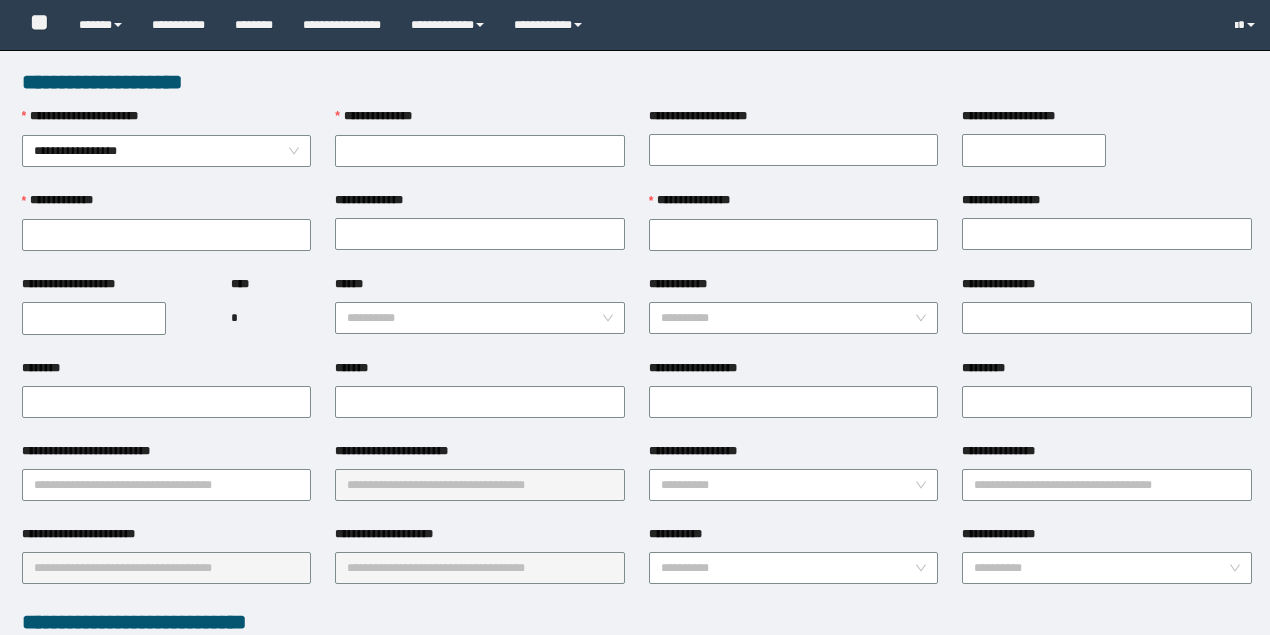scroll, scrollTop: 0, scrollLeft: 0, axis: both 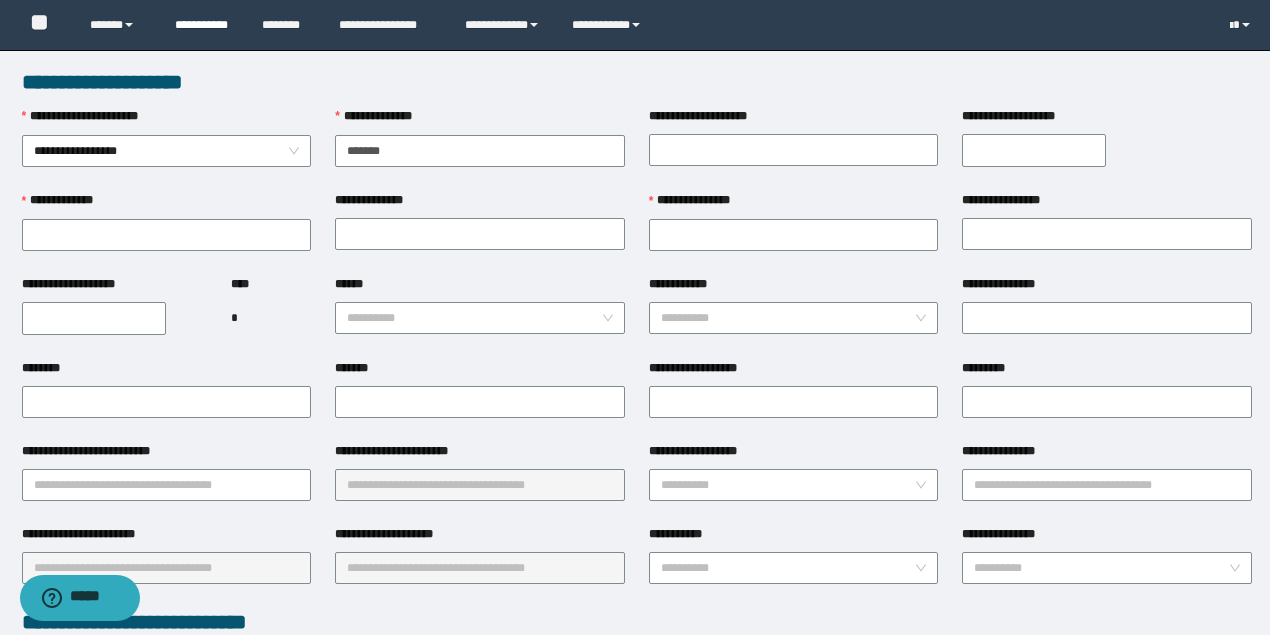 type on "*******" 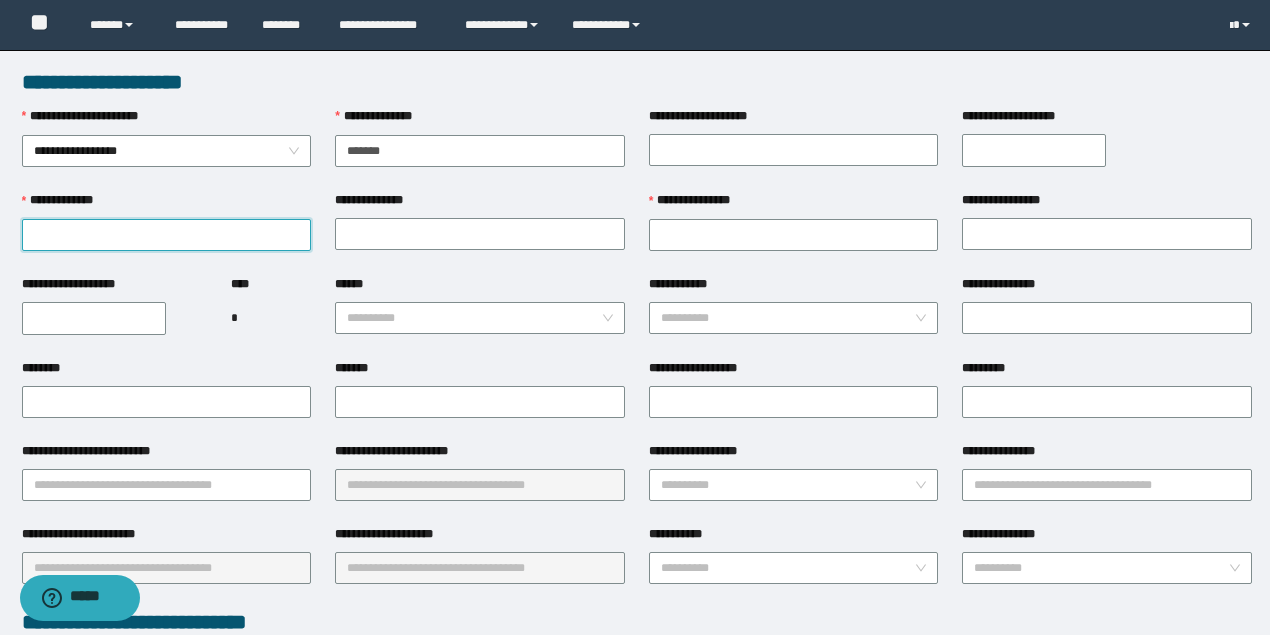 drag, startPoint x: 202, startPoint y: 234, endPoint x: 21, endPoint y: 246, distance: 181.39735 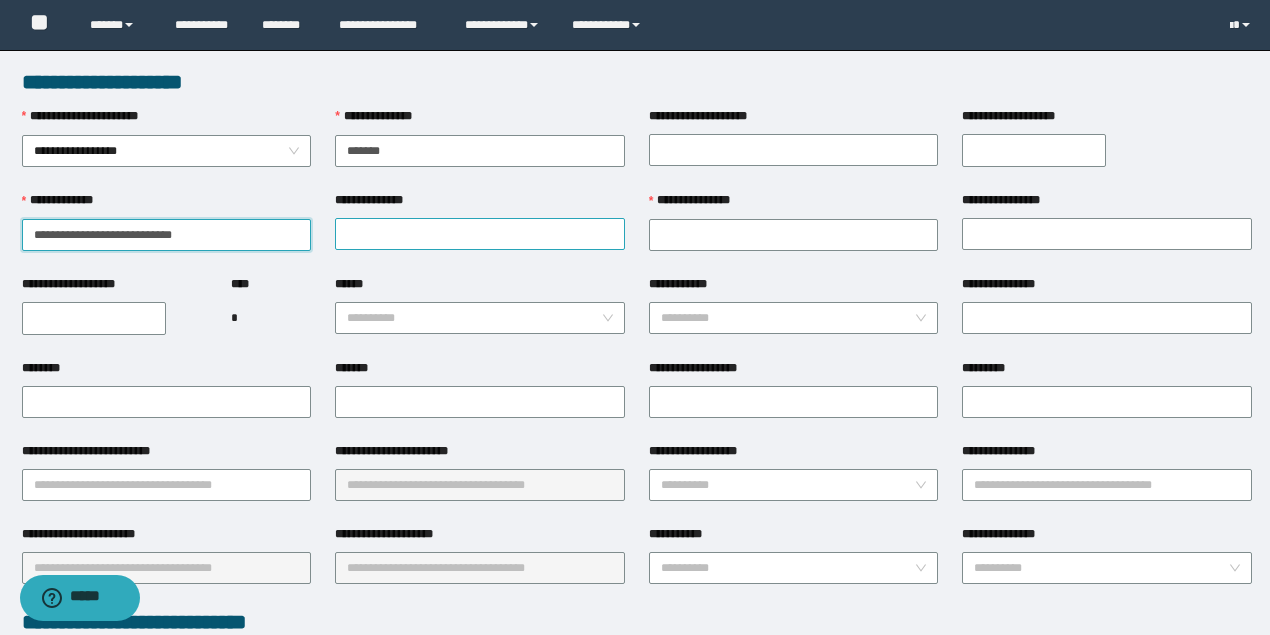 drag, startPoint x: 75, startPoint y: 230, endPoint x: 588, endPoint y: 224, distance: 513.0351 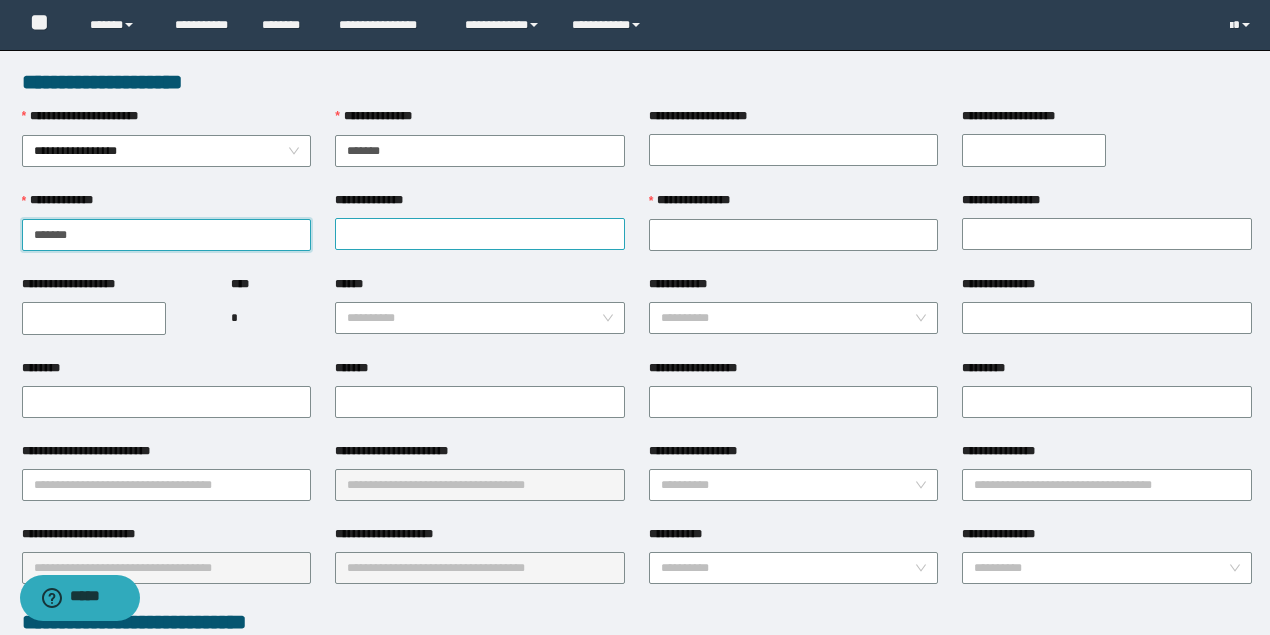 type on "******" 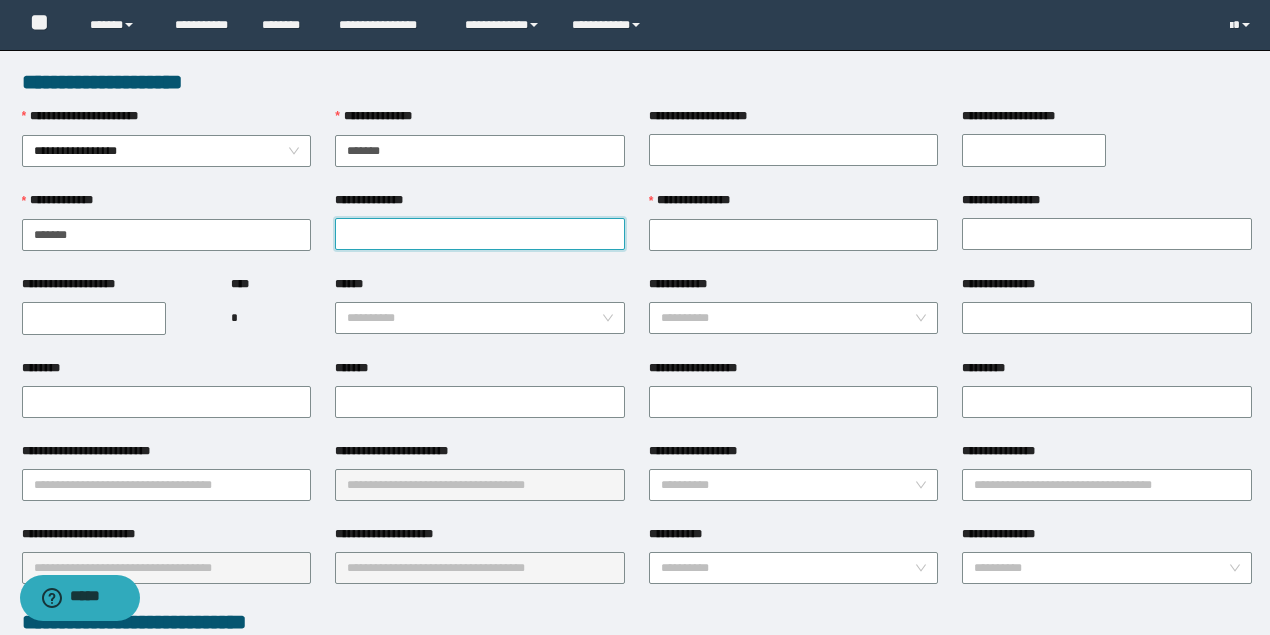 click on "**********" at bounding box center [480, 234] 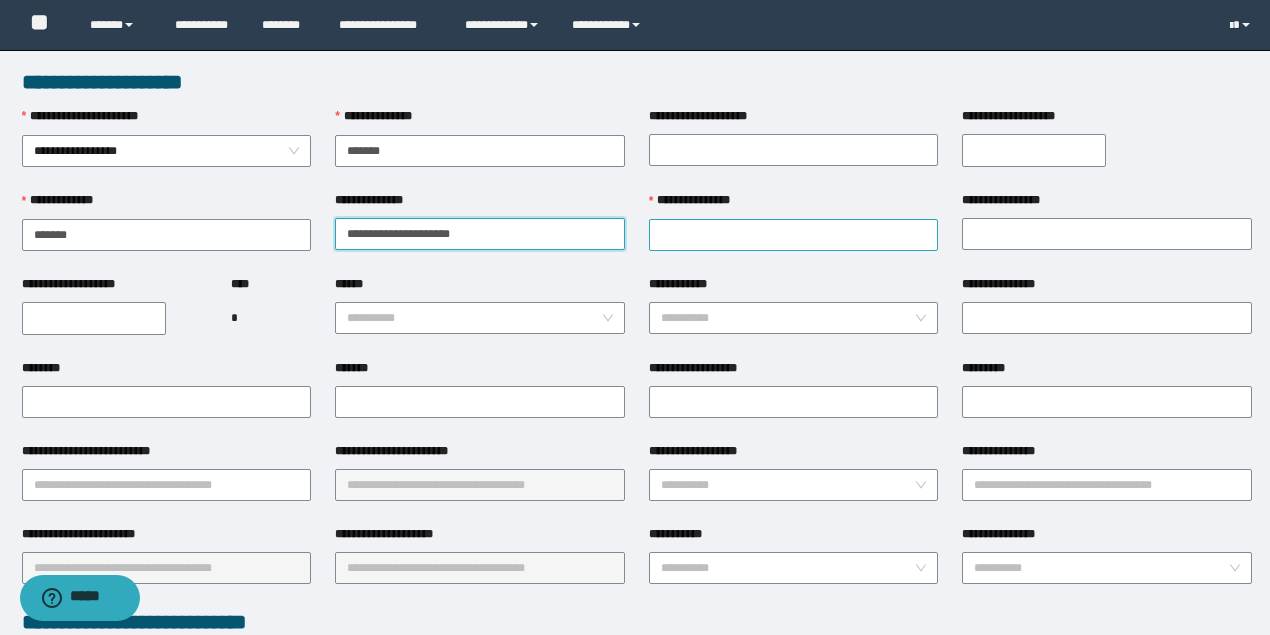 drag, startPoint x: 383, startPoint y: 234, endPoint x: 760, endPoint y: 222, distance: 377.19092 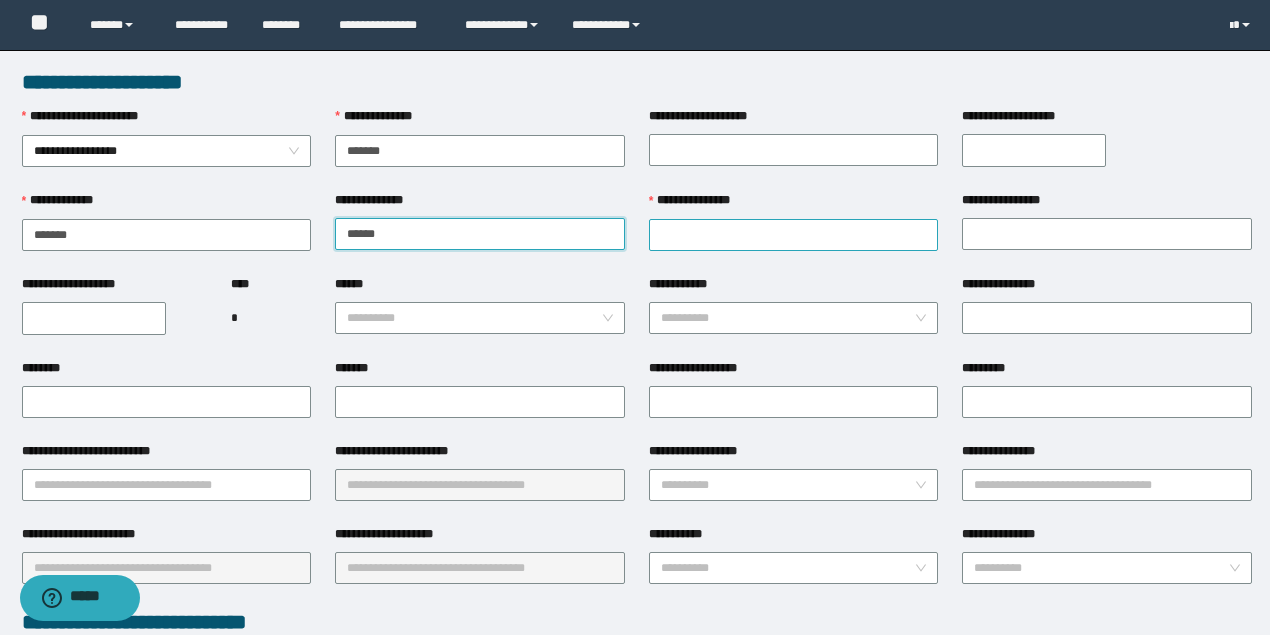type on "******" 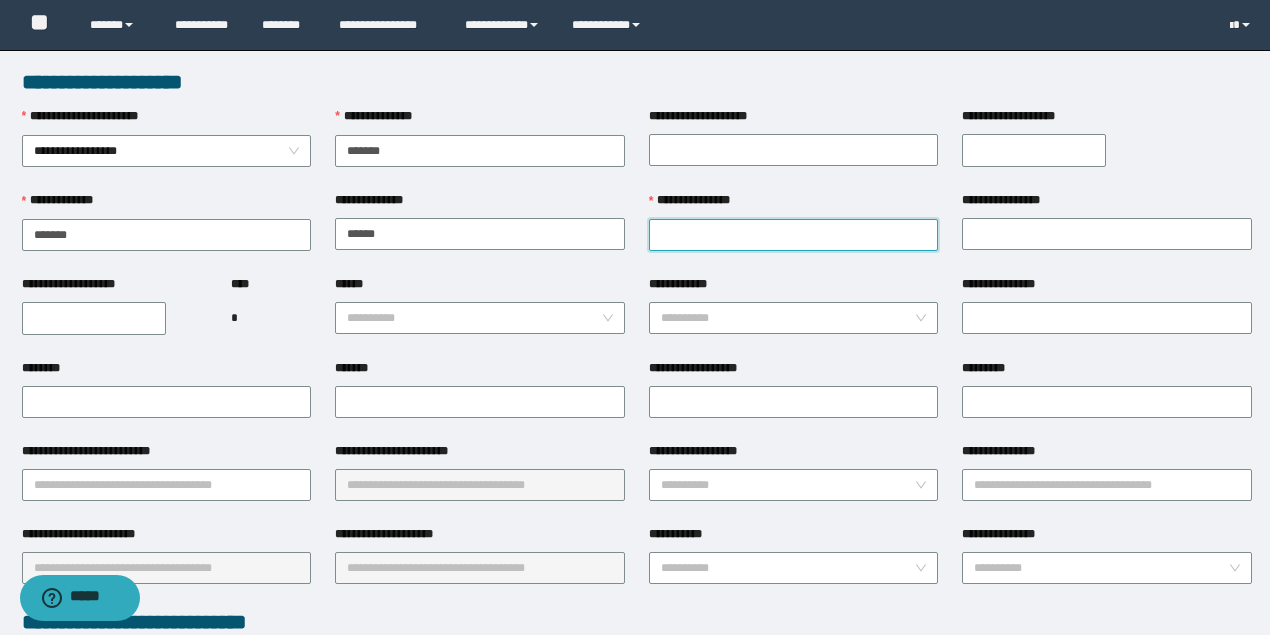 click on "**********" at bounding box center [794, 235] 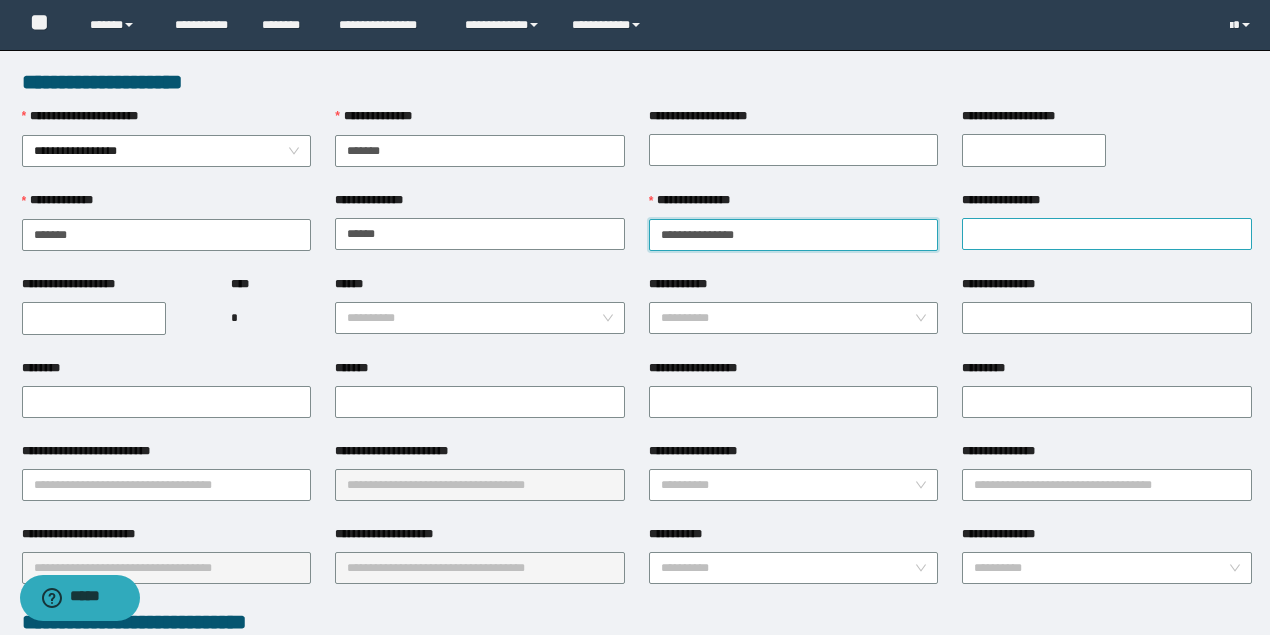 drag, startPoint x: 706, startPoint y: 232, endPoint x: 1075, endPoint y: 226, distance: 369.04877 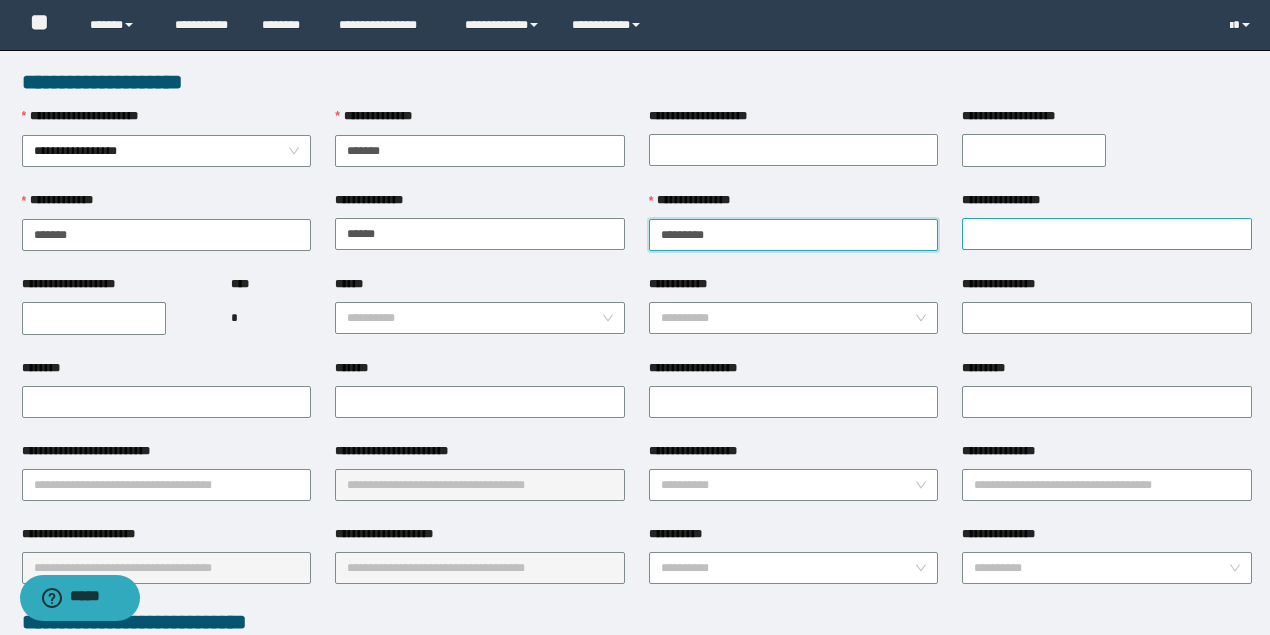 type on "*******" 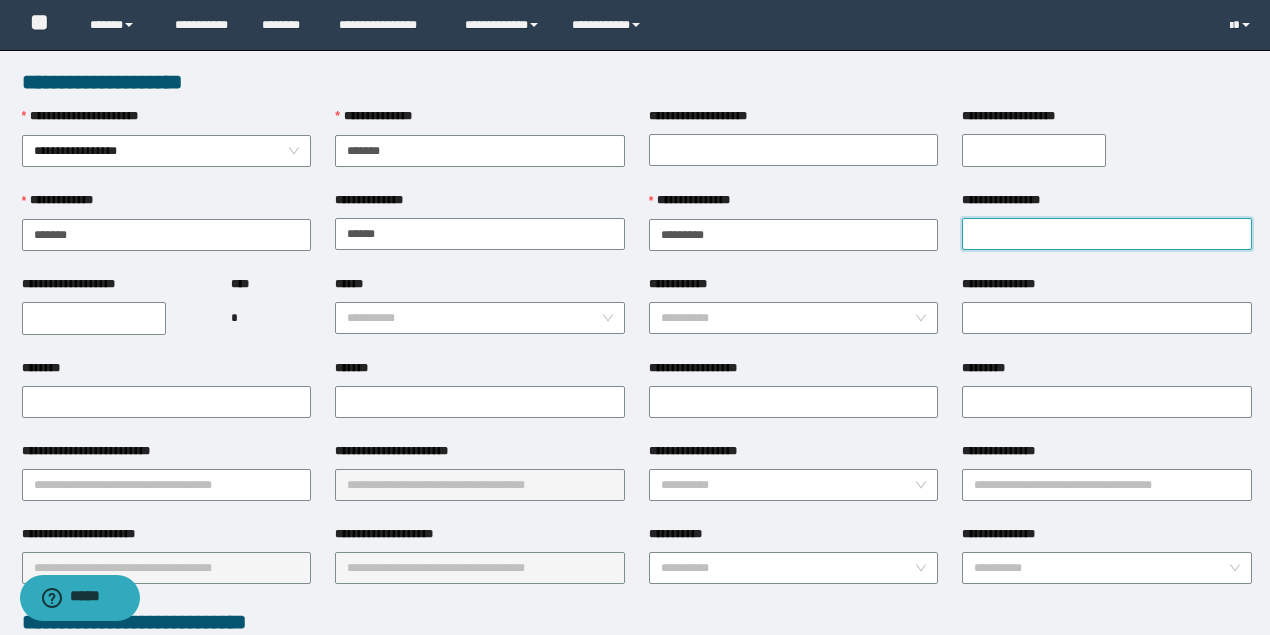 click on "**********" at bounding box center [1107, 234] 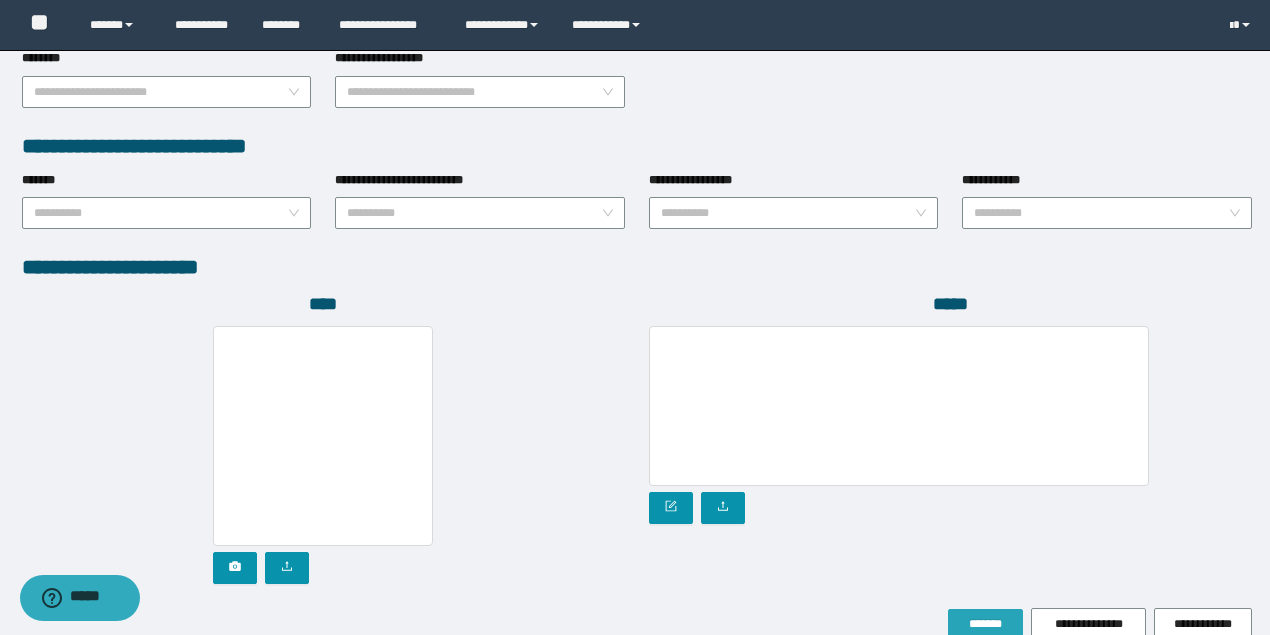 scroll, scrollTop: 1066, scrollLeft: 0, axis: vertical 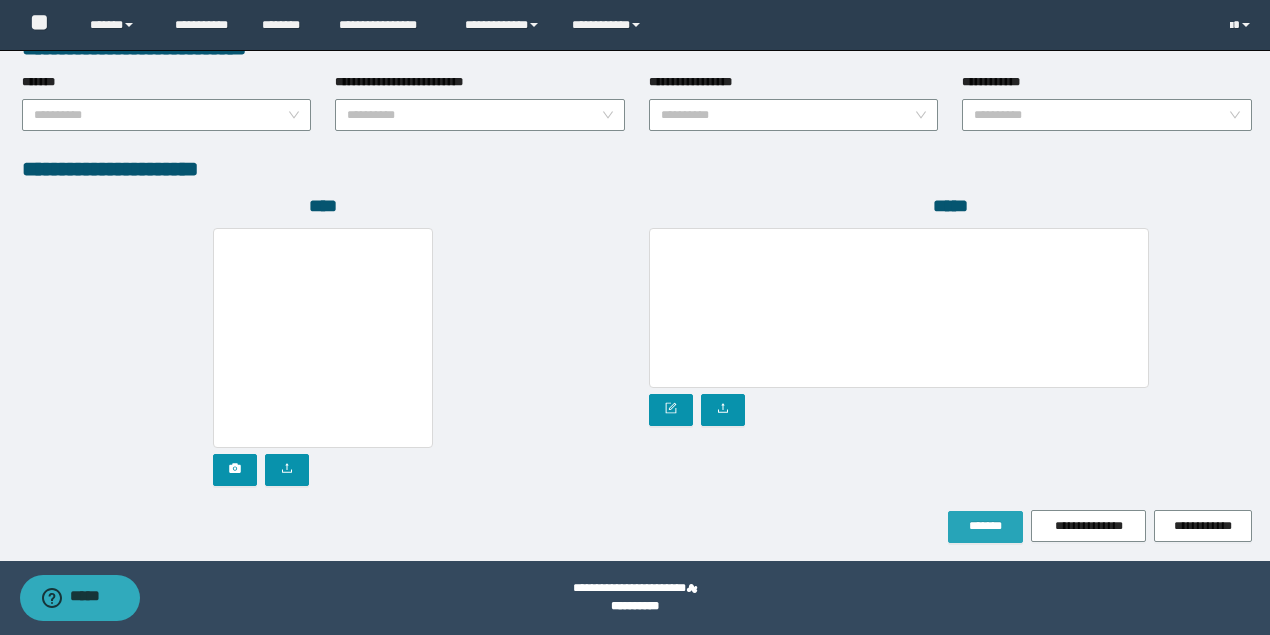 type on "******" 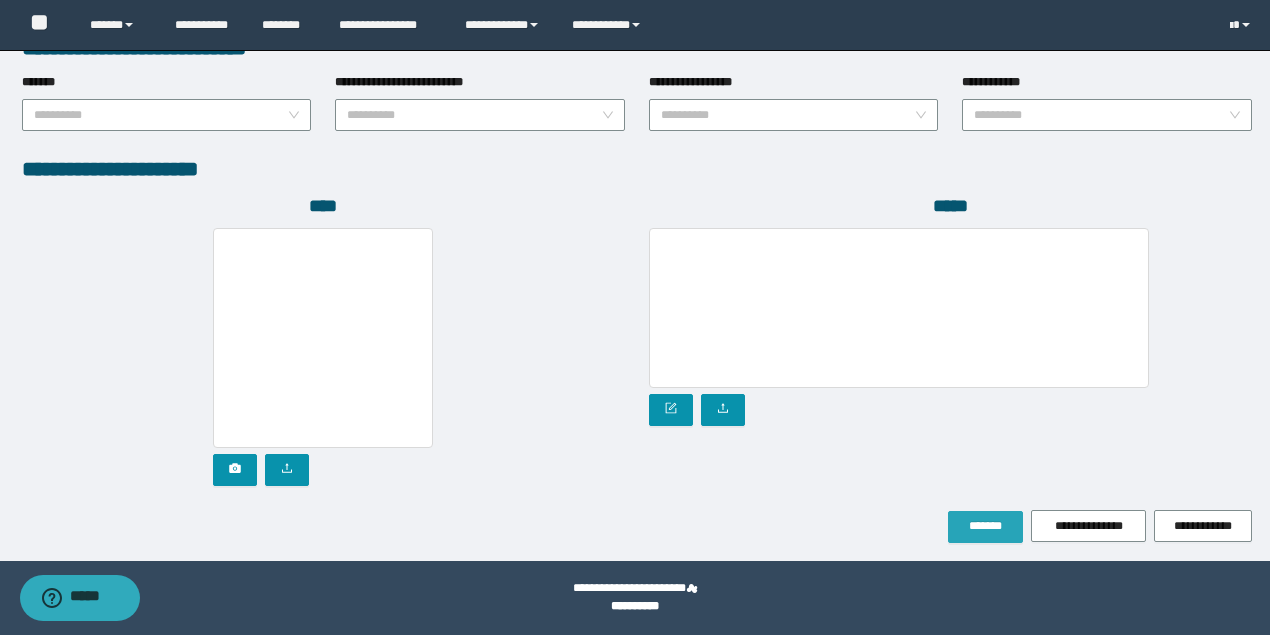 click on "*******" at bounding box center [985, 526] 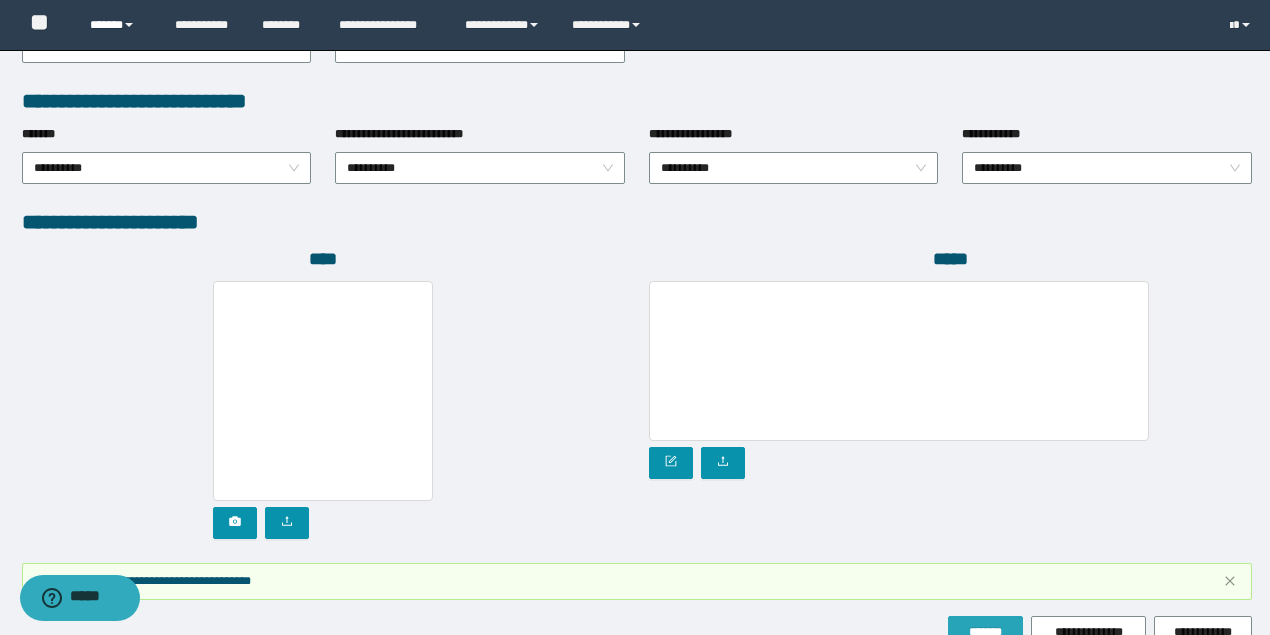 scroll, scrollTop: 1118, scrollLeft: 0, axis: vertical 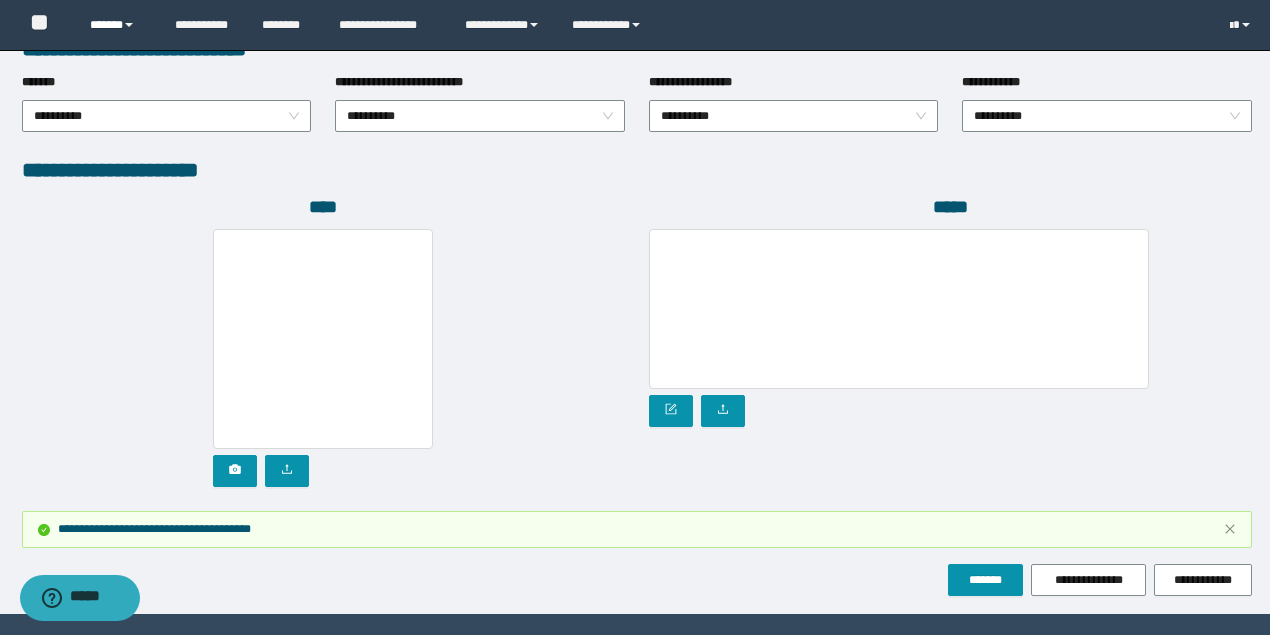 drag, startPoint x: 134, startPoint y: 26, endPoint x: 143, endPoint y: 48, distance: 23.769728 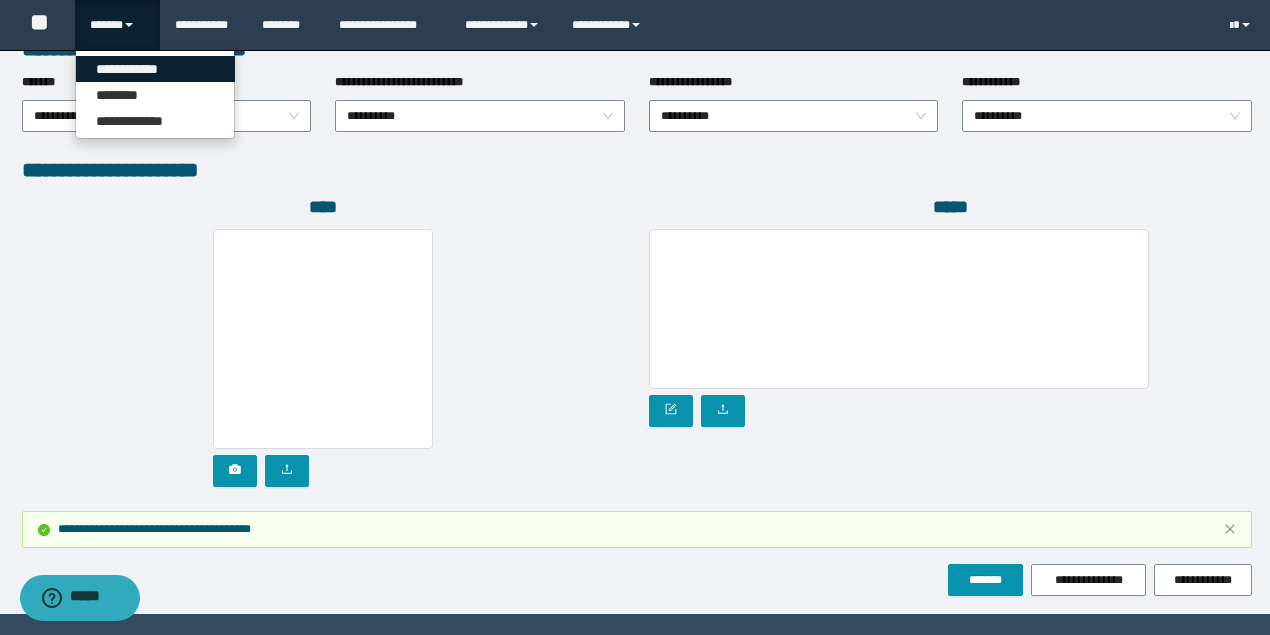 click on "**********" at bounding box center [155, 69] 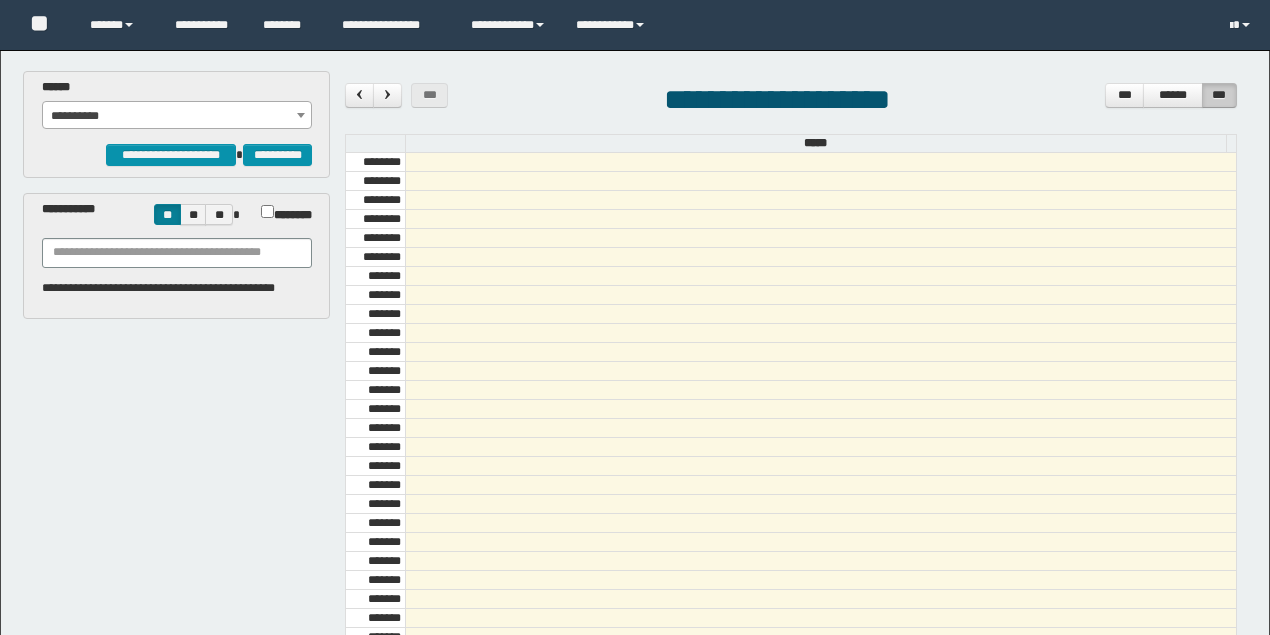 scroll, scrollTop: 0, scrollLeft: 0, axis: both 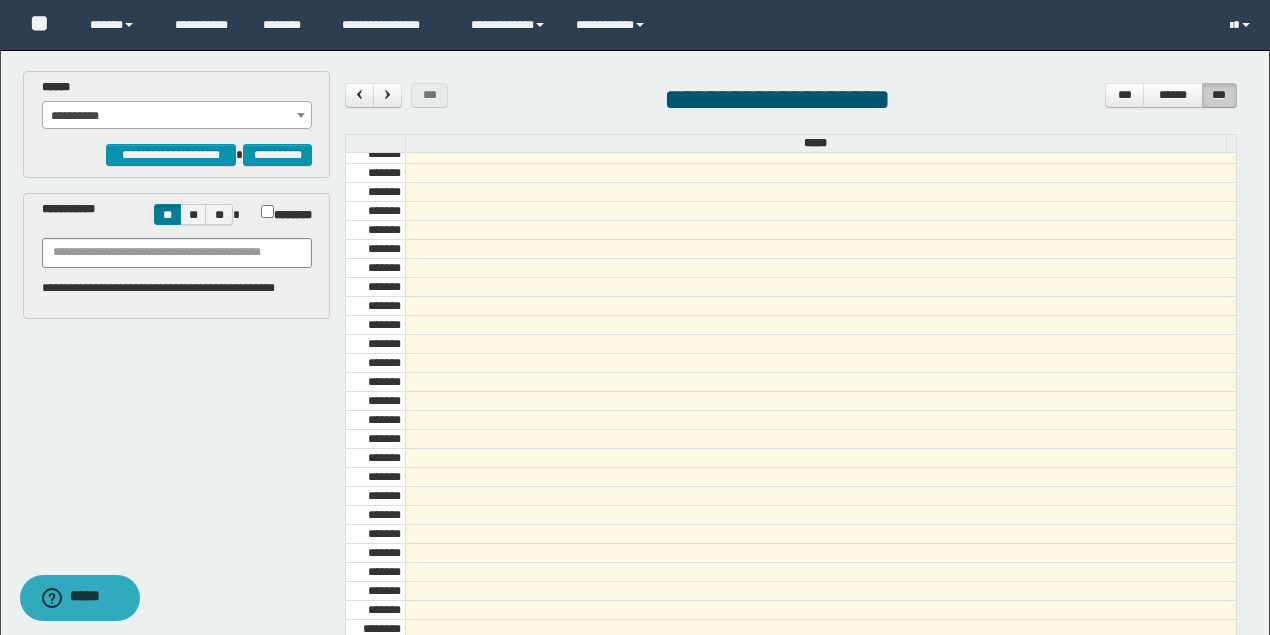 click on "**********" at bounding box center [177, 116] 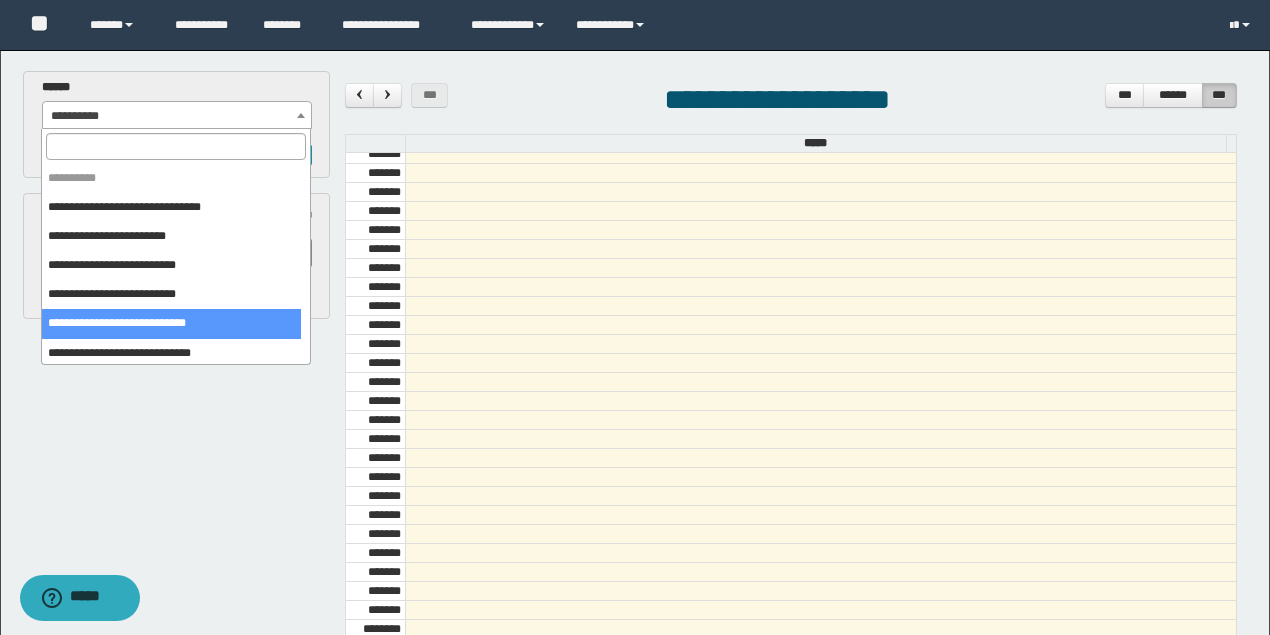 drag, startPoint x: 131, startPoint y: 315, endPoint x: 142, endPoint y: 302, distance: 17.029387 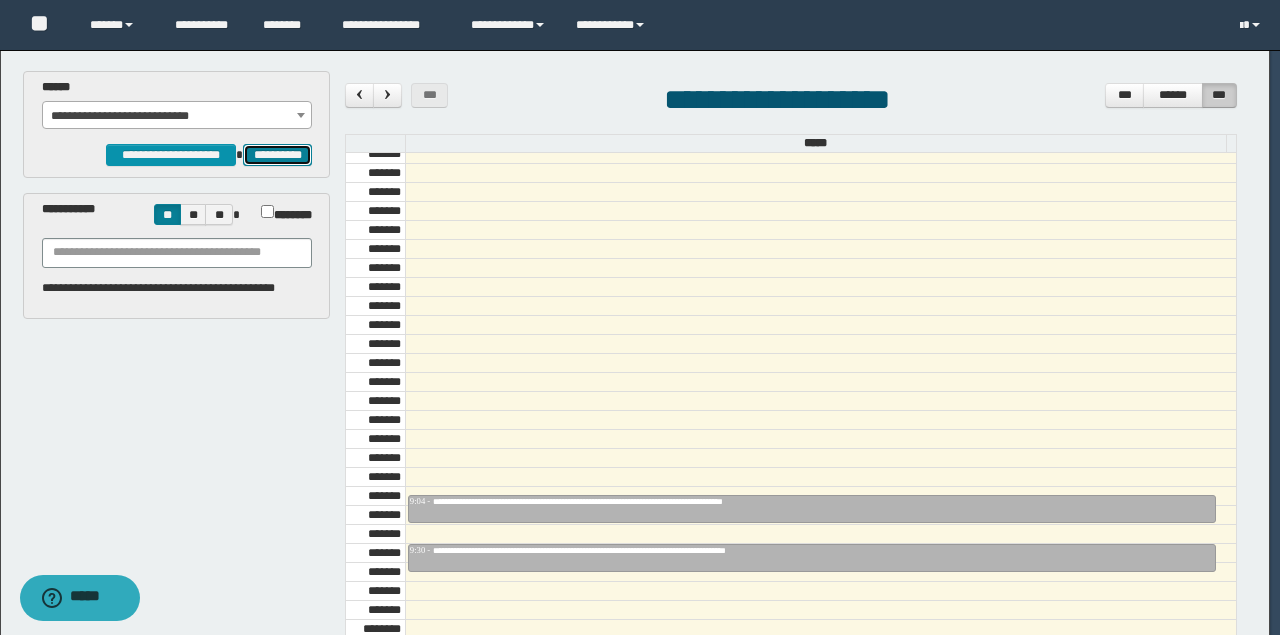 click on "**********" at bounding box center [277, 154] 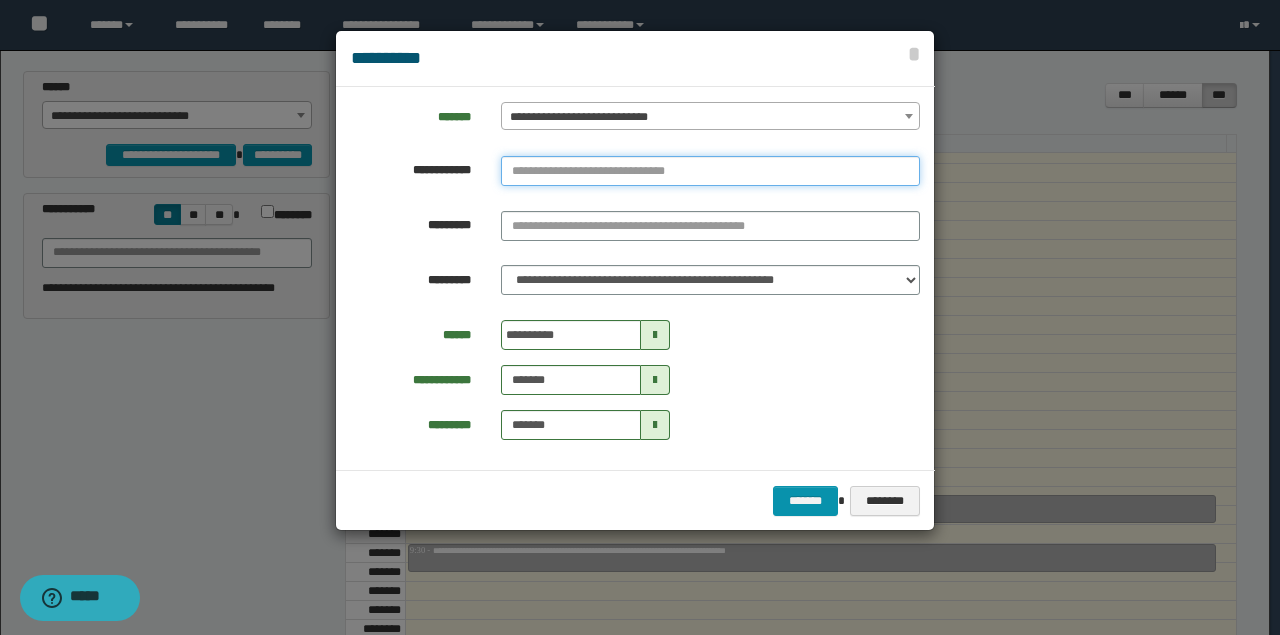 click at bounding box center [710, 171] 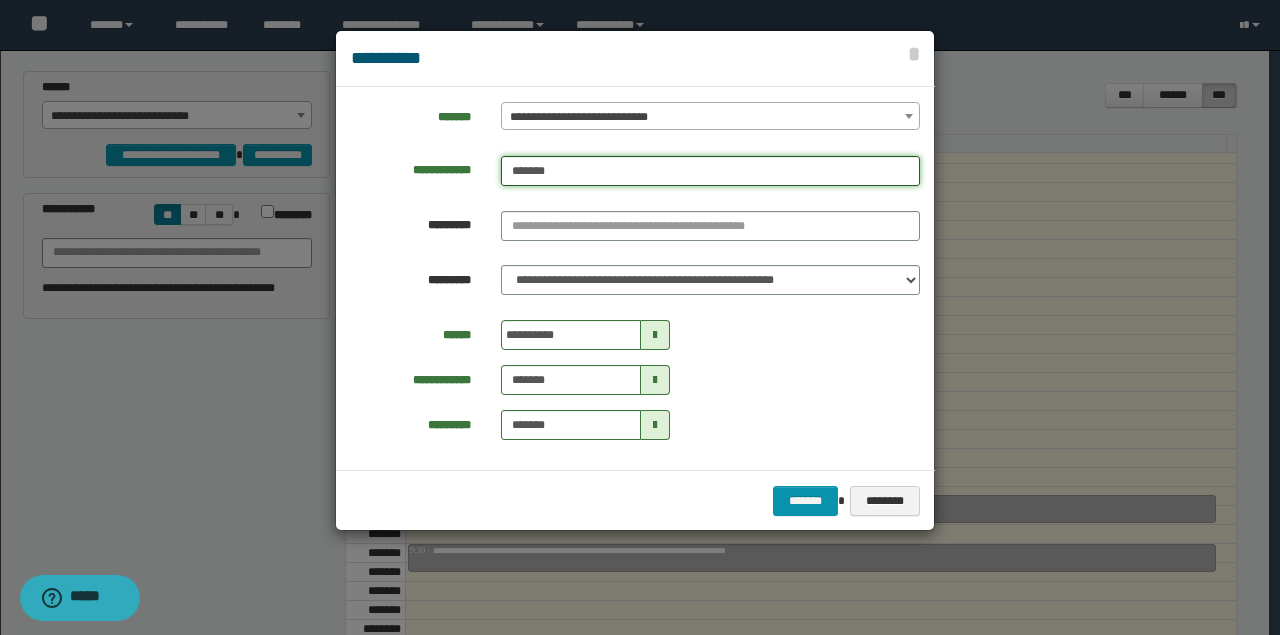 type on "*******" 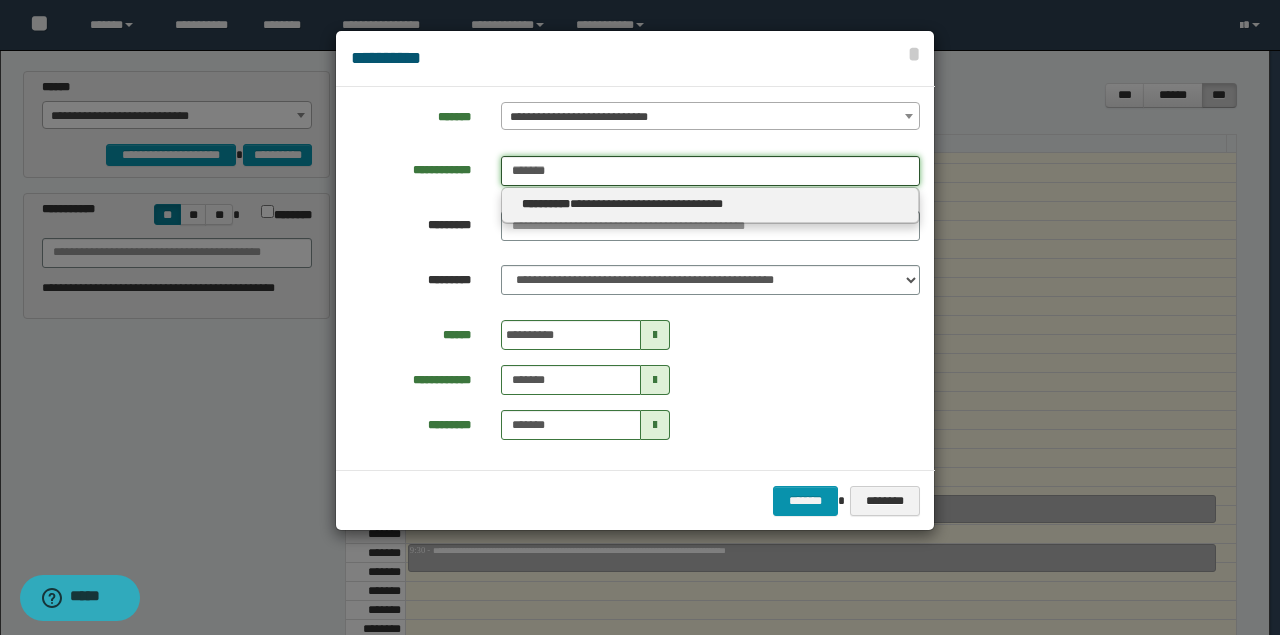 type on "*******" 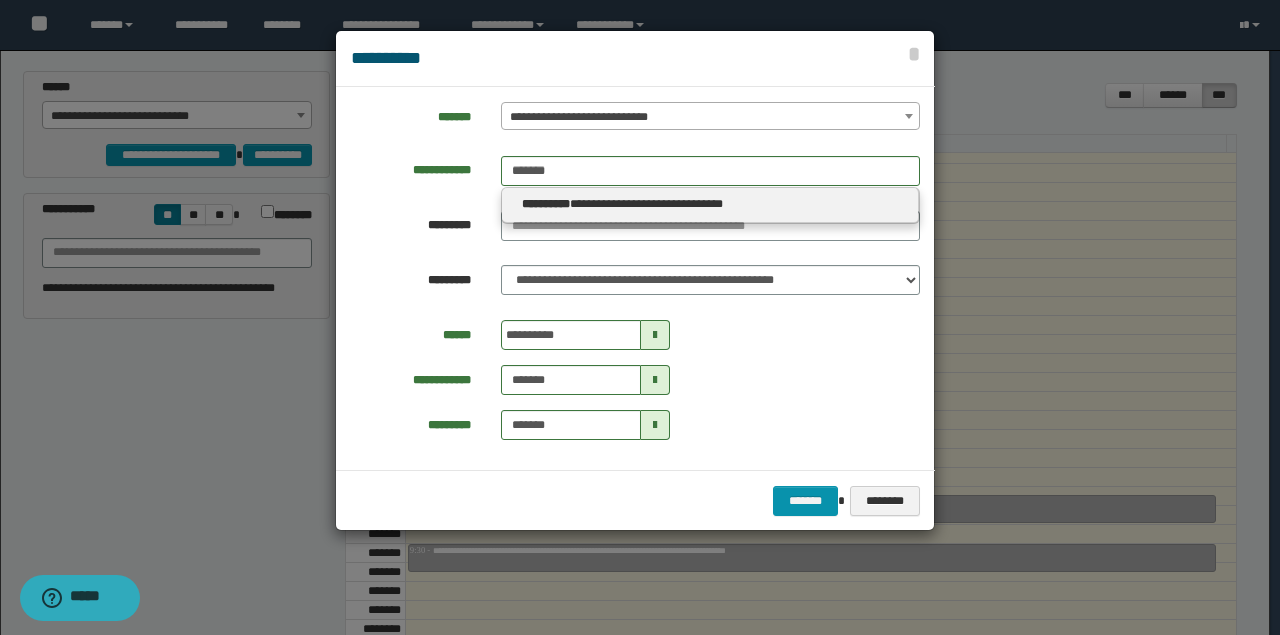 click on "**********" at bounding box center (710, 205) 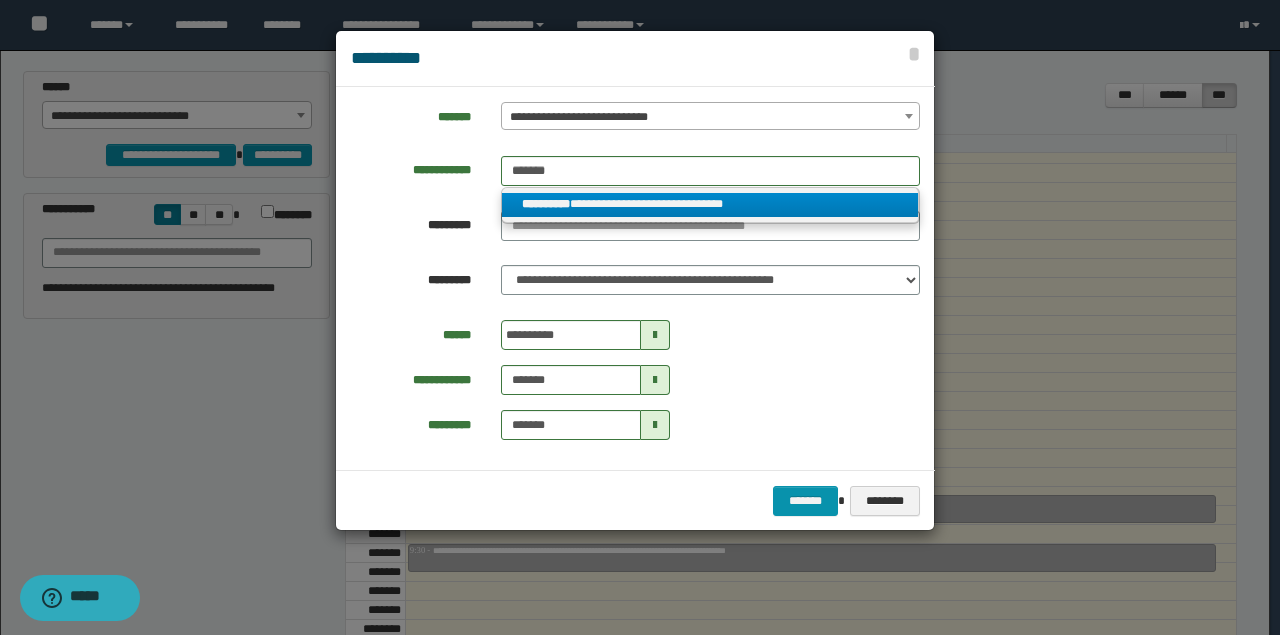 click on "**********" at bounding box center (710, 204) 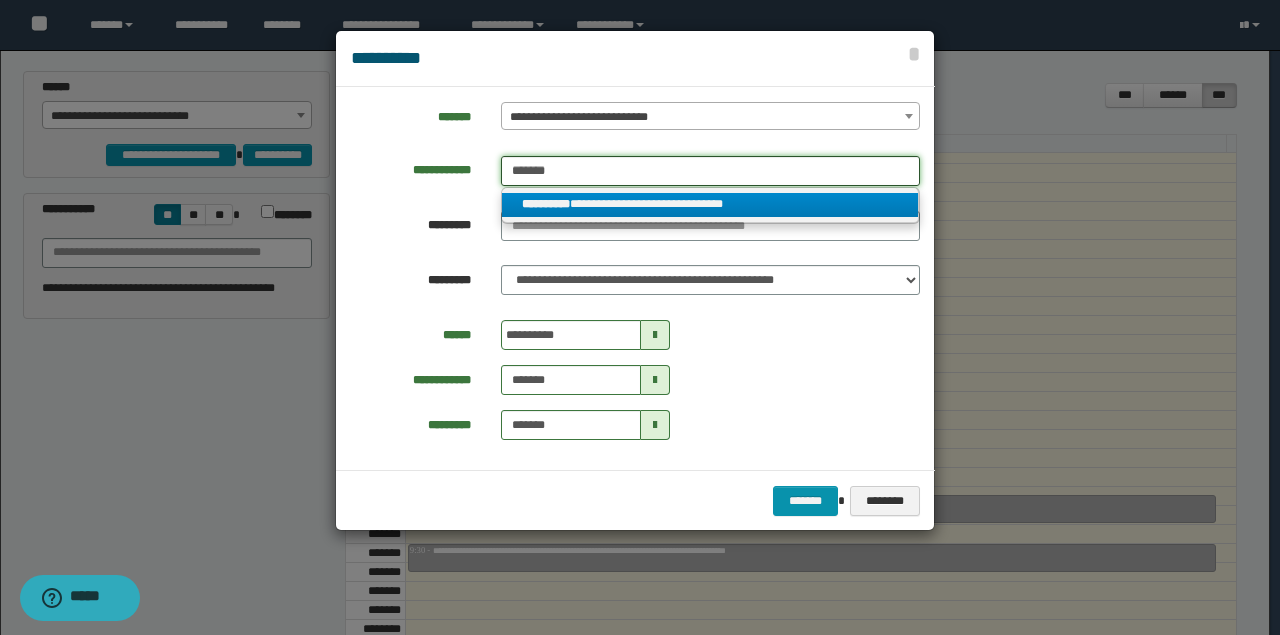 type 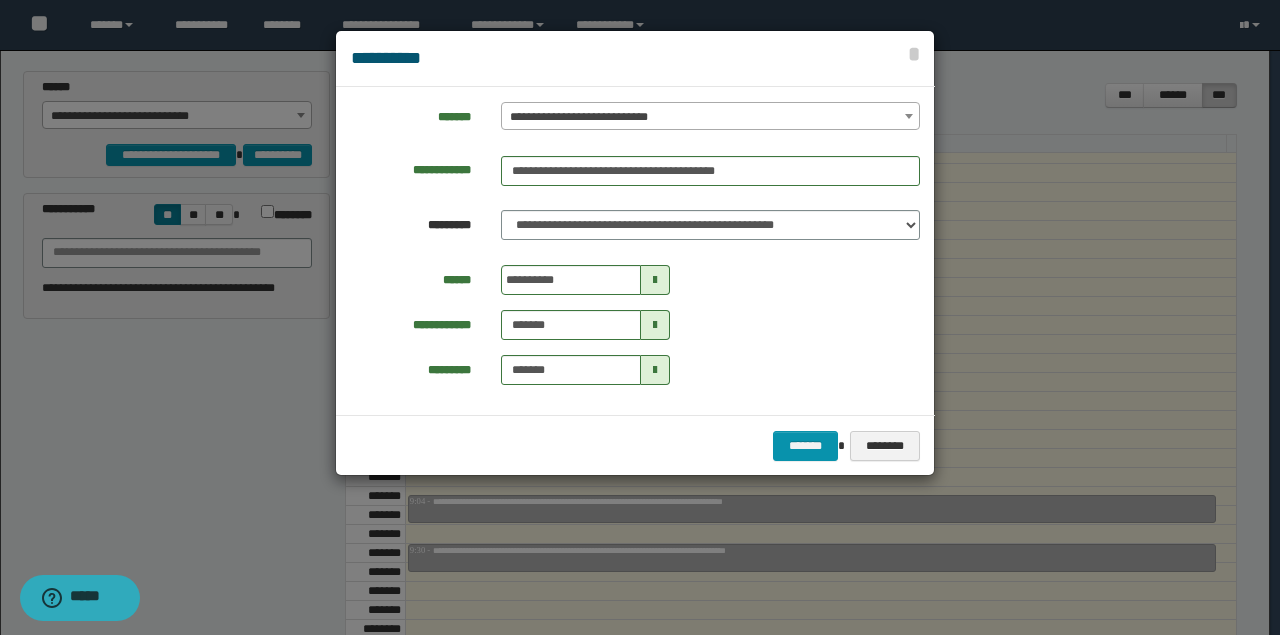 click at bounding box center (655, 280) 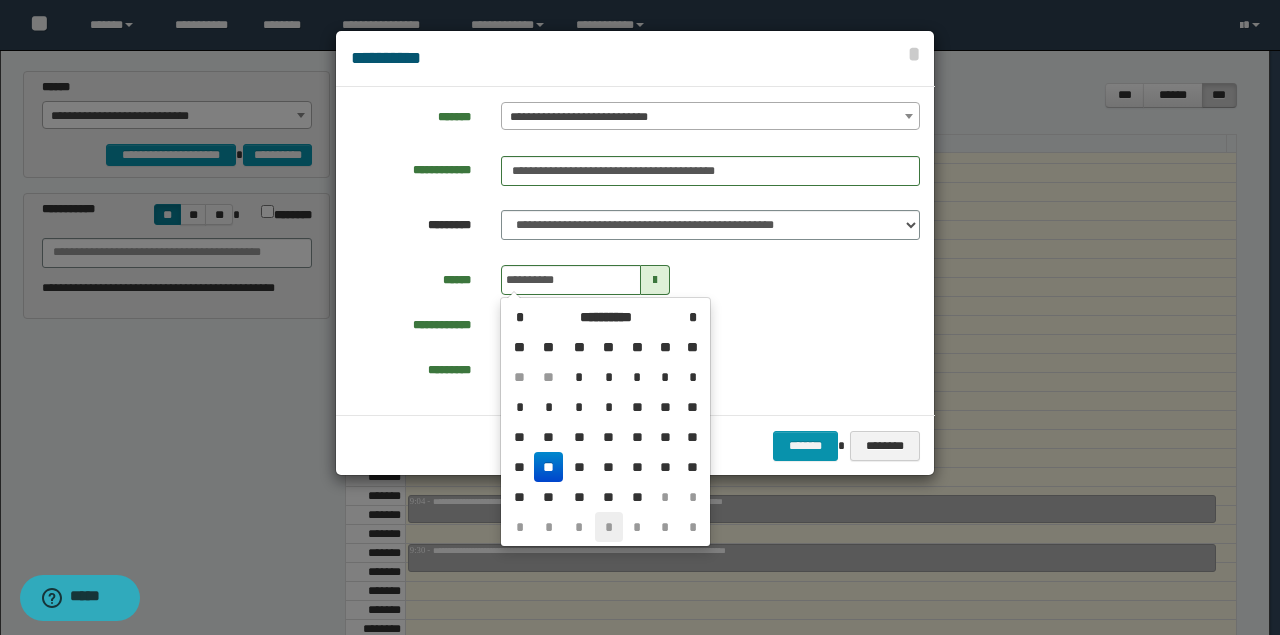 click on "*" at bounding box center [609, 527] 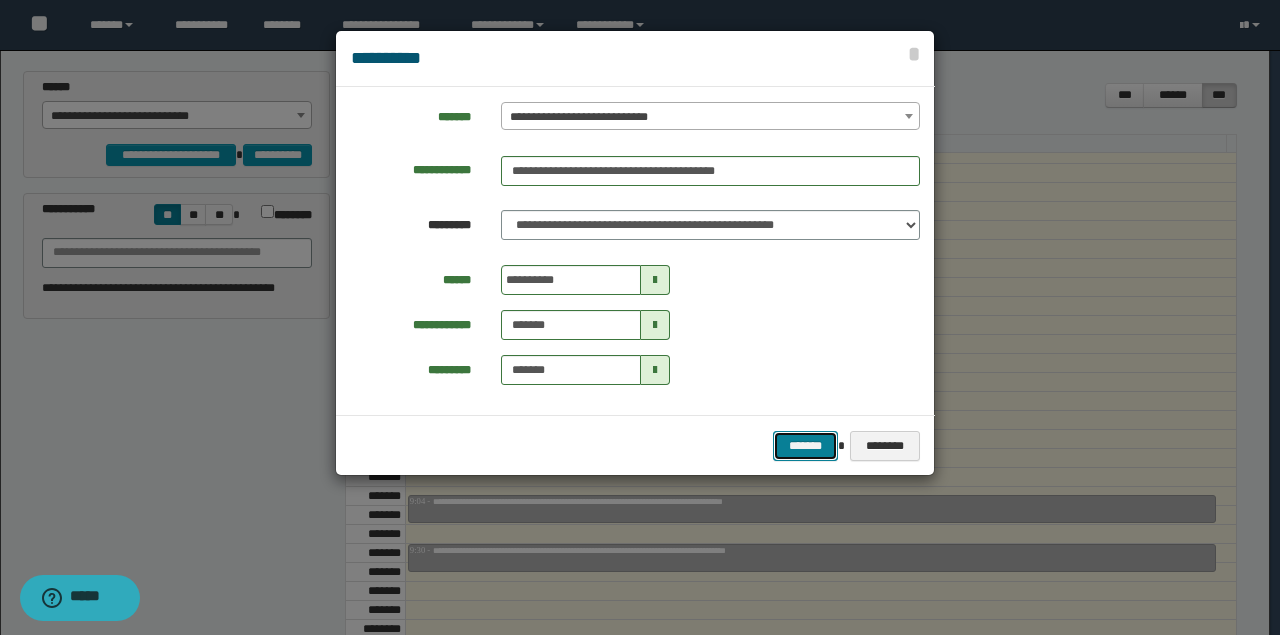 click on "*******" at bounding box center (805, 445) 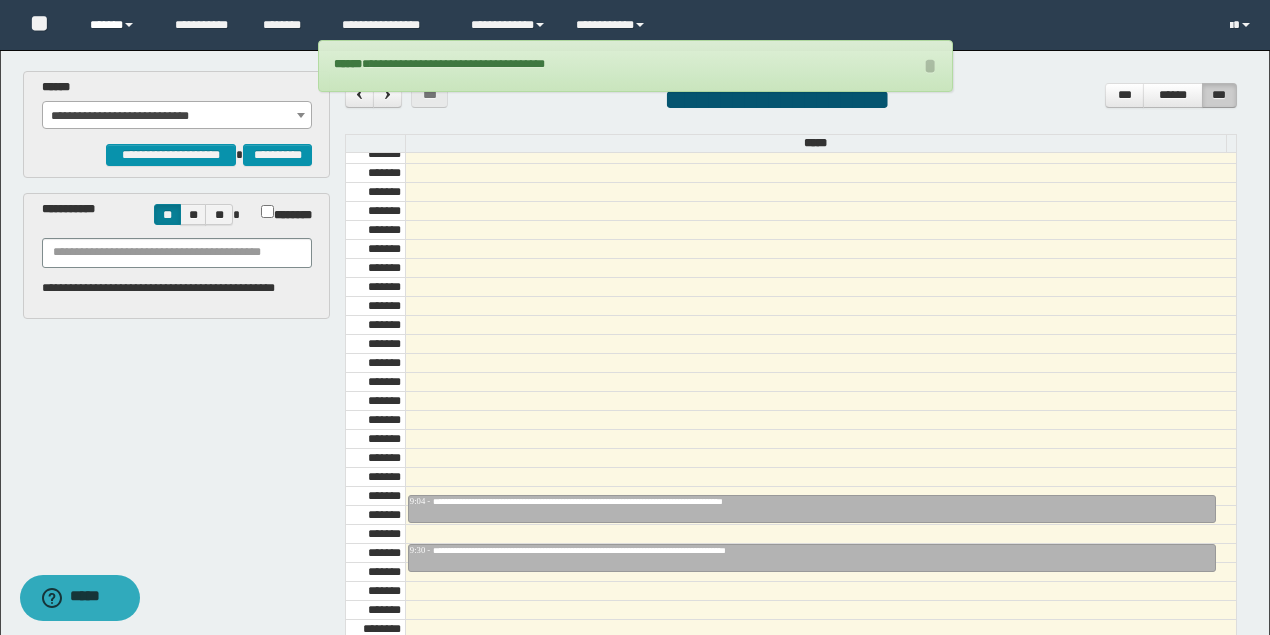 click on "******" at bounding box center [117, 25] 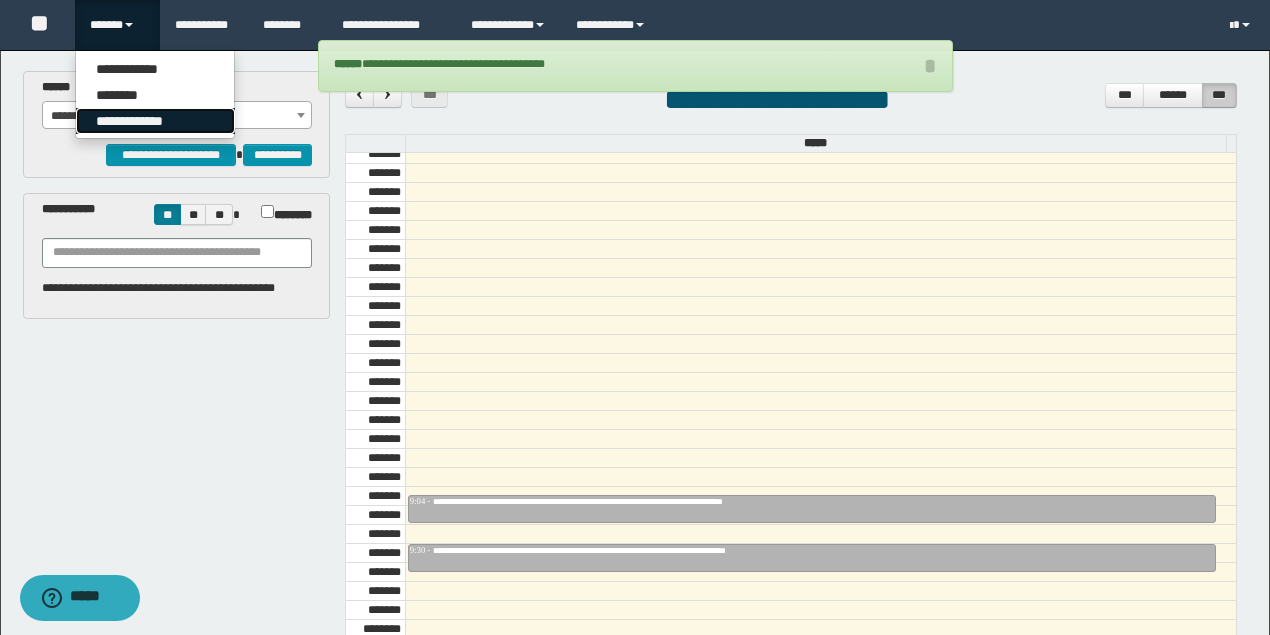 click on "**********" at bounding box center (155, 121) 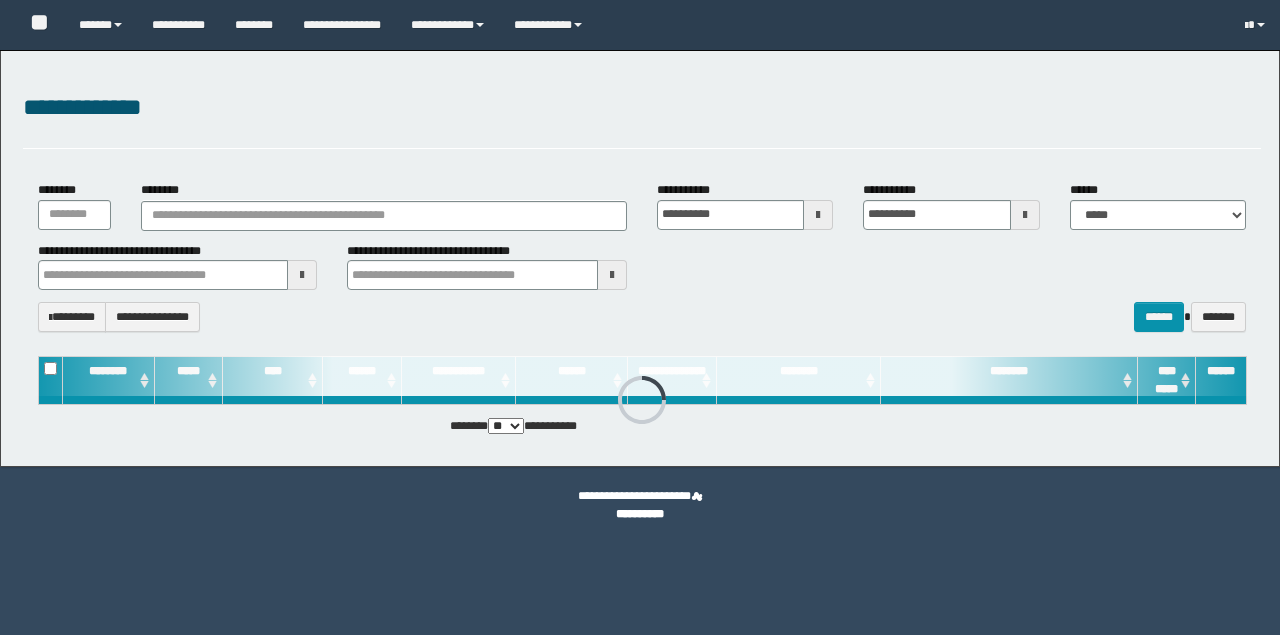 scroll, scrollTop: 0, scrollLeft: 0, axis: both 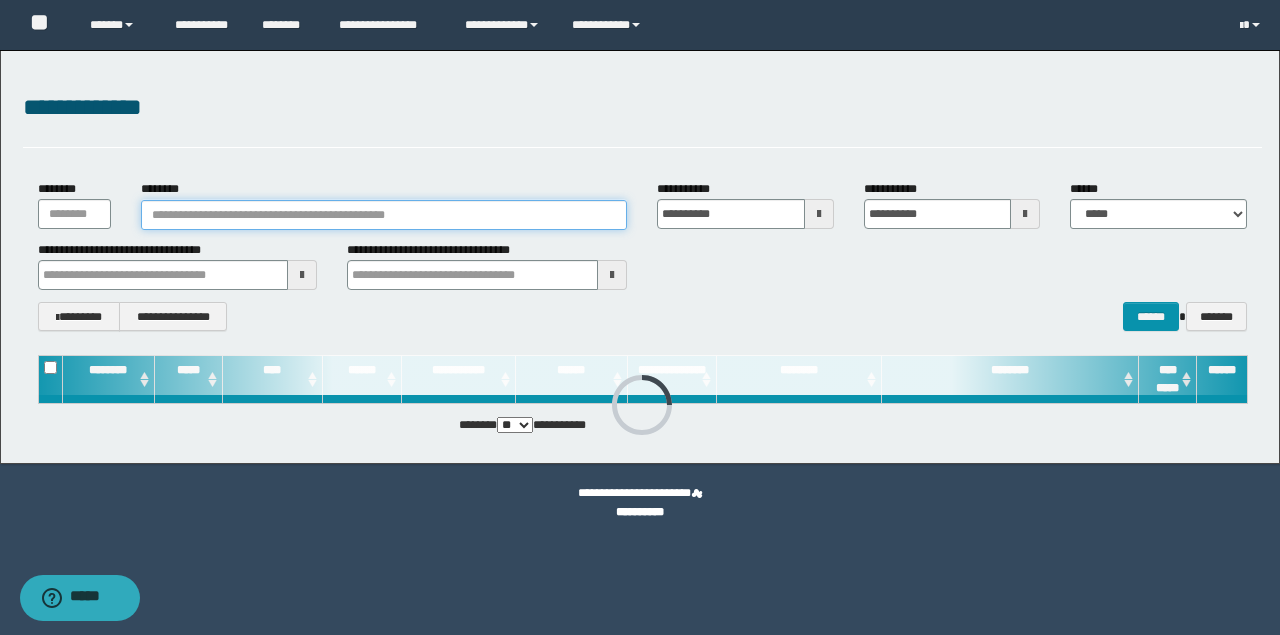 click on "********" at bounding box center [384, 215] 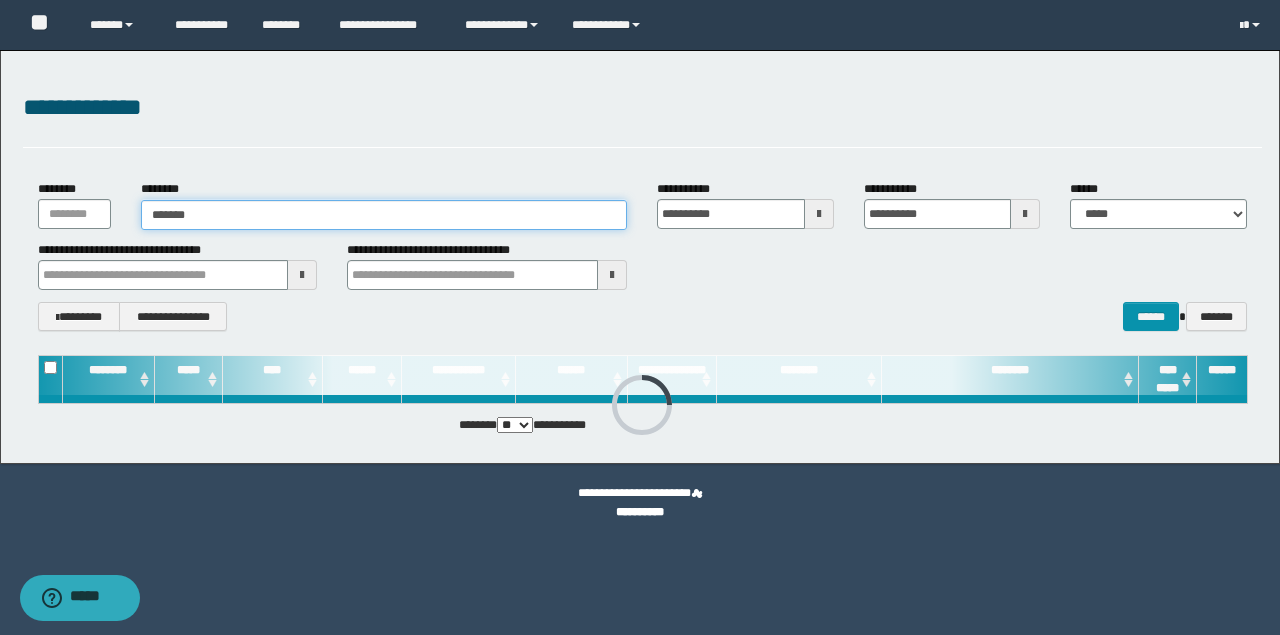 type on "*******" 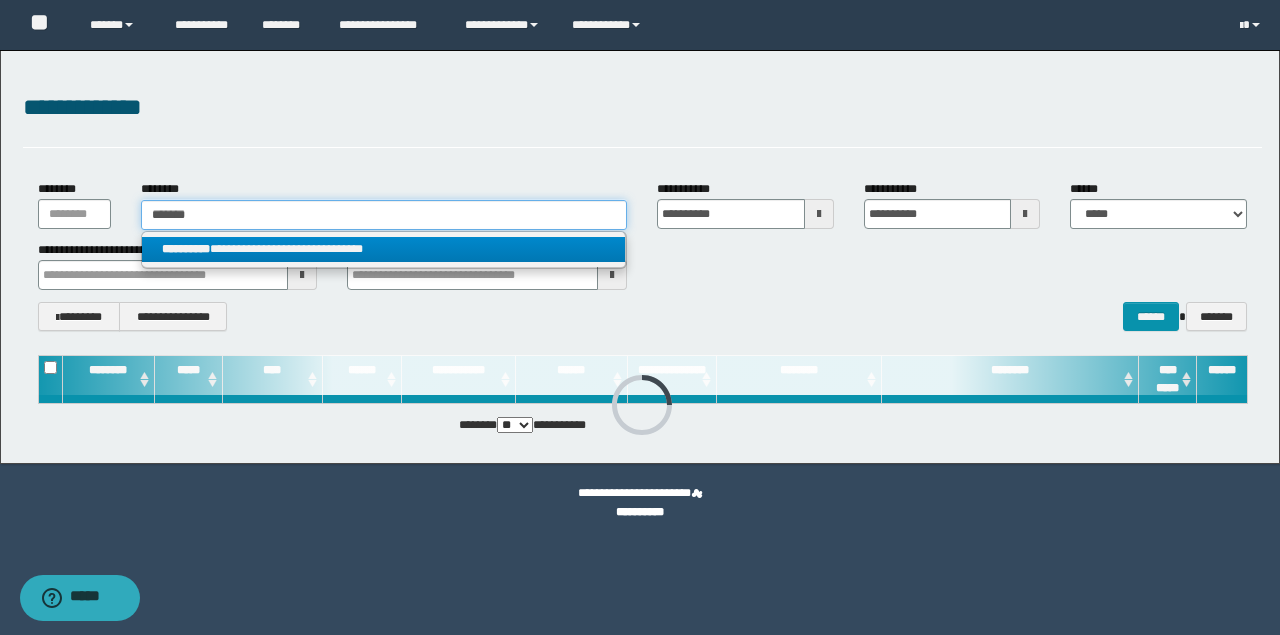 type on "*******" 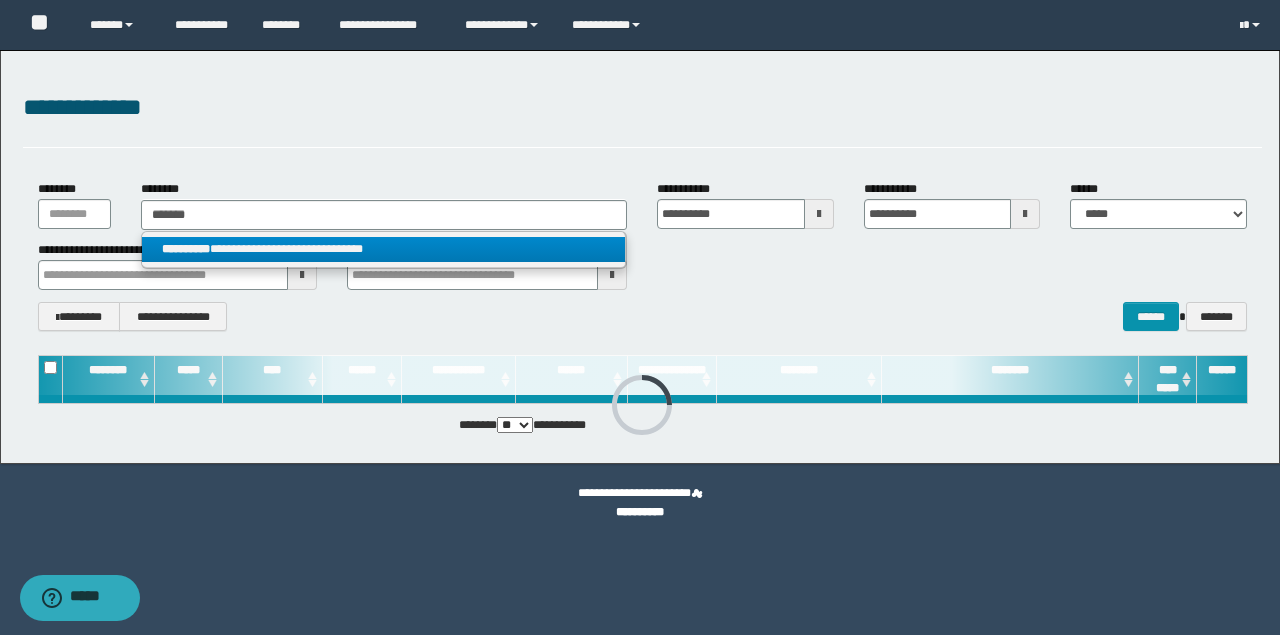 click on "**********" at bounding box center (384, 249) 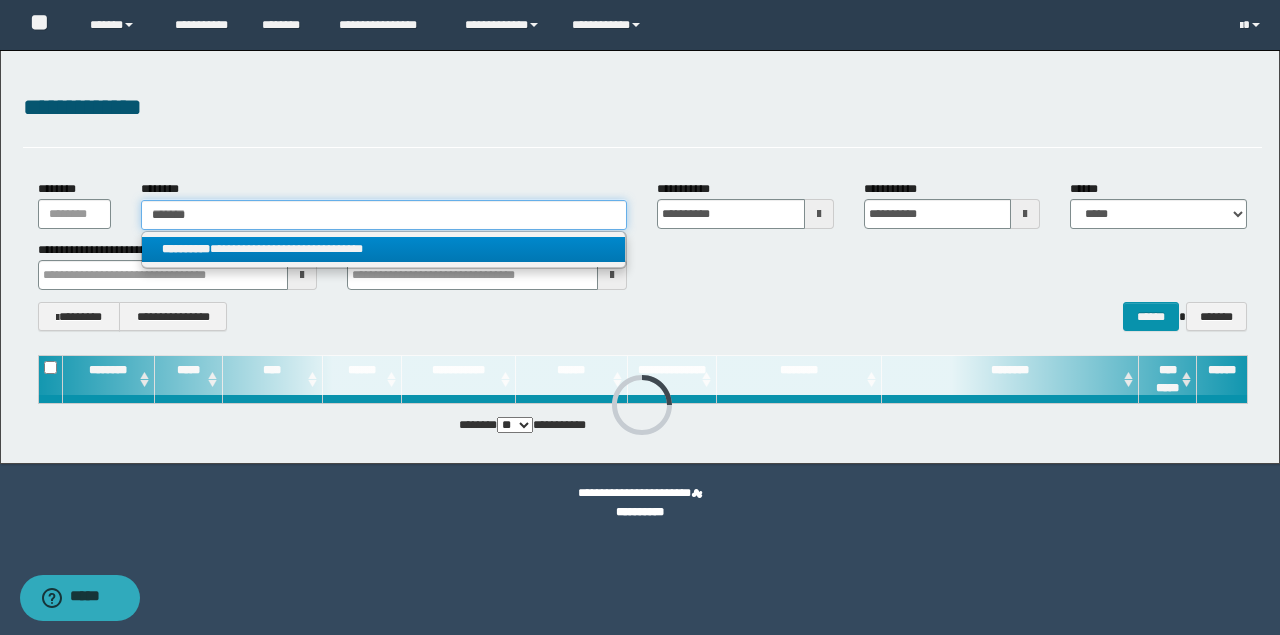 type 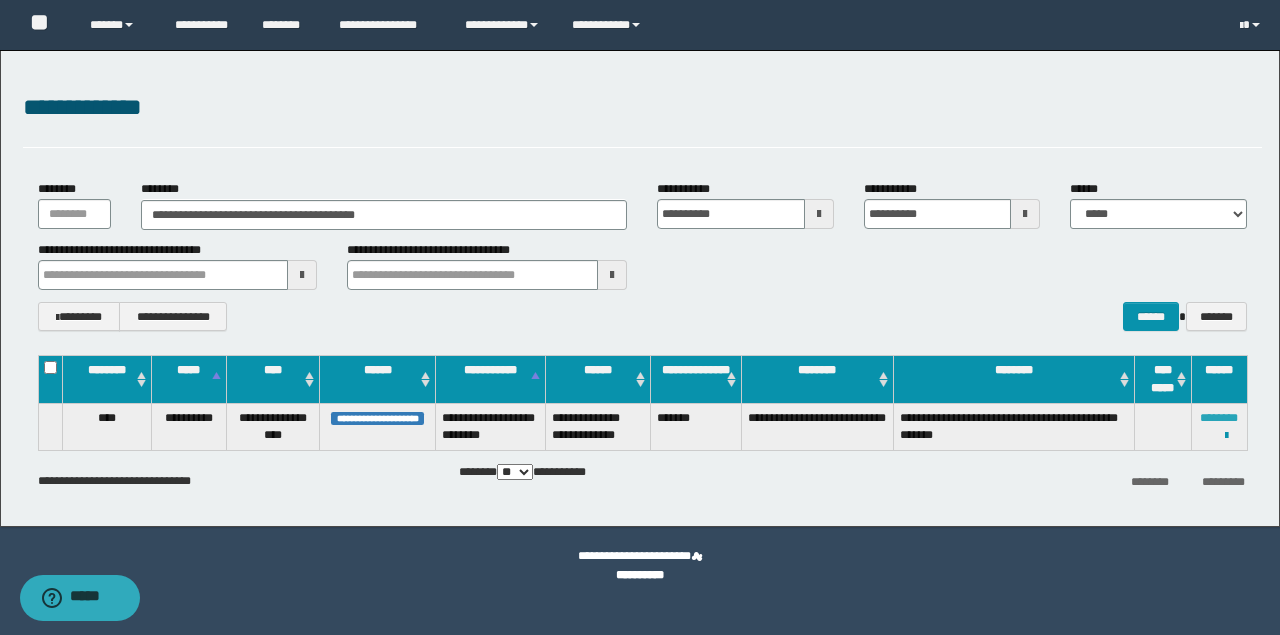 click on "********" at bounding box center (1219, 418) 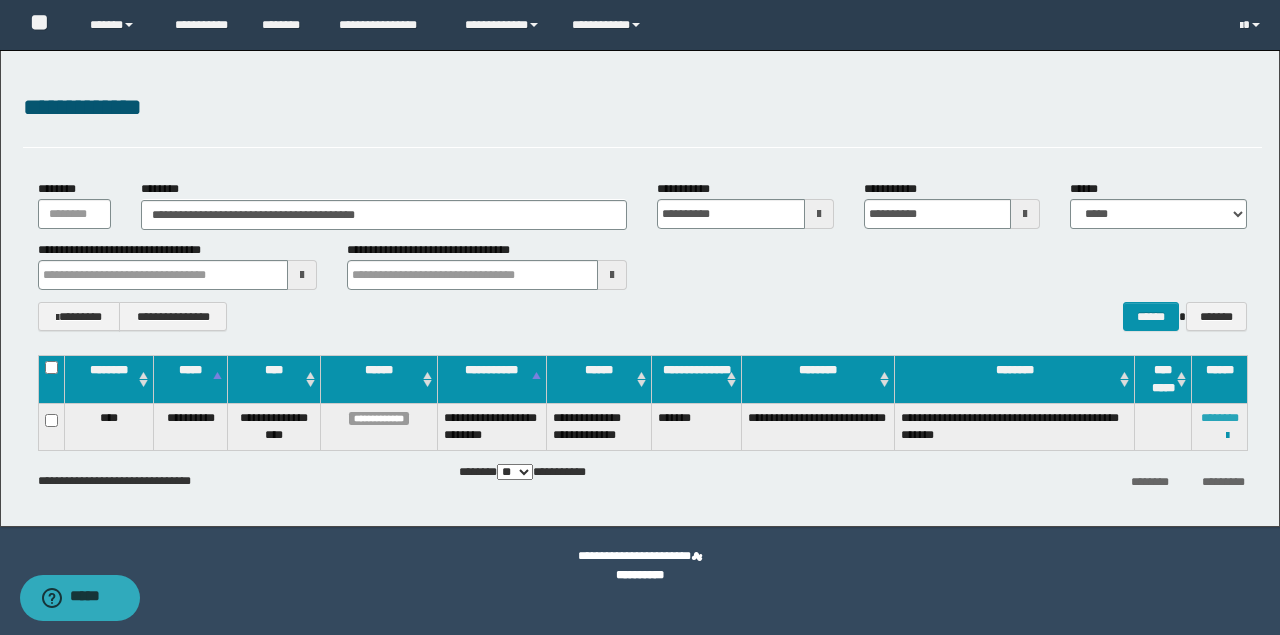 click on "********" at bounding box center [1220, 418] 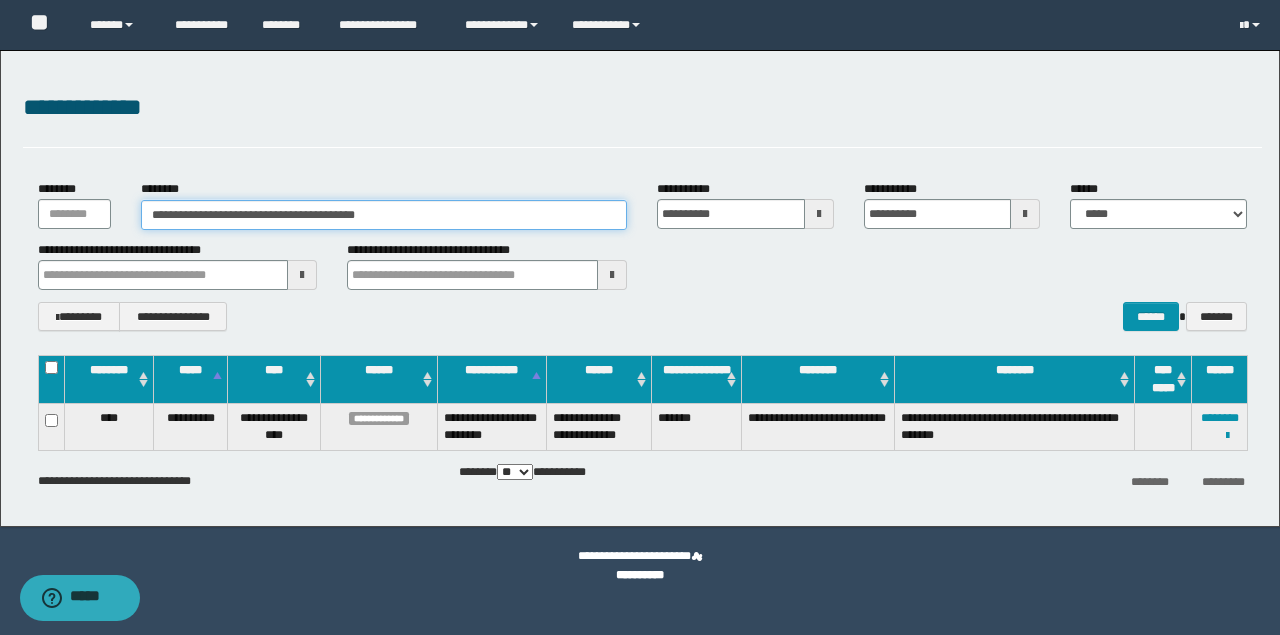 drag, startPoint x: 443, startPoint y: 209, endPoint x: 0, endPoint y: 209, distance: 443 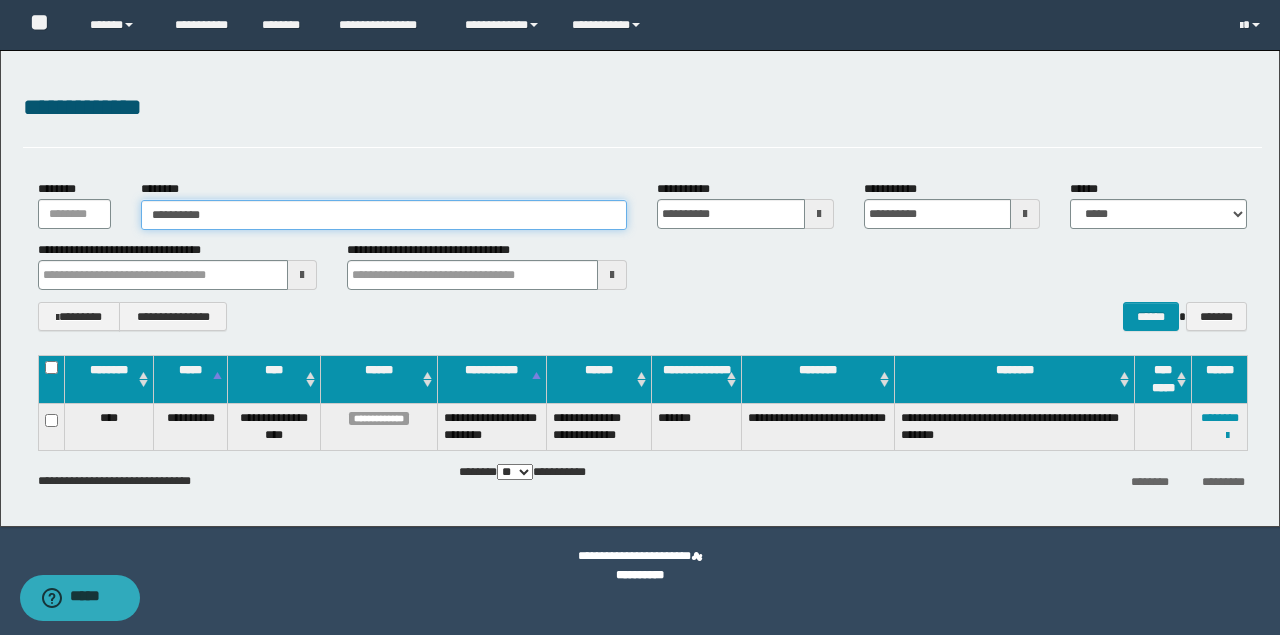 type on "**********" 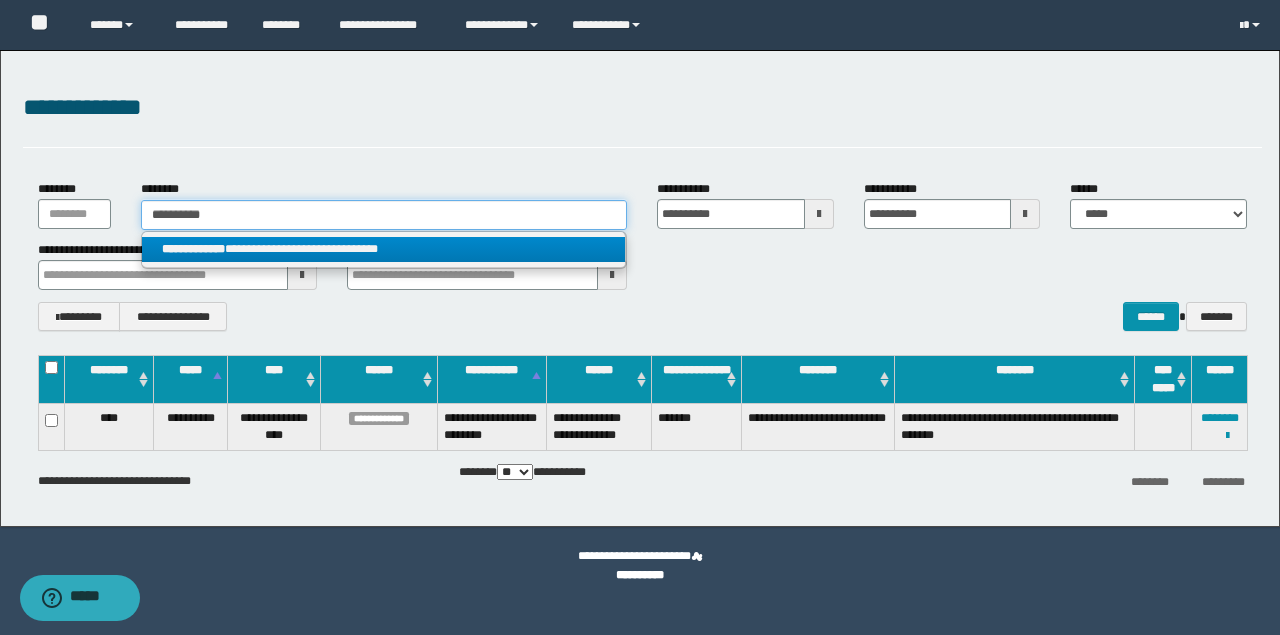 type on "**********" 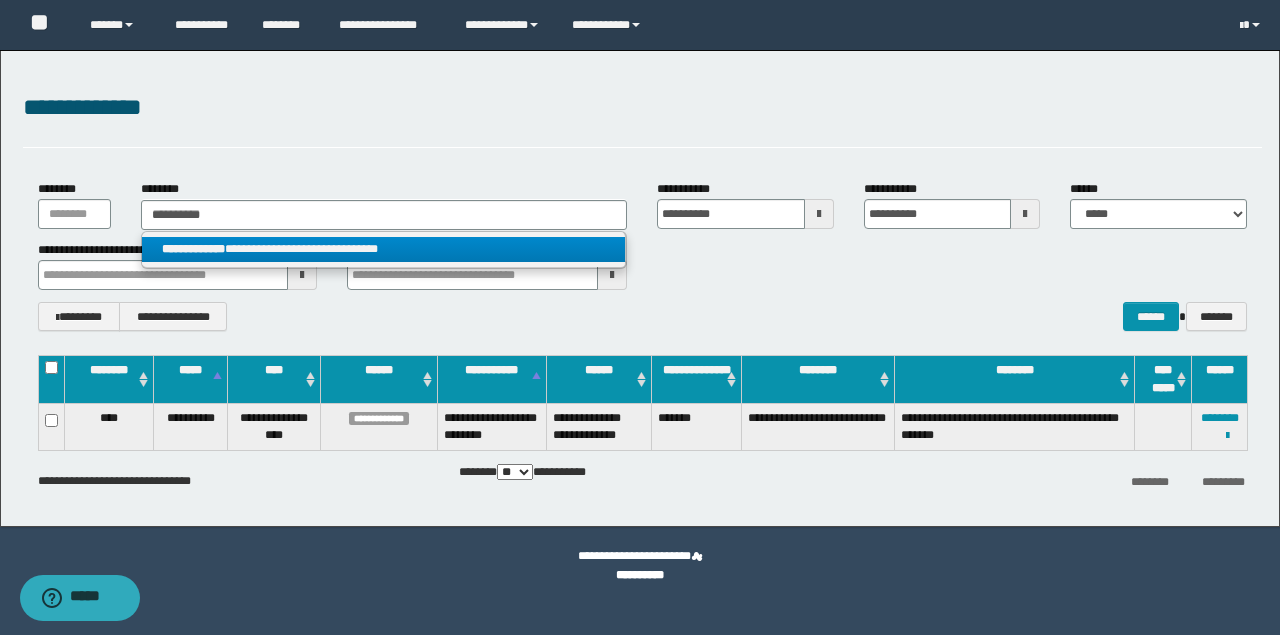 click on "**********" at bounding box center (384, 249) 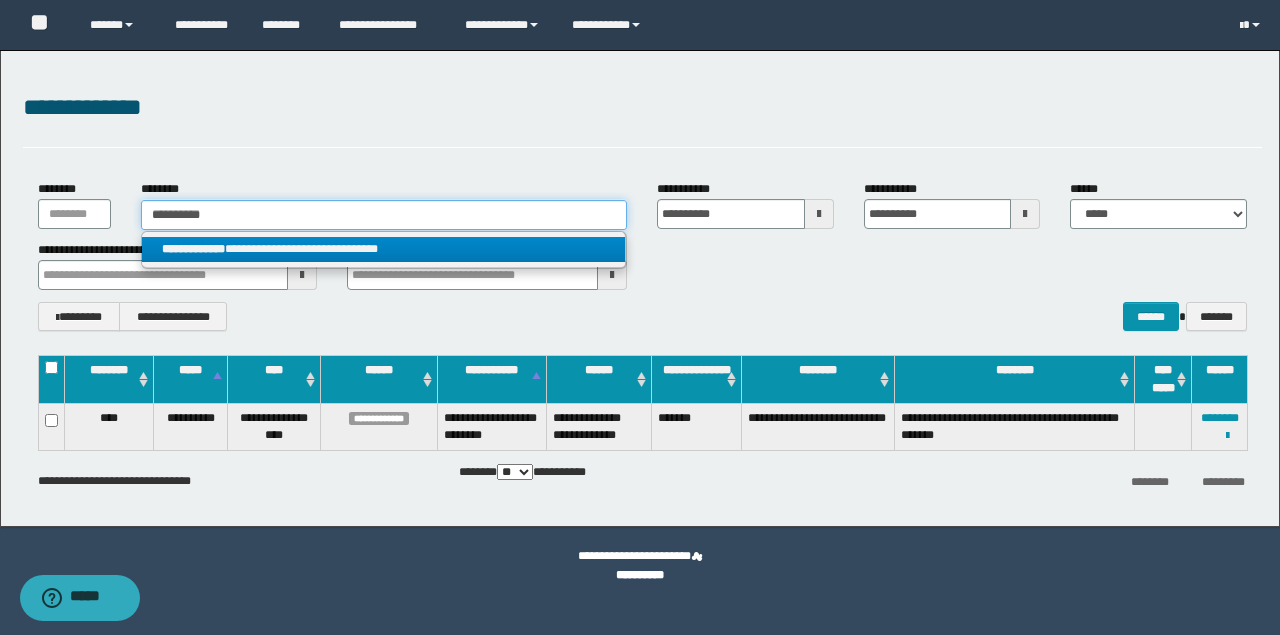 type 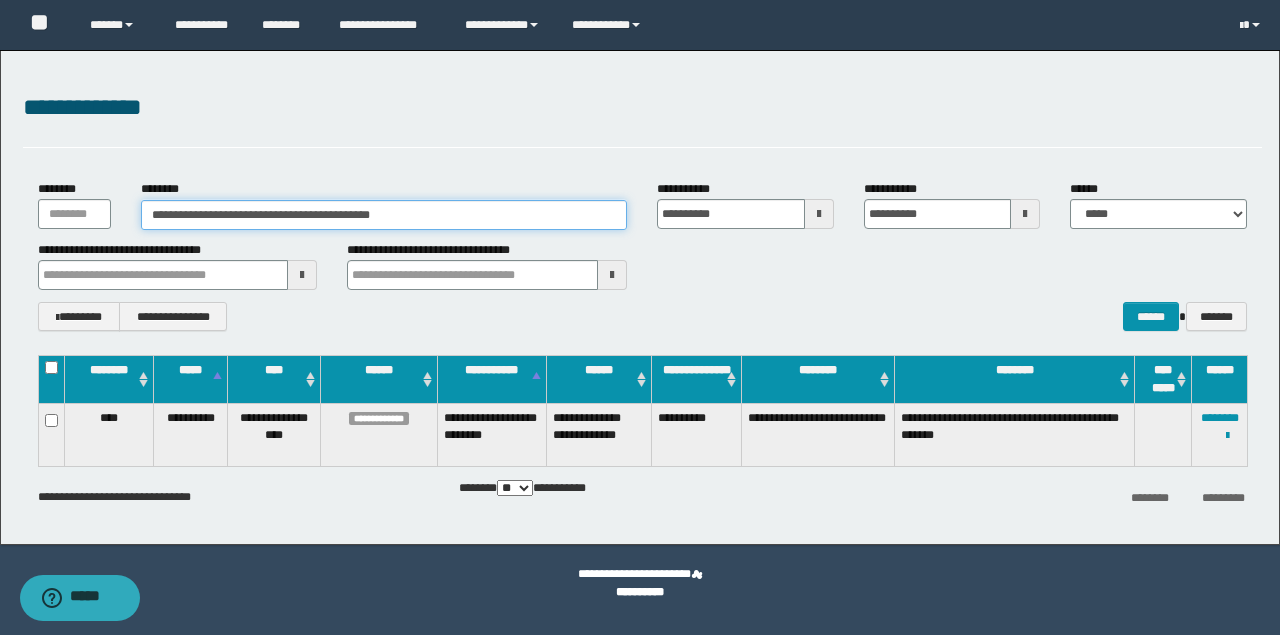 drag, startPoint x: 463, startPoint y: 205, endPoint x: 45, endPoint y: 180, distance: 418.74695 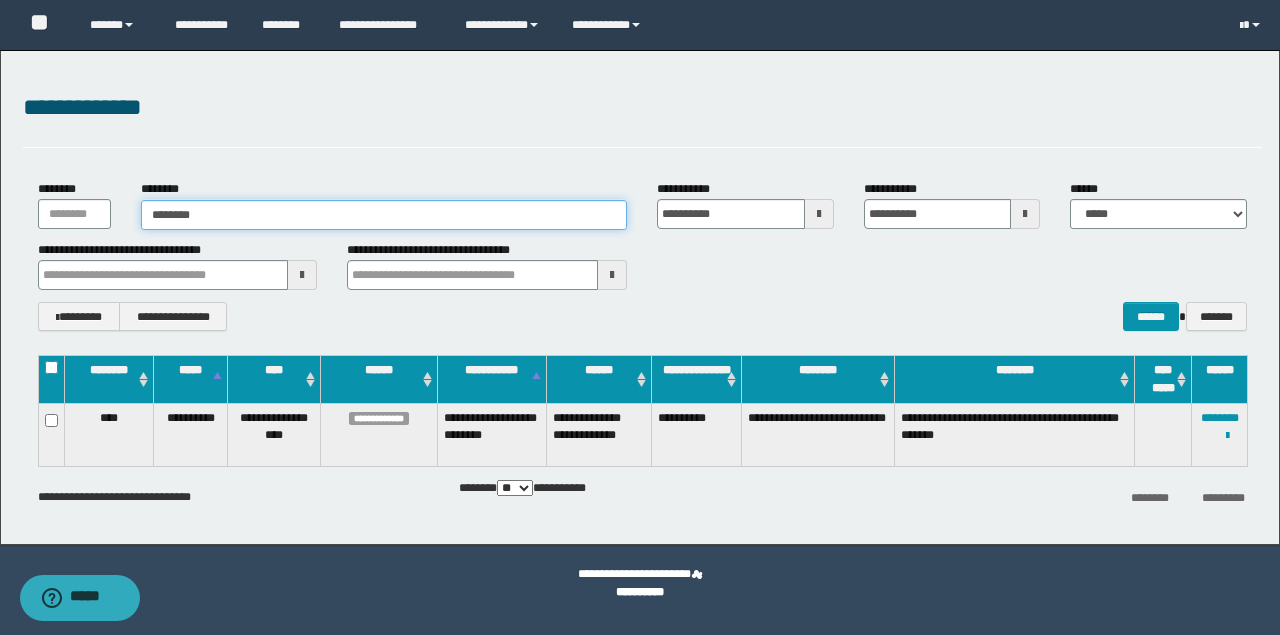 type on "********" 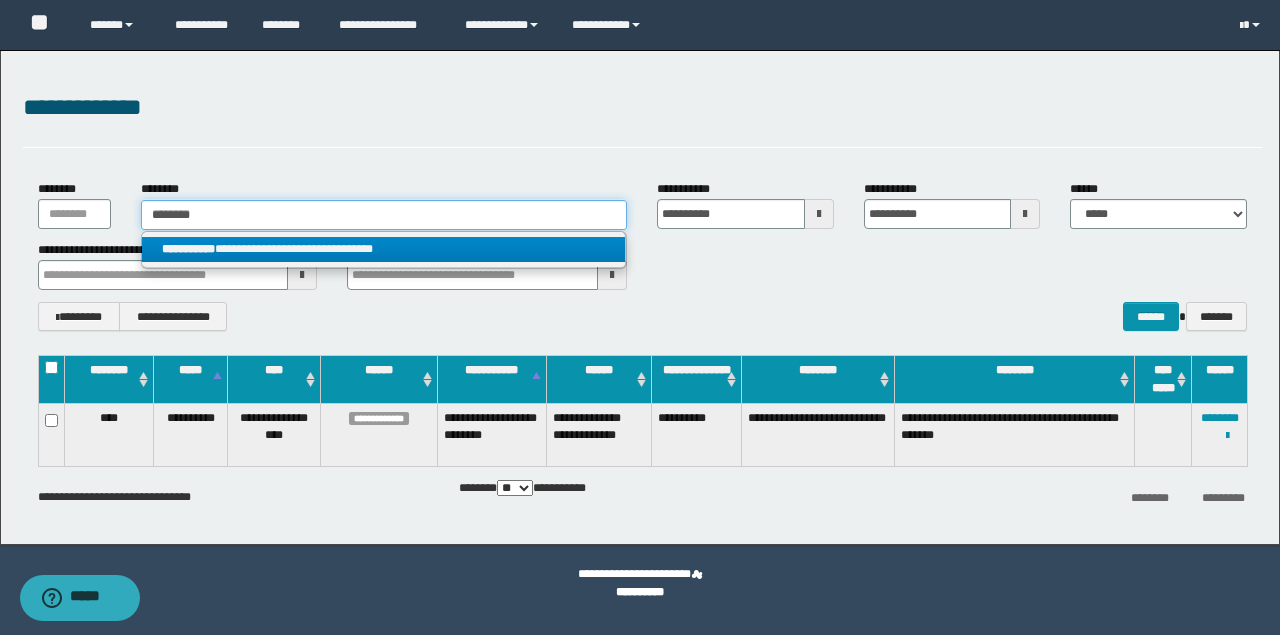 type on "********" 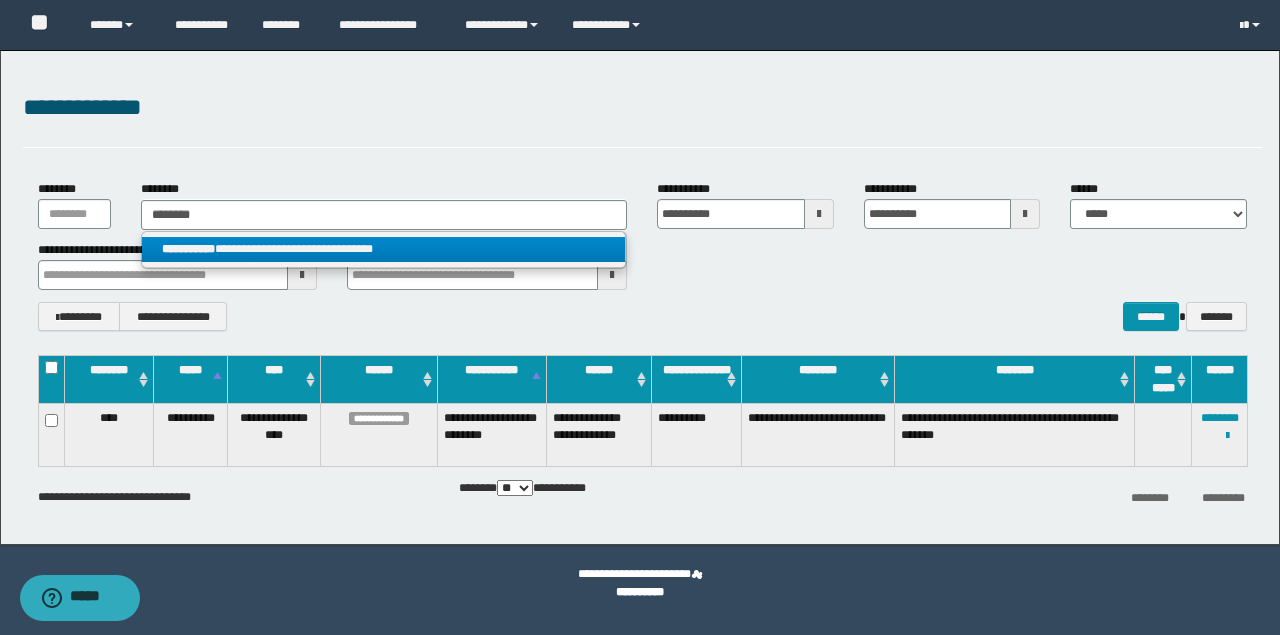 click on "**********" at bounding box center (384, 249) 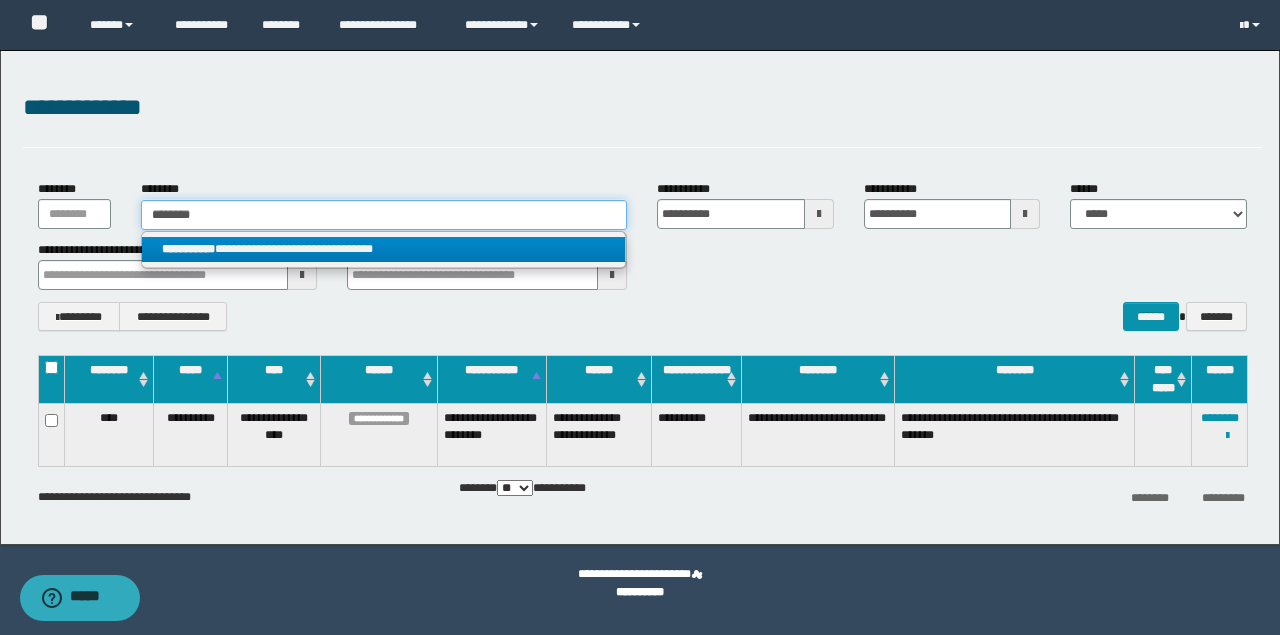 type 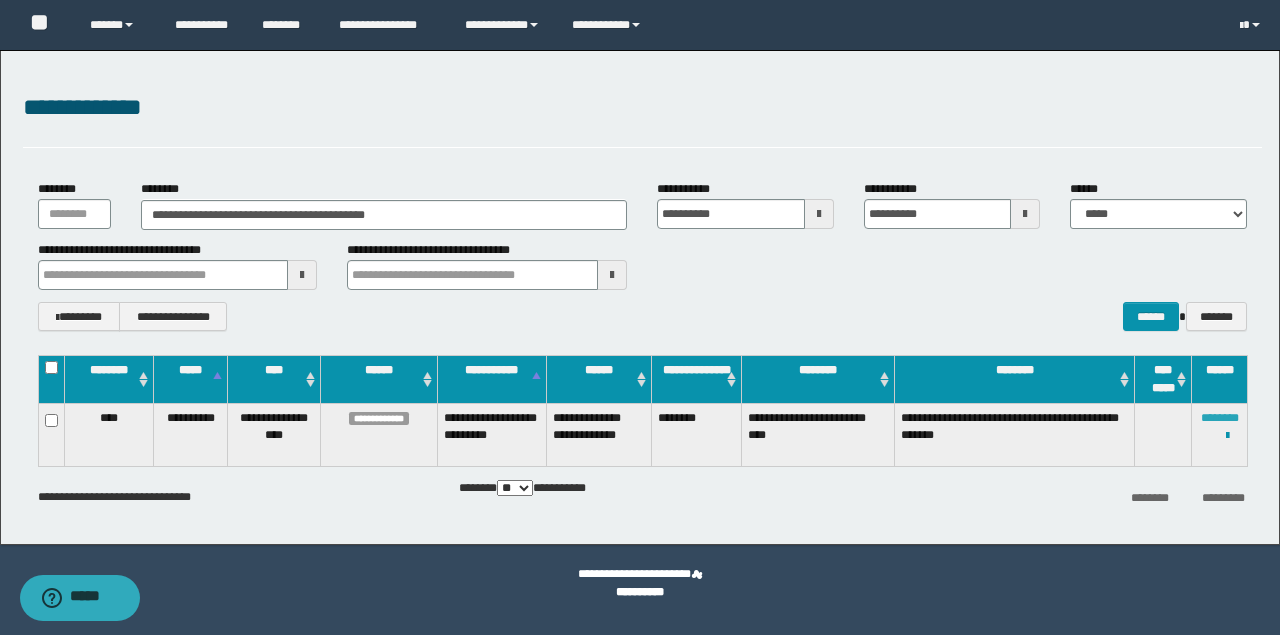 click on "********" at bounding box center (1220, 418) 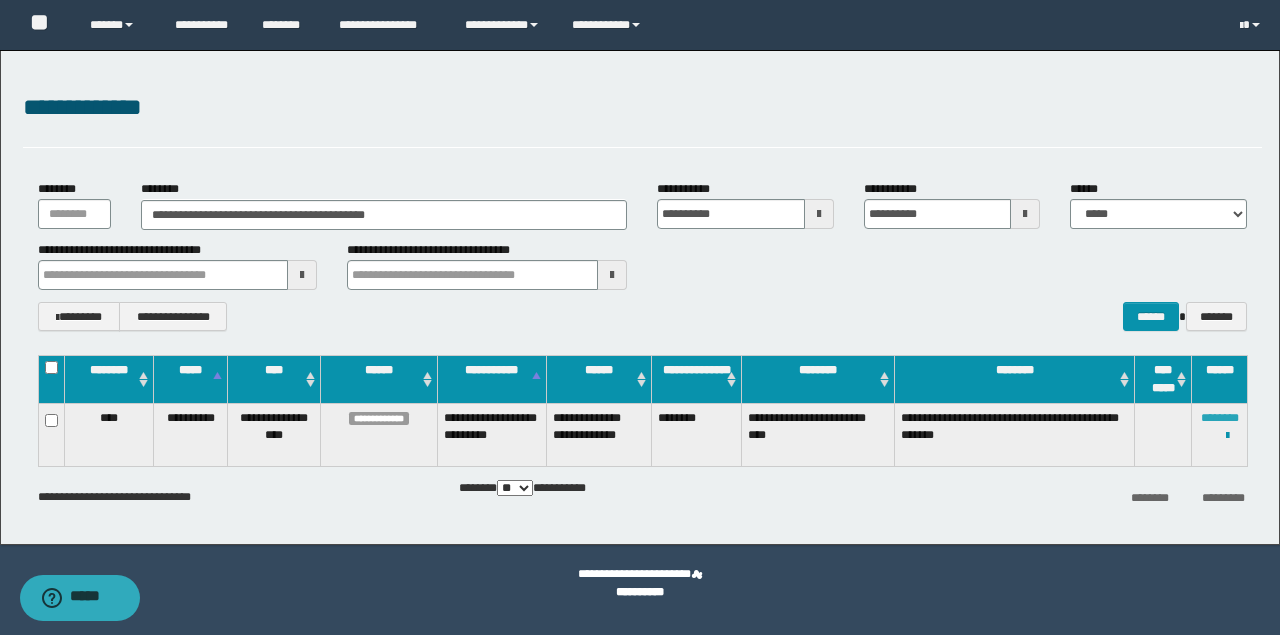 click on "********" at bounding box center (1220, 418) 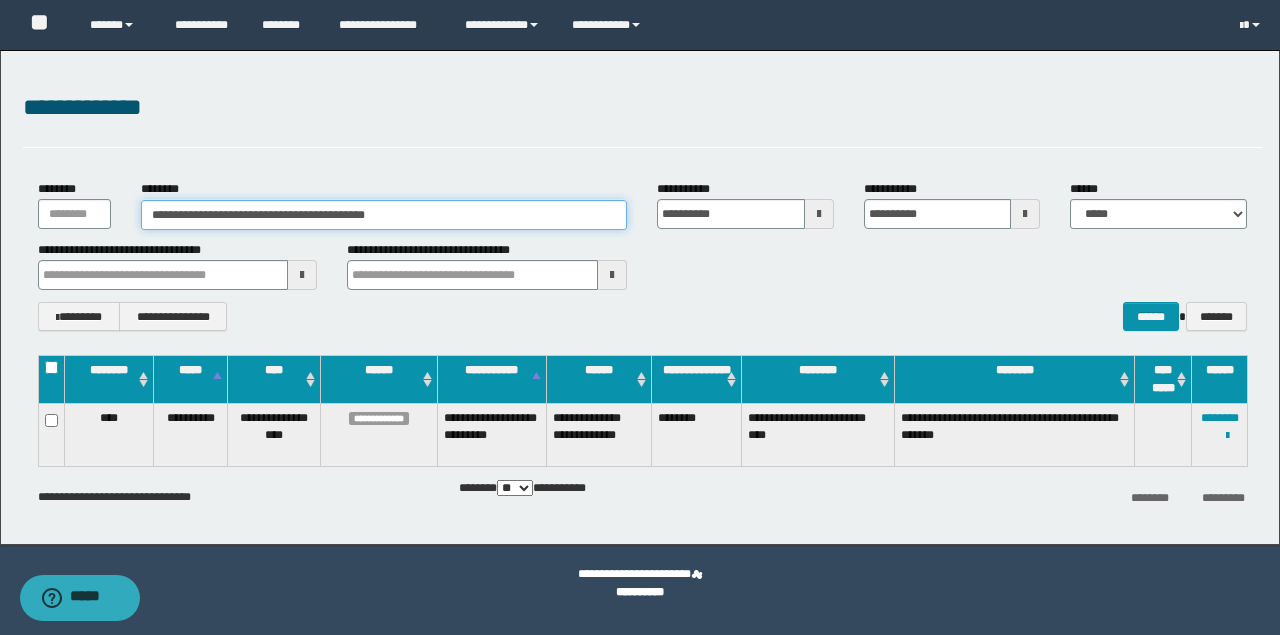 drag, startPoint x: 570, startPoint y: 216, endPoint x: 0, endPoint y: 200, distance: 570.2245 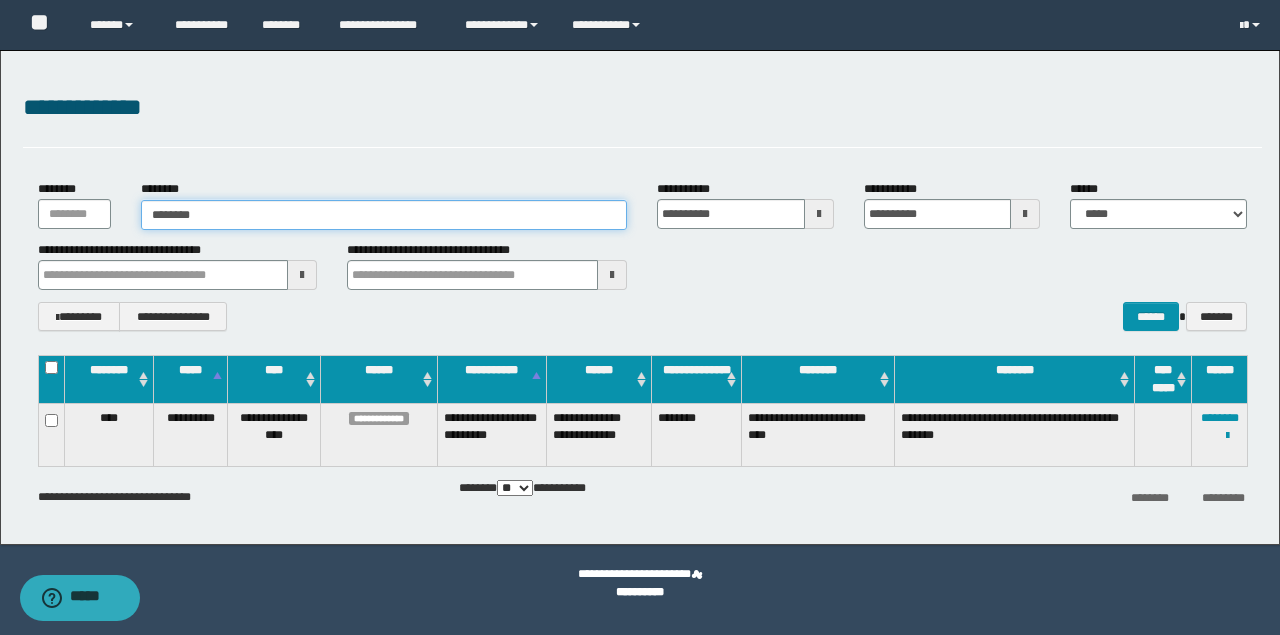 type on "********" 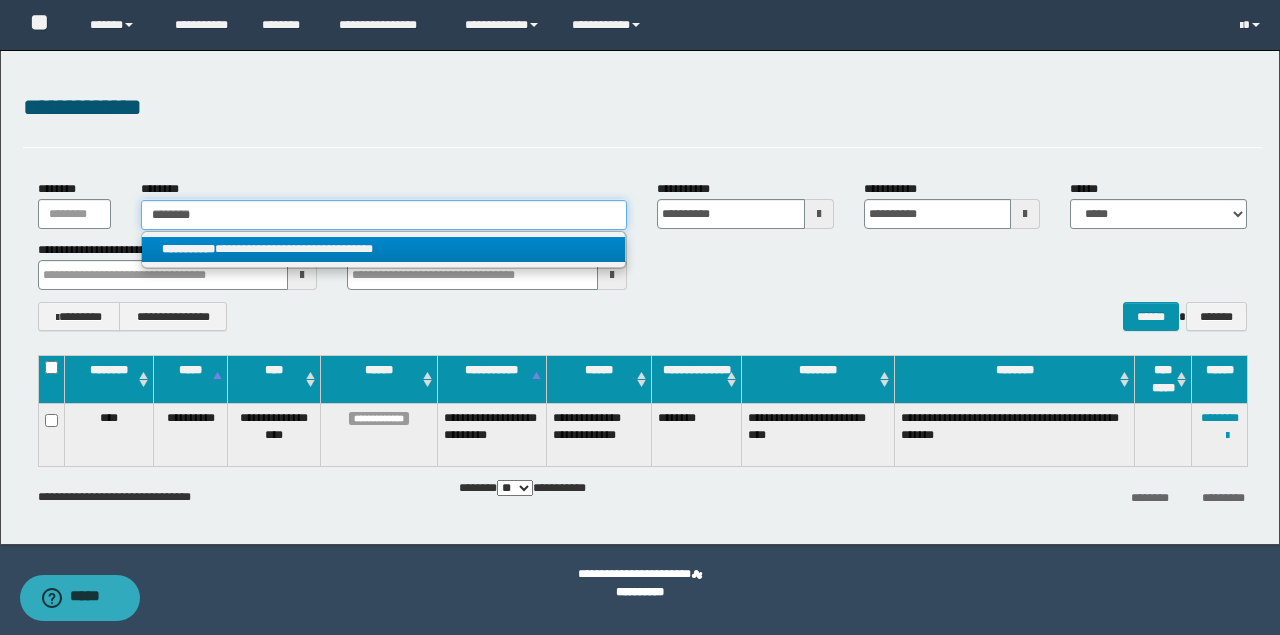 type on "********" 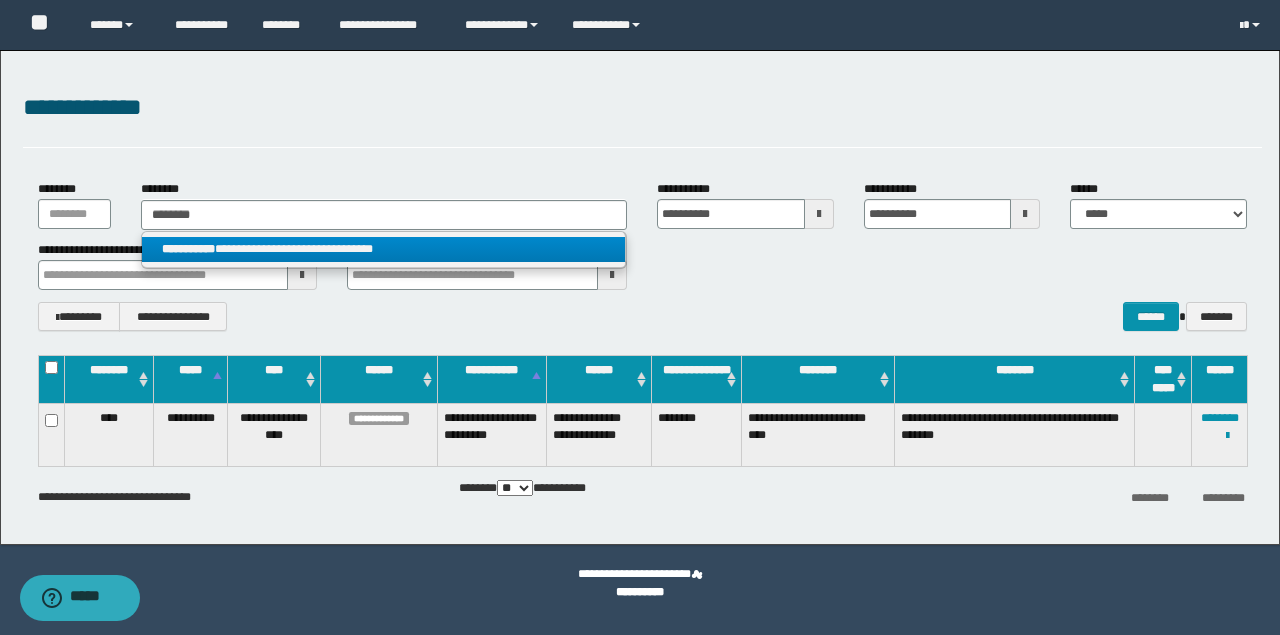 click on "**********" at bounding box center (384, 249) 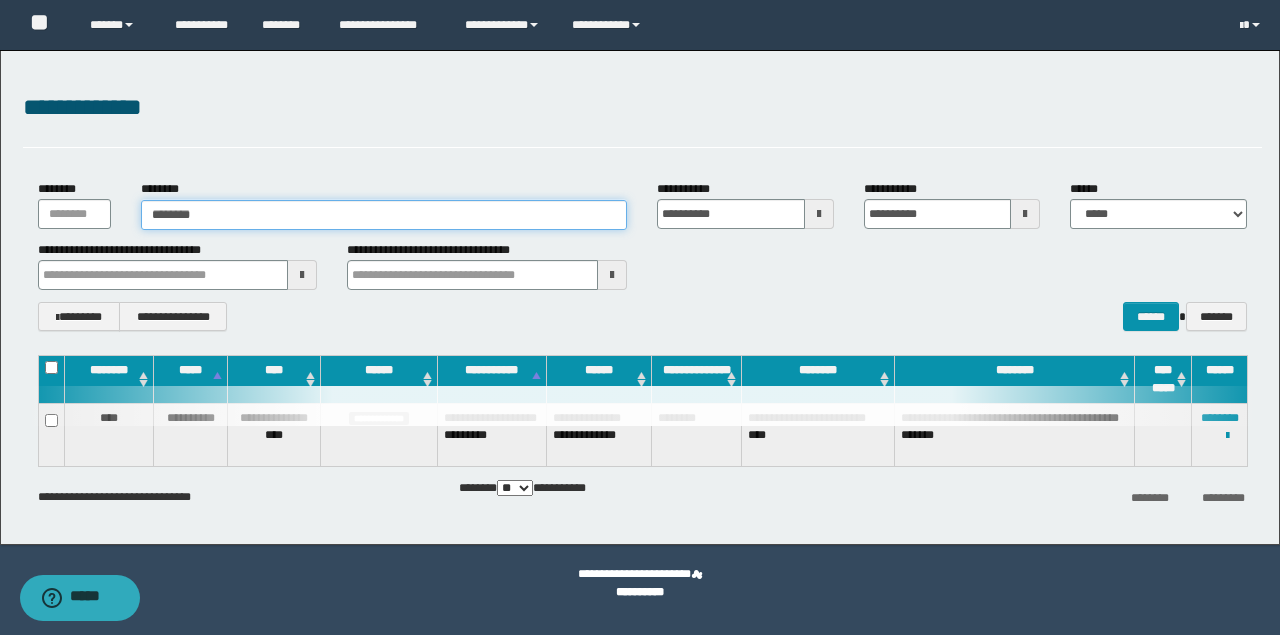 type 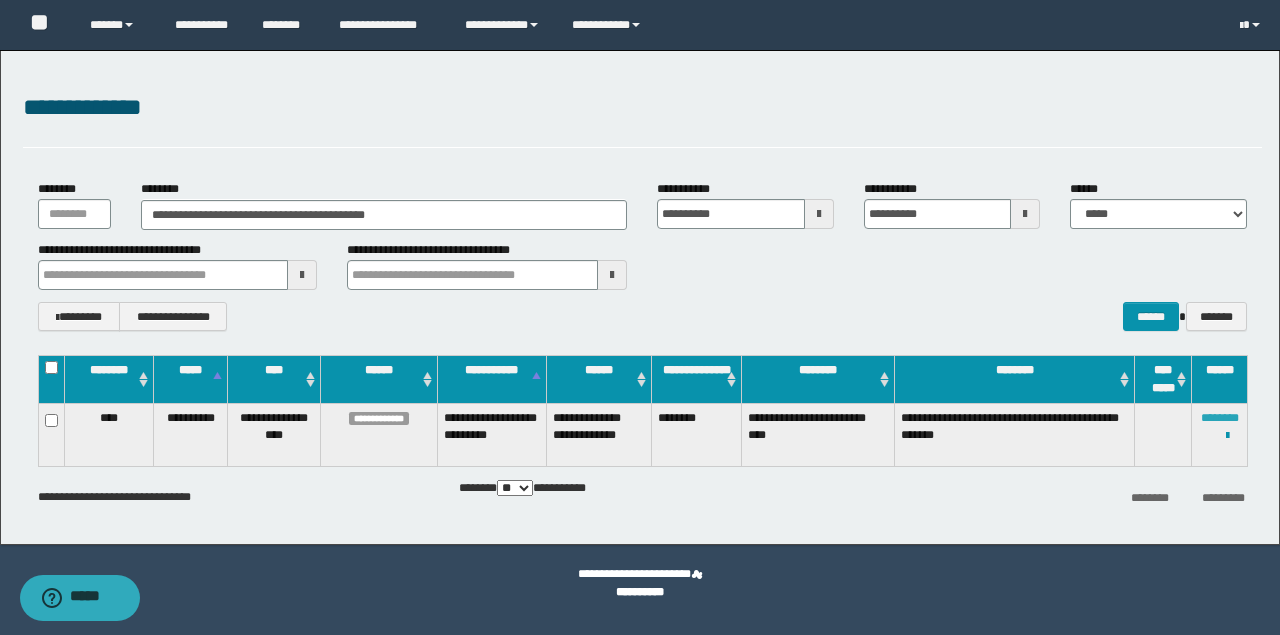 click on "********" at bounding box center [1220, 418] 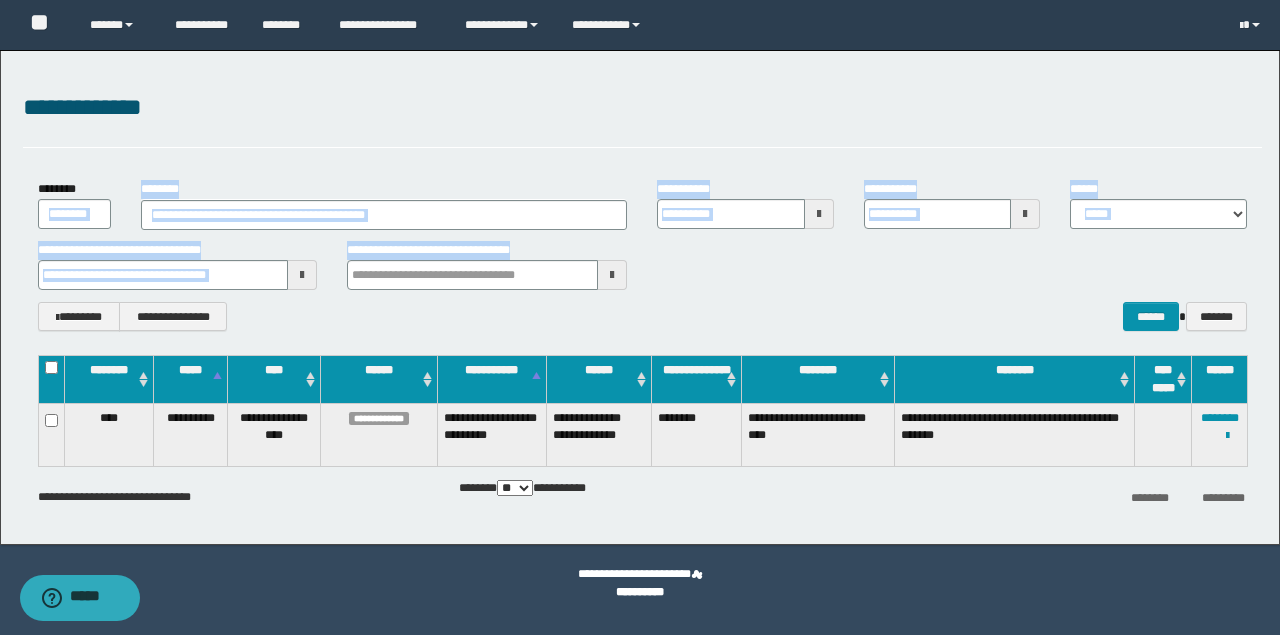 drag, startPoint x: 427, startPoint y: 215, endPoint x: 4, endPoint y: 209, distance: 423.04254 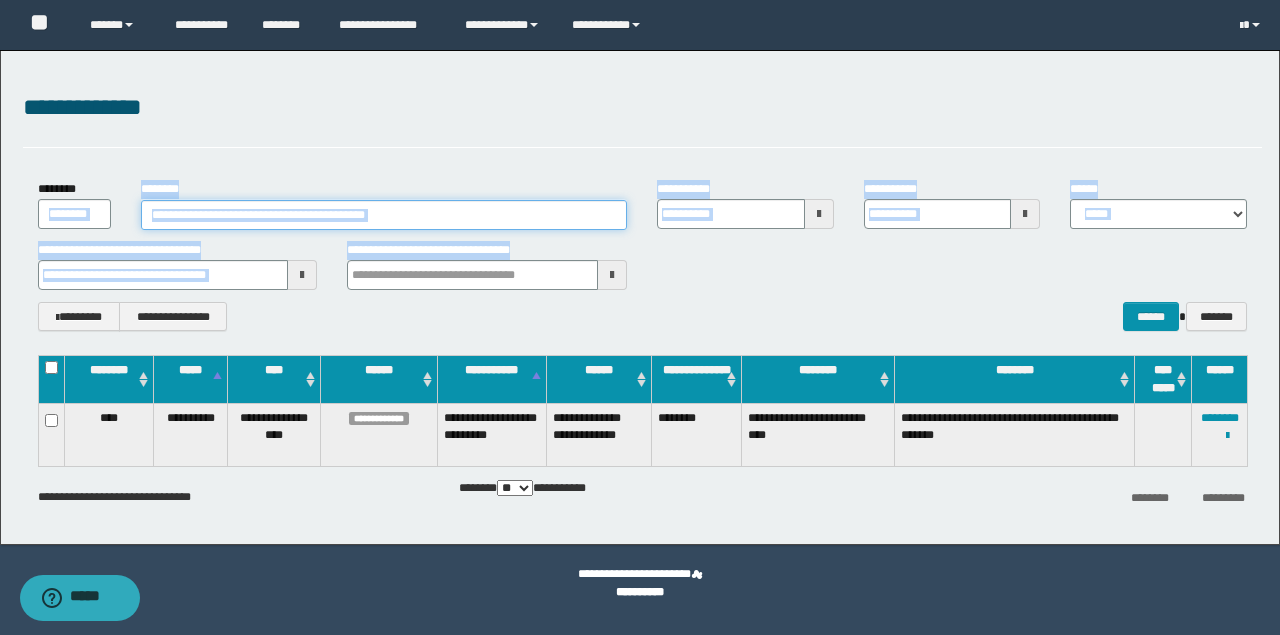 click on "**********" at bounding box center (384, 215) 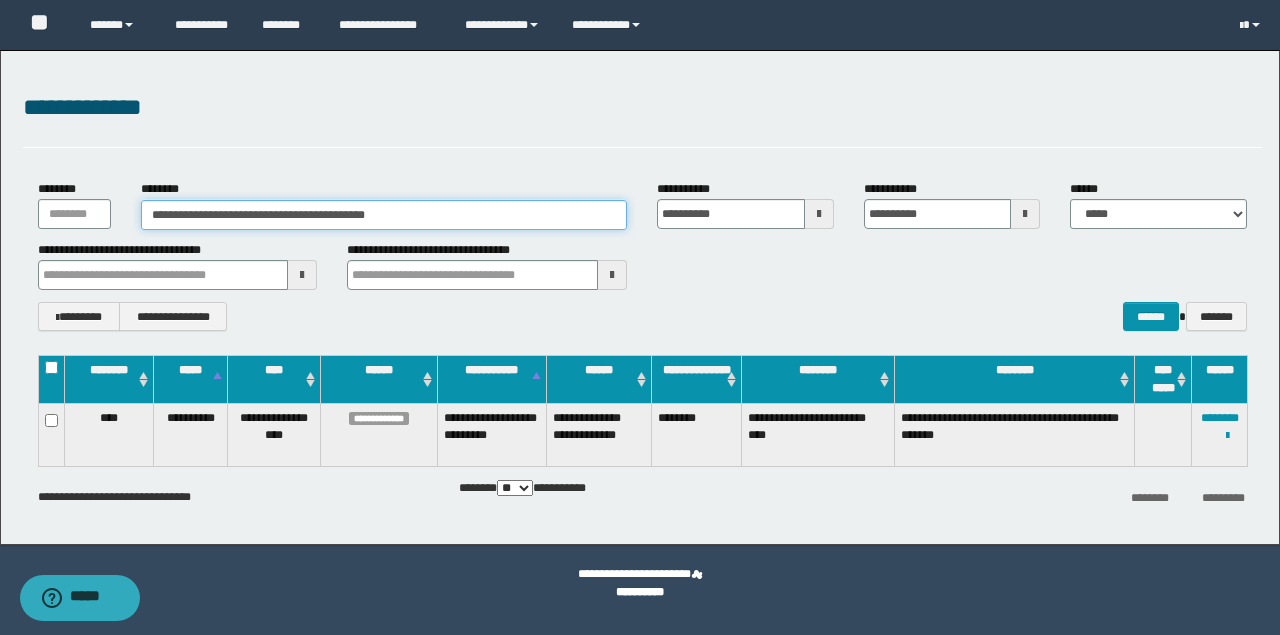 drag, startPoint x: 486, startPoint y: 214, endPoint x: 0, endPoint y: 214, distance: 486 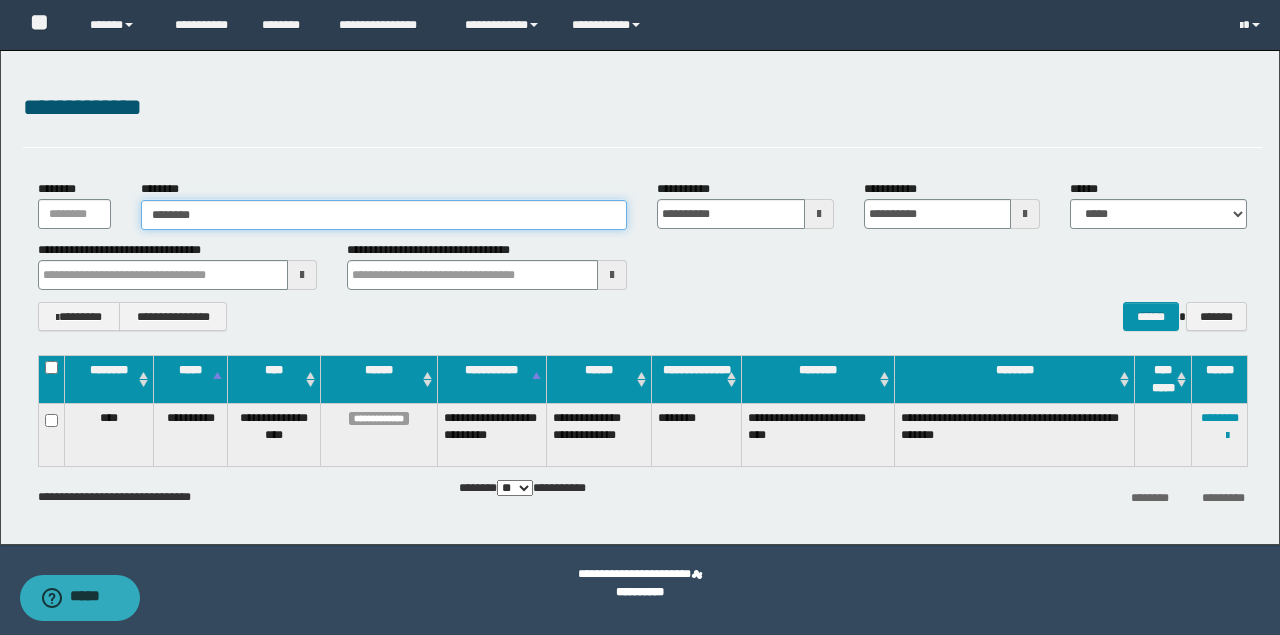 type on "********" 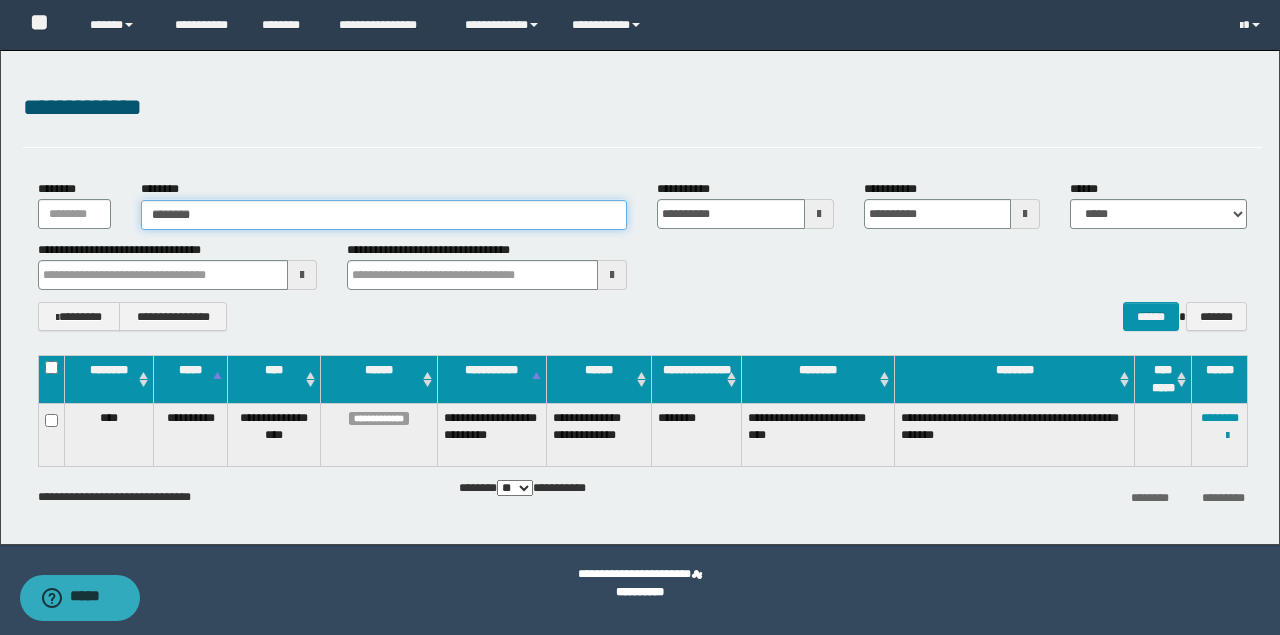 type on "********" 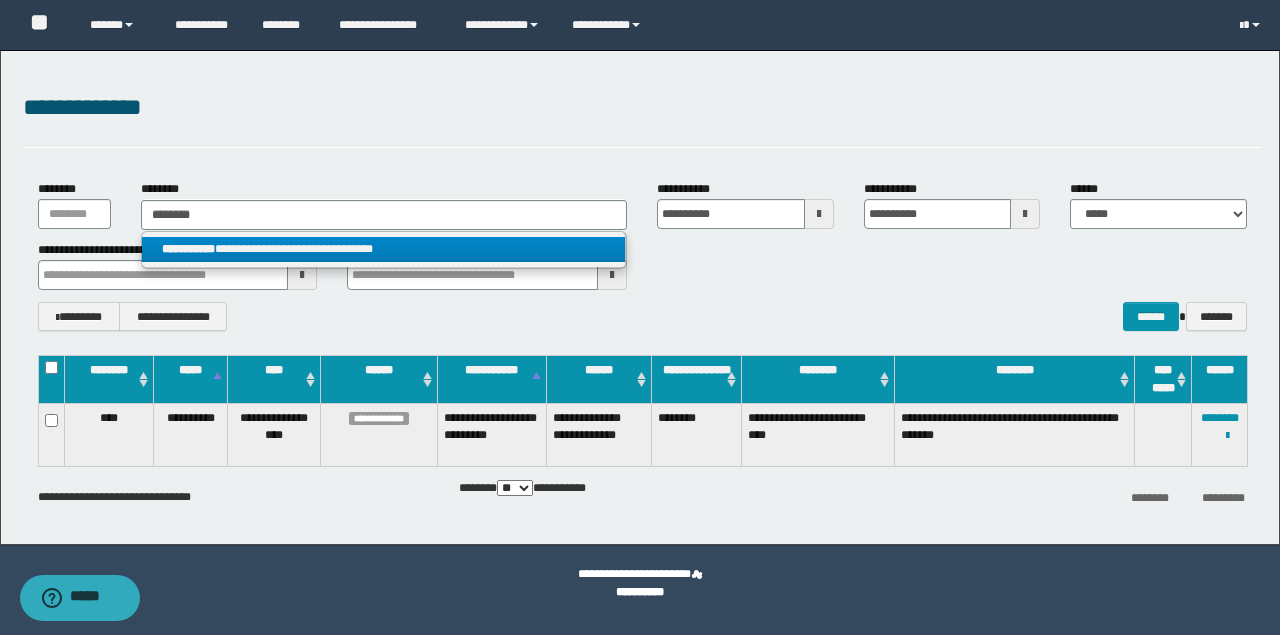 click on "**********" at bounding box center [383, 249] 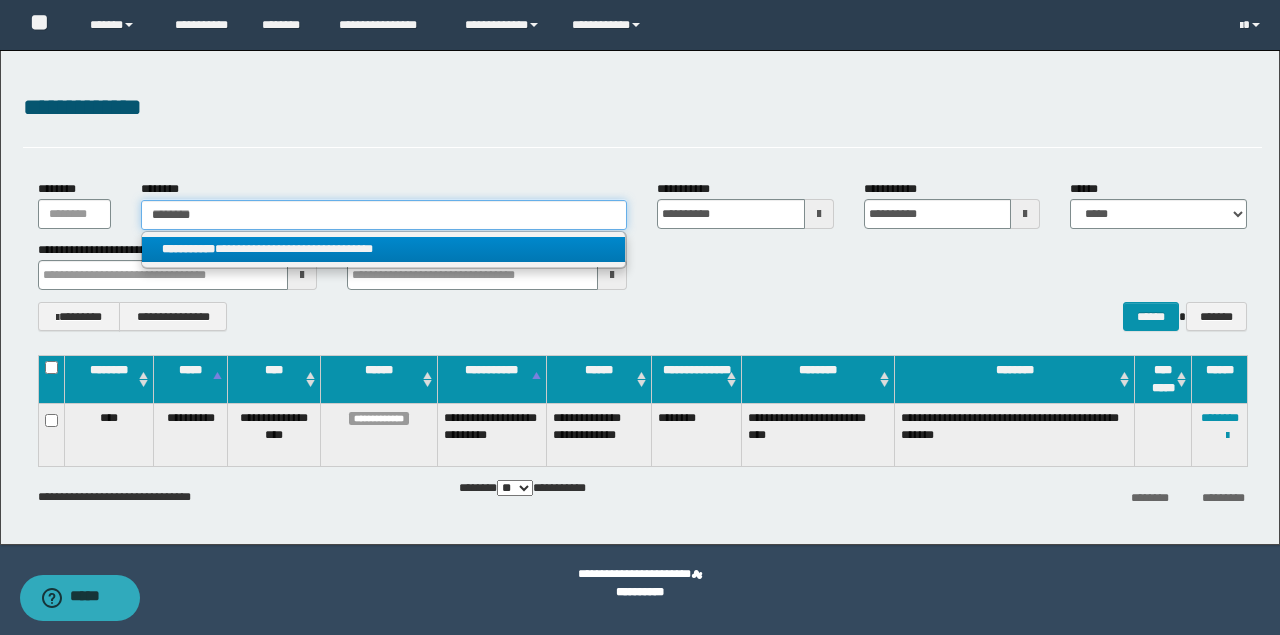 type 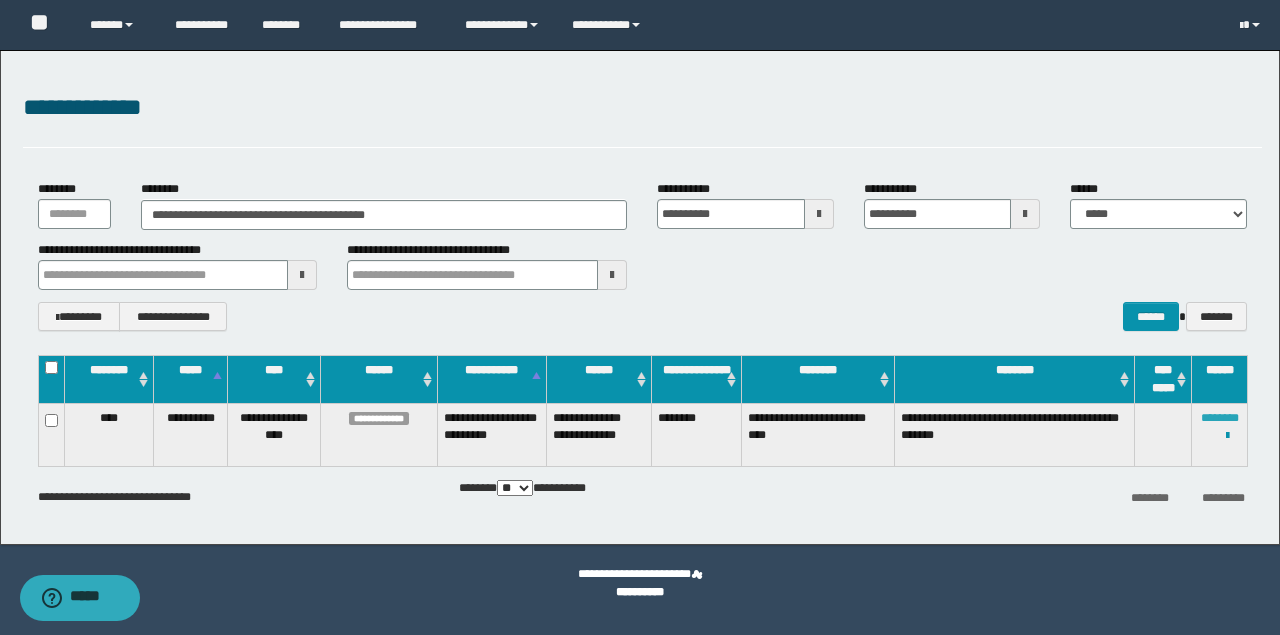 click on "**********" at bounding box center [1220, 434] 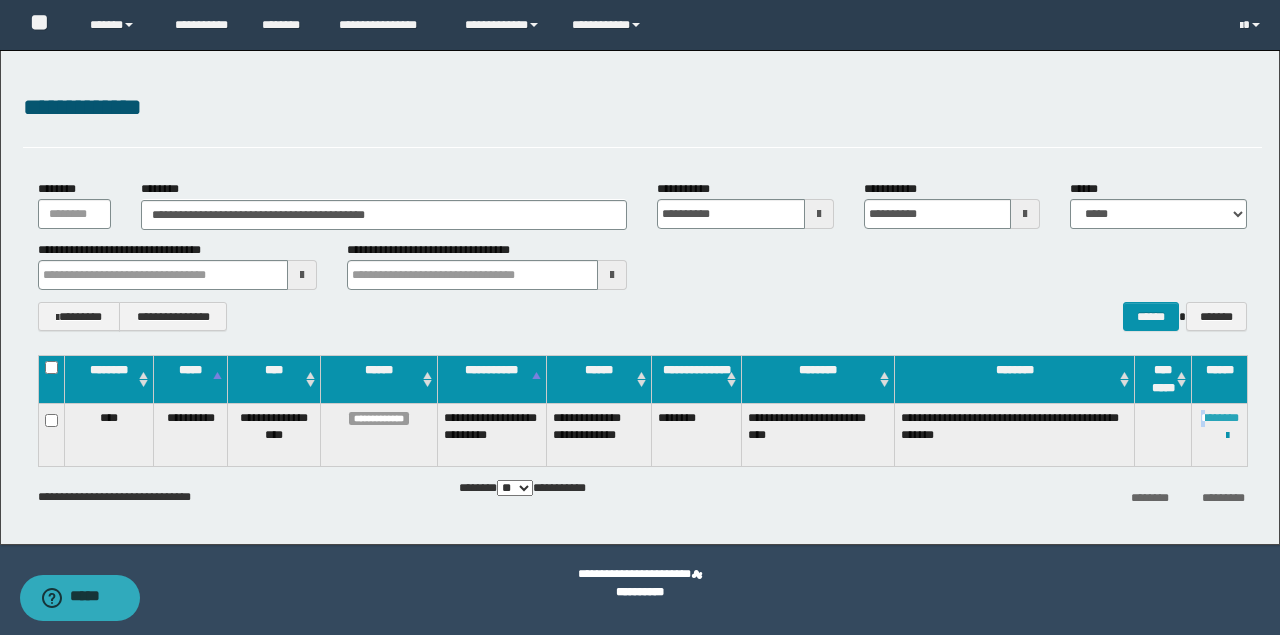 click on "********" at bounding box center [1220, 418] 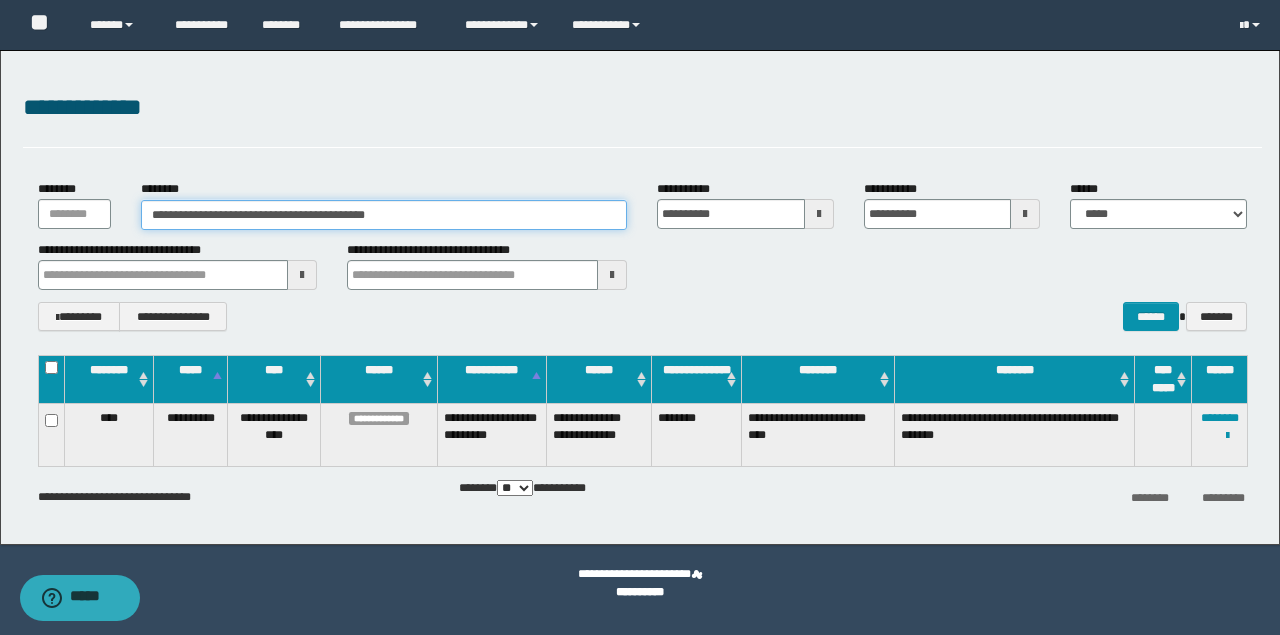 drag, startPoint x: 260, startPoint y: 190, endPoint x: 0, endPoint y: 202, distance: 260.27676 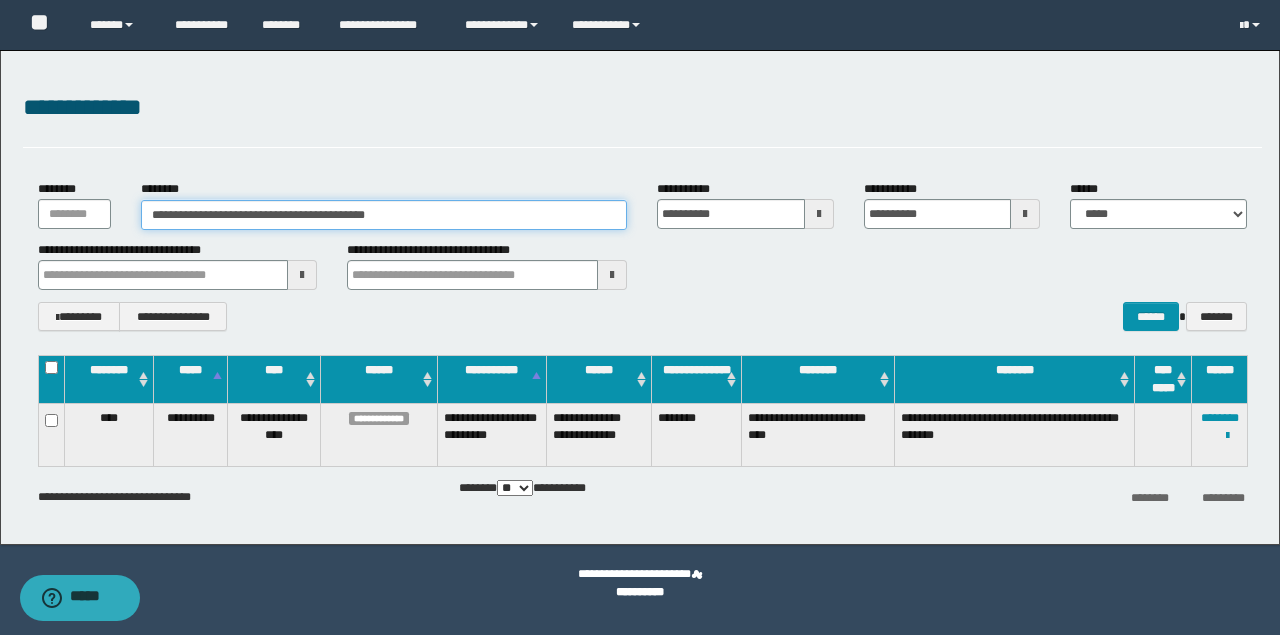 paste 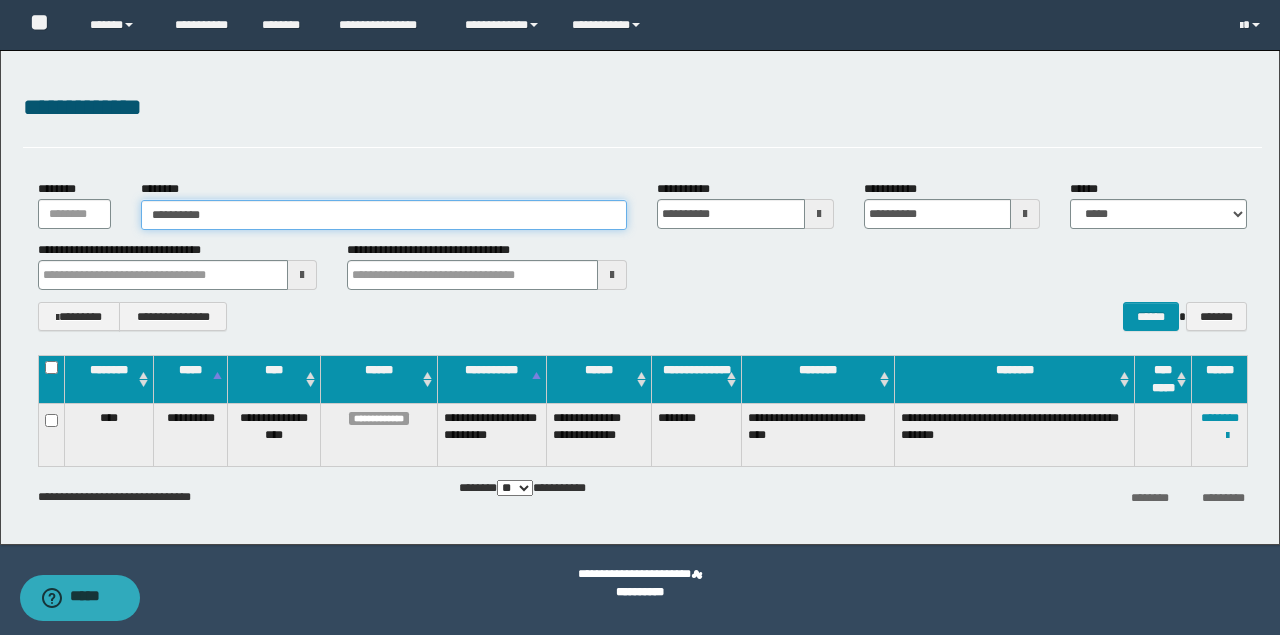 type on "**********" 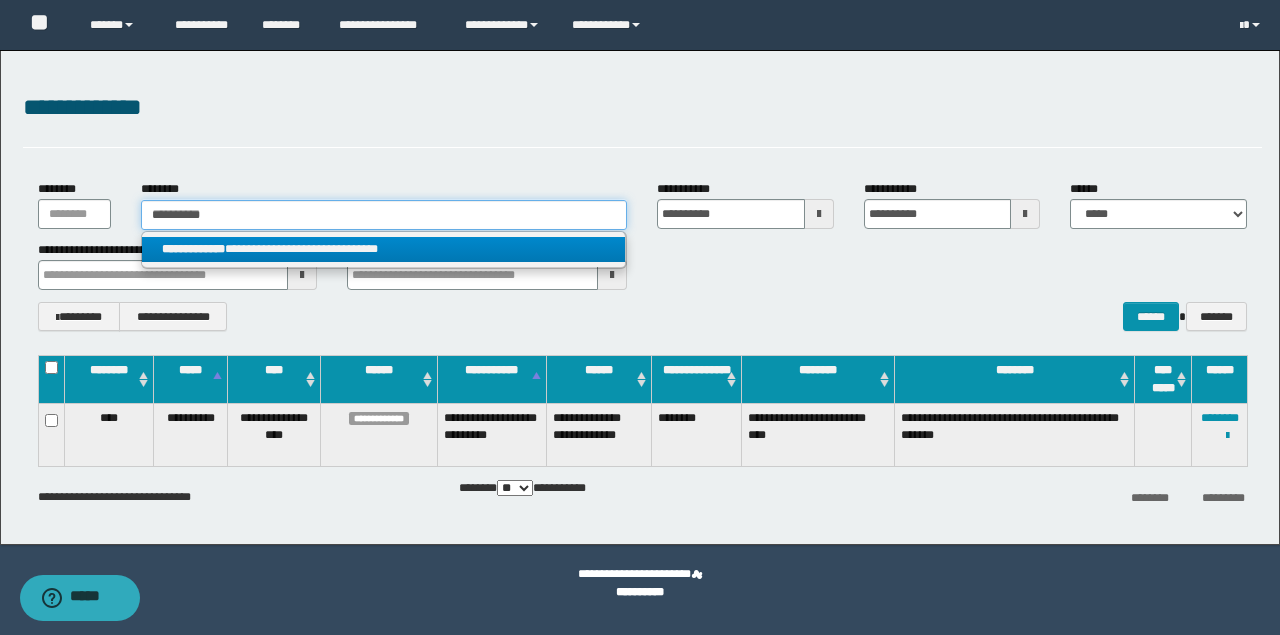 type on "**********" 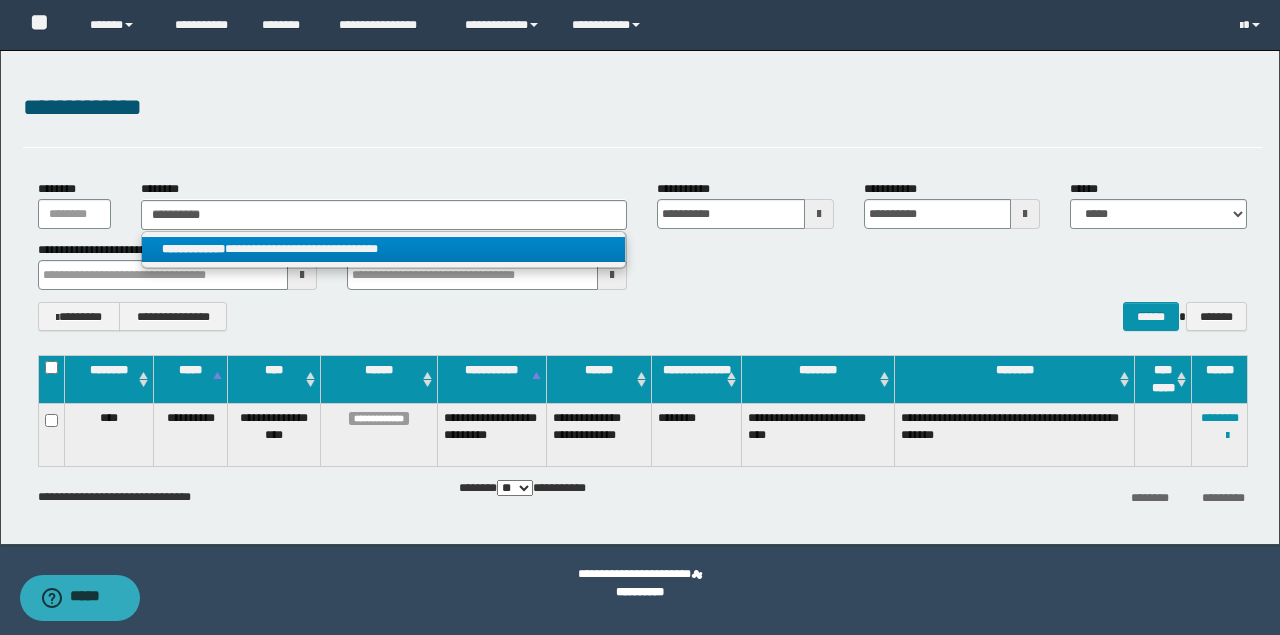 click on "**********" at bounding box center (384, 249) 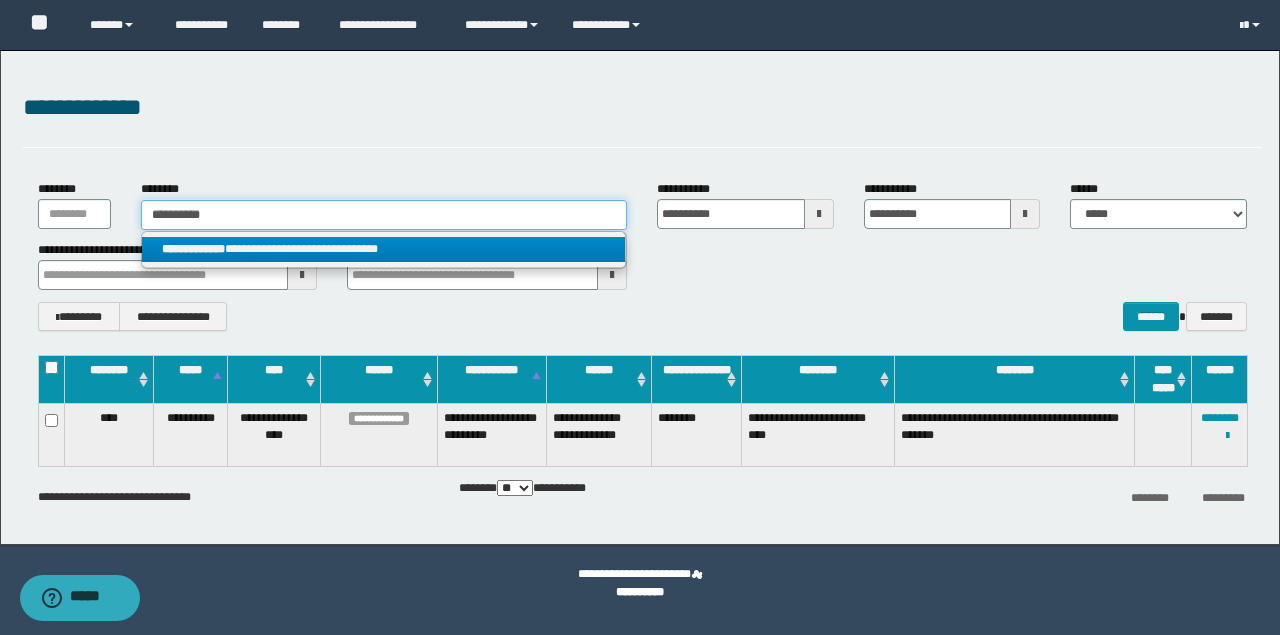 type 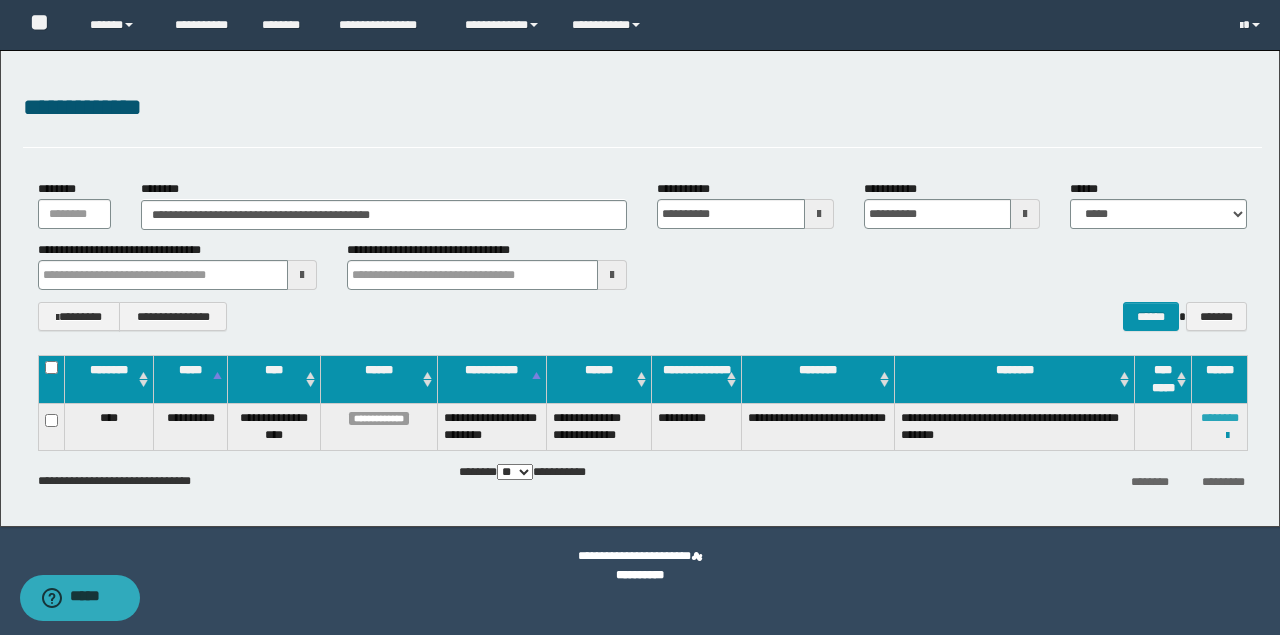 click on "********" at bounding box center (1220, 418) 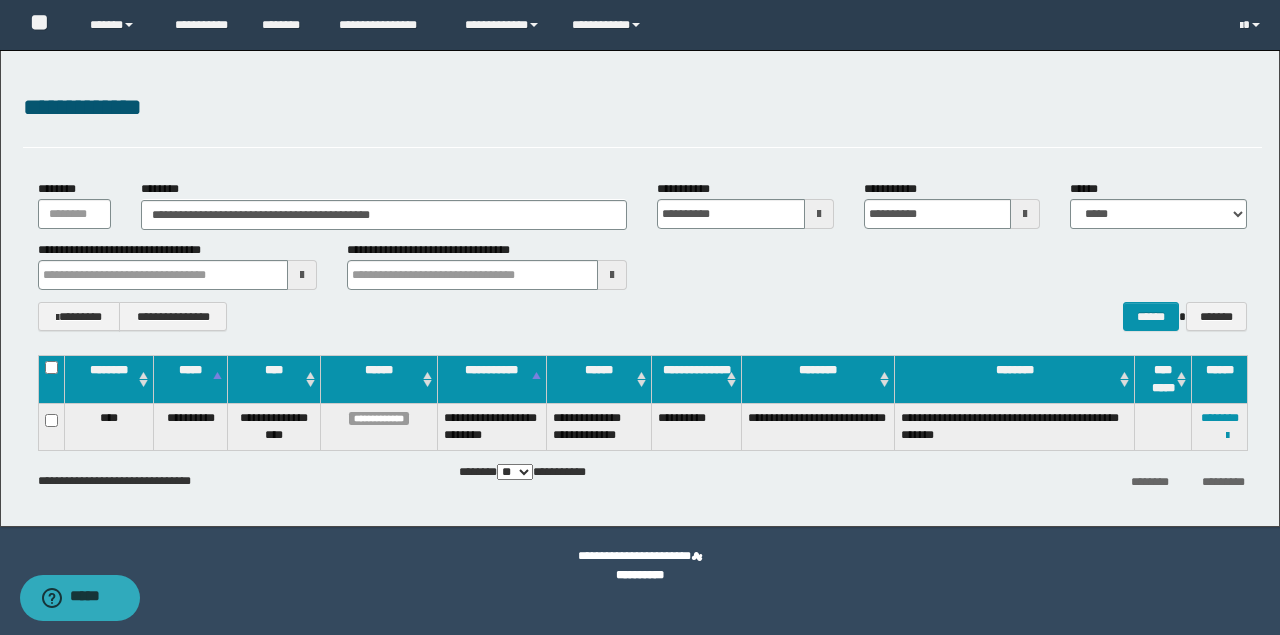 click on "**********" at bounding box center [640, 288] 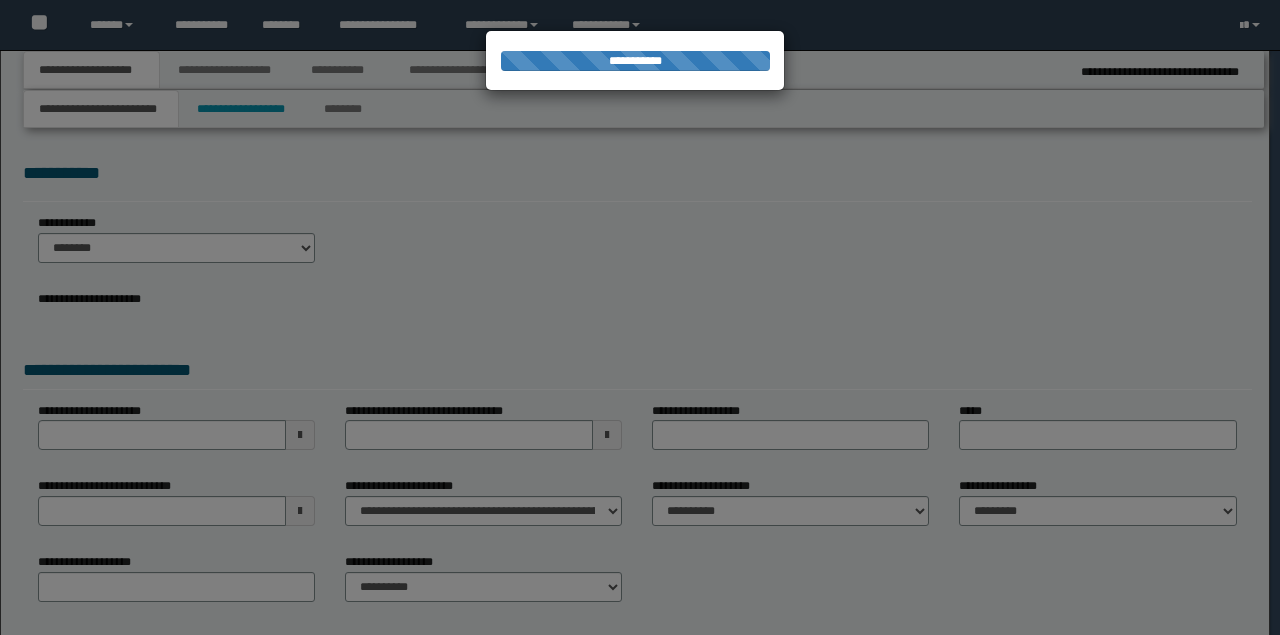 scroll, scrollTop: 0, scrollLeft: 0, axis: both 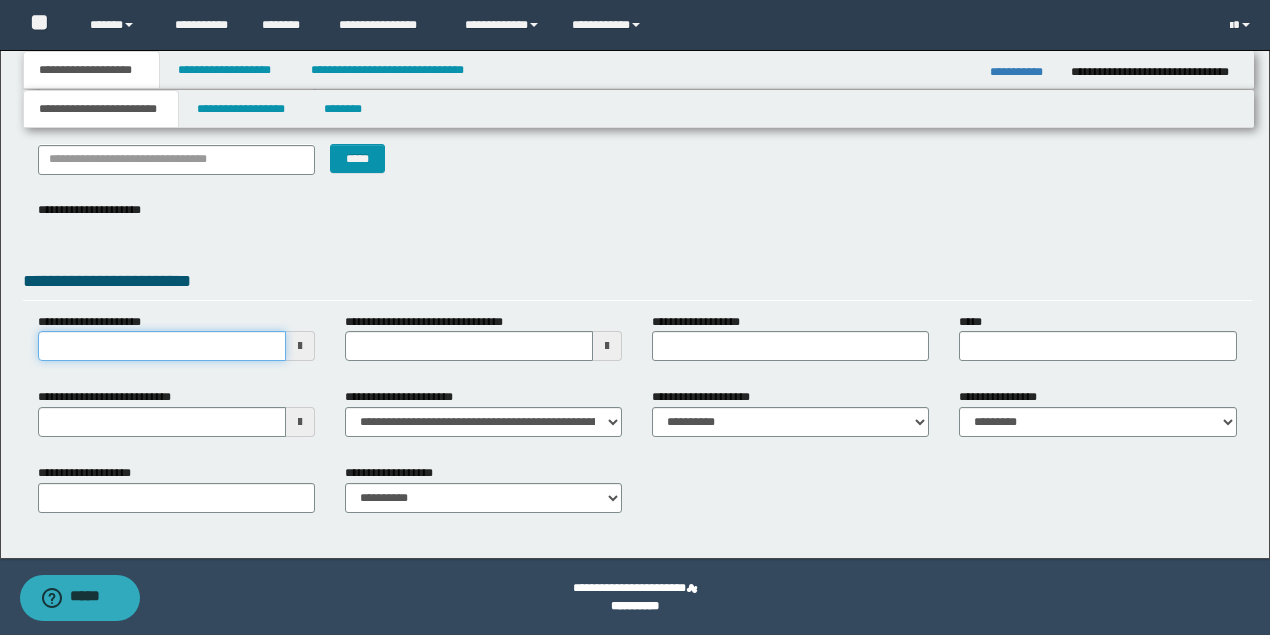 click on "**********" at bounding box center [162, 346] 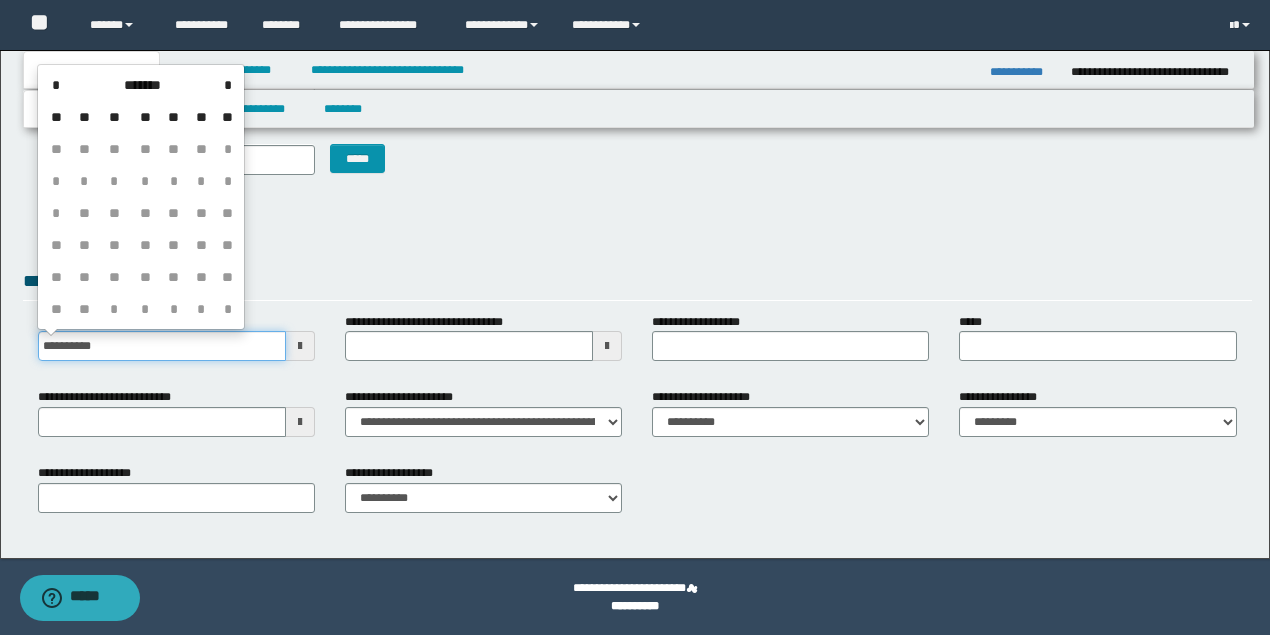 type on "**********" 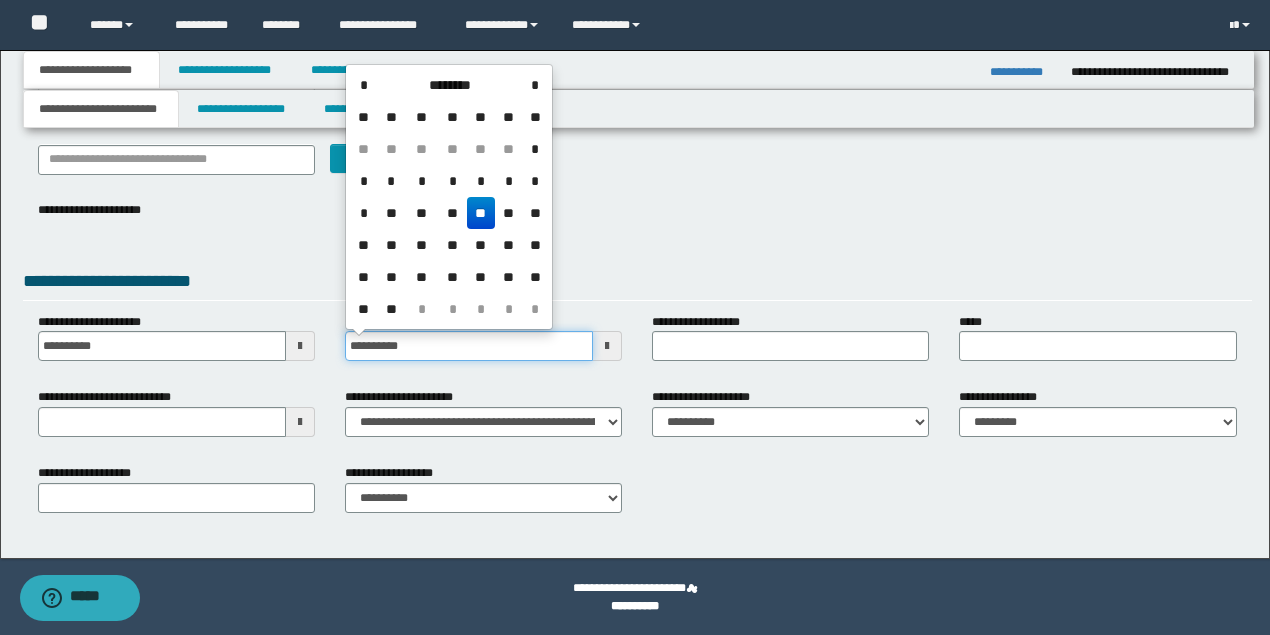 type on "**********" 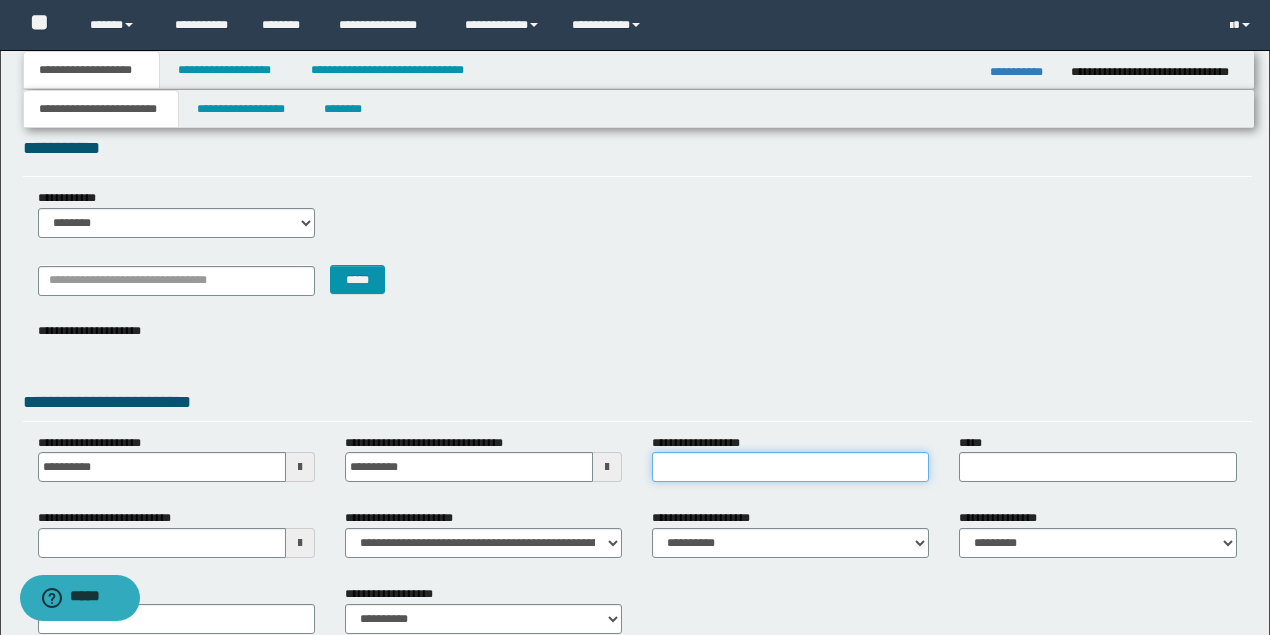 scroll, scrollTop: 13, scrollLeft: 0, axis: vertical 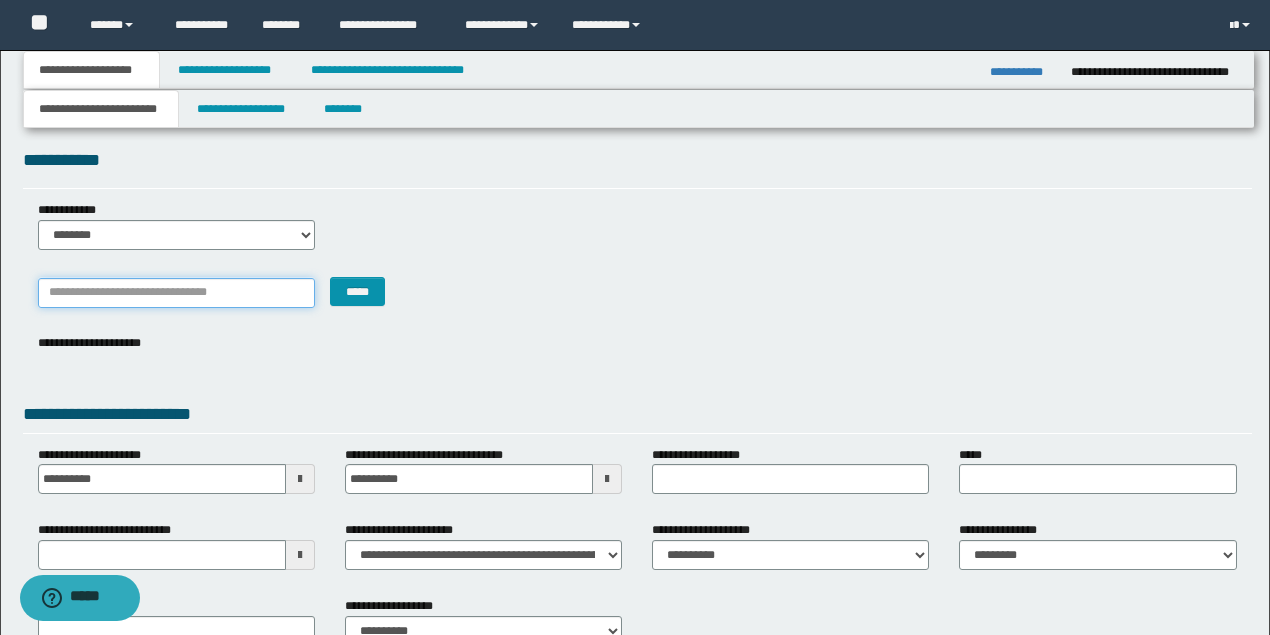 click on "*******" at bounding box center [176, 293] 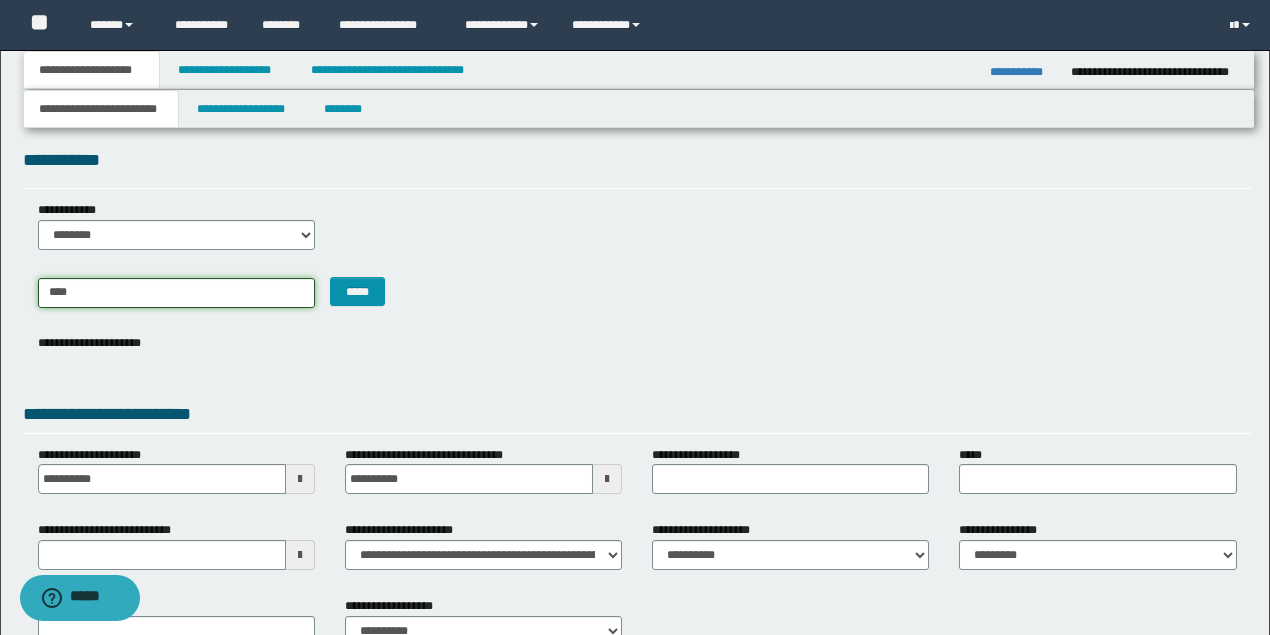 type on "*****" 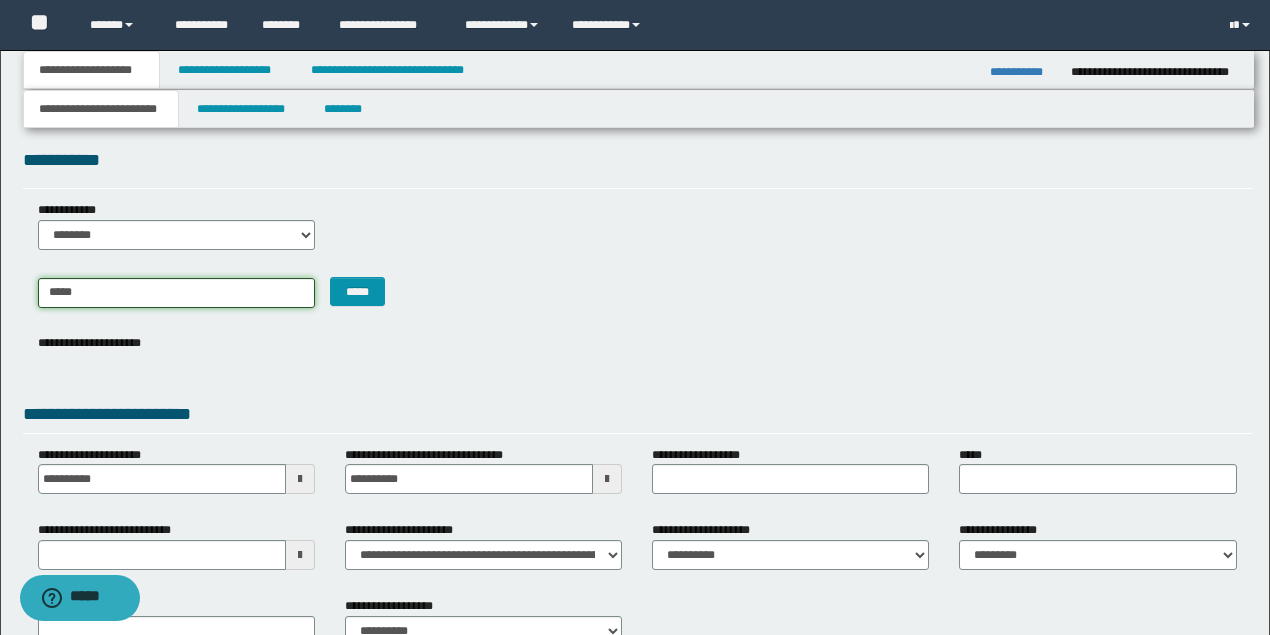 type on "*******" 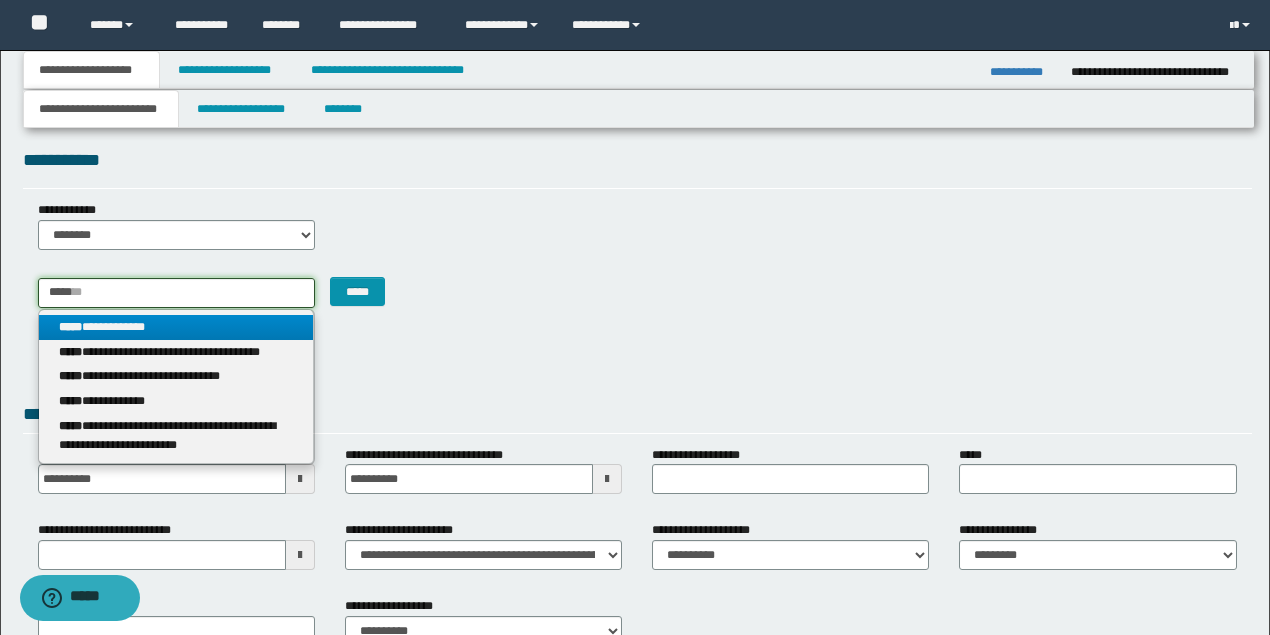 type on "*****" 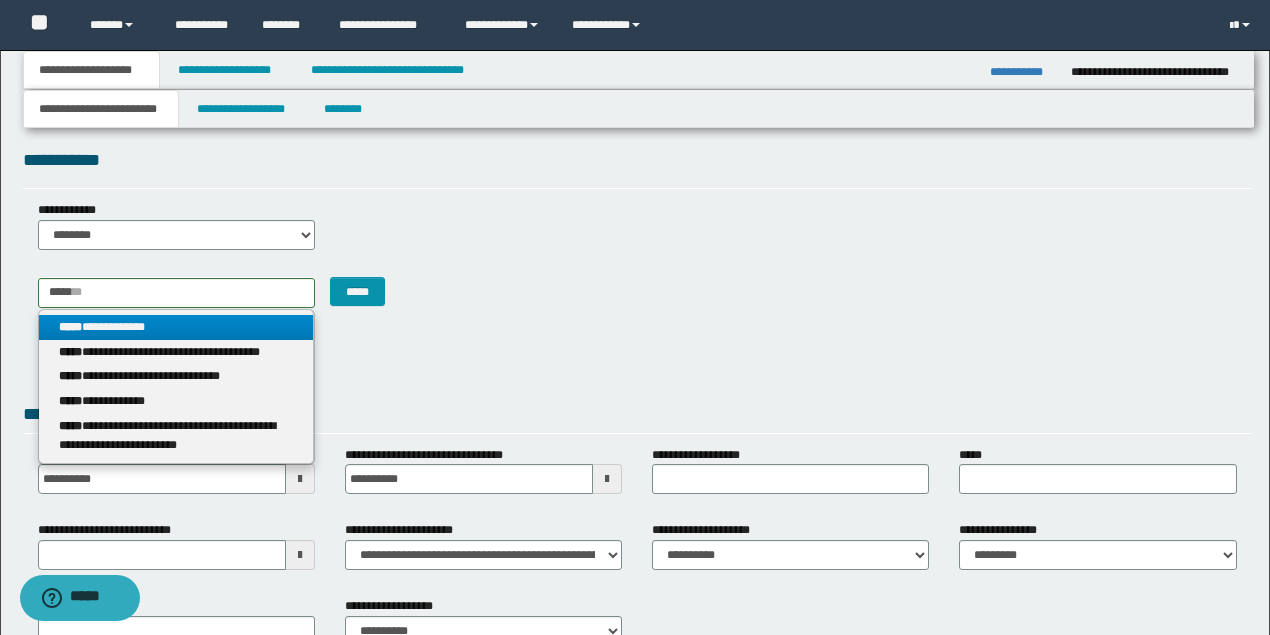 click on "**********" at bounding box center [176, 327] 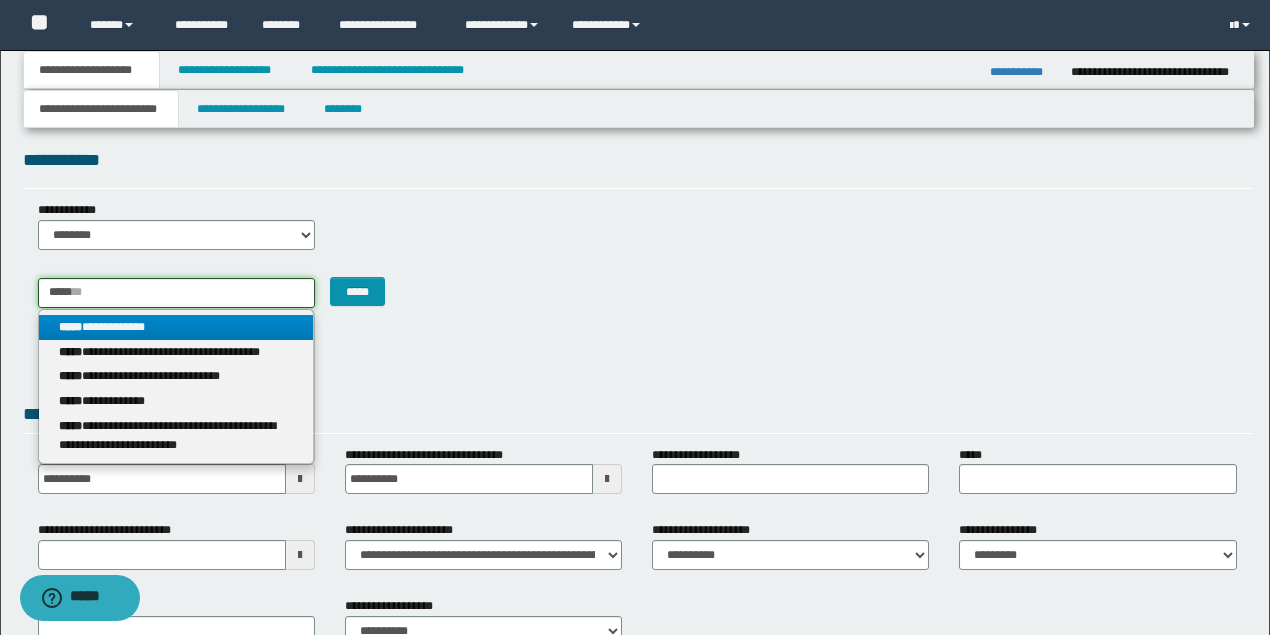 type 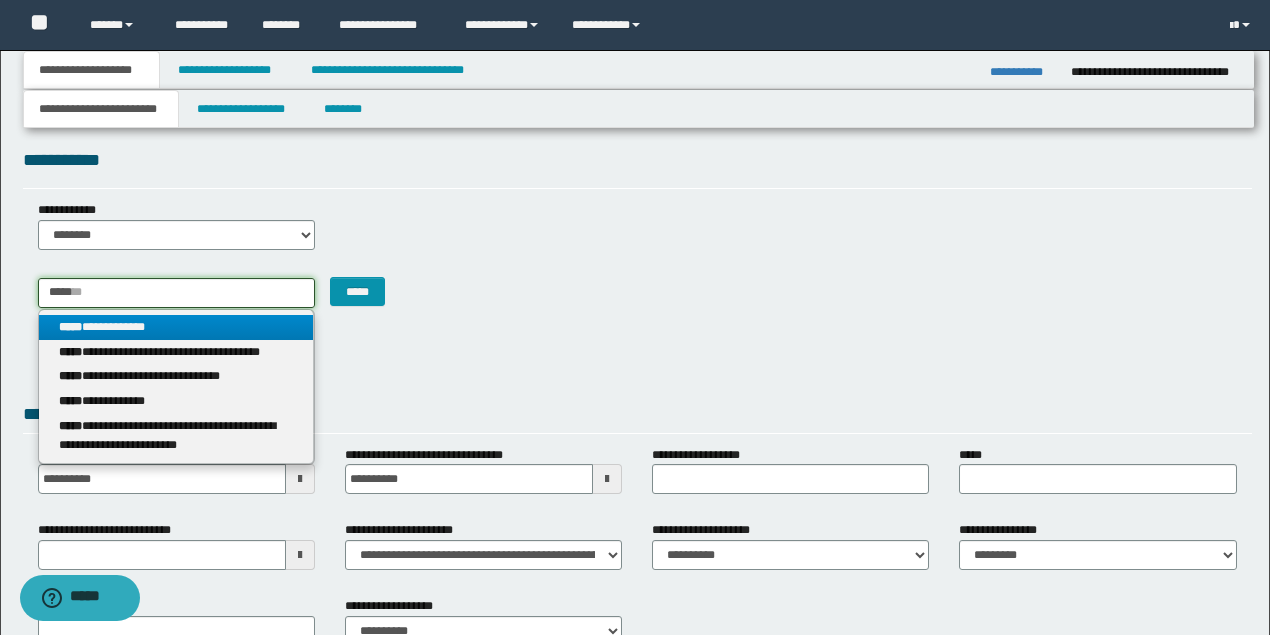 type on "*******" 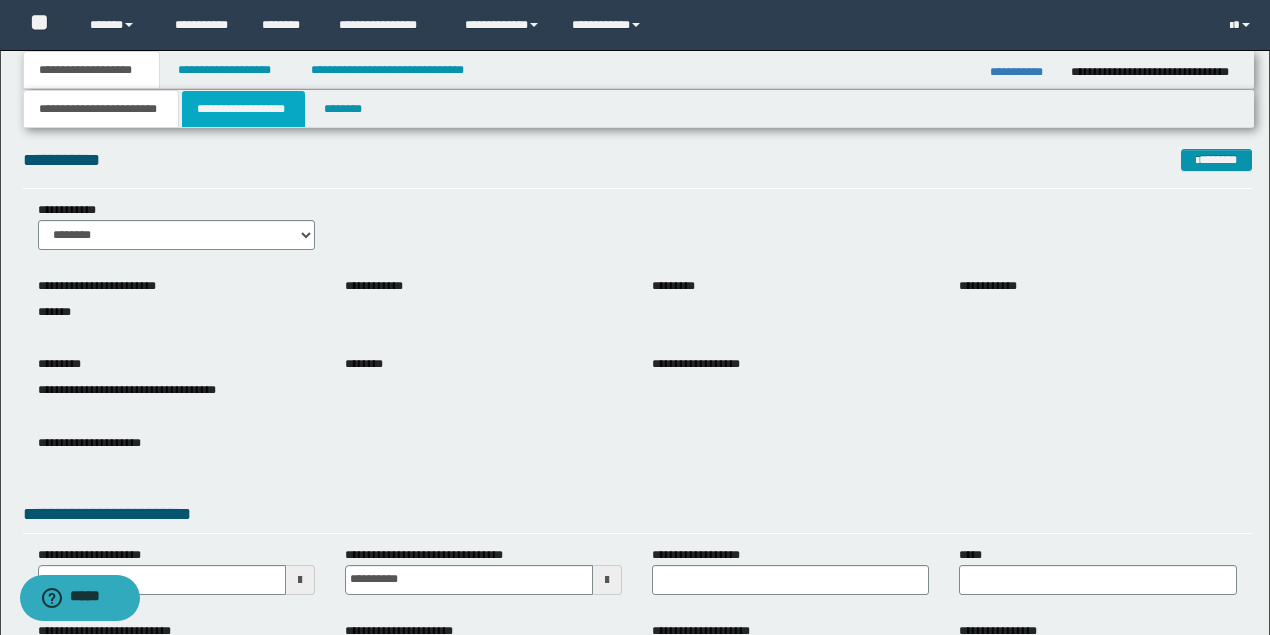 click on "**********" at bounding box center [243, 109] 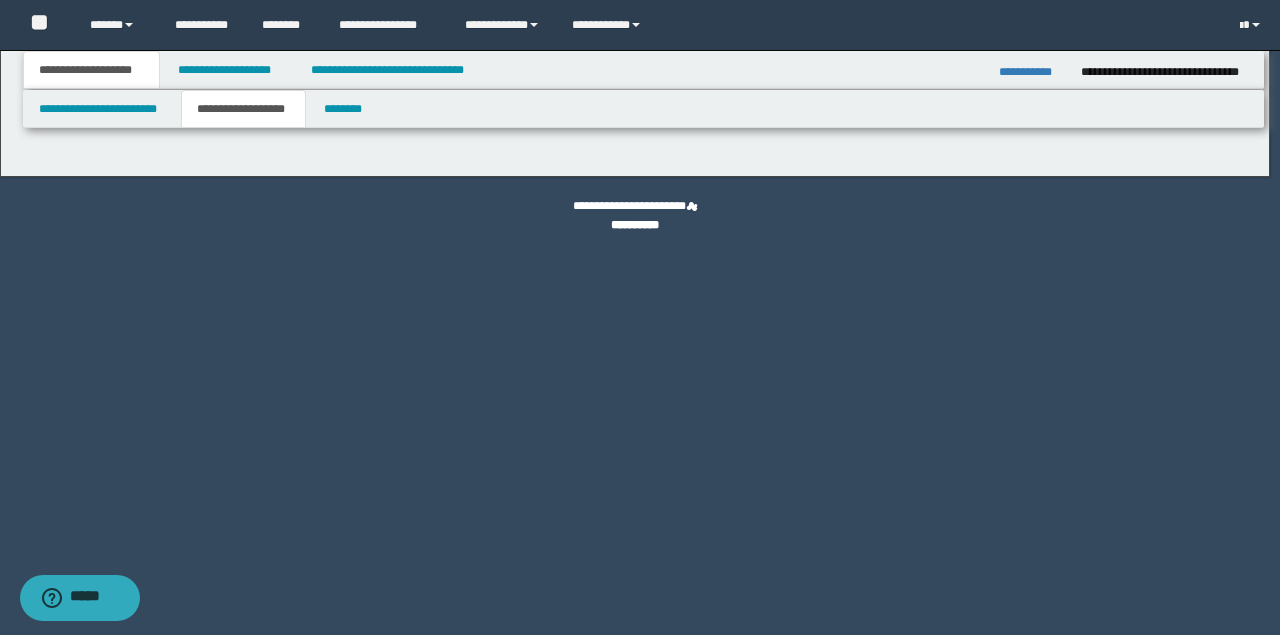 type on "*******" 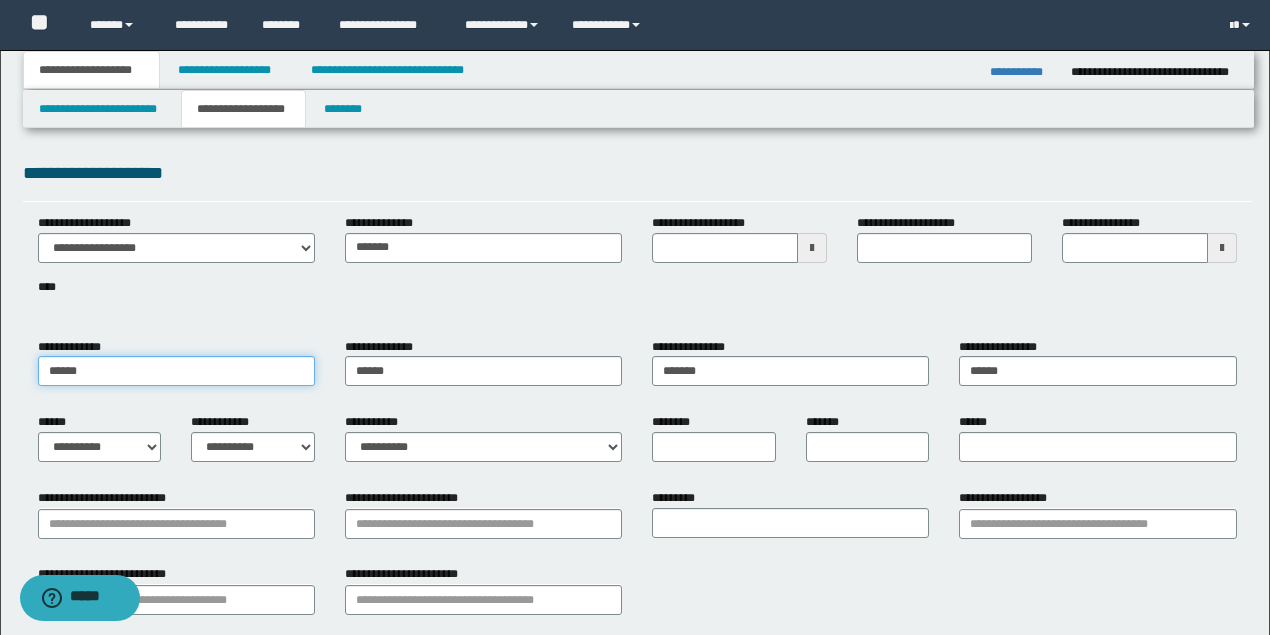 drag, startPoint x: 118, startPoint y: 374, endPoint x: 0, endPoint y: 374, distance: 118 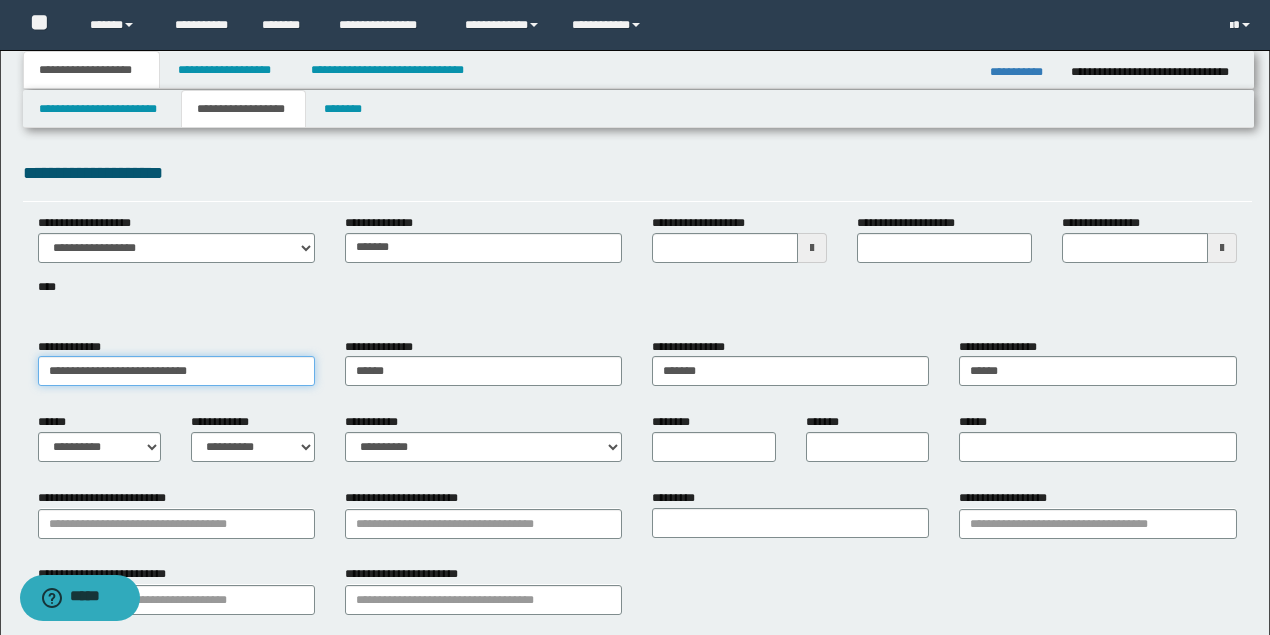 drag, startPoint x: 96, startPoint y: 372, endPoint x: 430, endPoint y: 372, distance: 334 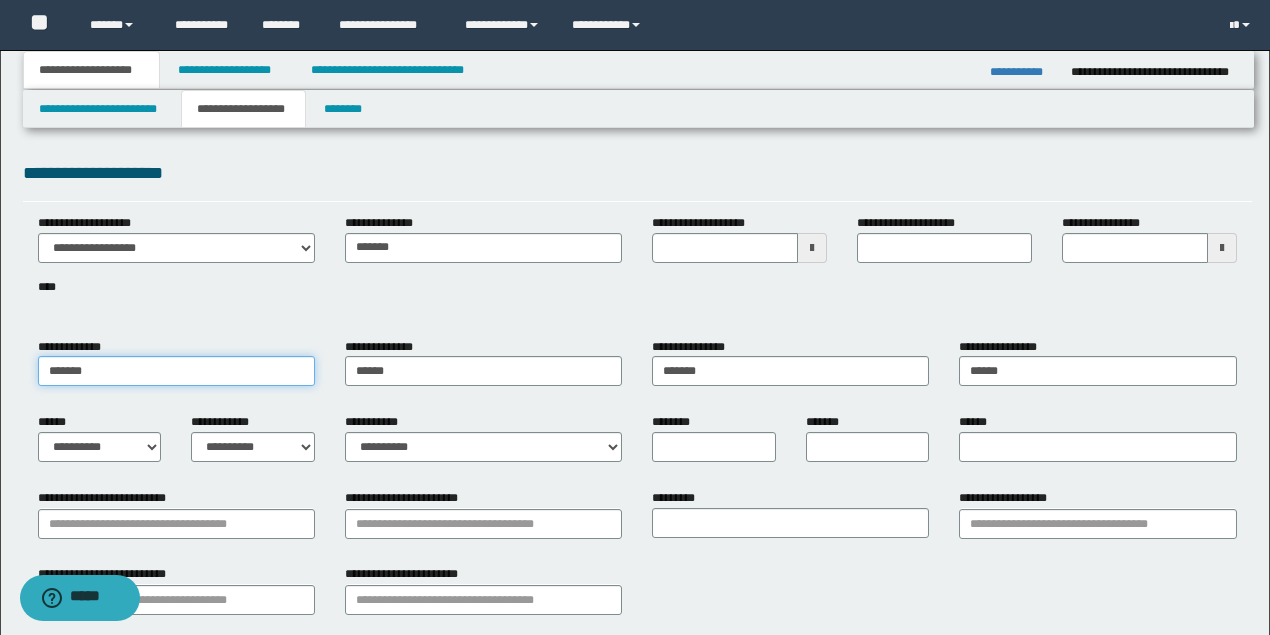 type on "******" 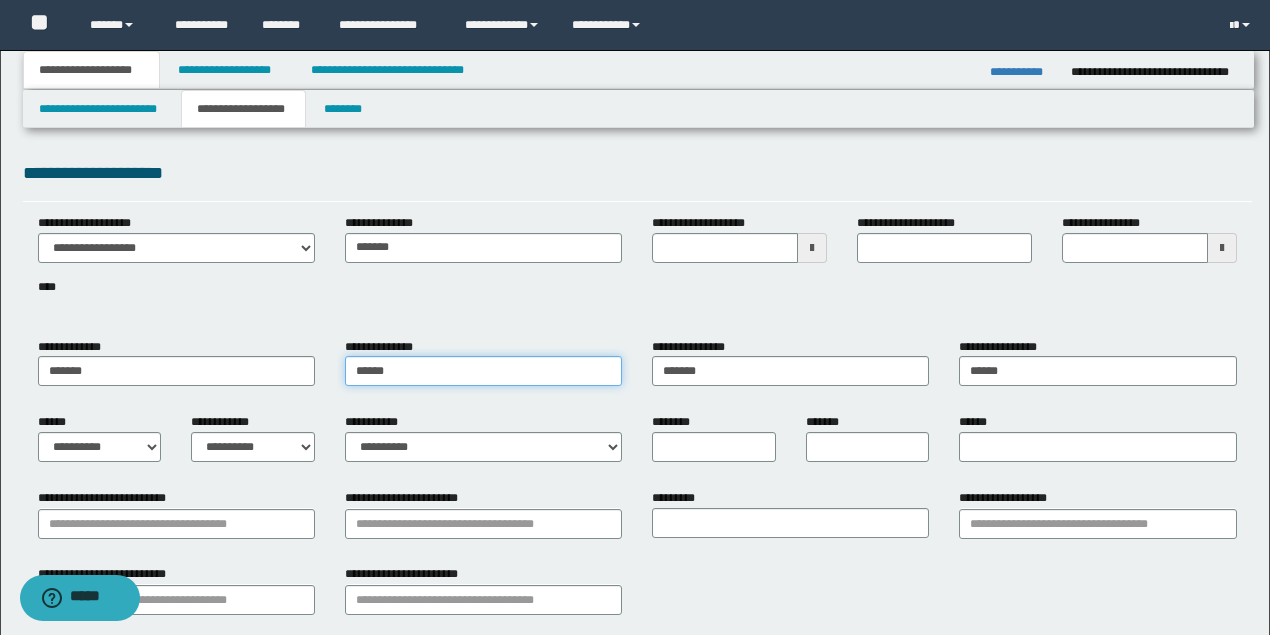 paste on "**********" 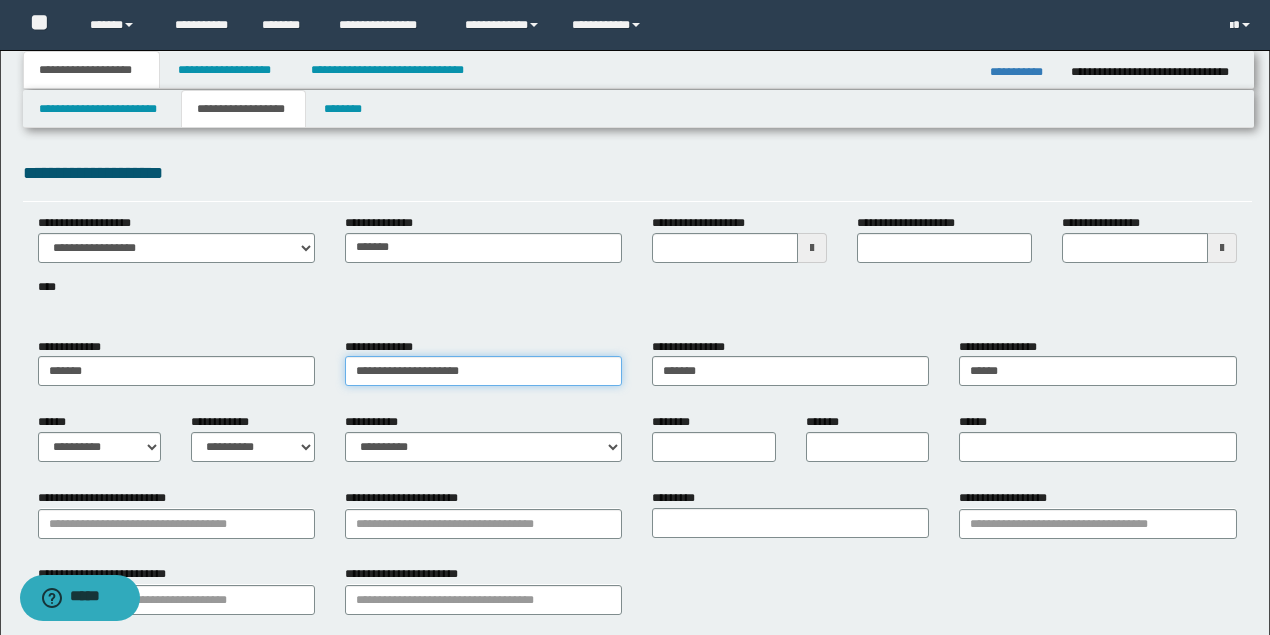 drag, startPoint x: 396, startPoint y: 368, endPoint x: 784, endPoint y: 368, distance: 388 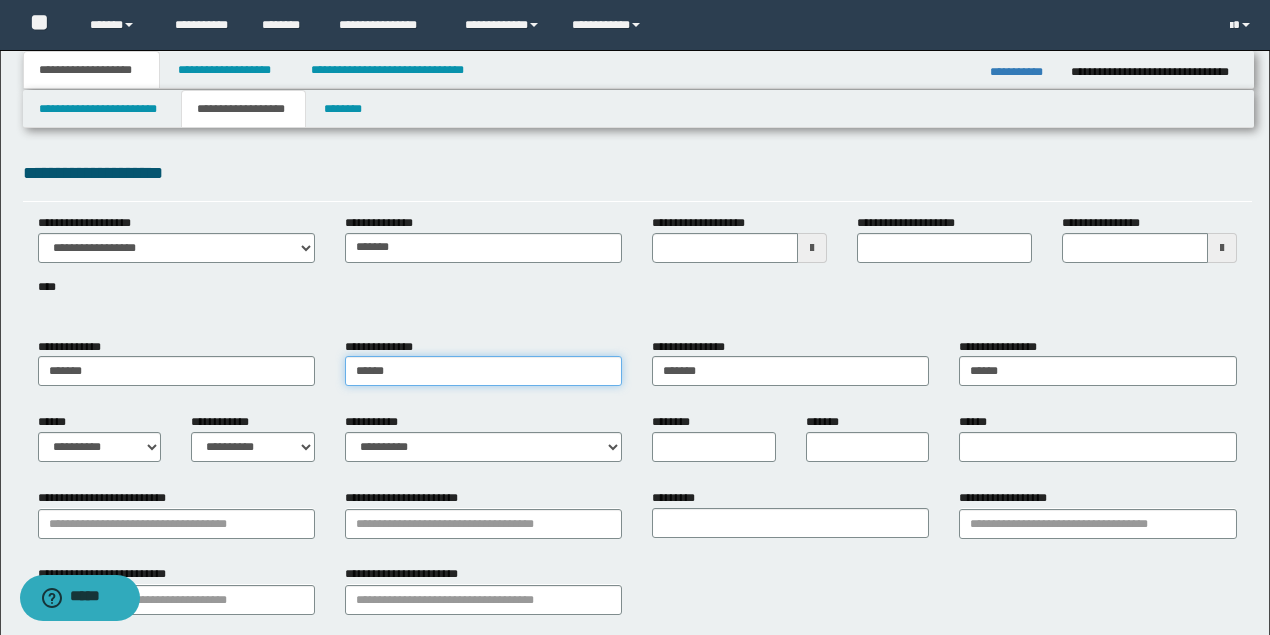type on "******" 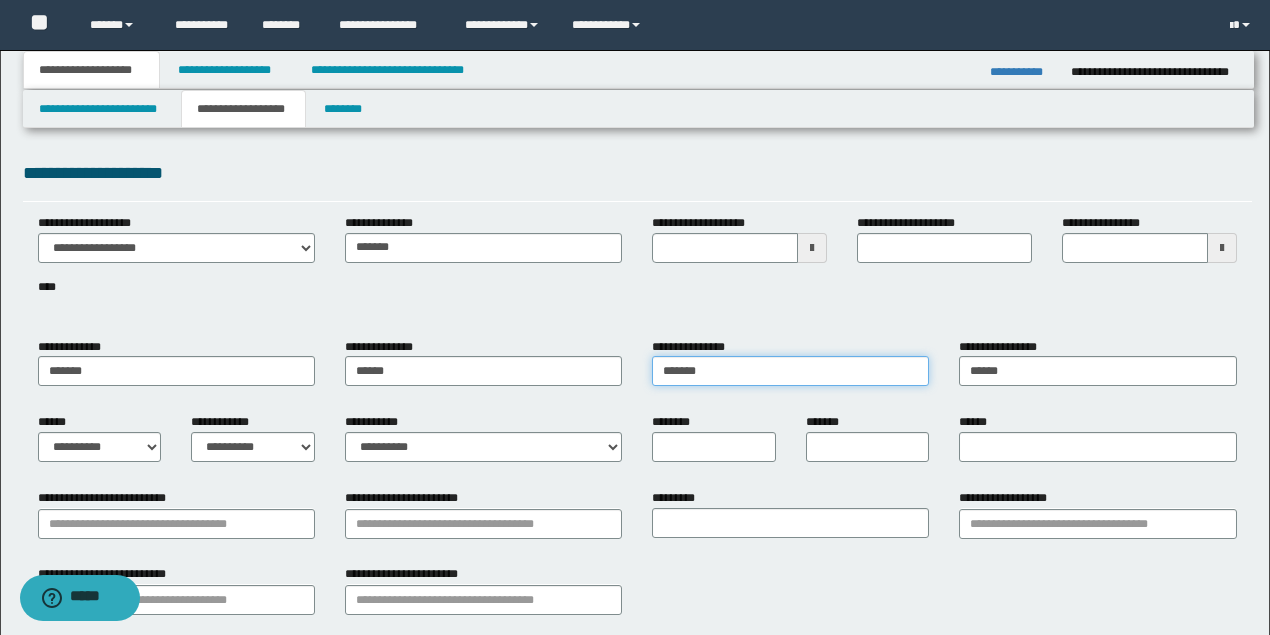 drag, startPoint x: 629, startPoint y: 369, endPoint x: 590, endPoint y: 369, distance: 39 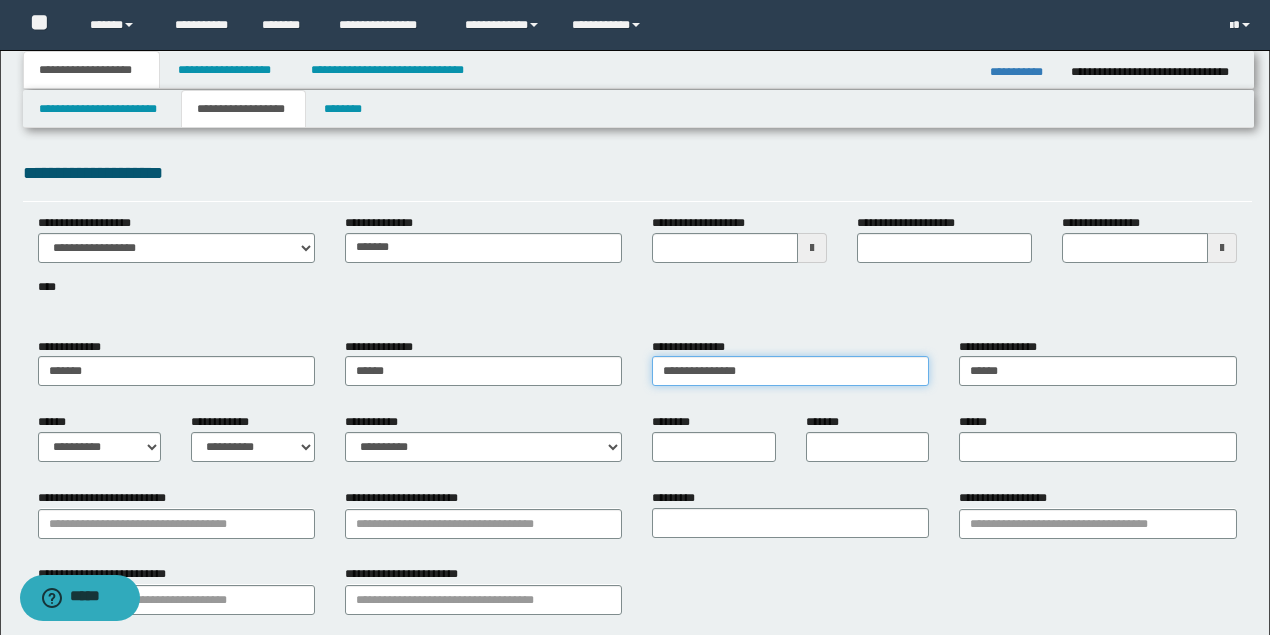 drag, startPoint x: 721, startPoint y: 366, endPoint x: 1075, endPoint y: 365, distance: 354.0014 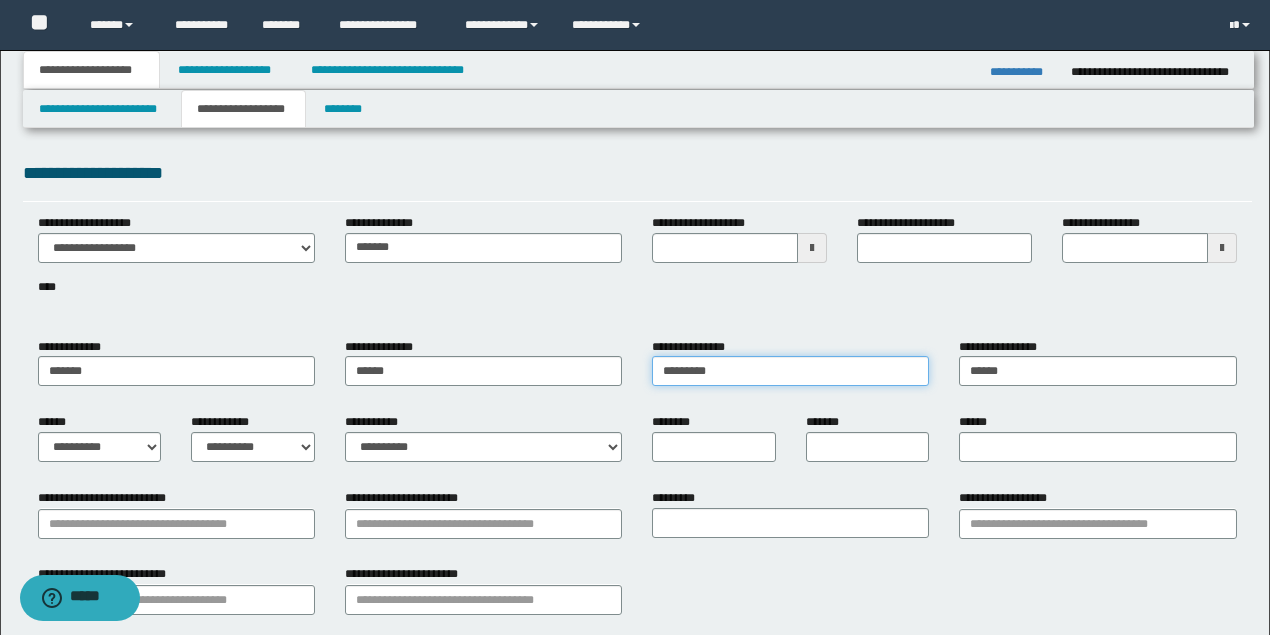 type on "*******" 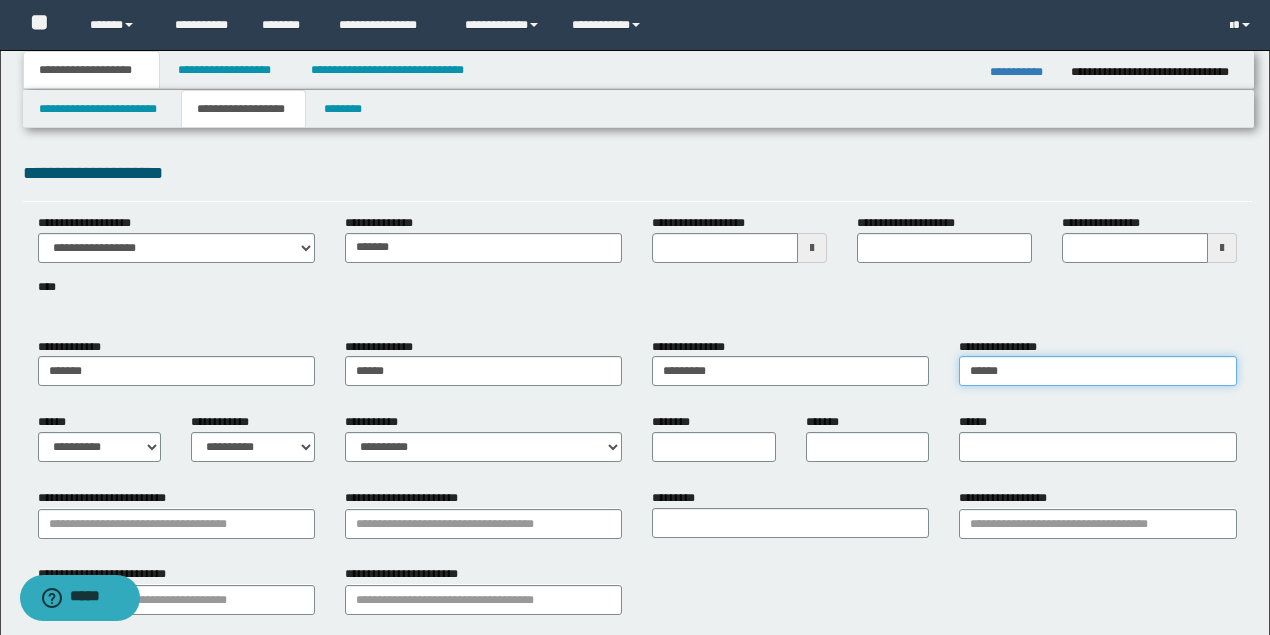 drag, startPoint x: 1075, startPoint y: 365, endPoint x: 764, endPoint y: 360, distance: 311.0402 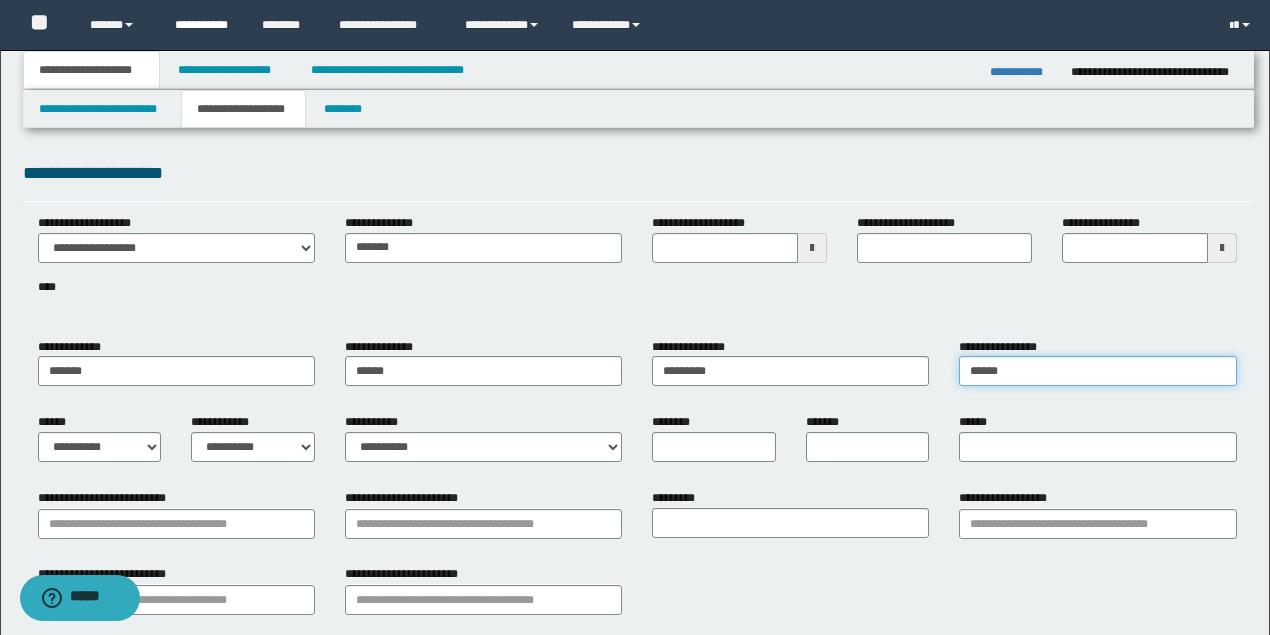 type on "******" 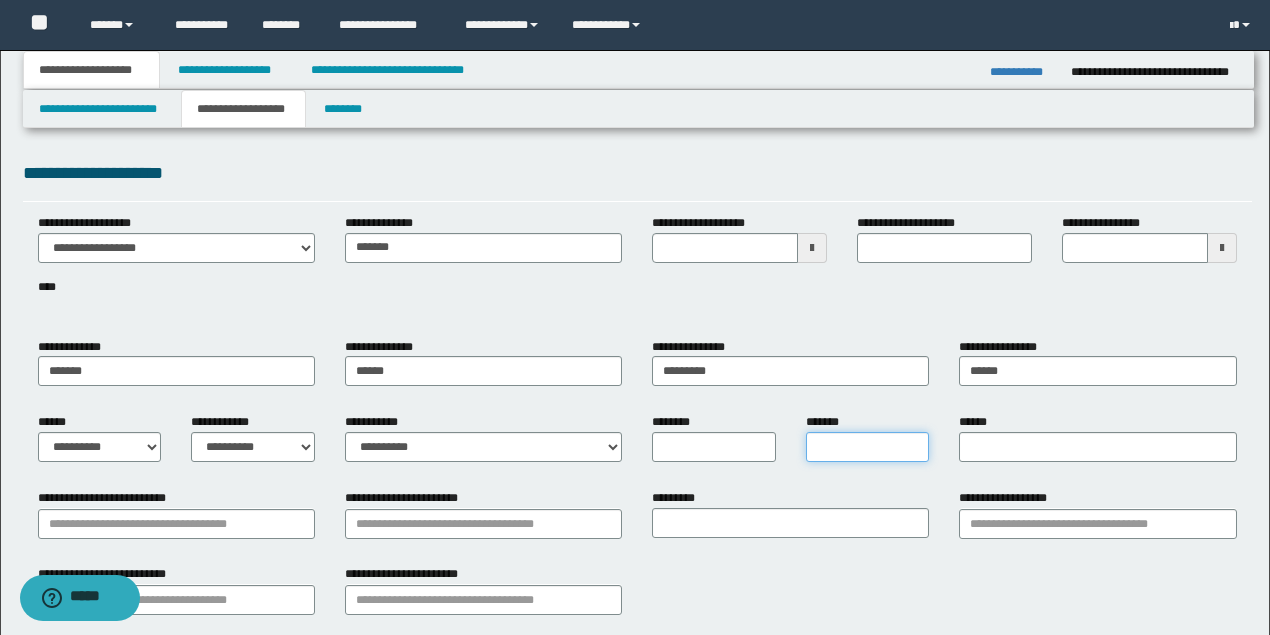 click on "*******" at bounding box center (868, 447) 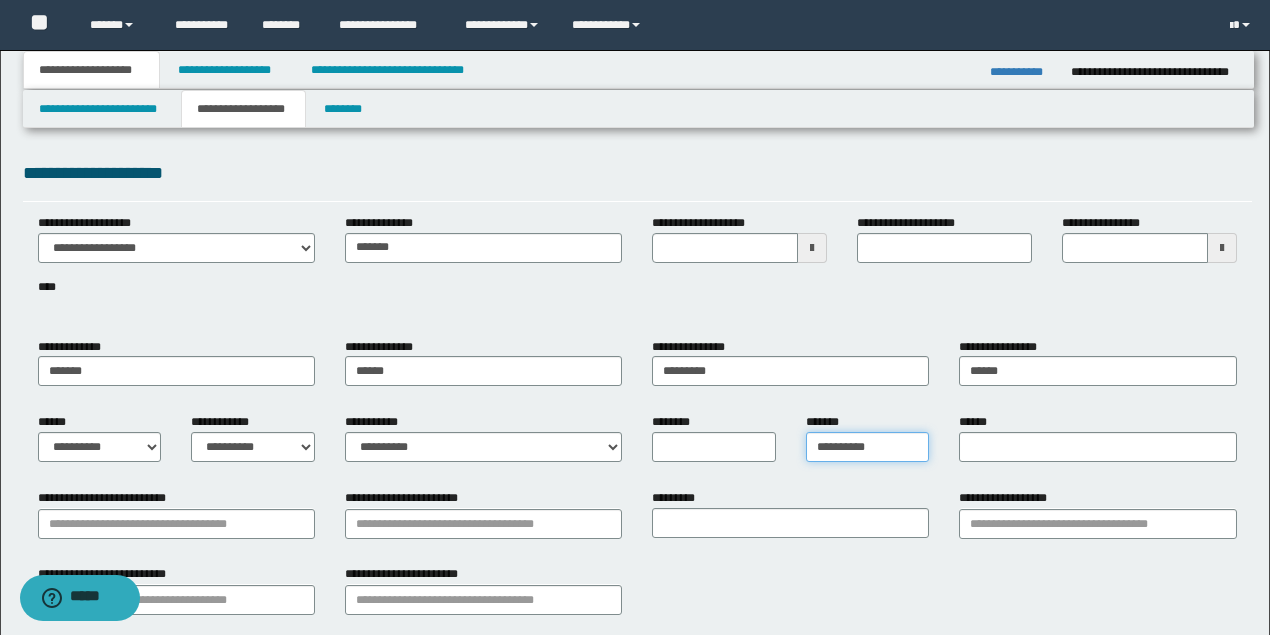 type on "**********" 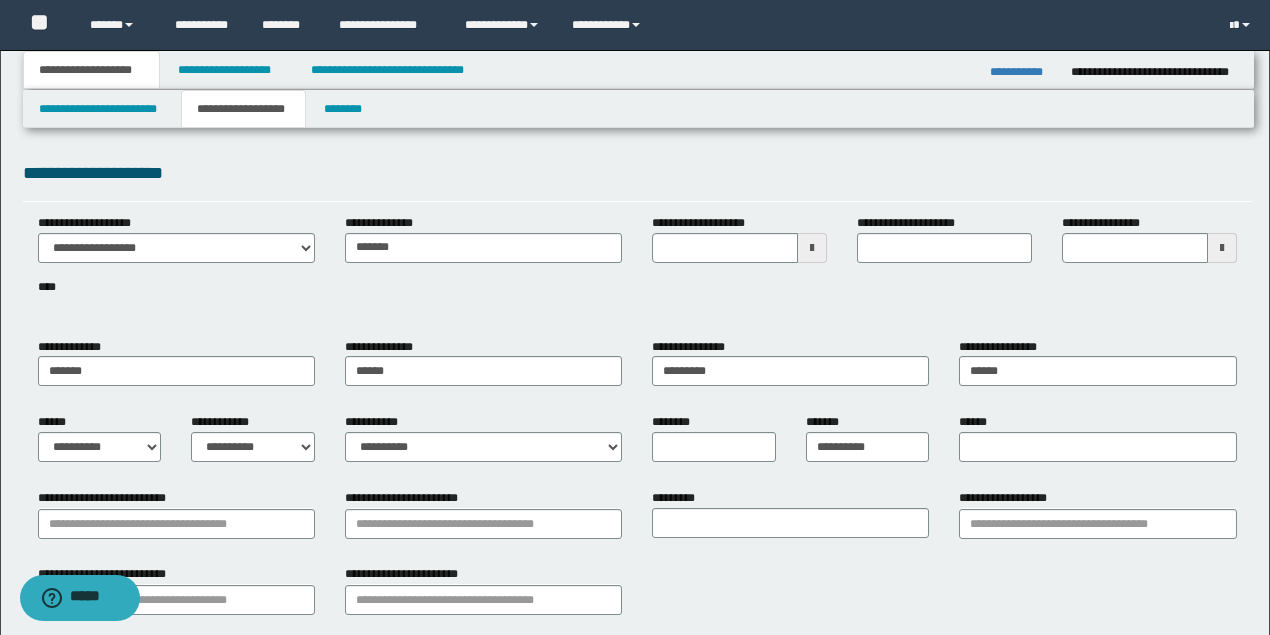 click on "******" at bounding box center (1097, 437) 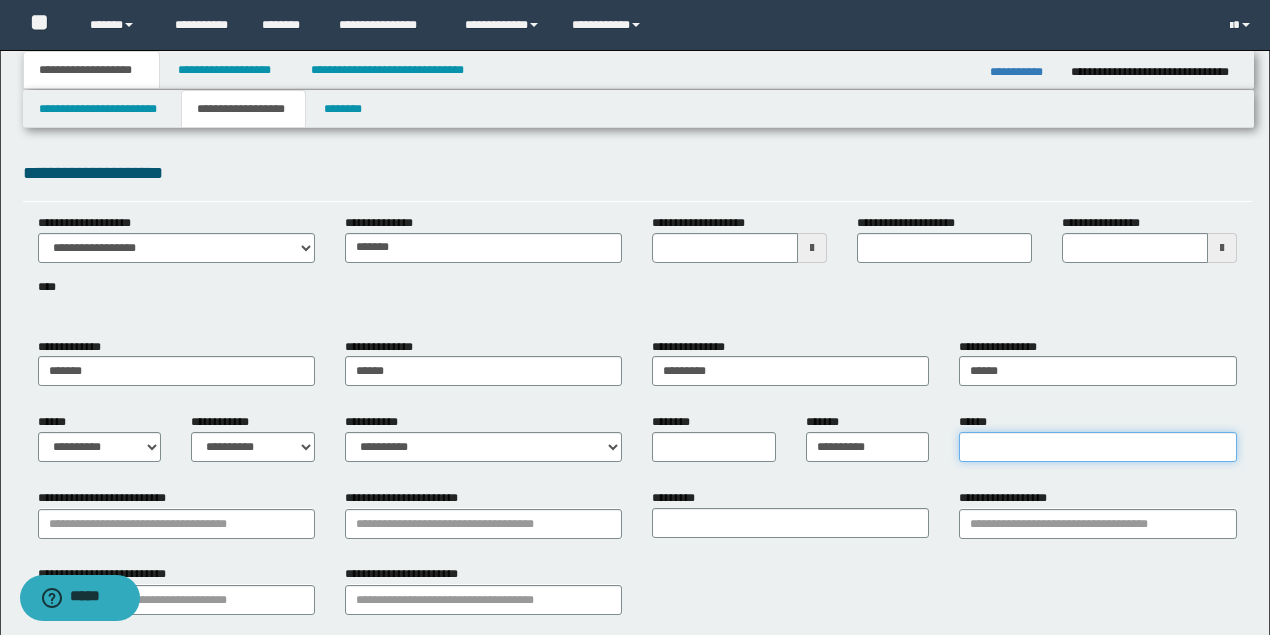 click on "******" at bounding box center (1097, 447) 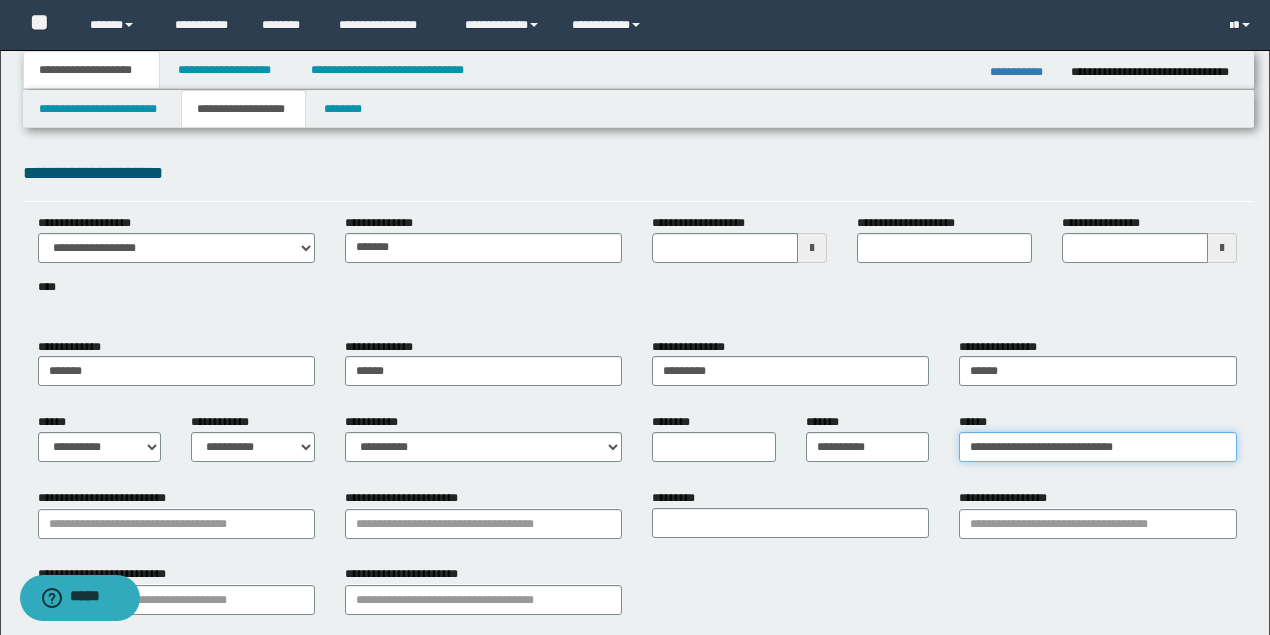 type on "**********" 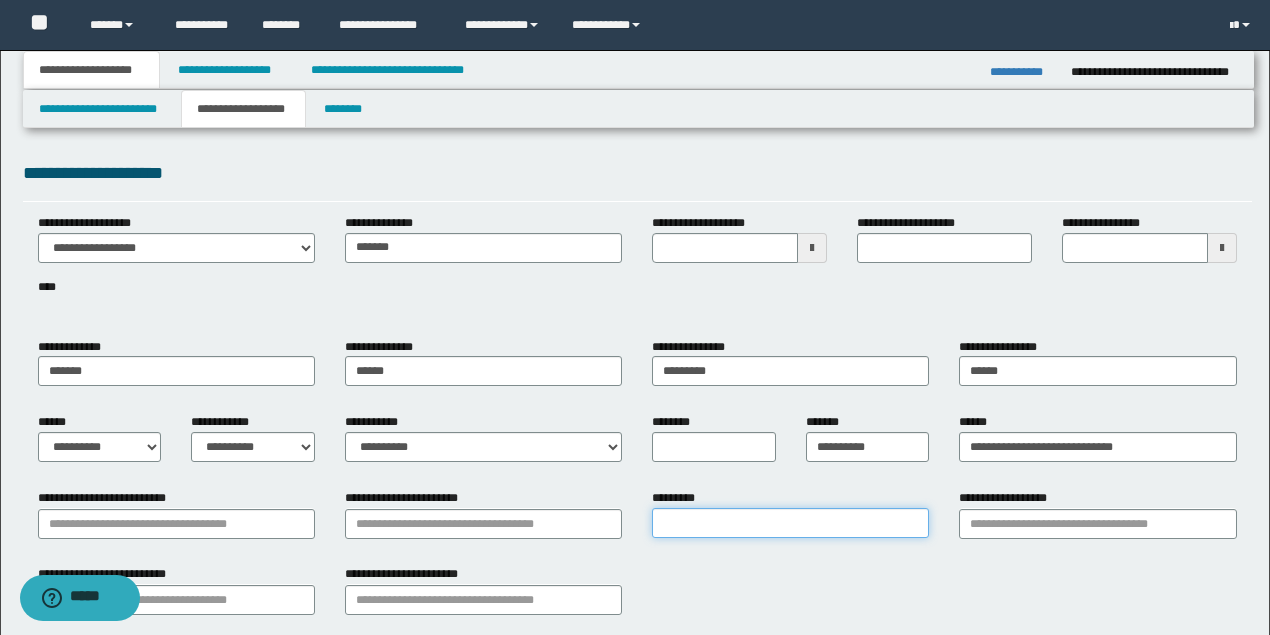 click on "*********" at bounding box center [790, 523] 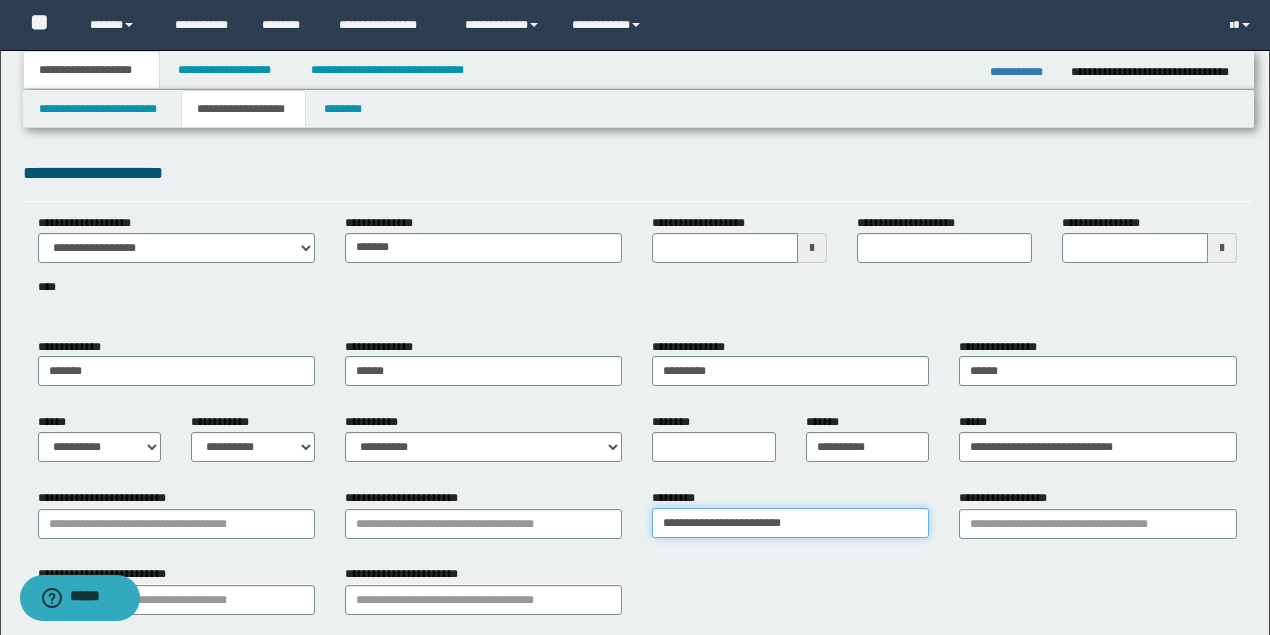 click on "**********" at bounding box center (790, 523) 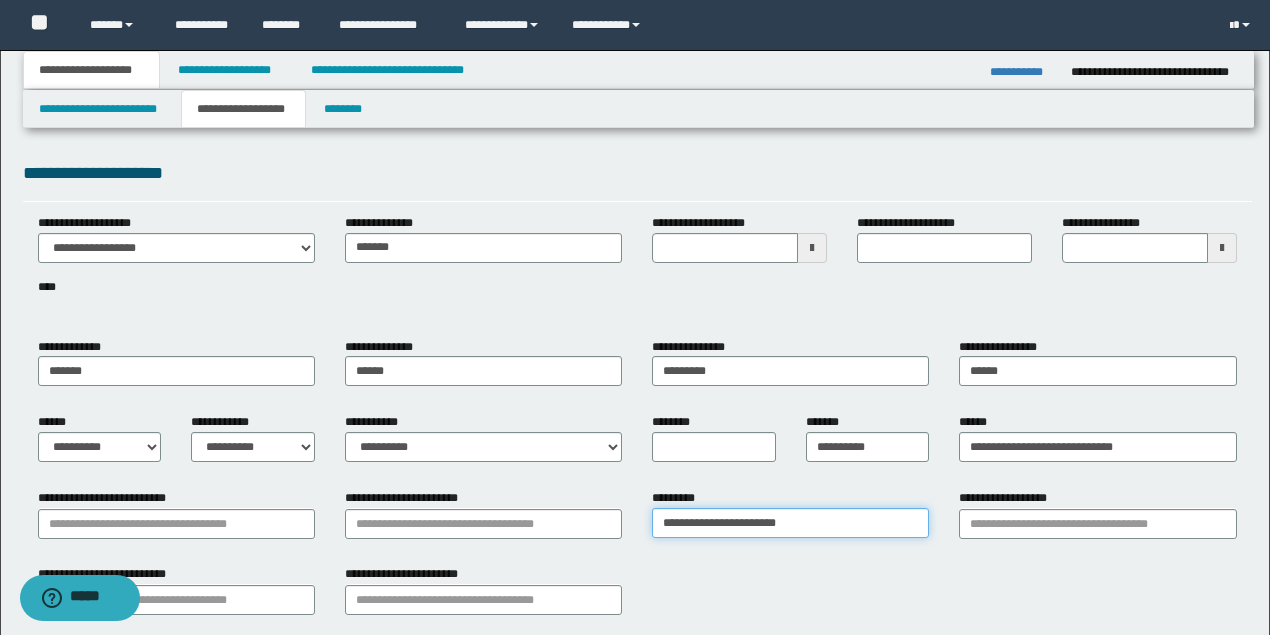 type on "**********" 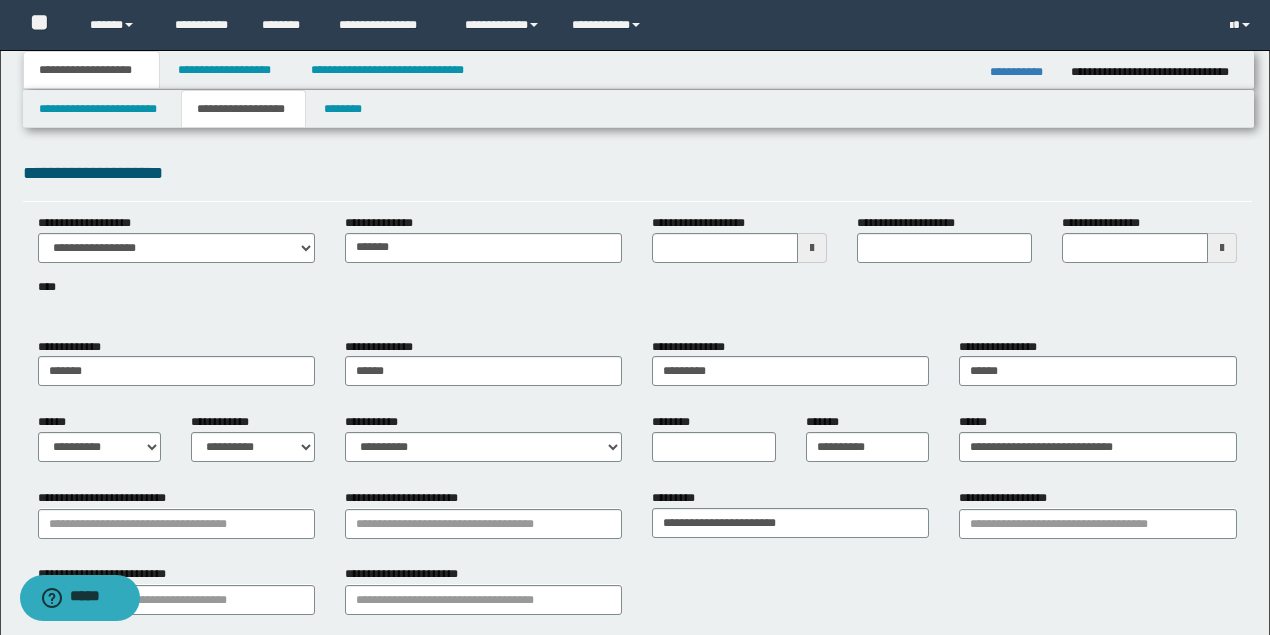 click on "**********" at bounding box center (483, 513) 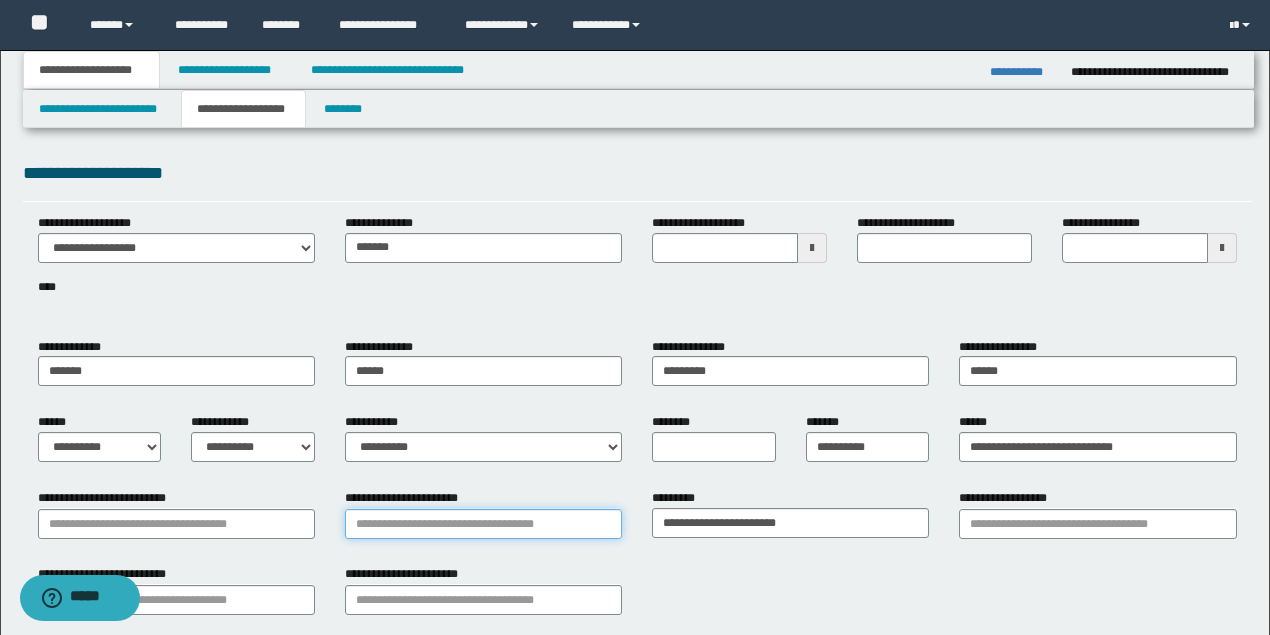 click on "**********" at bounding box center (483, 524) 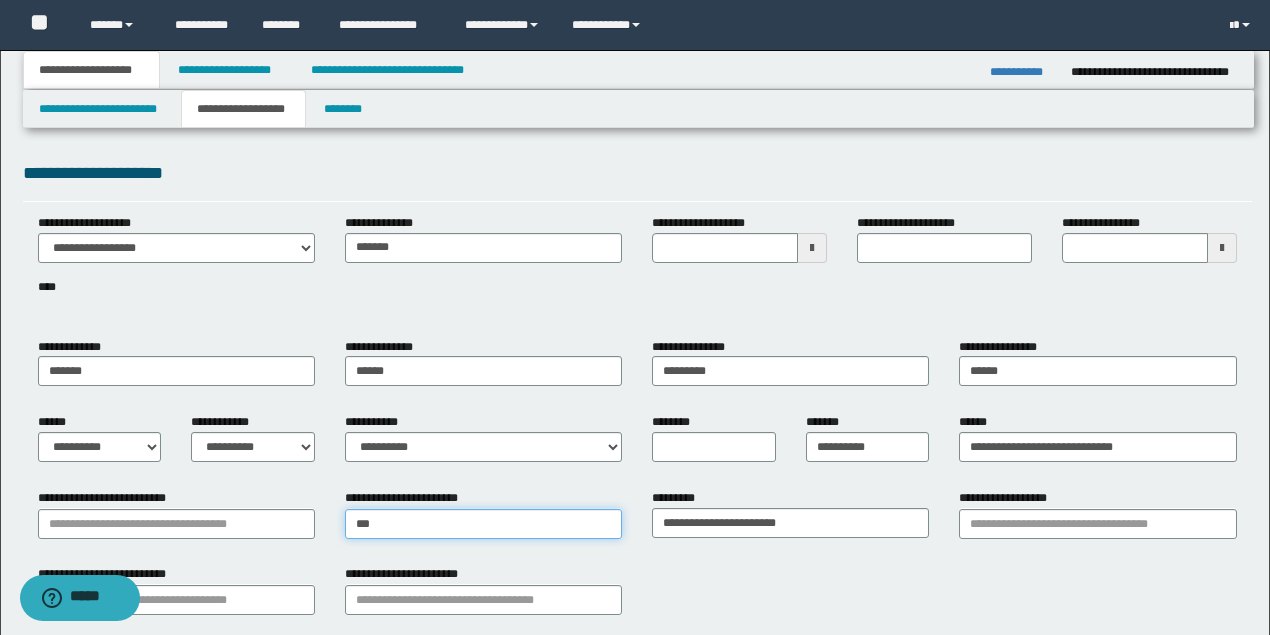 type on "****" 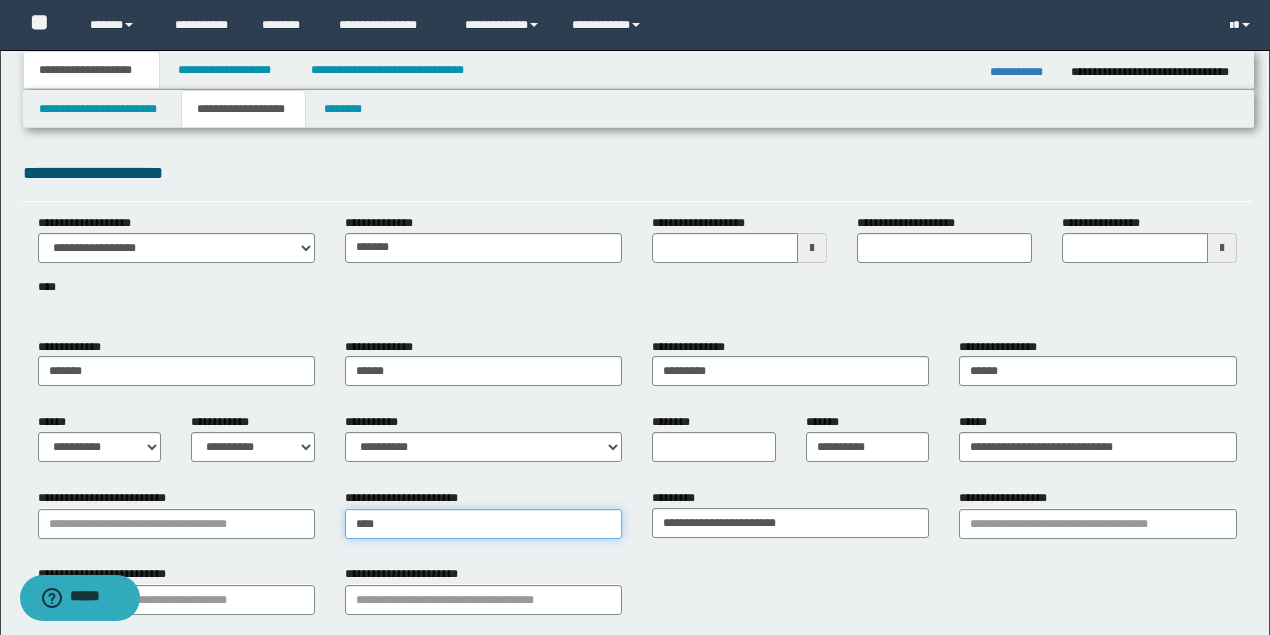 type on "**********" 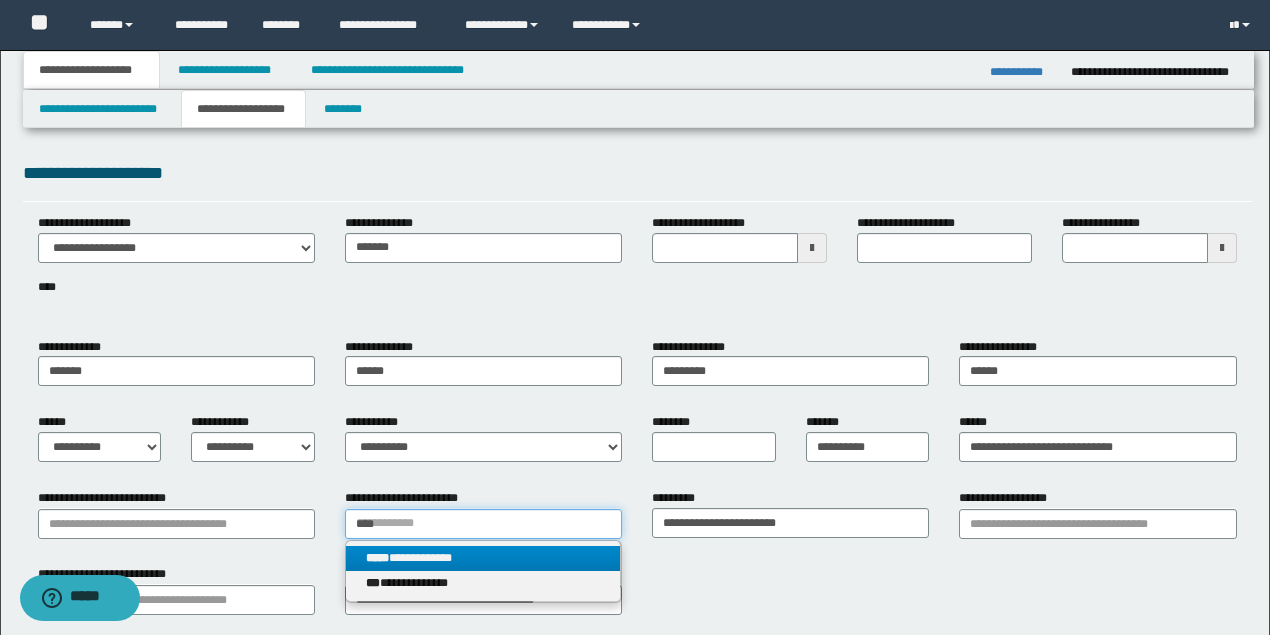 type on "****" 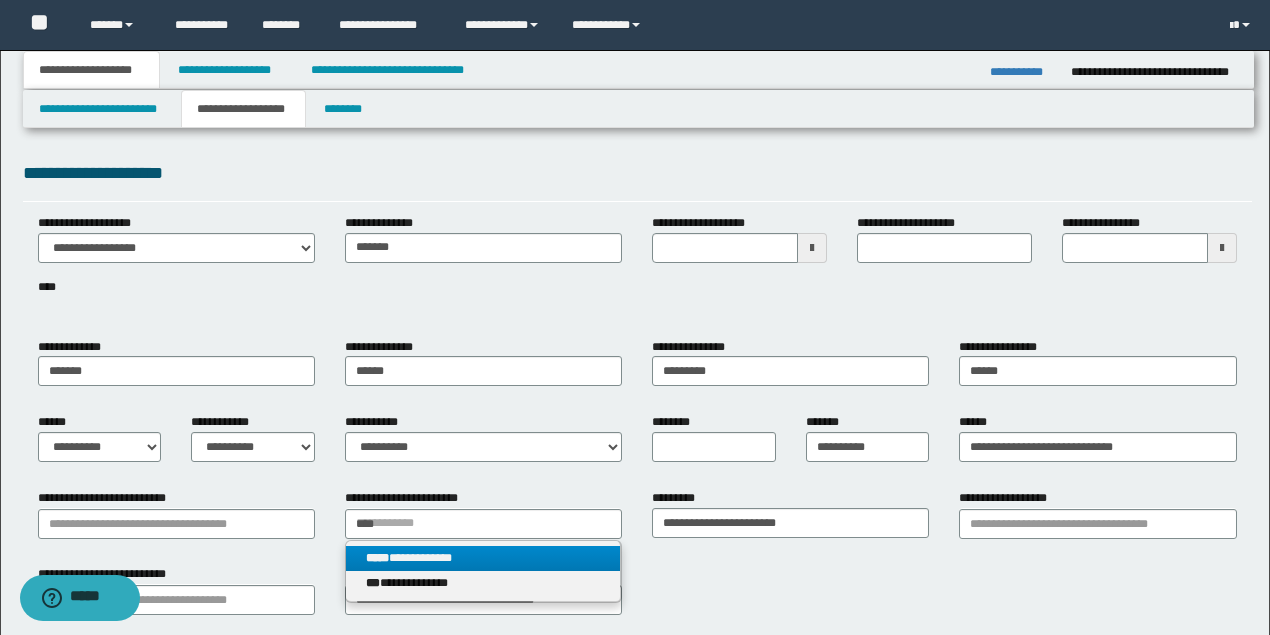type 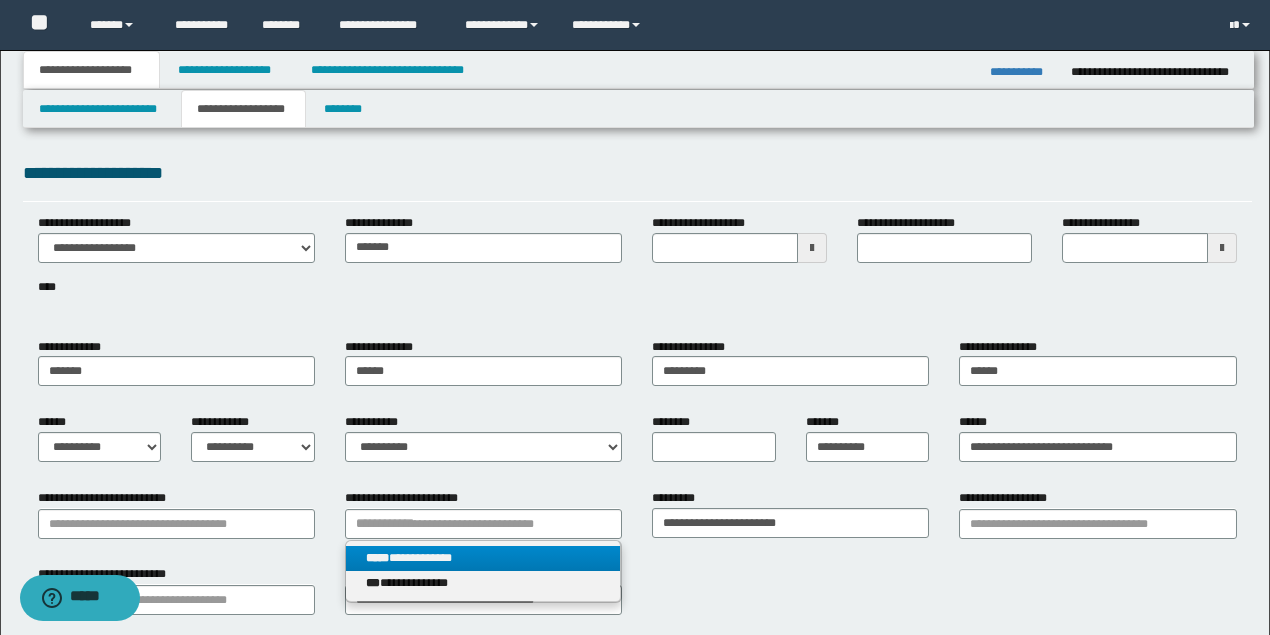 click on "**********" at bounding box center (483, 558) 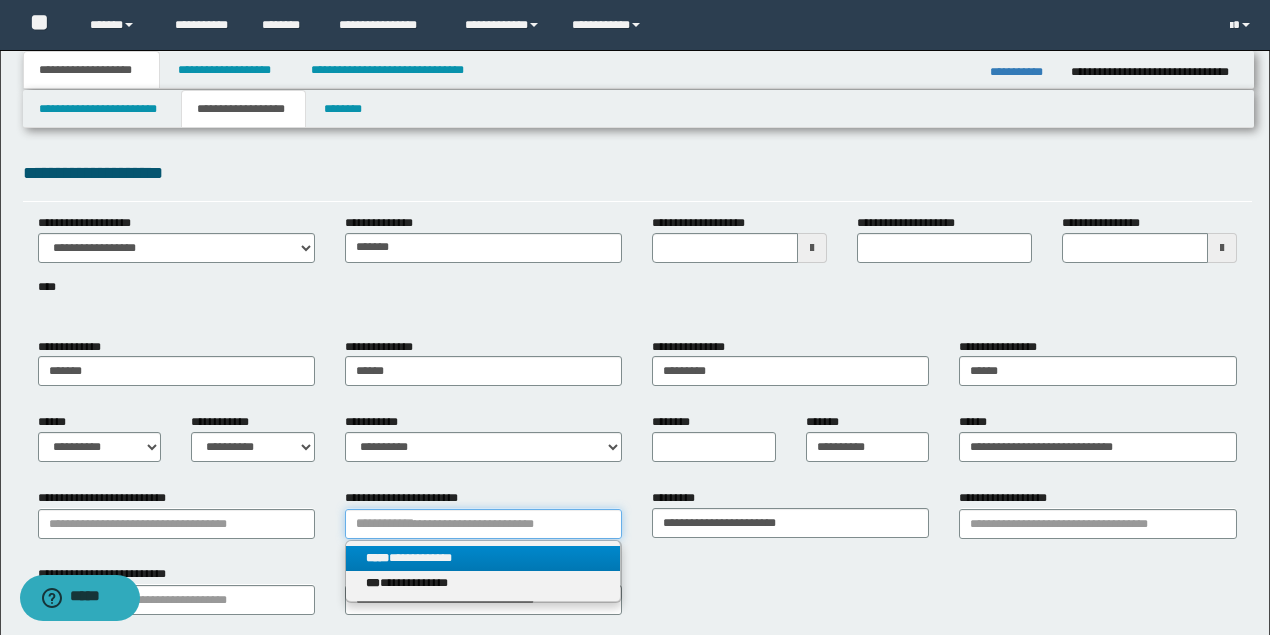type 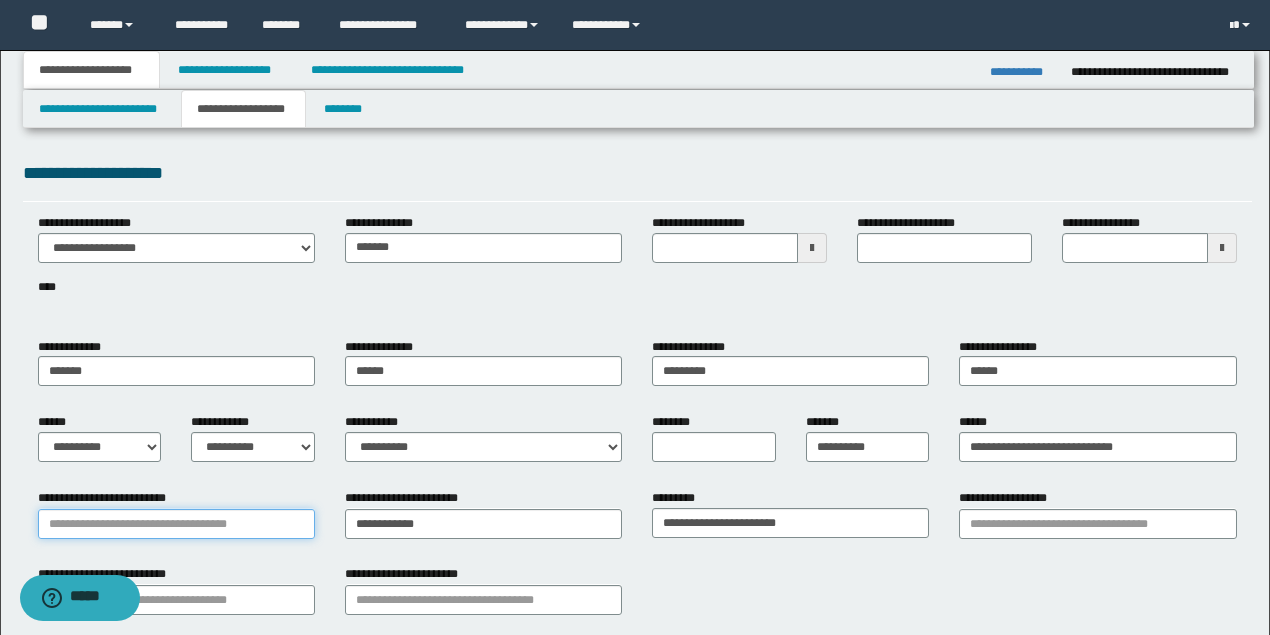 click on "**********" at bounding box center (176, 524) 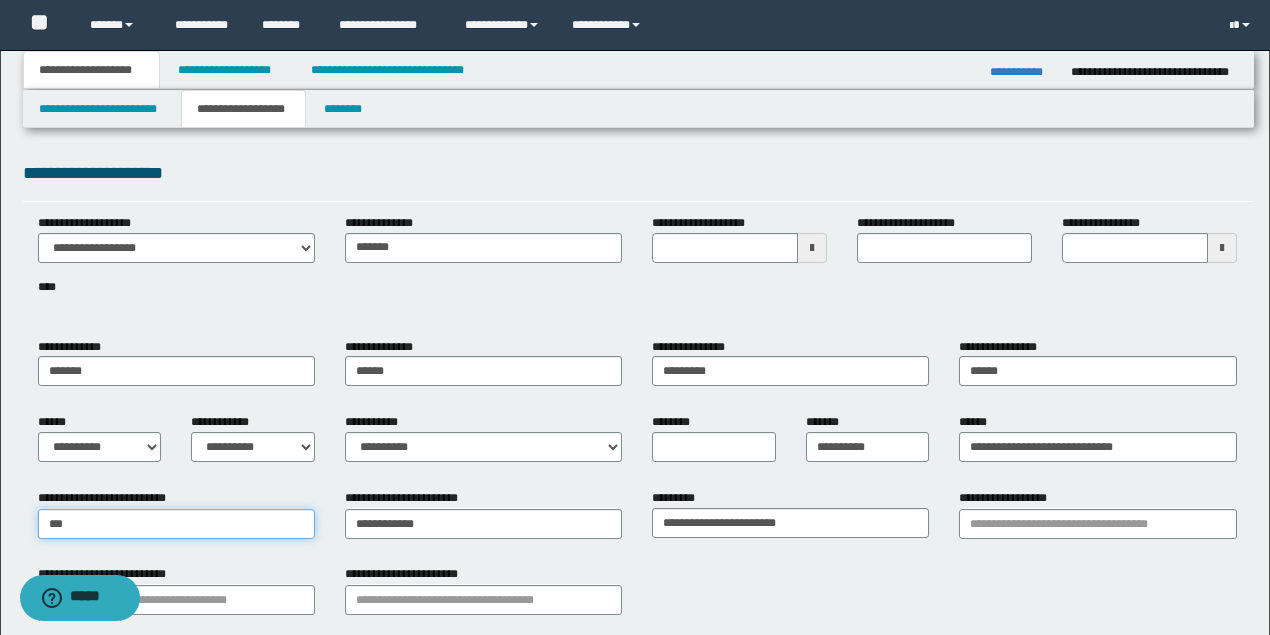 type on "****" 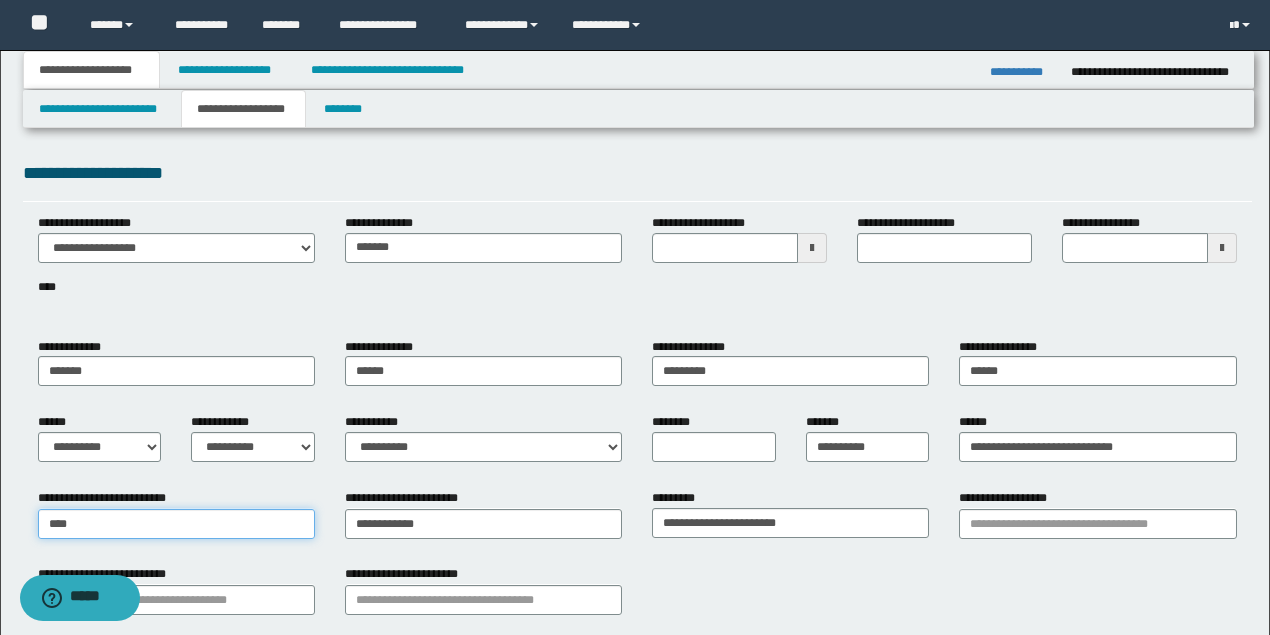type on "**********" 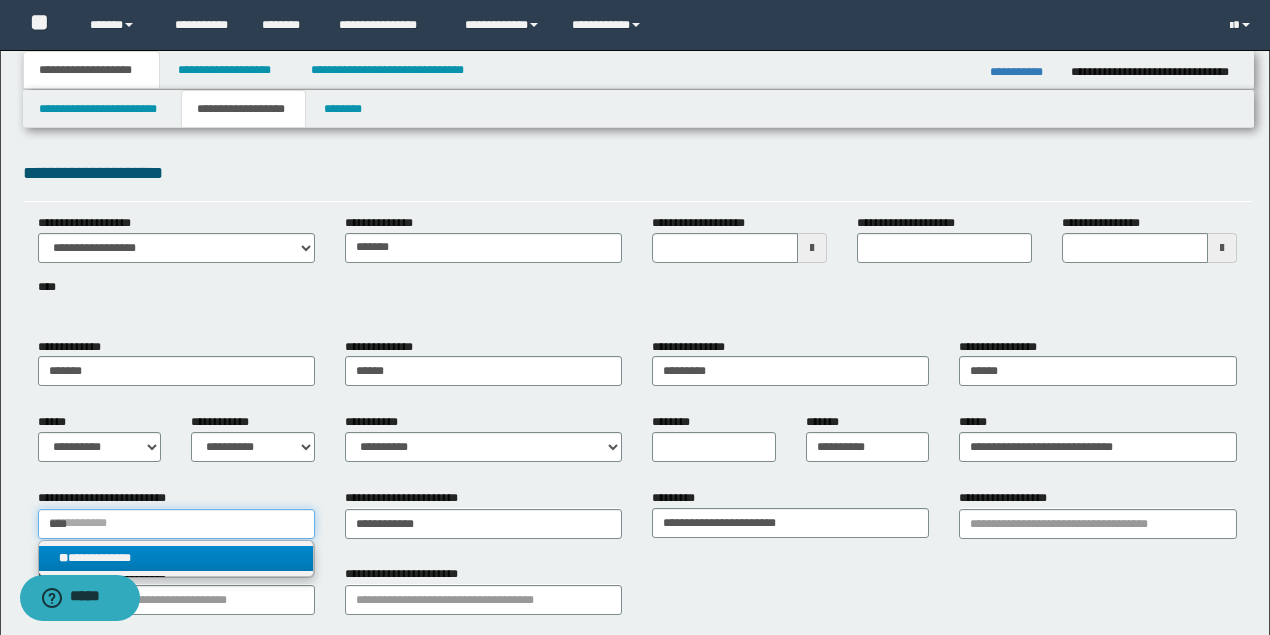 type on "****" 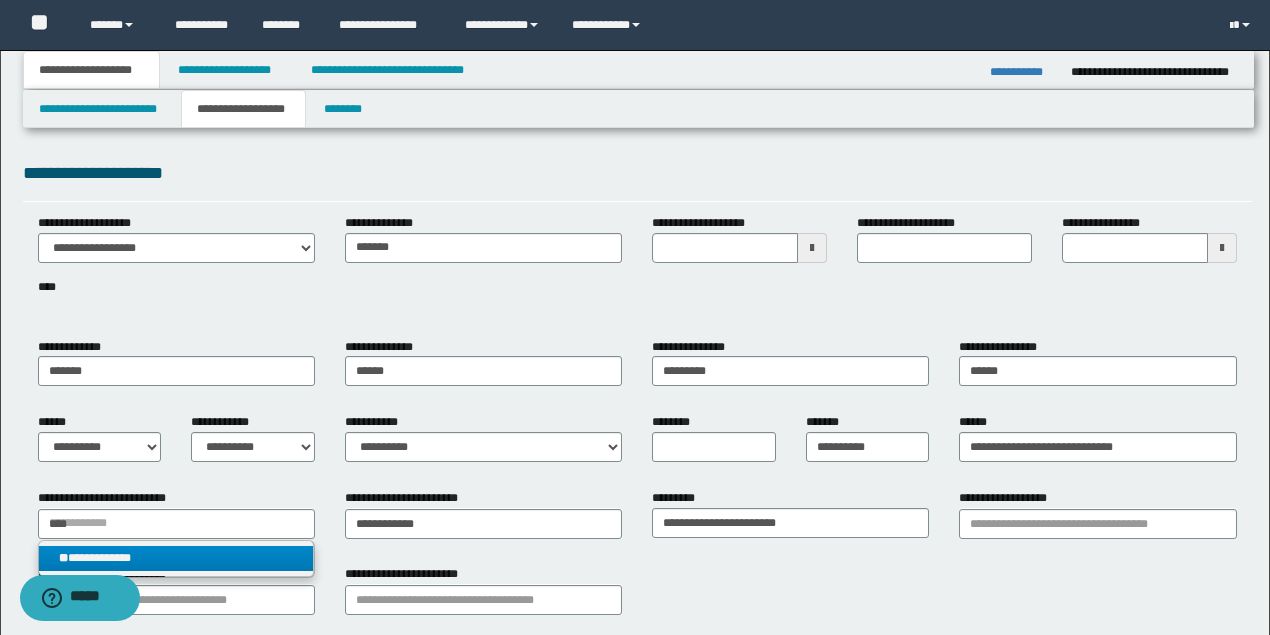 type 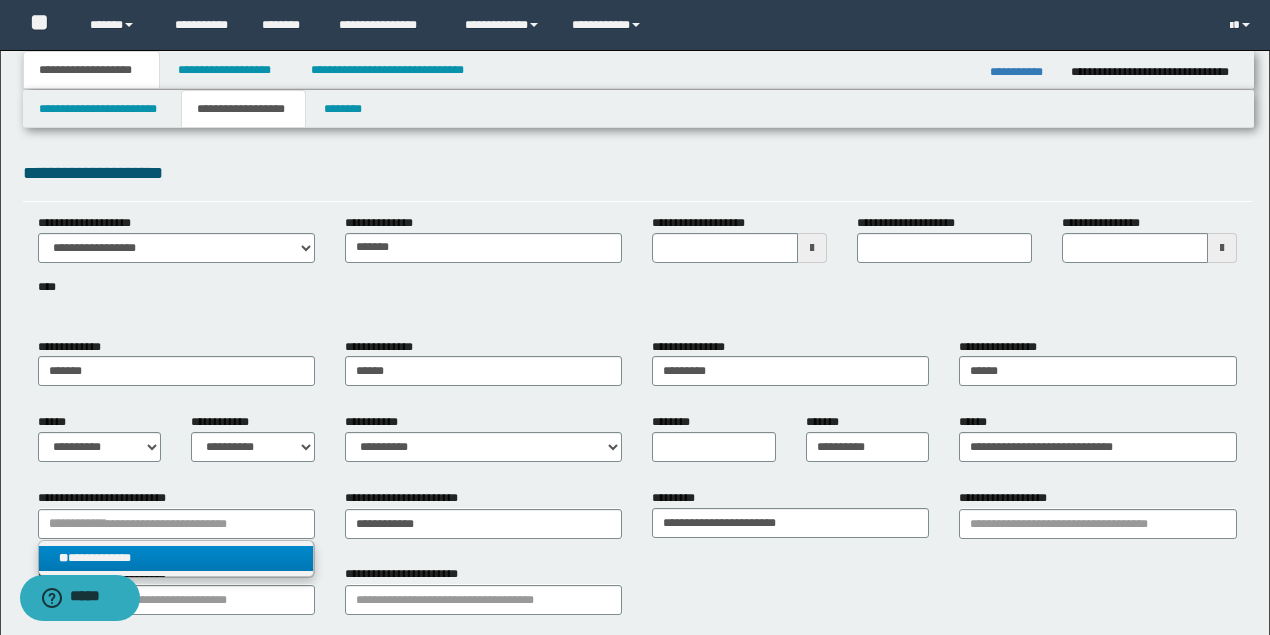 click on "**********" at bounding box center [176, 558] 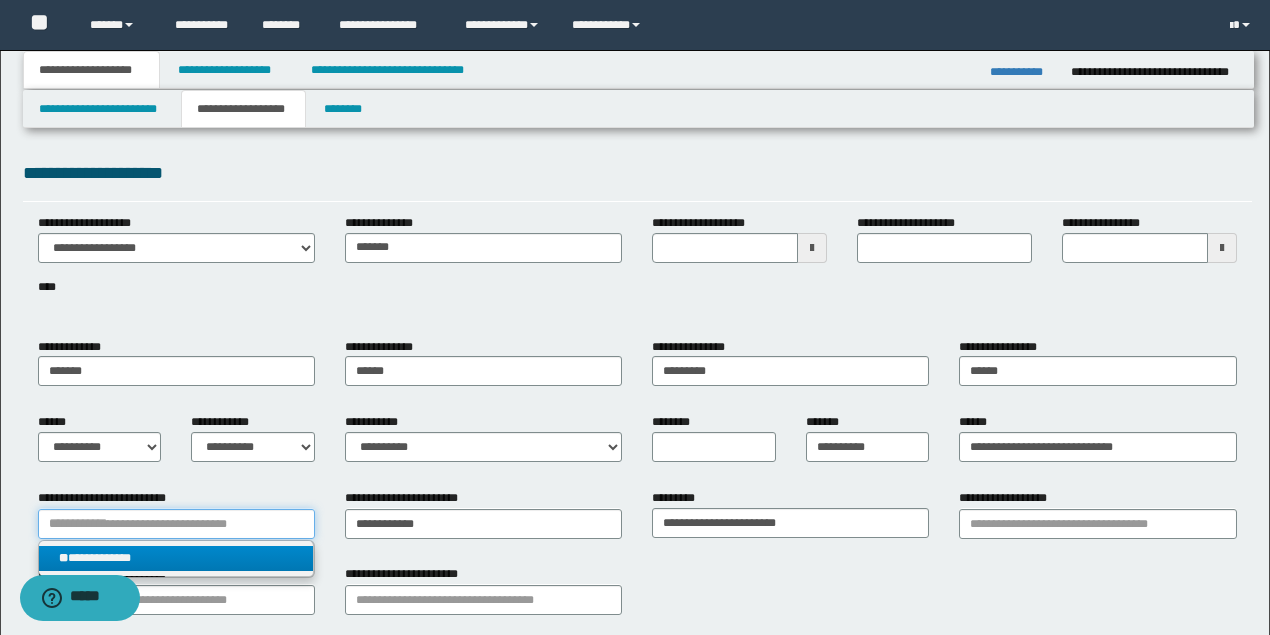 type 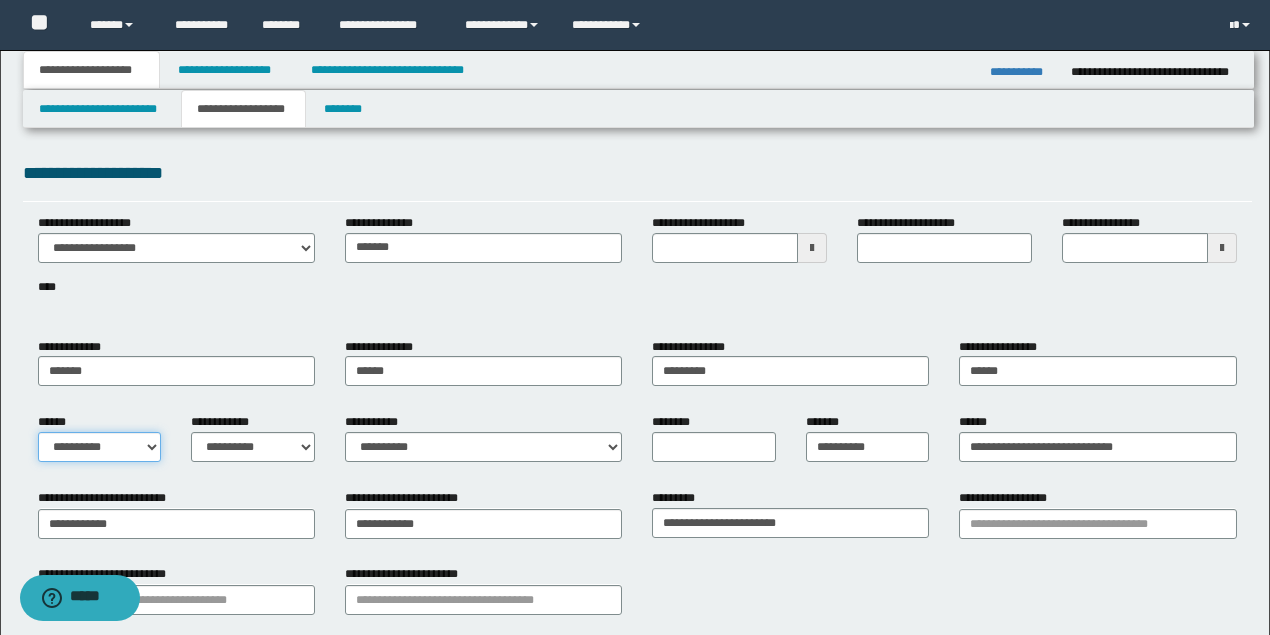 click on "**********" at bounding box center (100, 447) 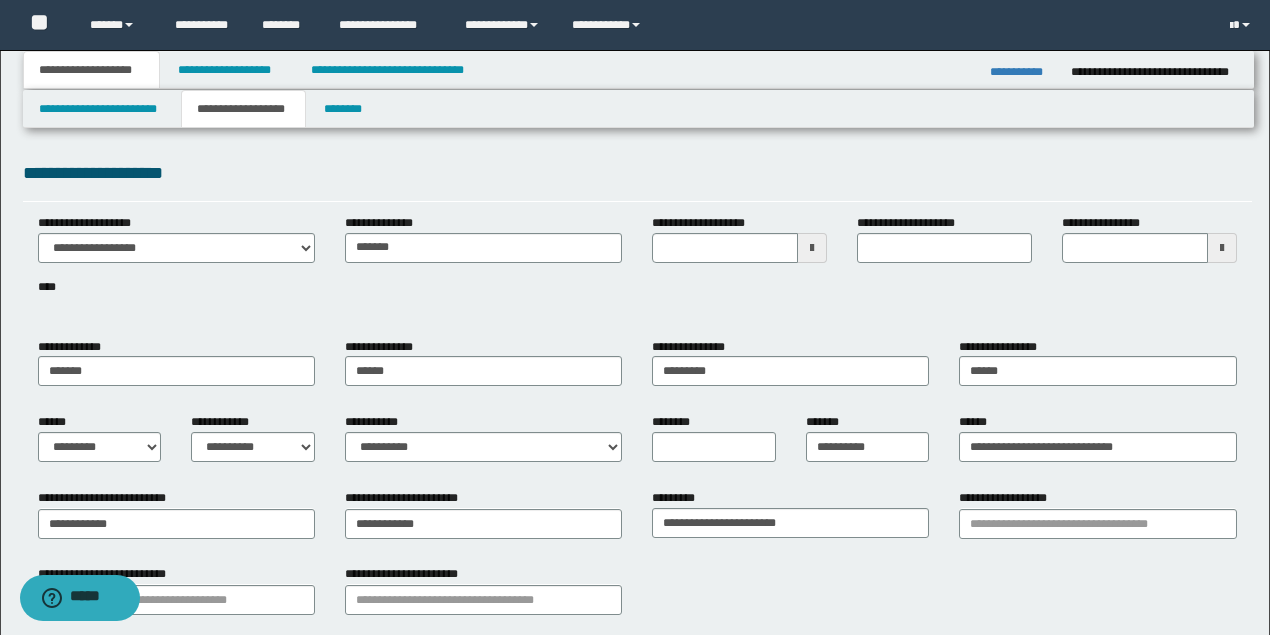 click on "**********" at bounding box center (637, 270) 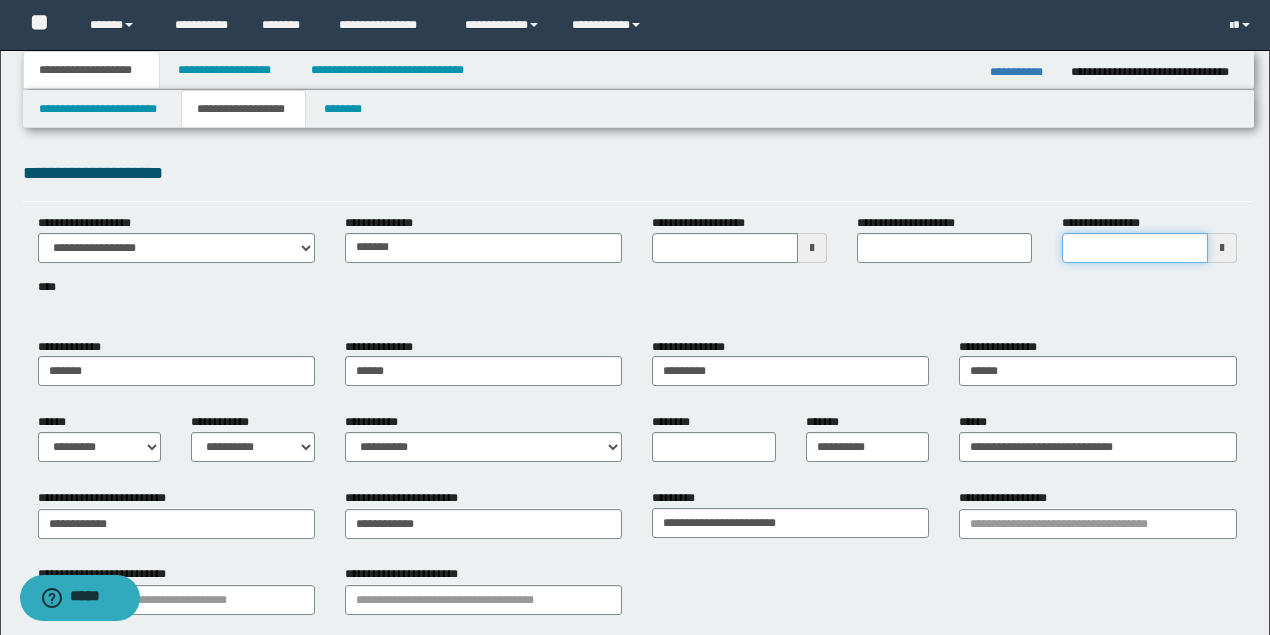 click on "**********" at bounding box center [1135, 248] 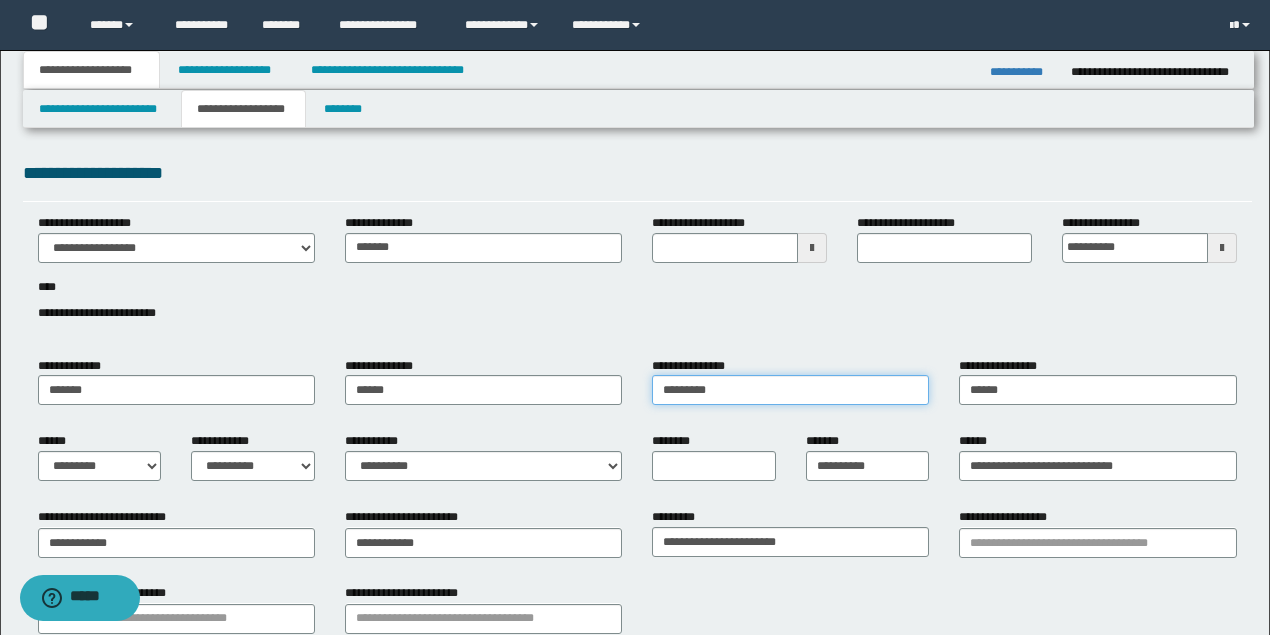 click on "*******" at bounding box center (790, 390) 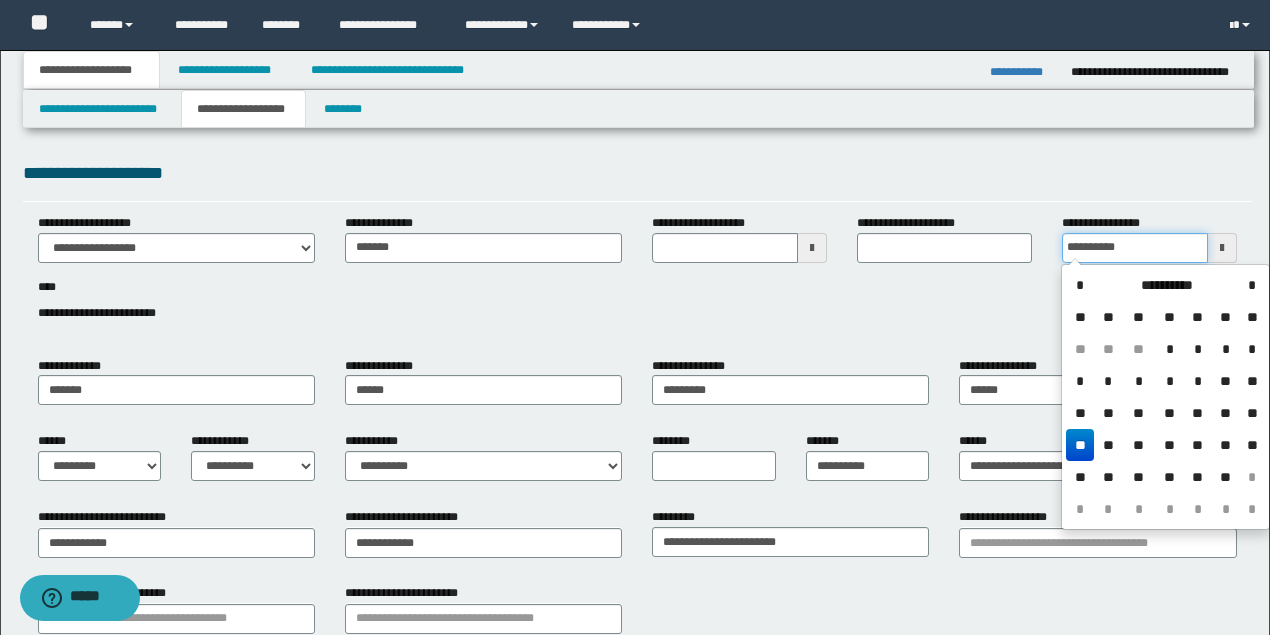 type 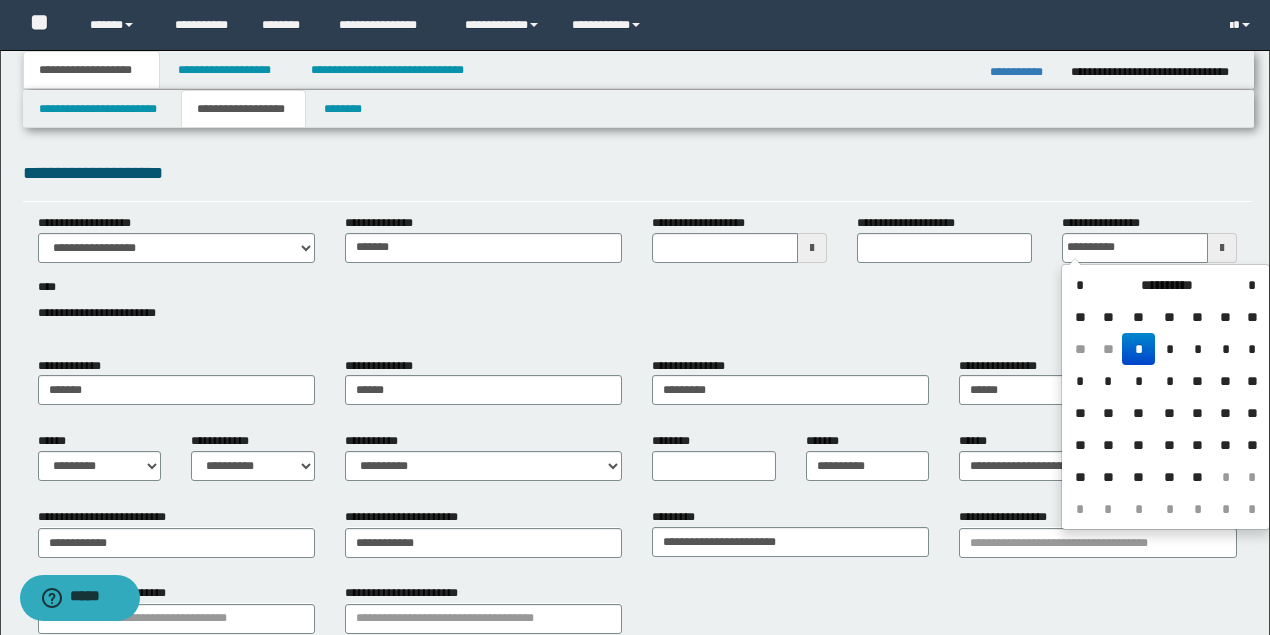 type on "**********" 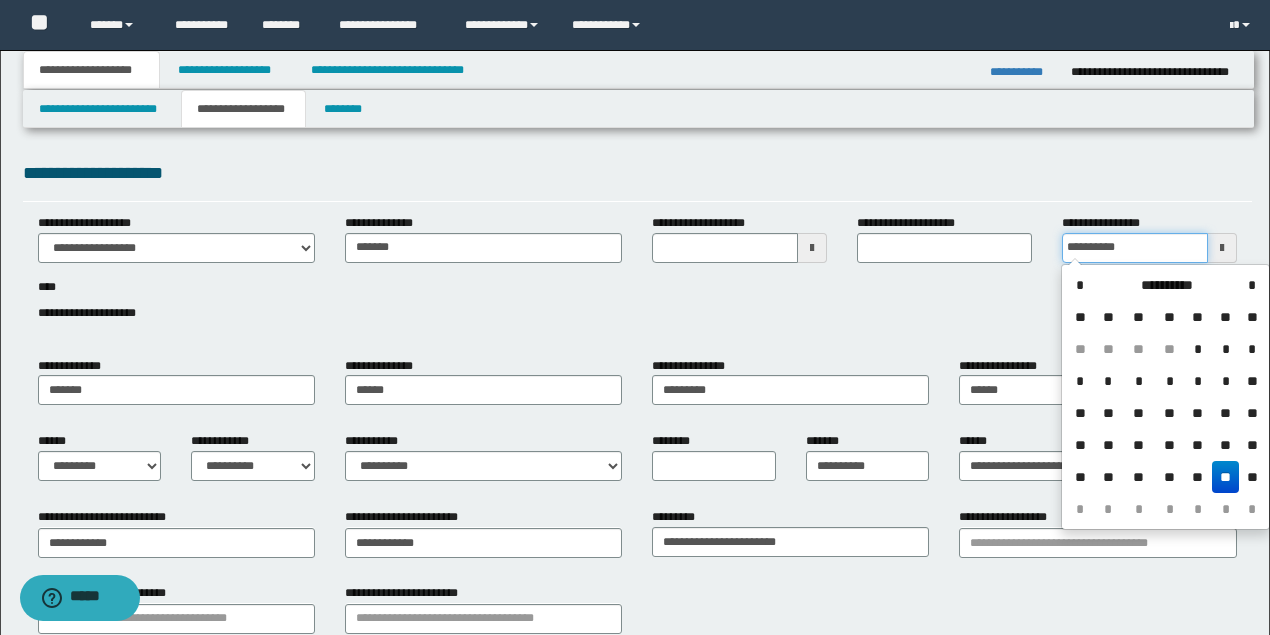 type on "**********" 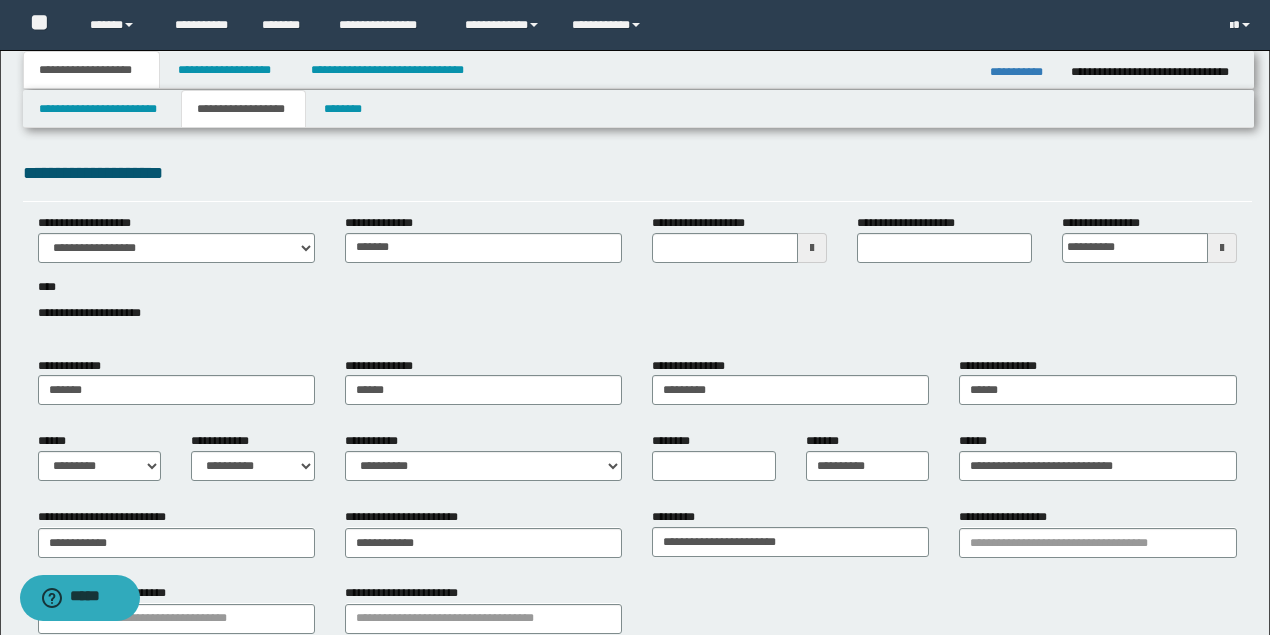 click on "**********" at bounding box center [637, 279] 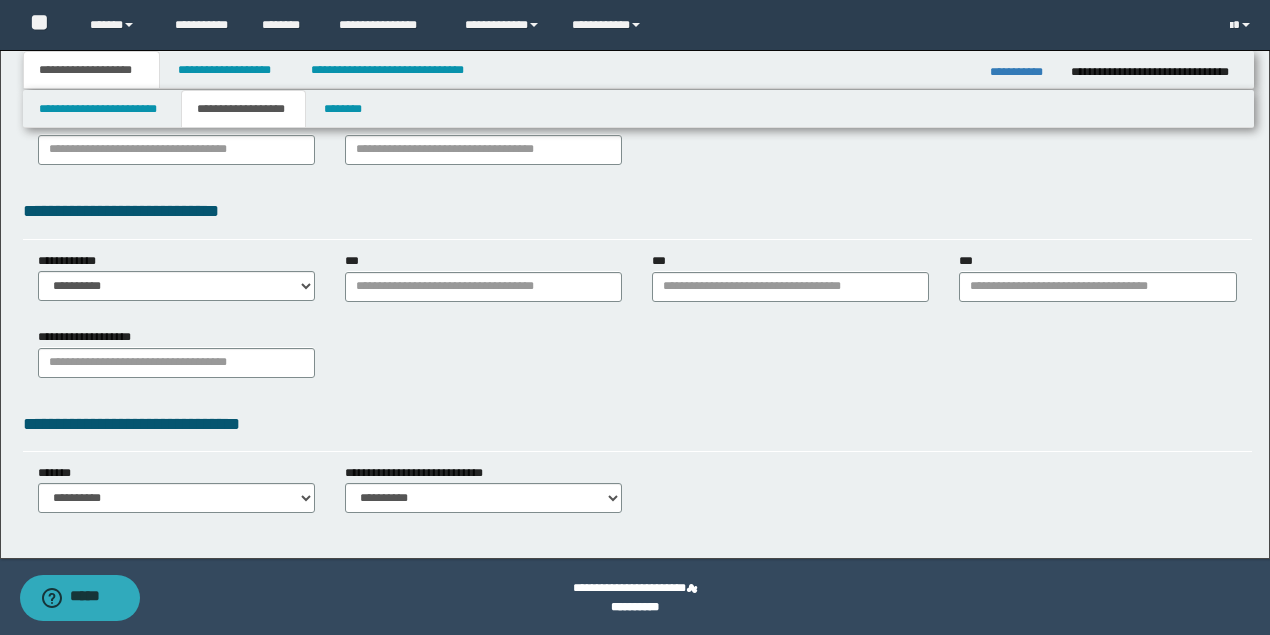 scroll, scrollTop: 470, scrollLeft: 0, axis: vertical 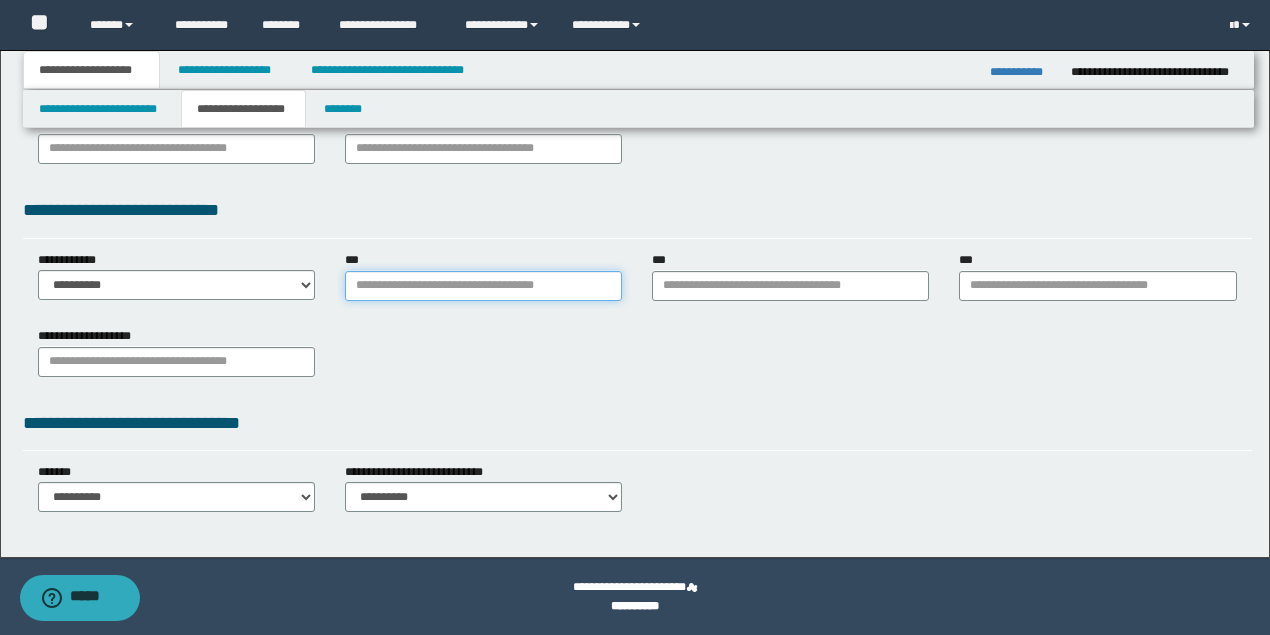 click on "***" at bounding box center (483, 286) 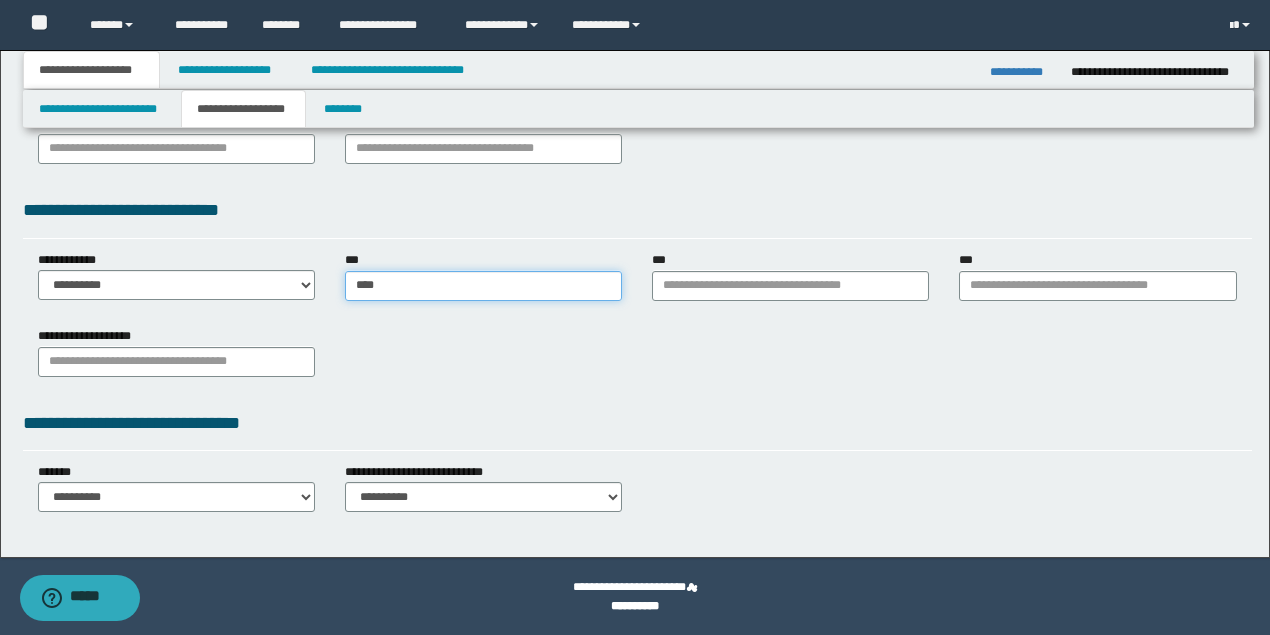 type on "***" 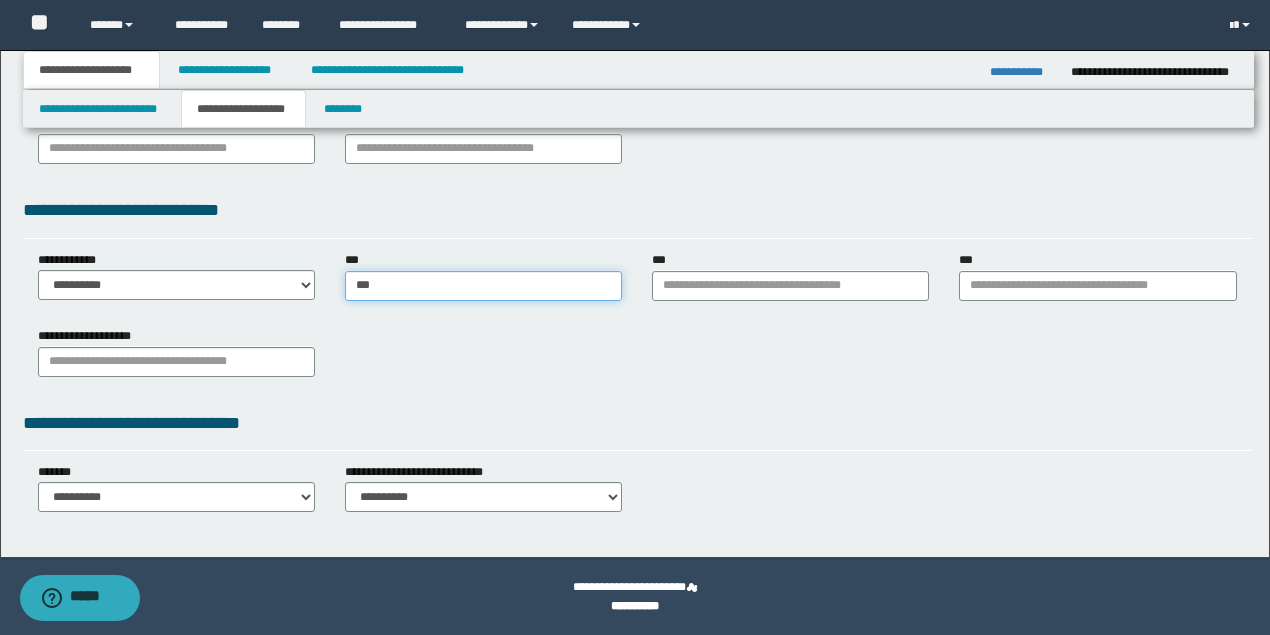 type on "***" 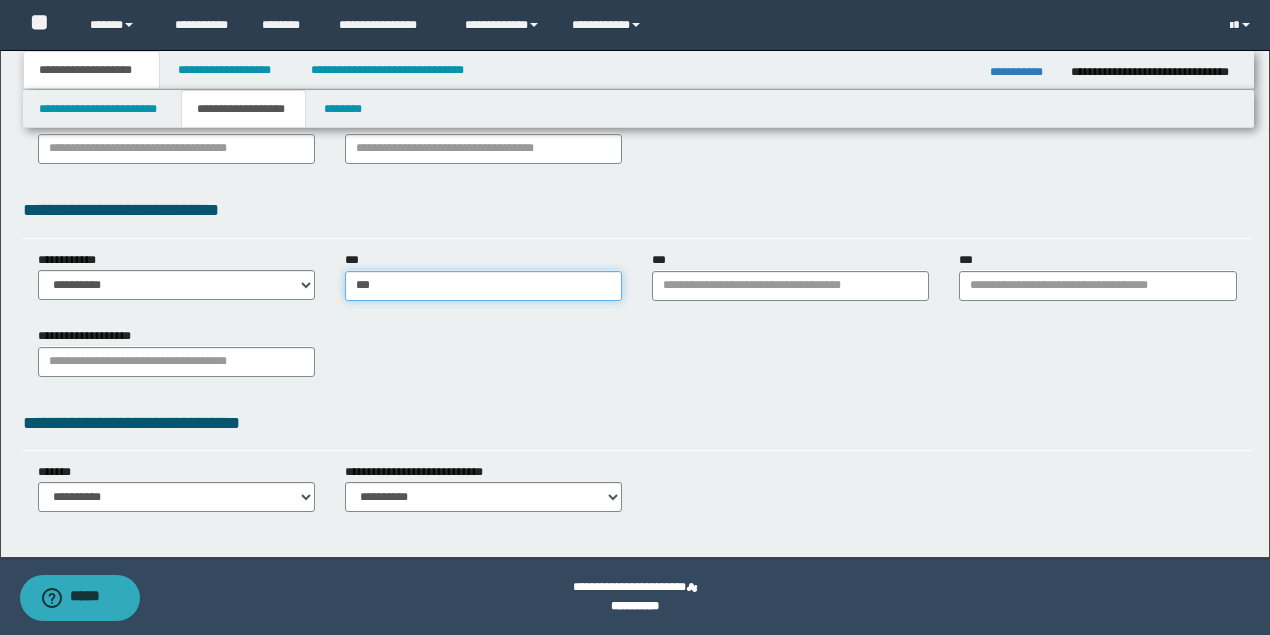 type 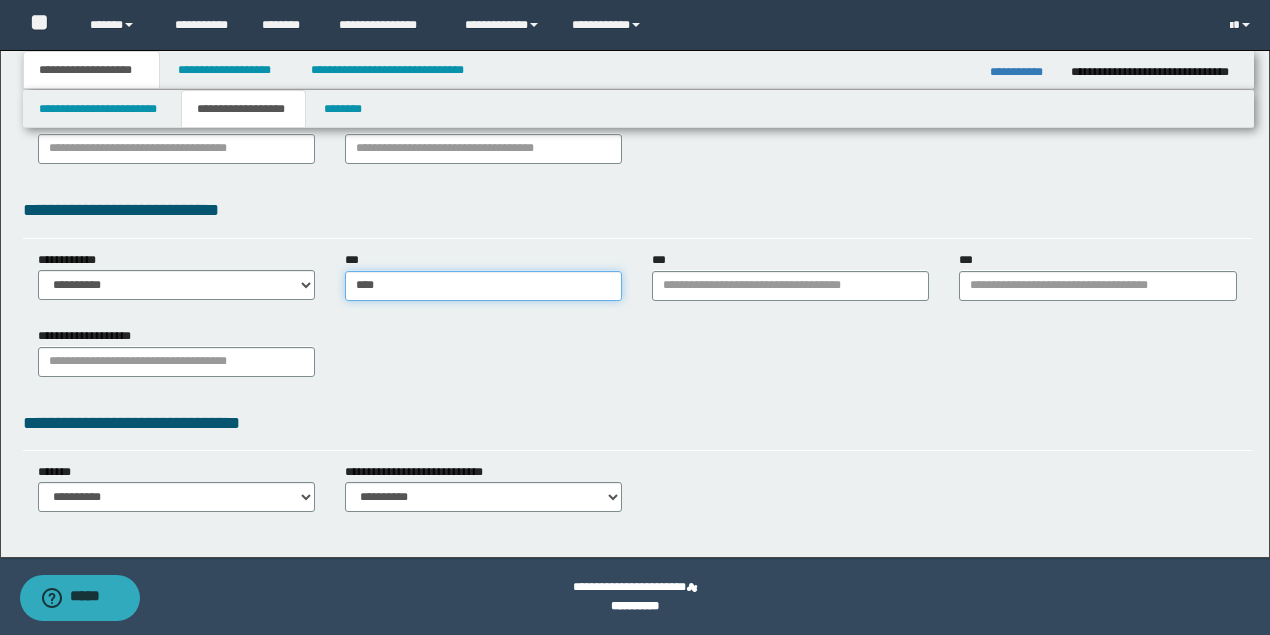 type on "*****" 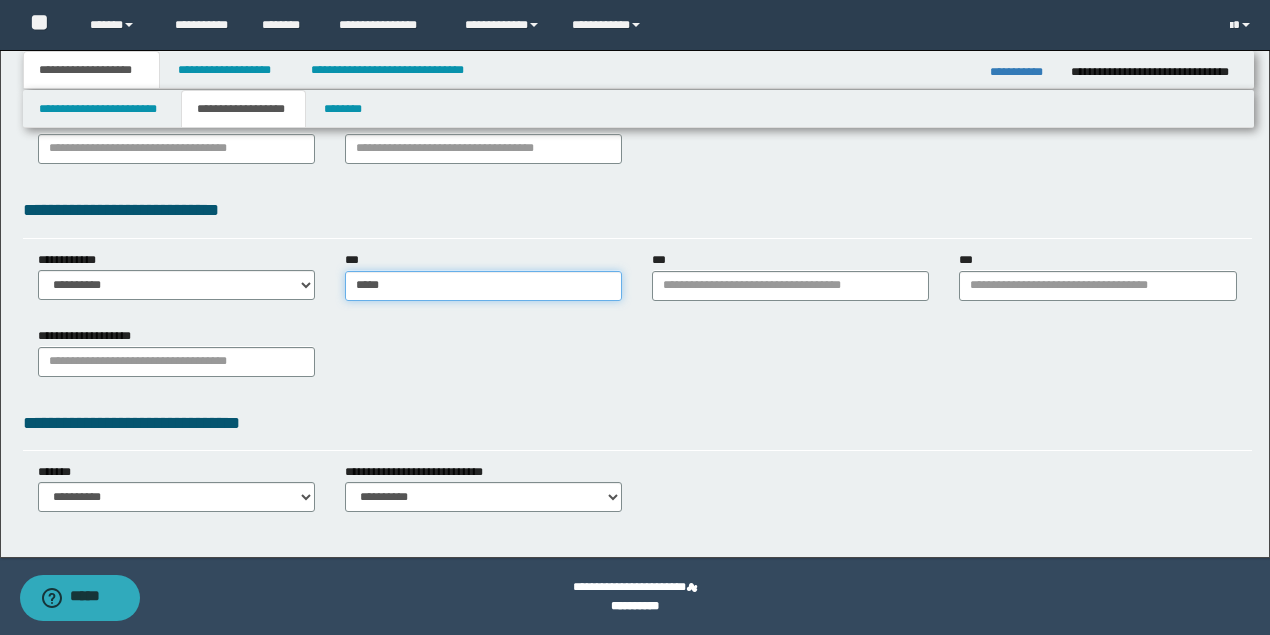 type on "**********" 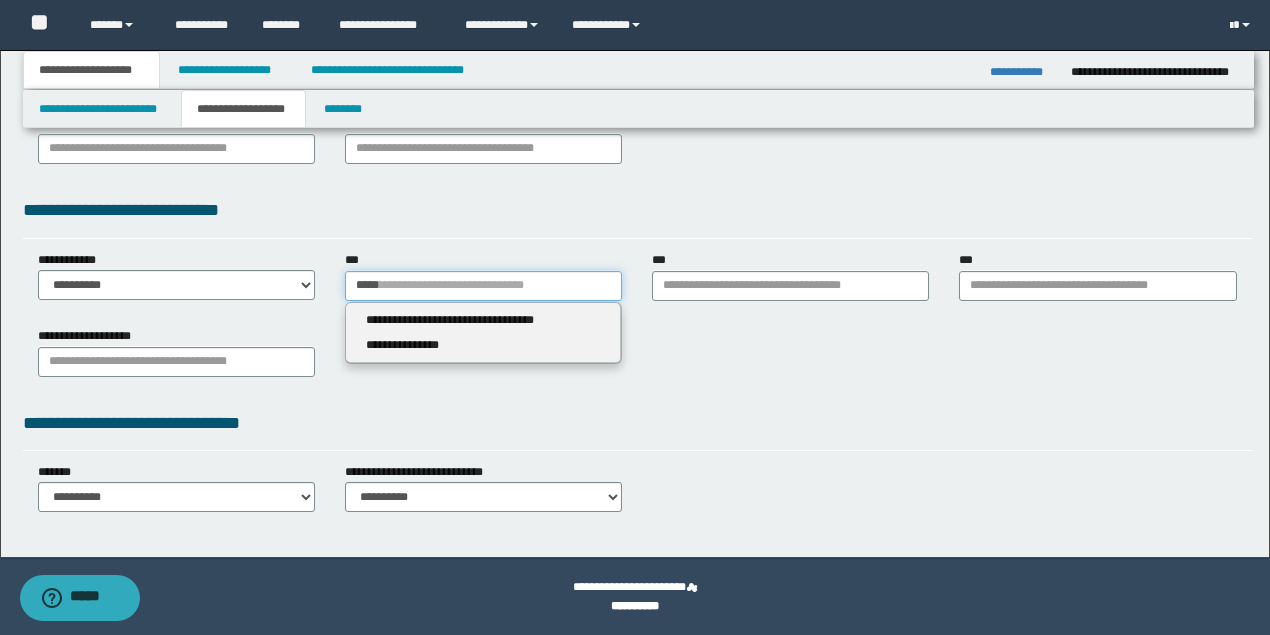 type on "*****" 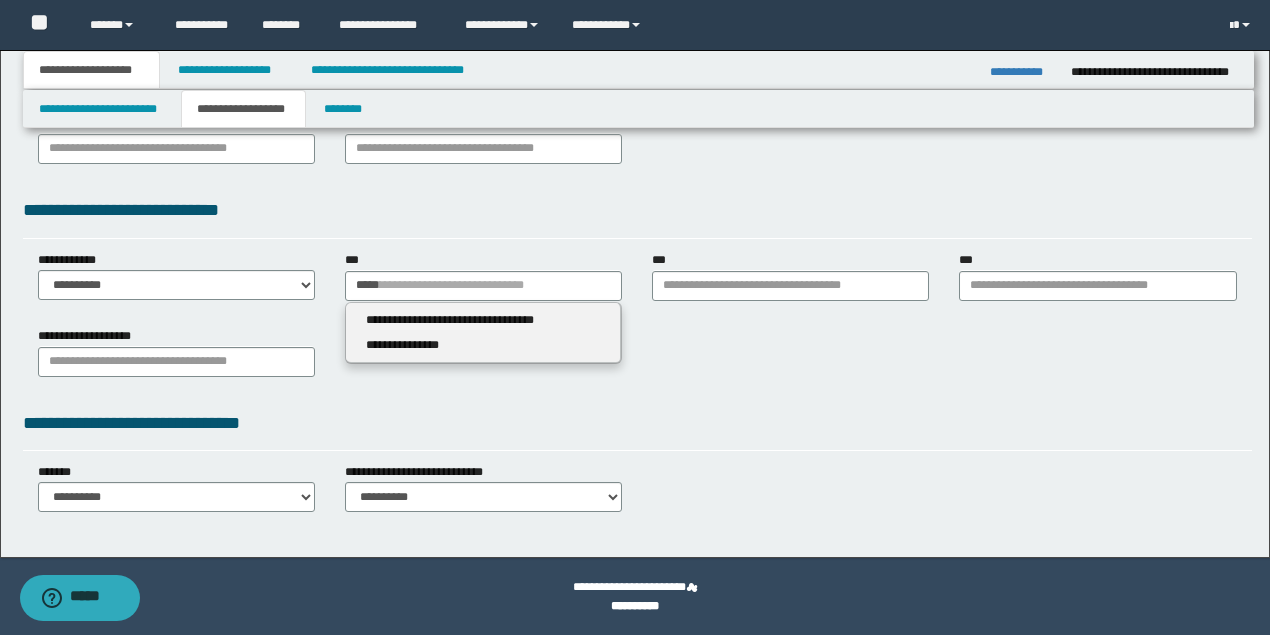 type 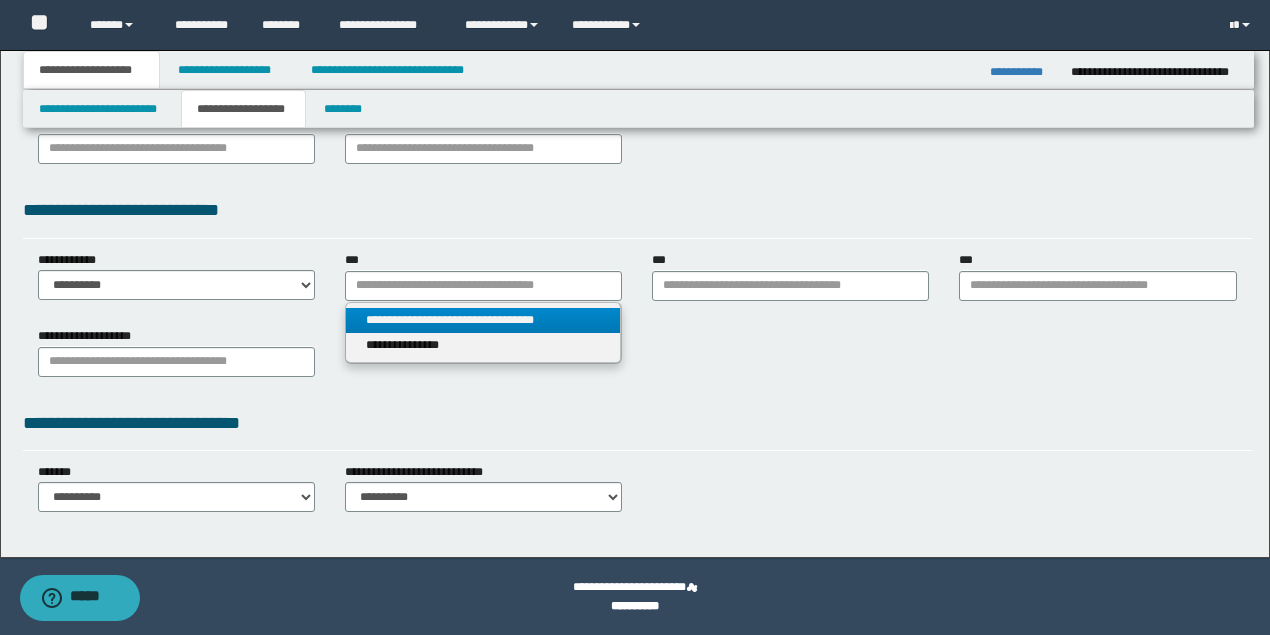 click on "**********" at bounding box center (483, 320) 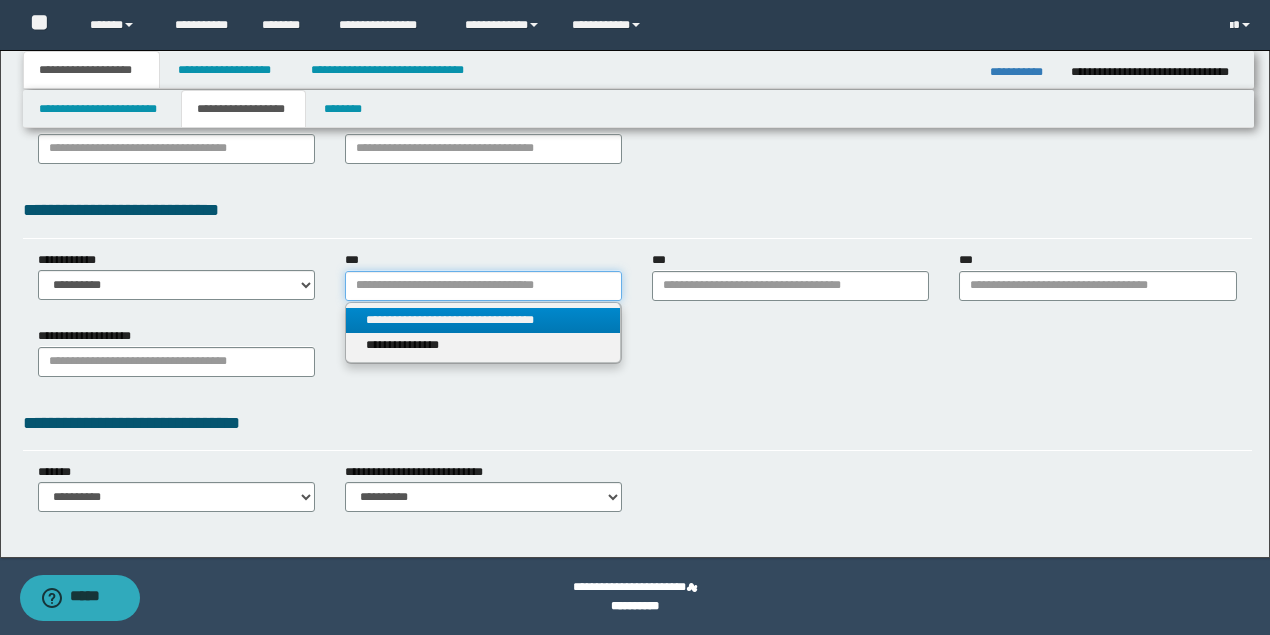 type 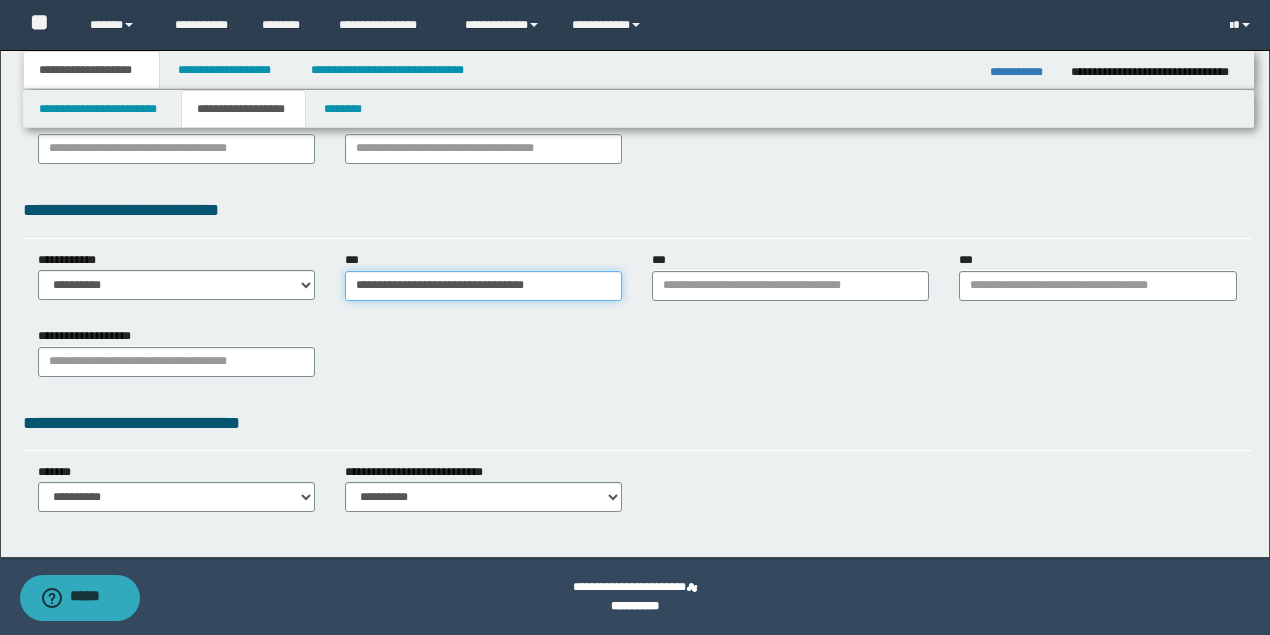 type on "**********" 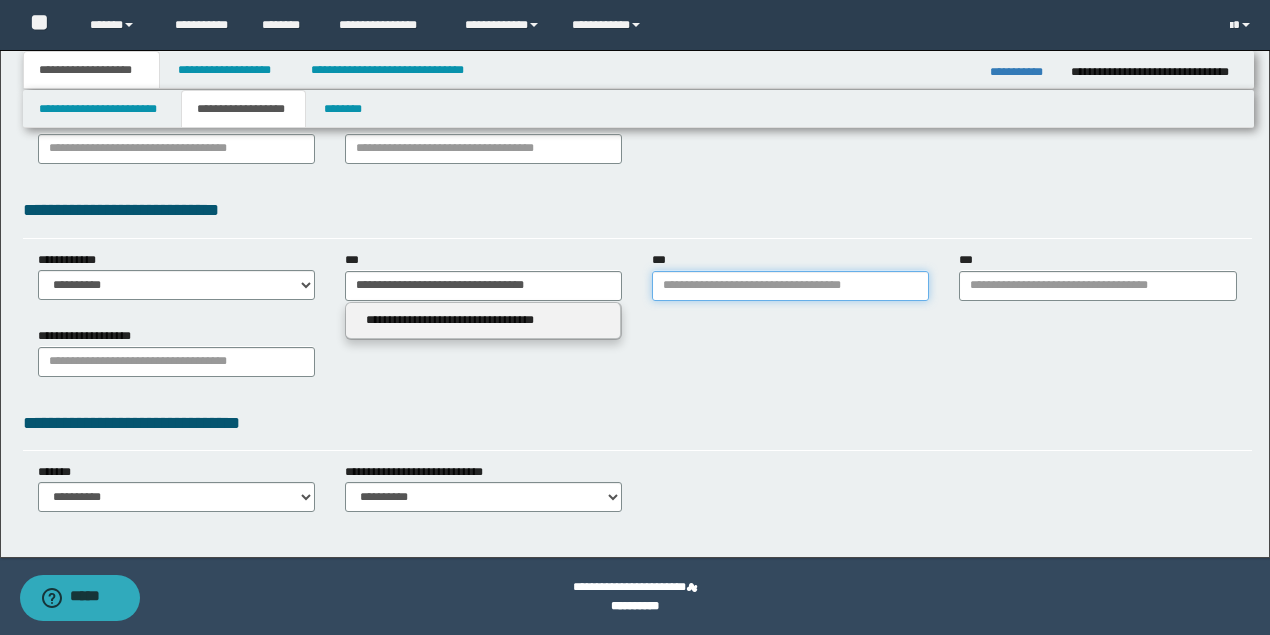 type 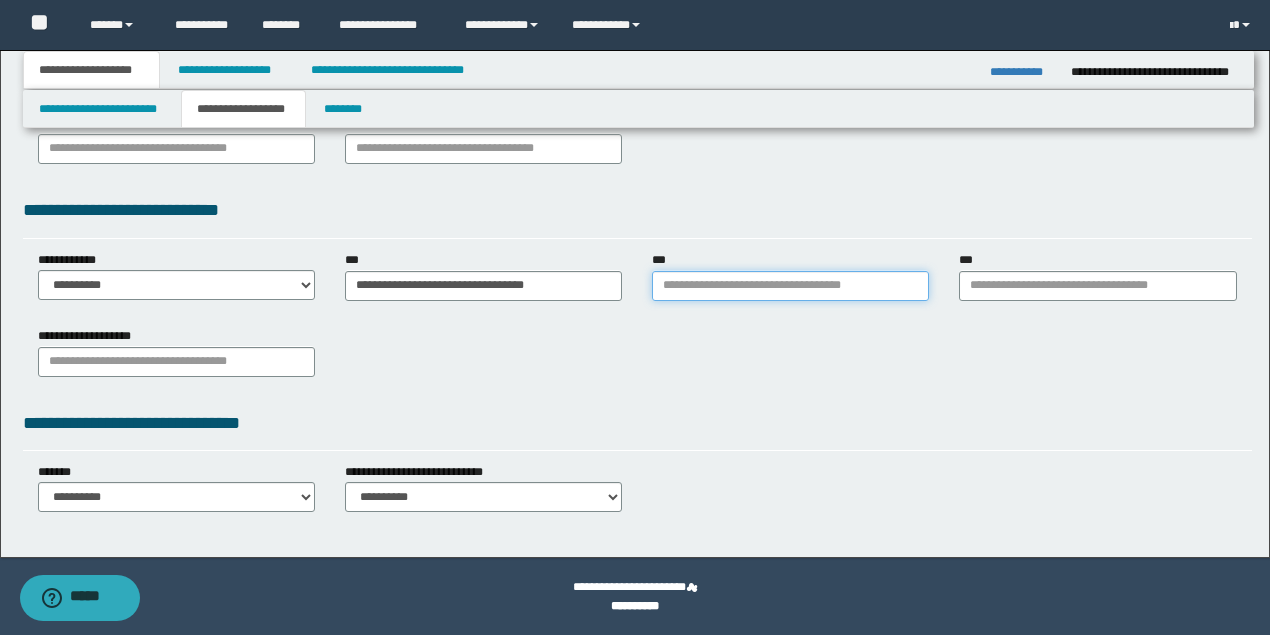 click on "***" at bounding box center [790, 286] 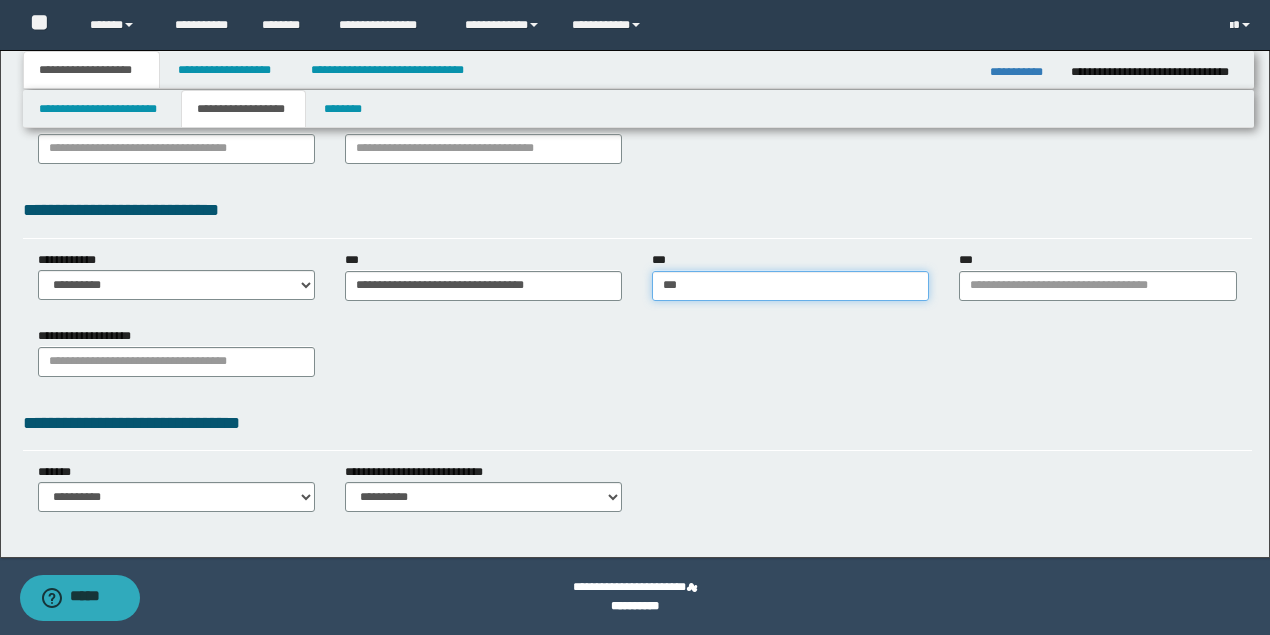 type on "****" 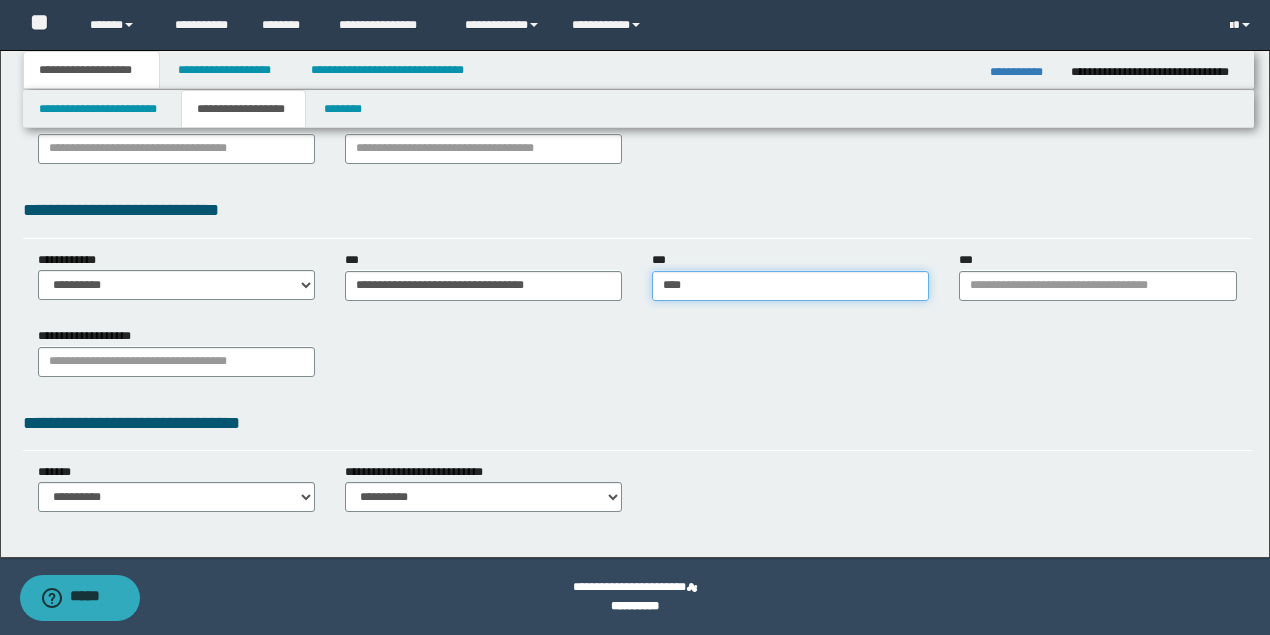 type on "**********" 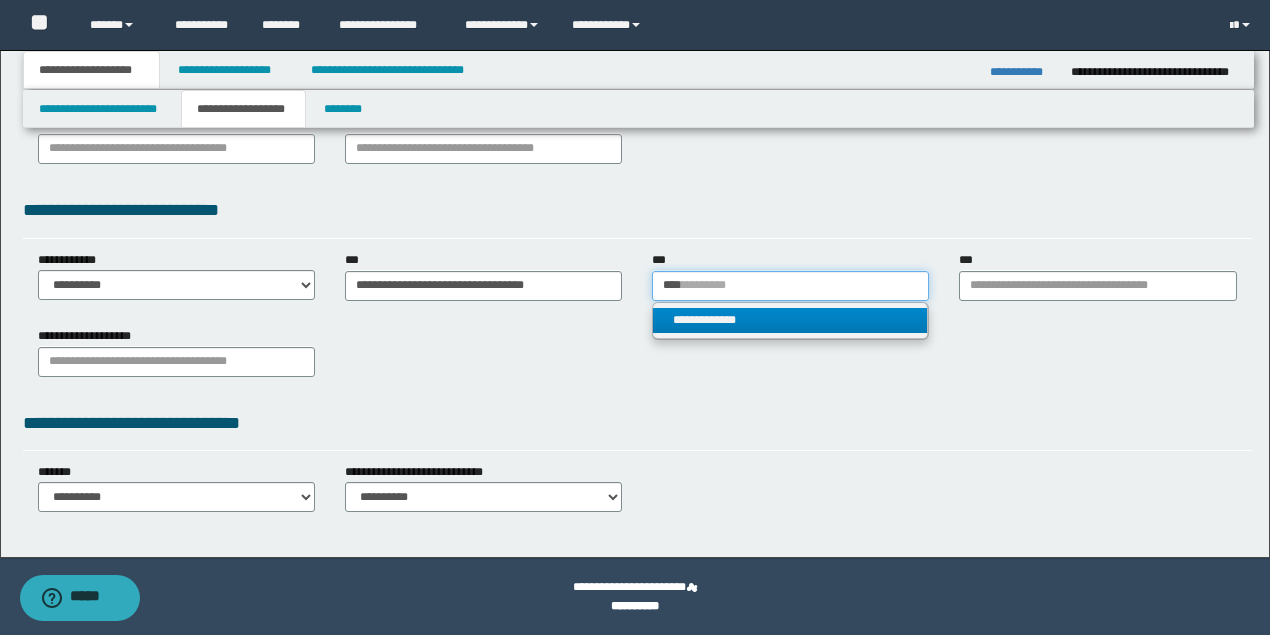type on "****" 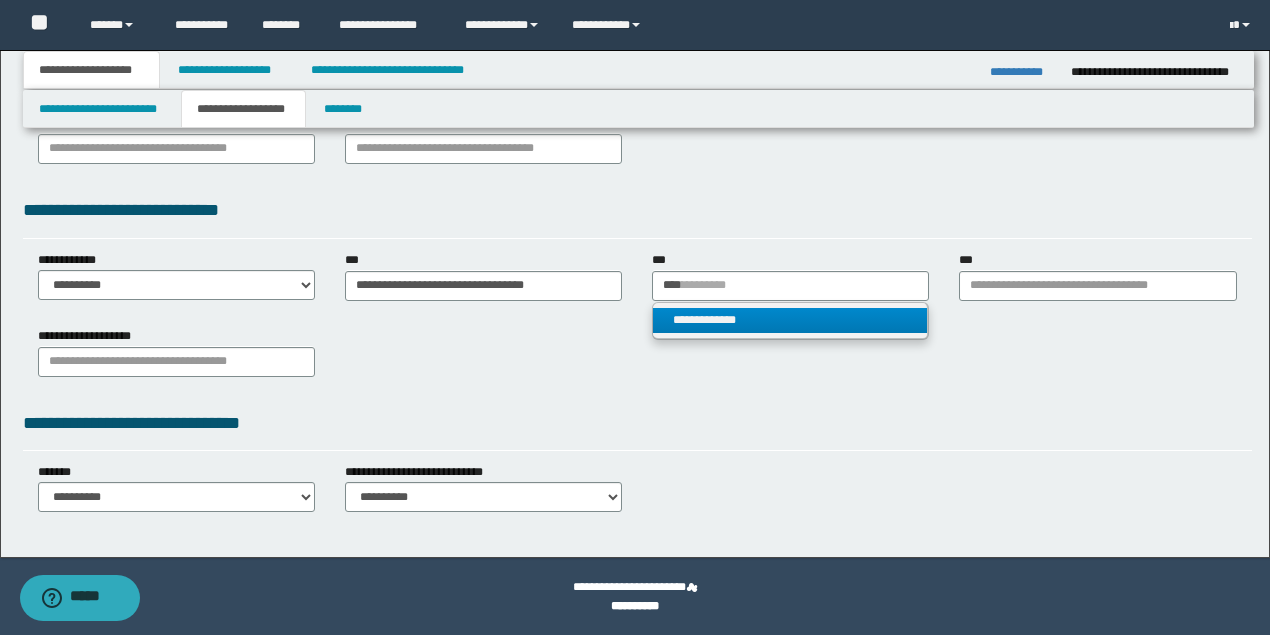 type 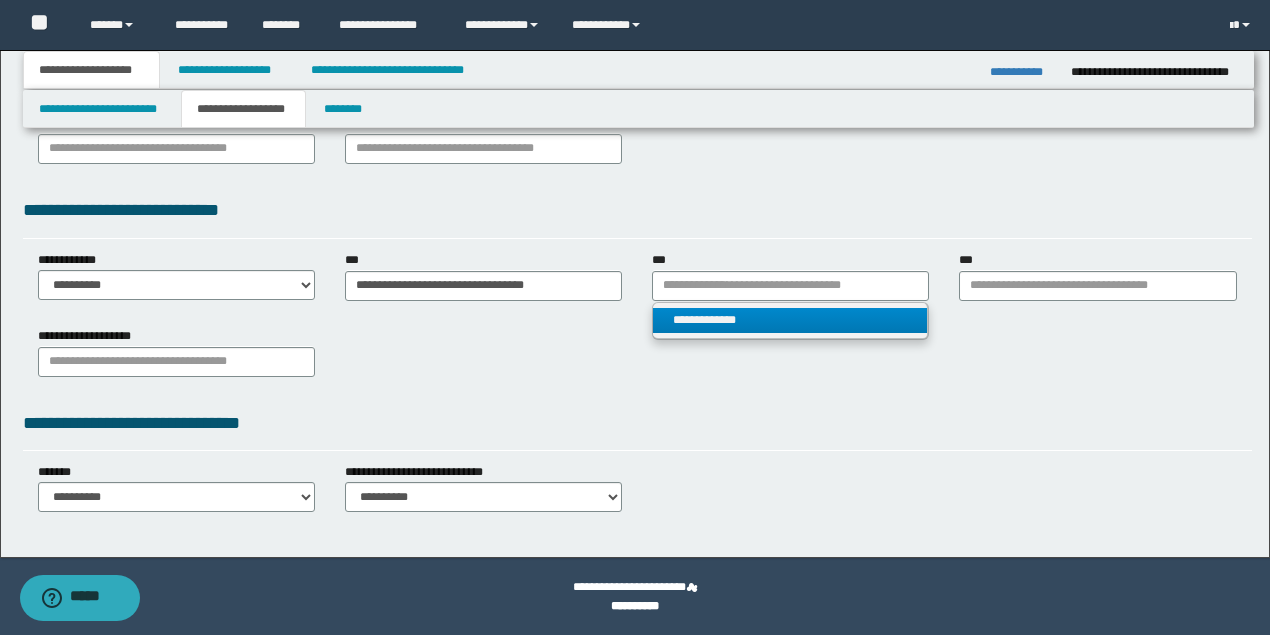 click on "**********" at bounding box center (790, 320) 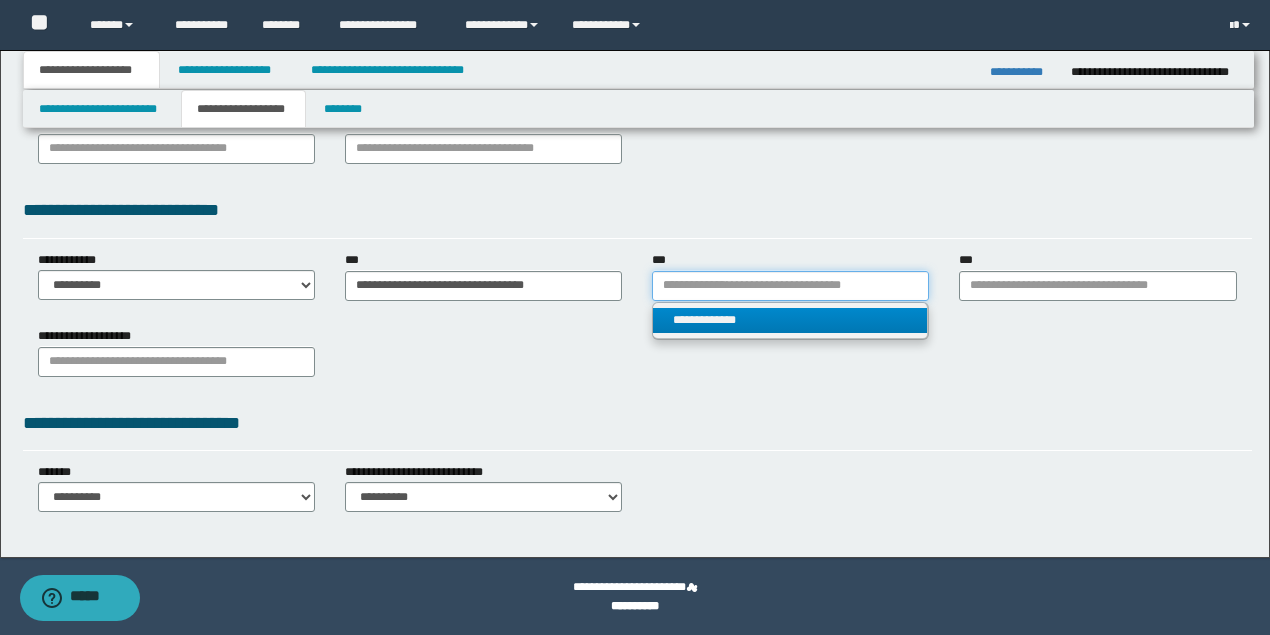 type 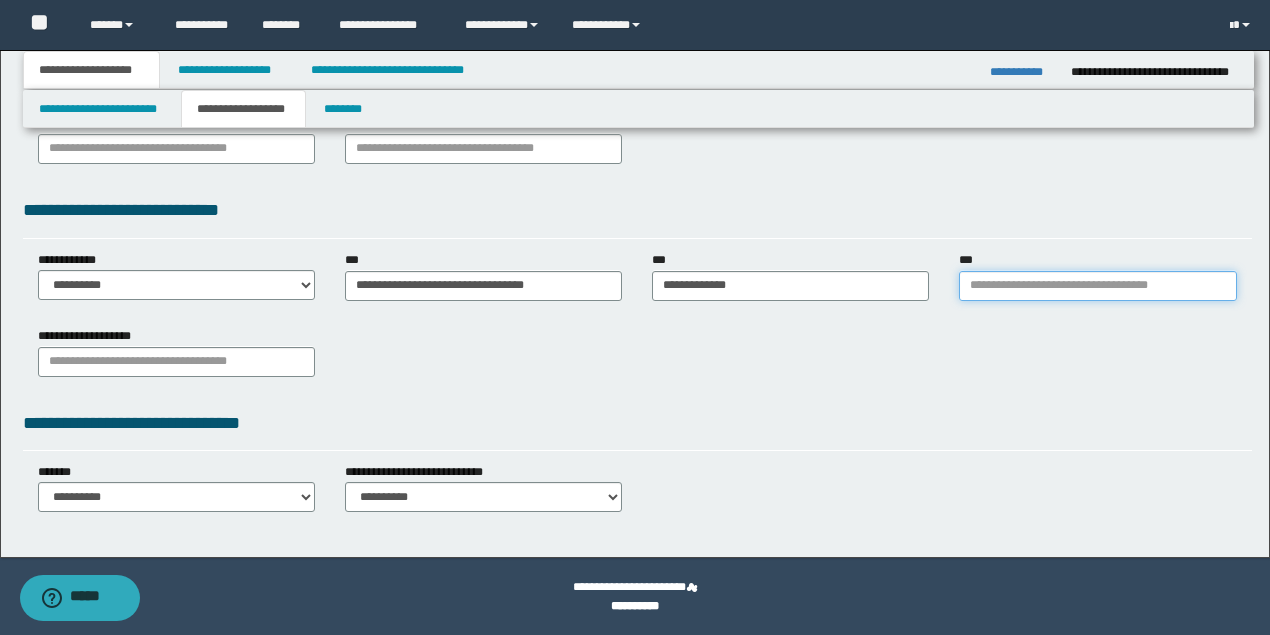 click on "***" at bounding box center [1097, 286] 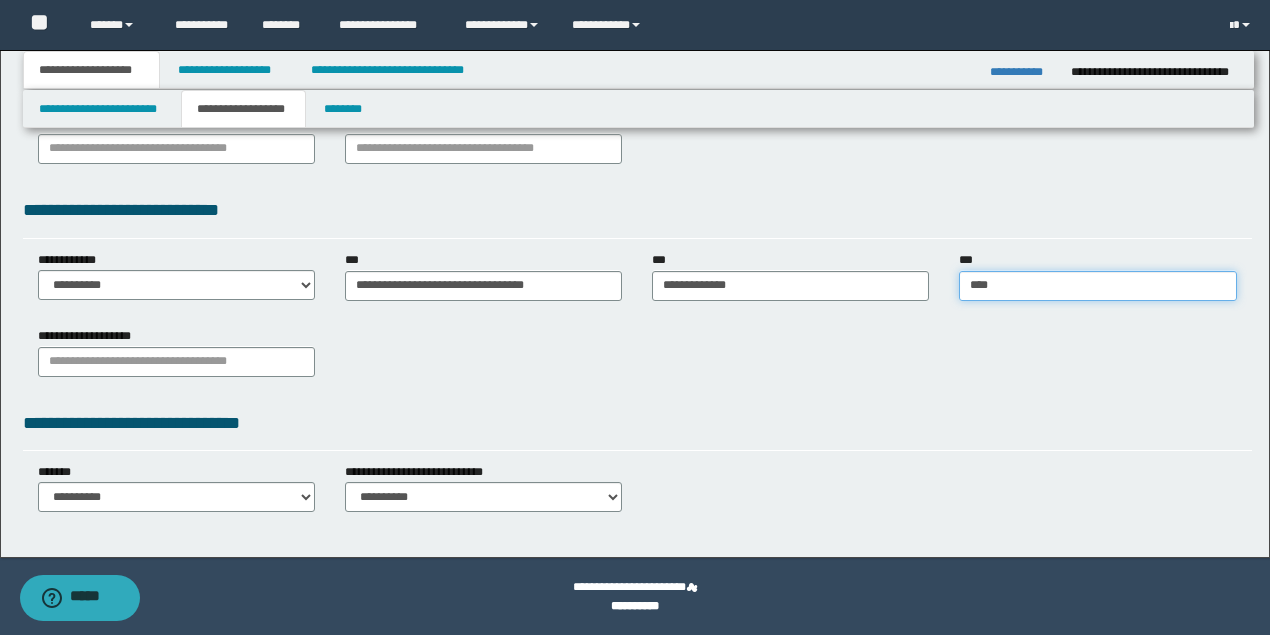 type on "*****" 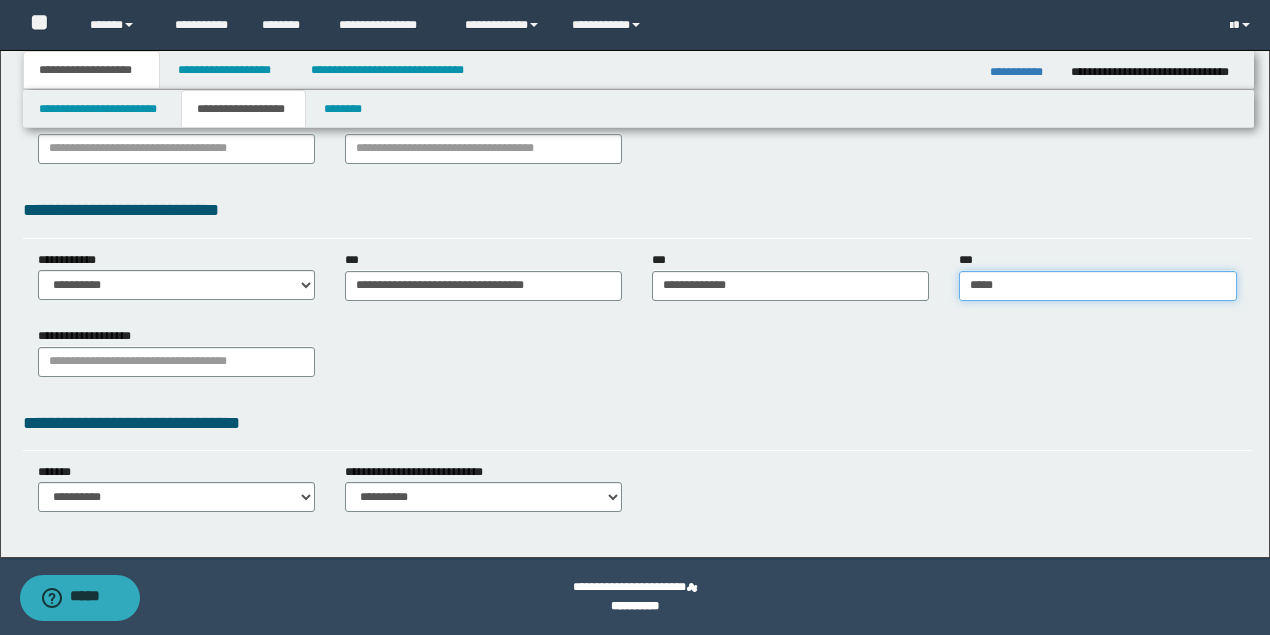 type on "*********" 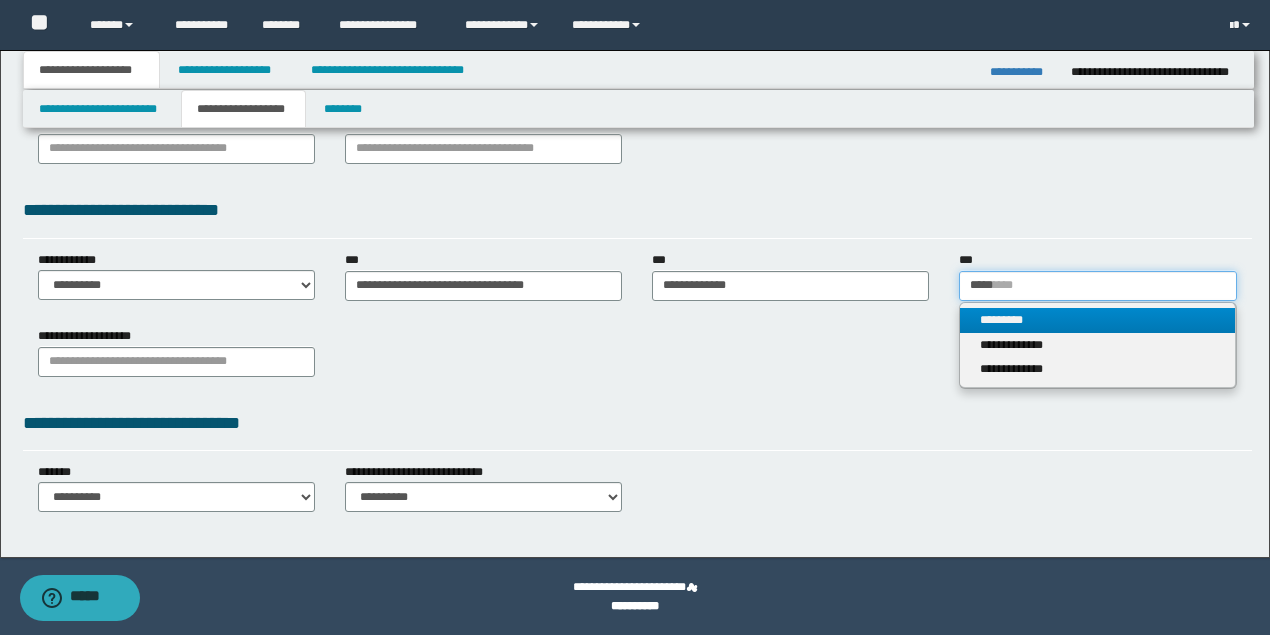 type on "*****" 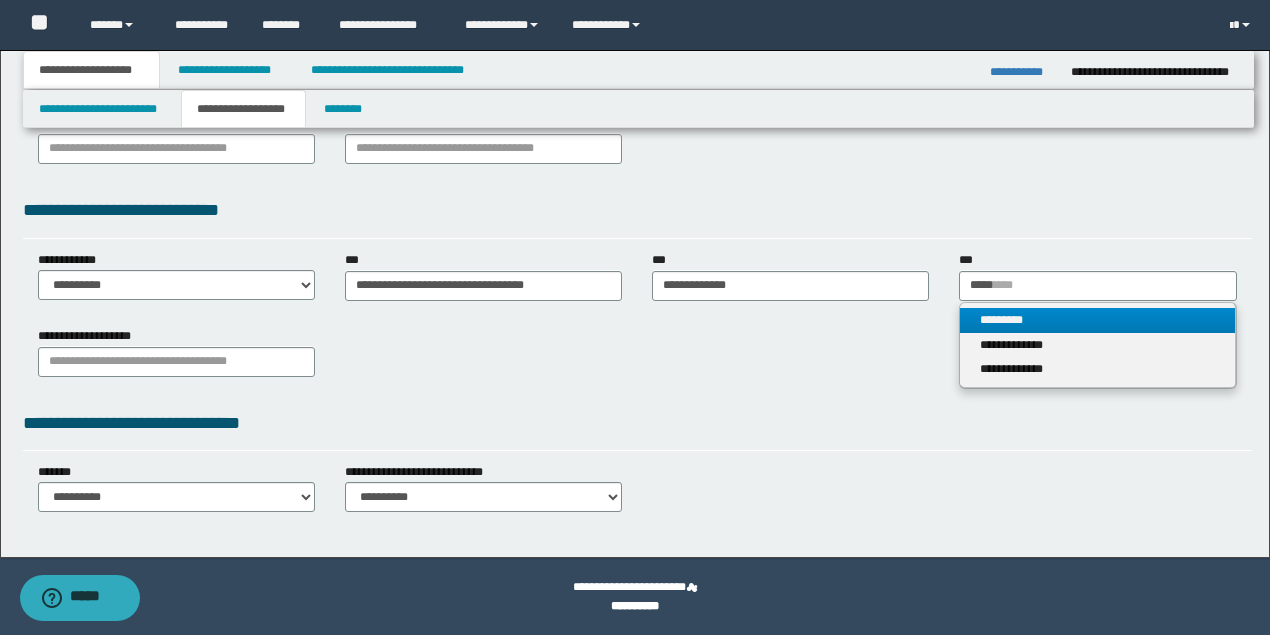 type 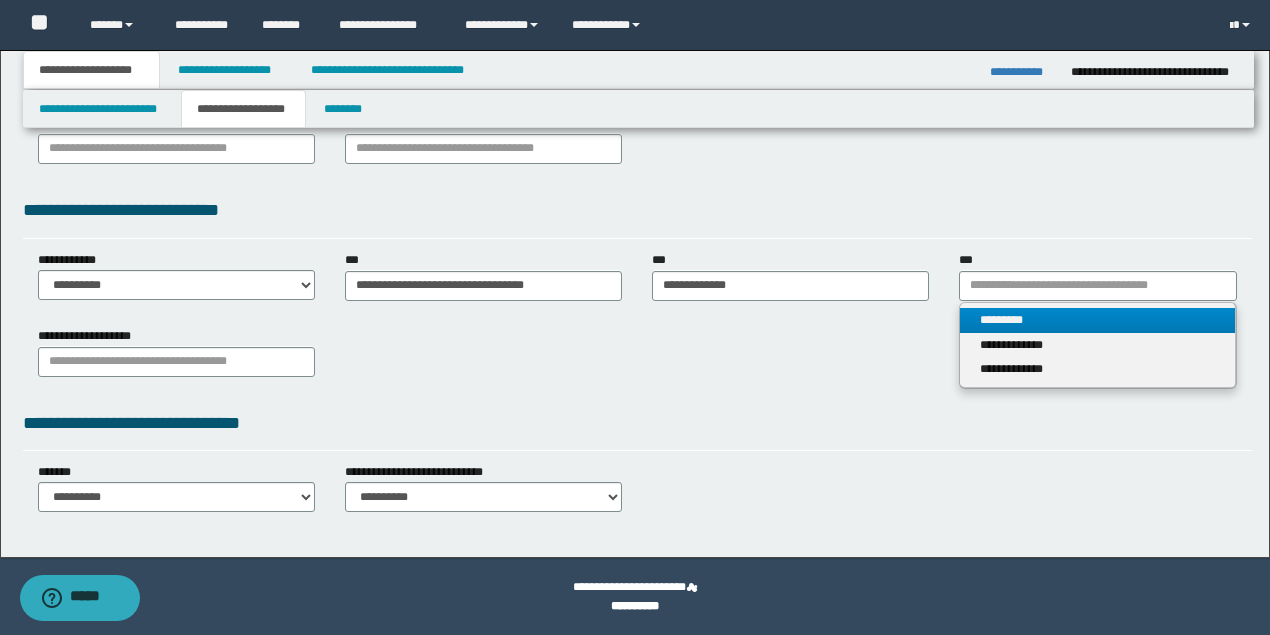 click on "*********" at bounding box center [1097, 320] 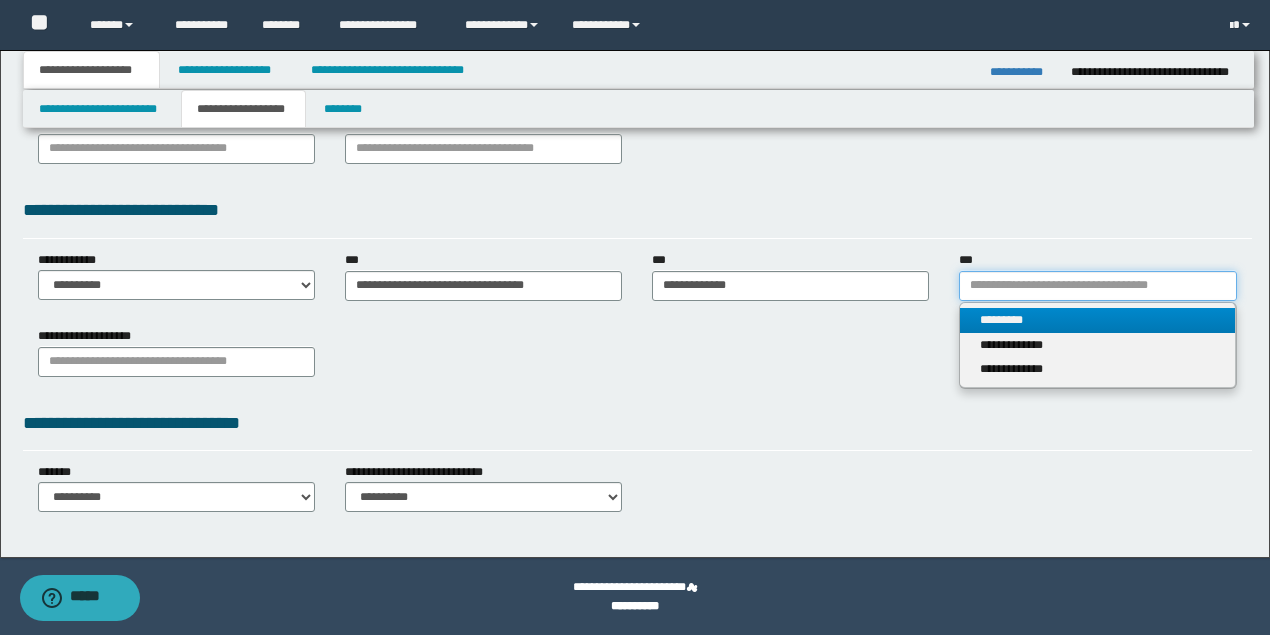 type 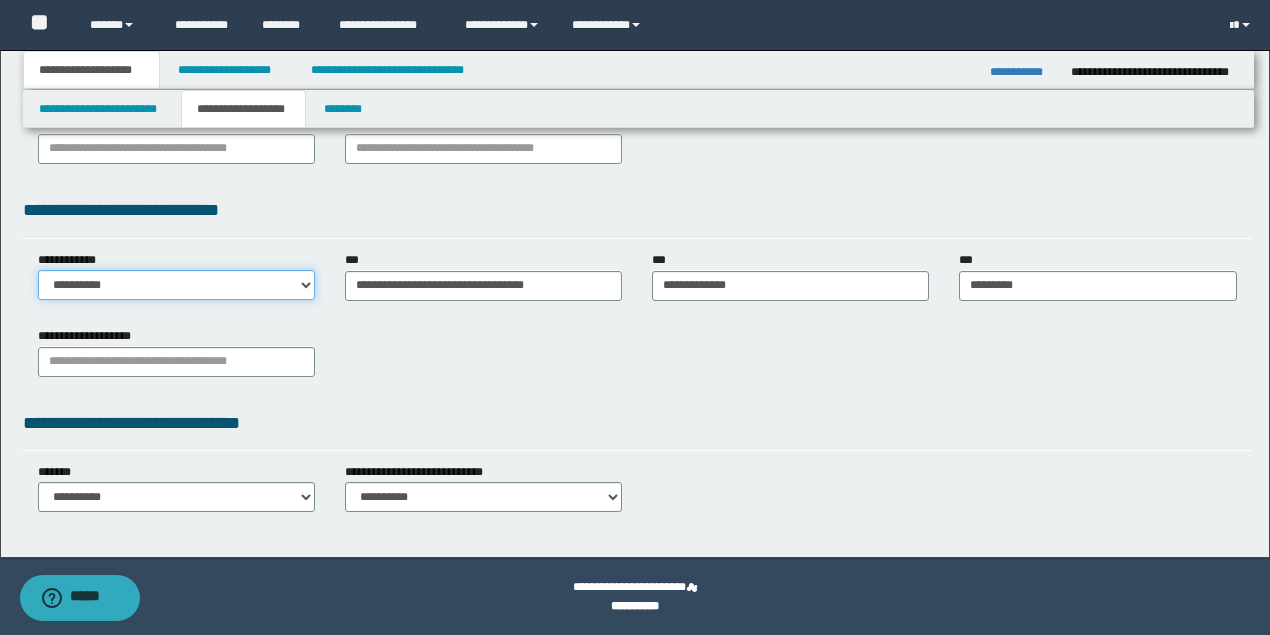 click on "**********" at bounding box center [176, 285] 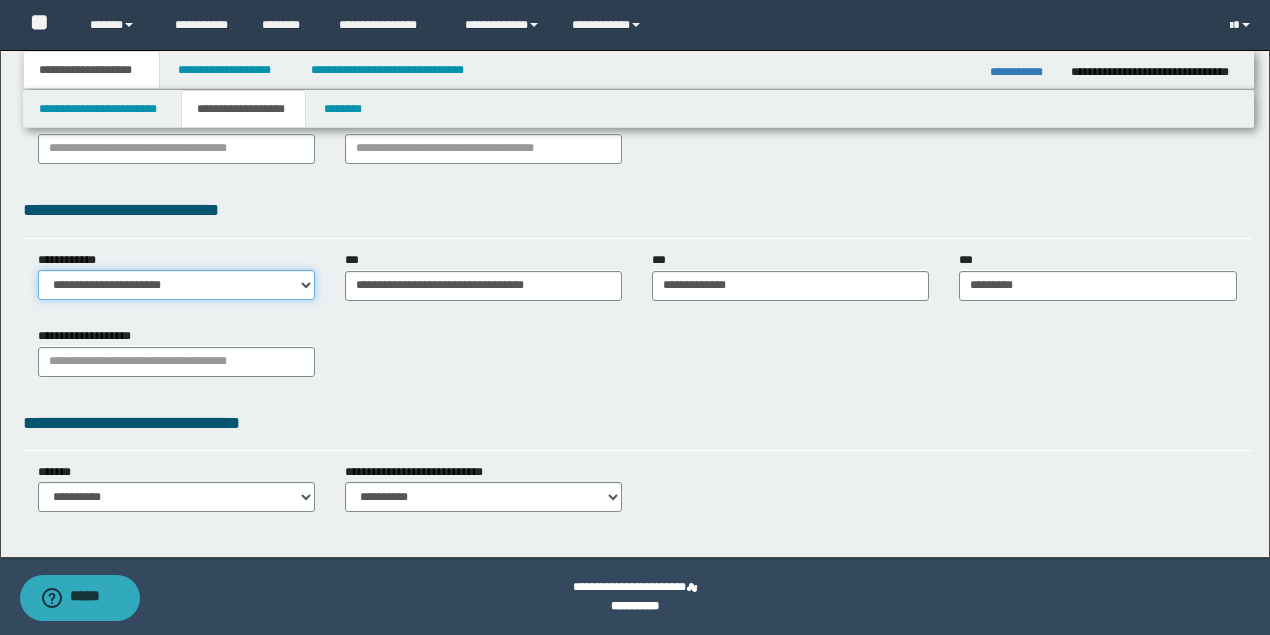 click on "**********" at bounding box center (176, 285) 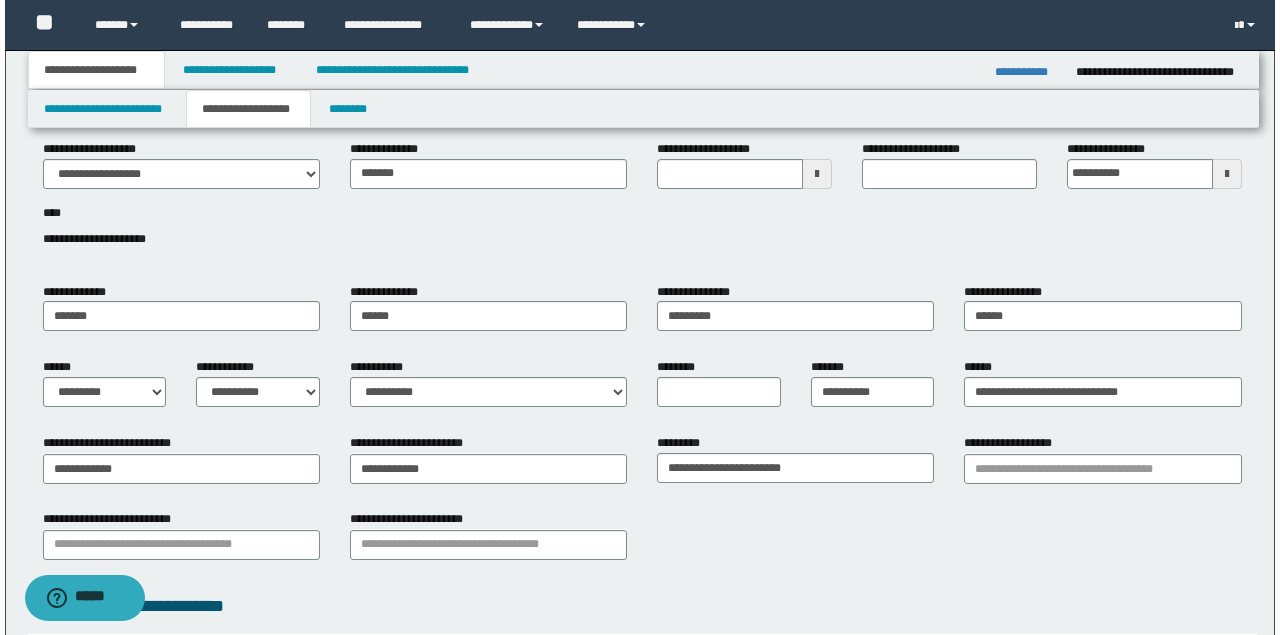 scroll, scrollTop: 0, scrollLeft: 0, axis: both 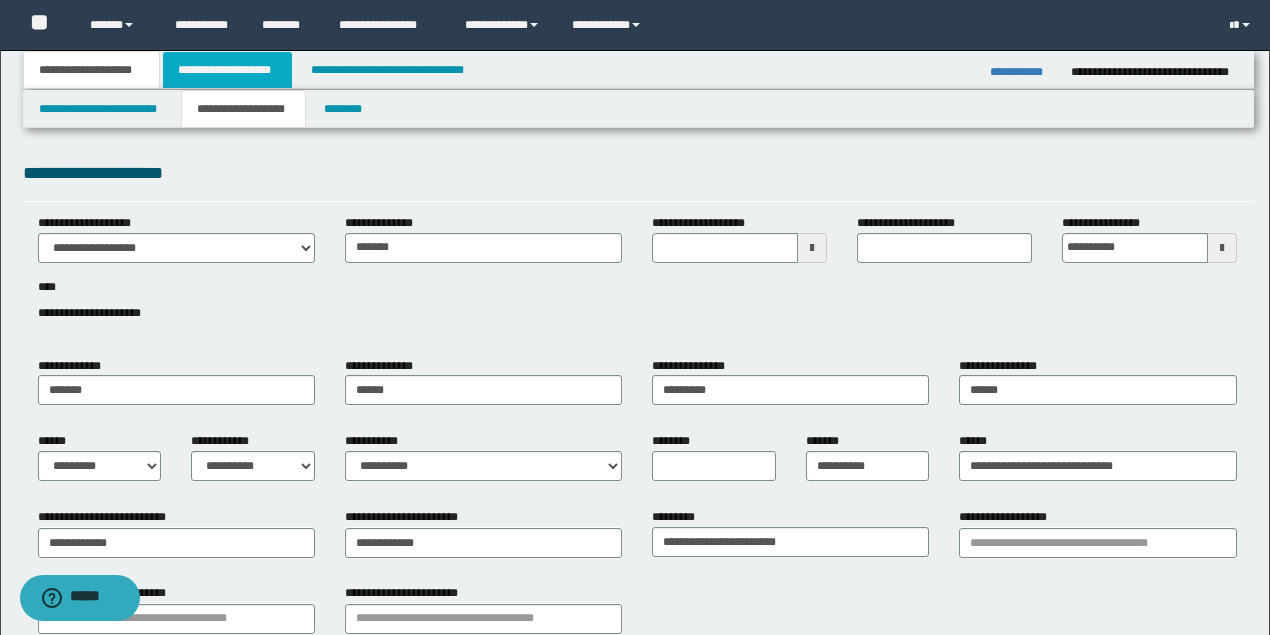 click on "**********" at bounding box center (227, 70) 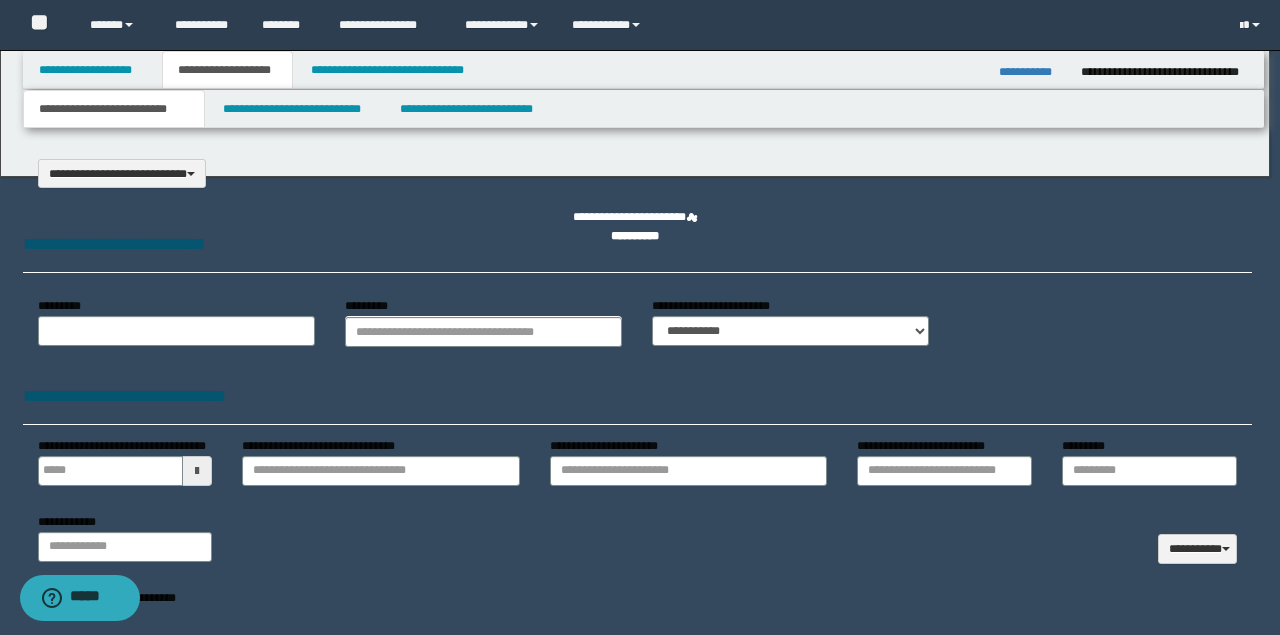 select on "*" 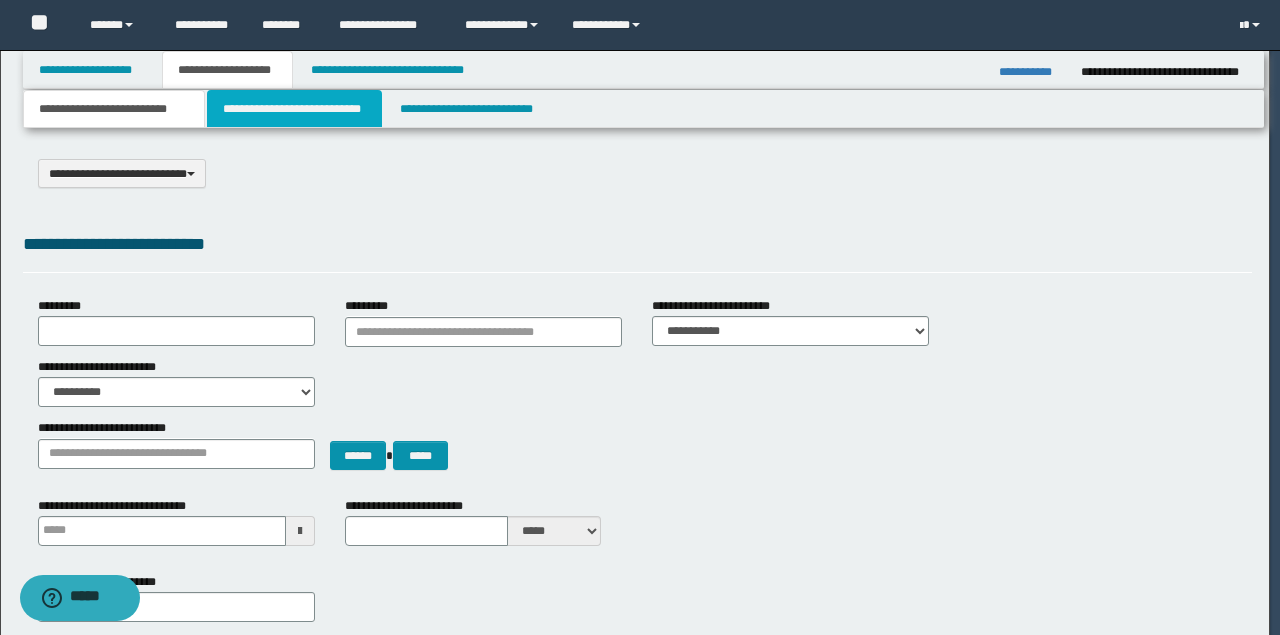scroll, scrollTop: 0, scrollLeft: 0, axis: both 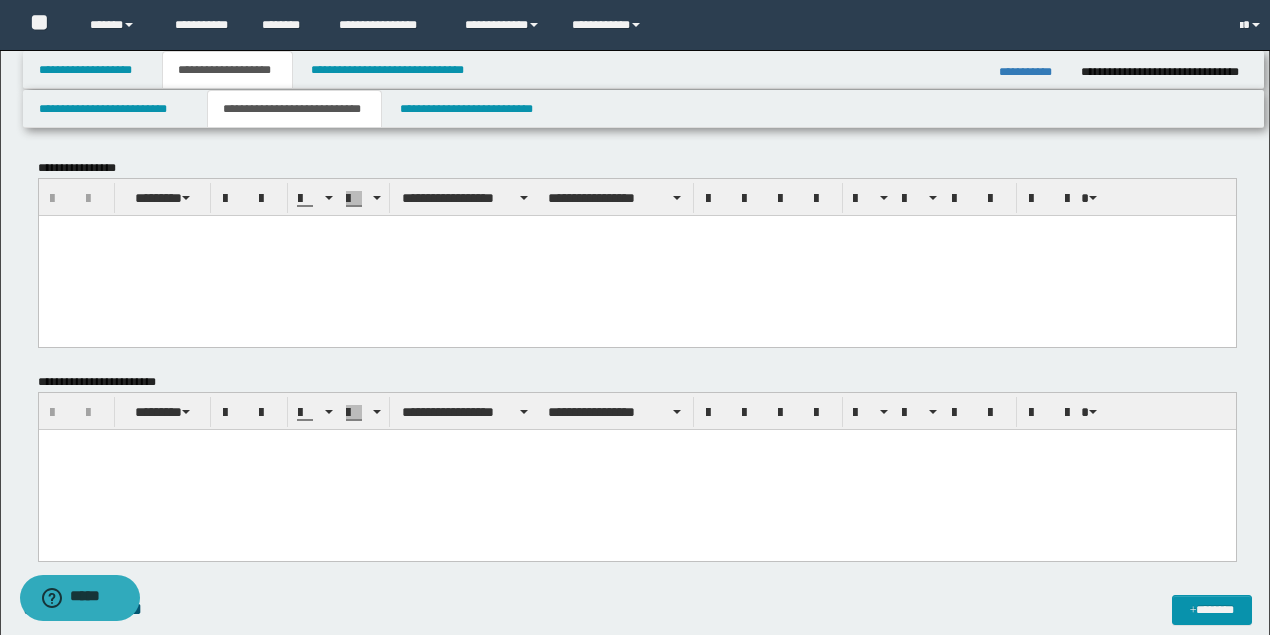 drag, startPoint x: 134, startPoint y: 288, endPoint x: 197, endPoint y: 601, distance: 319.2773 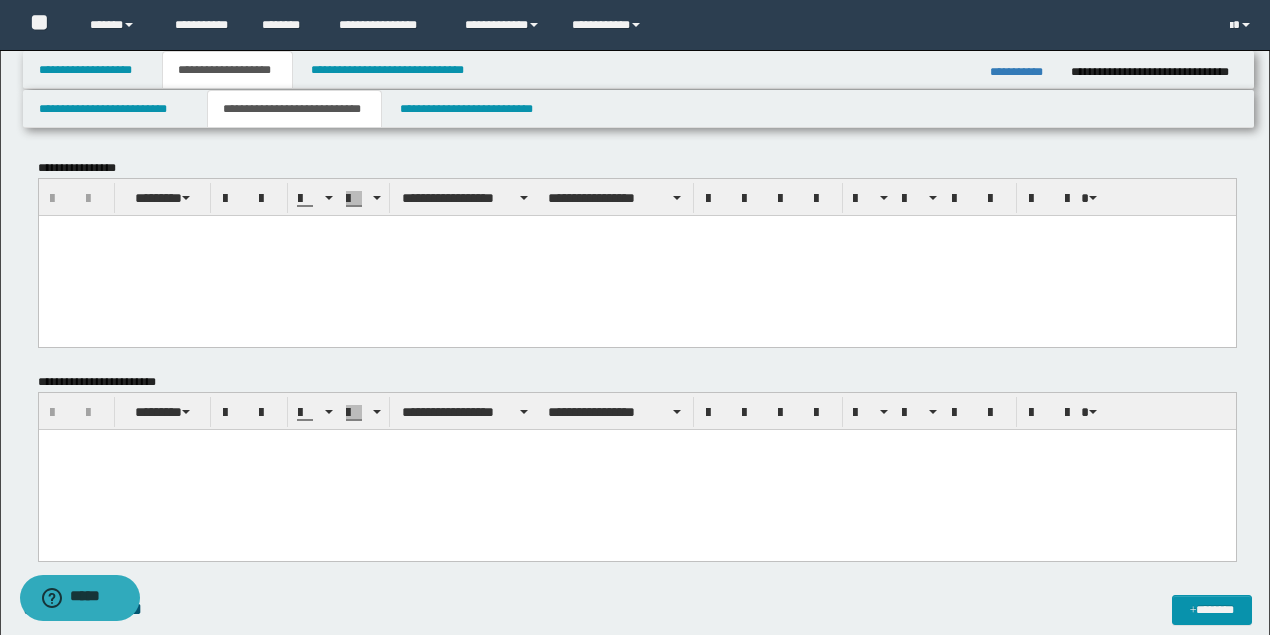 paste 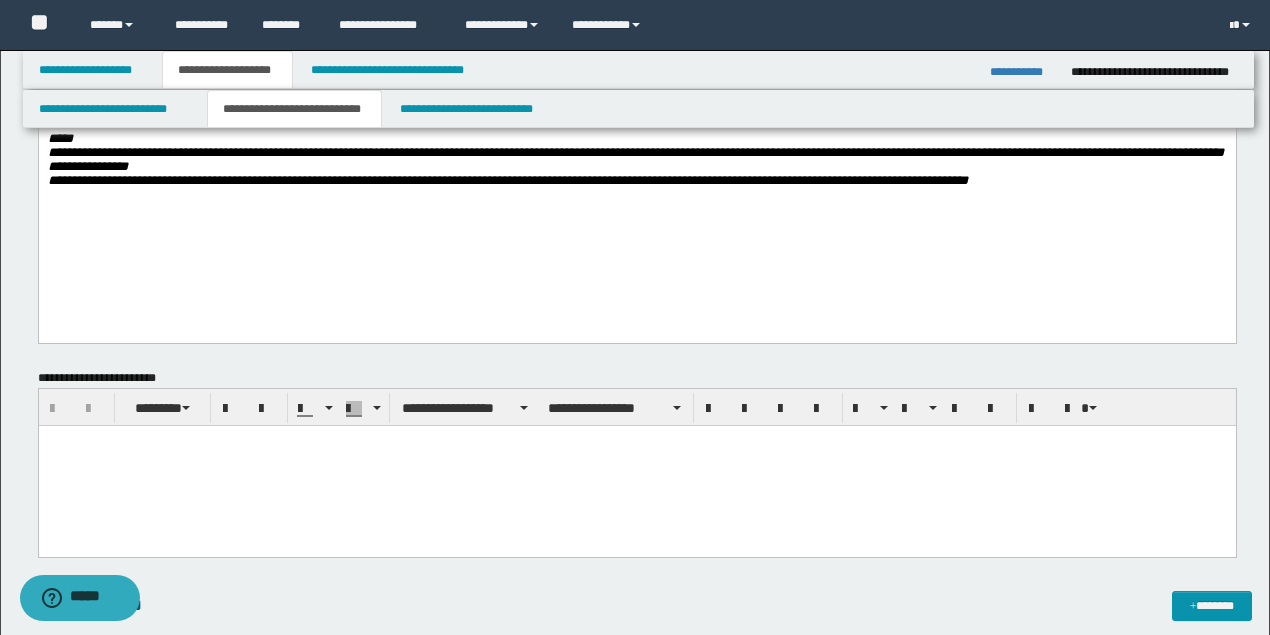 scroll, scrollTop: 400, scrollLeft: 0, axis: vertical 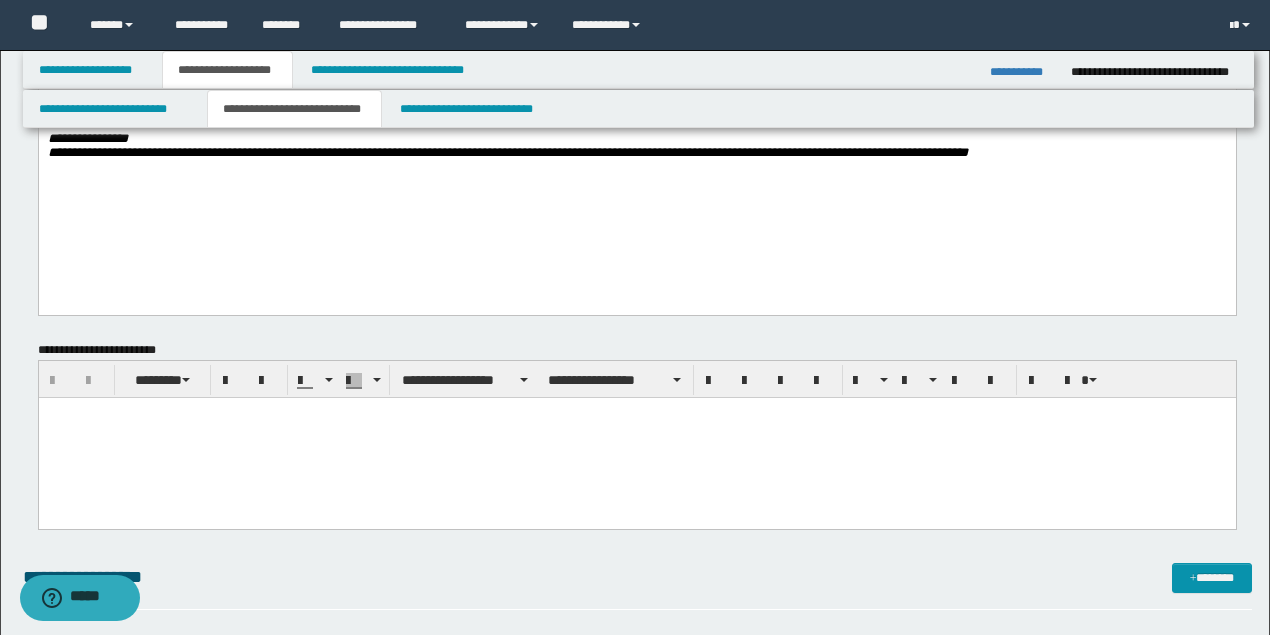click at bounding box center (636, 438) 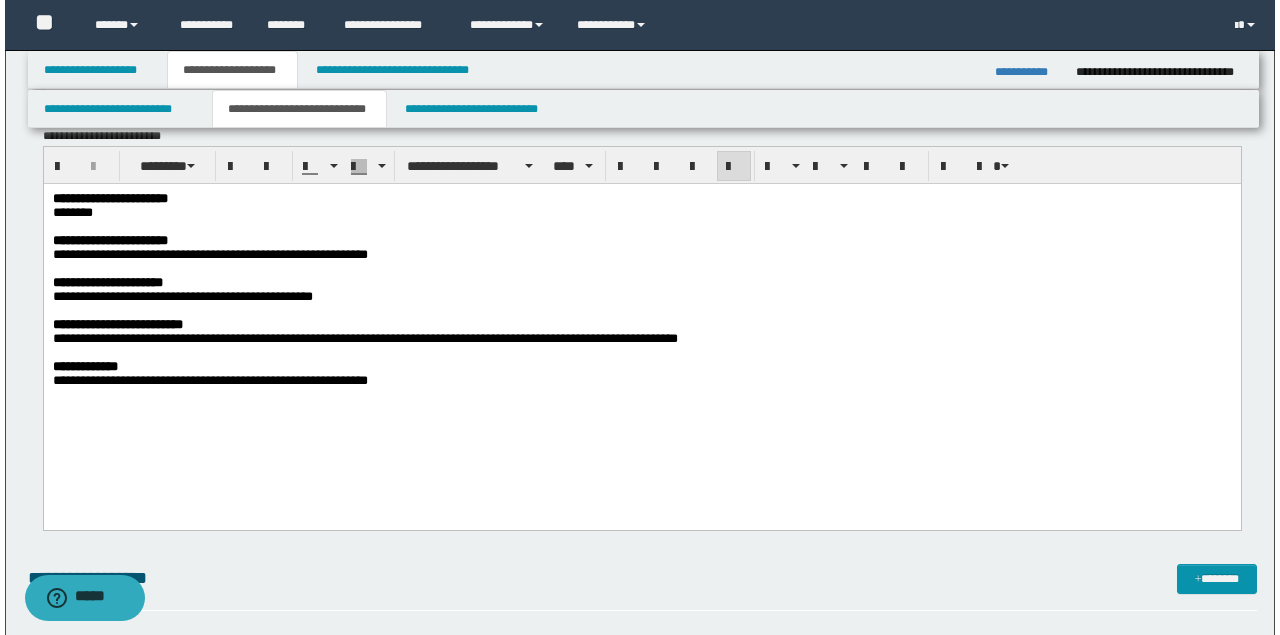 scroll, scrollTop: 666, scrollLeft: 0, axis: vertical 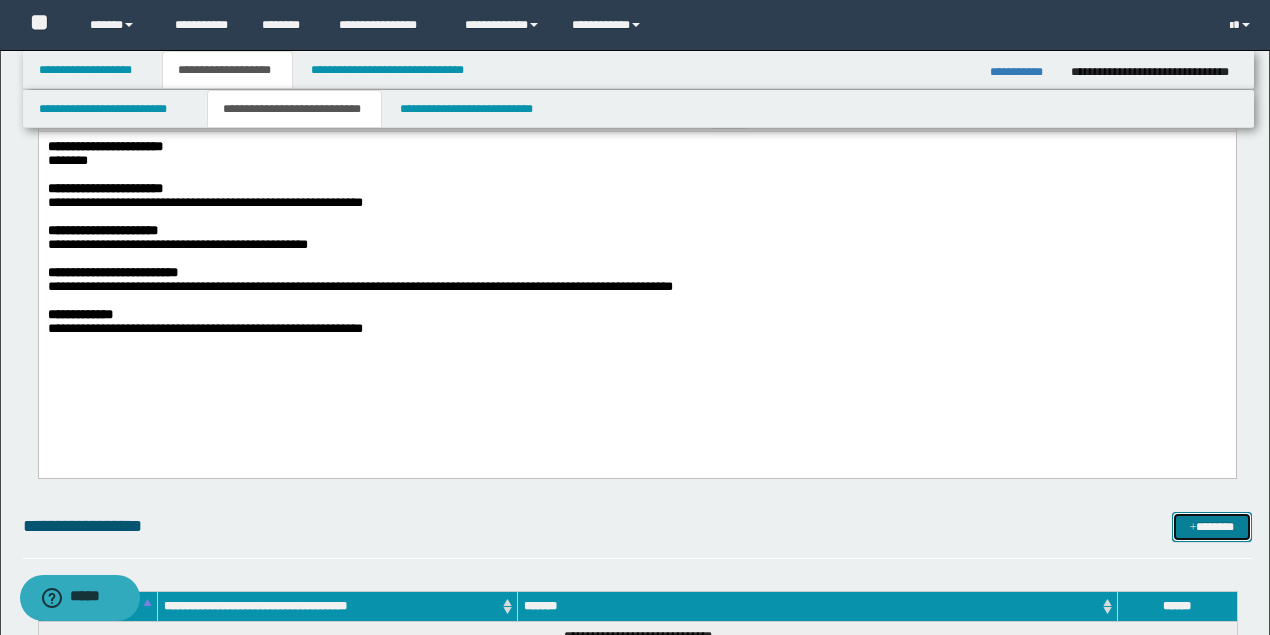 click on "*******" at bounding box center (1211, 526) 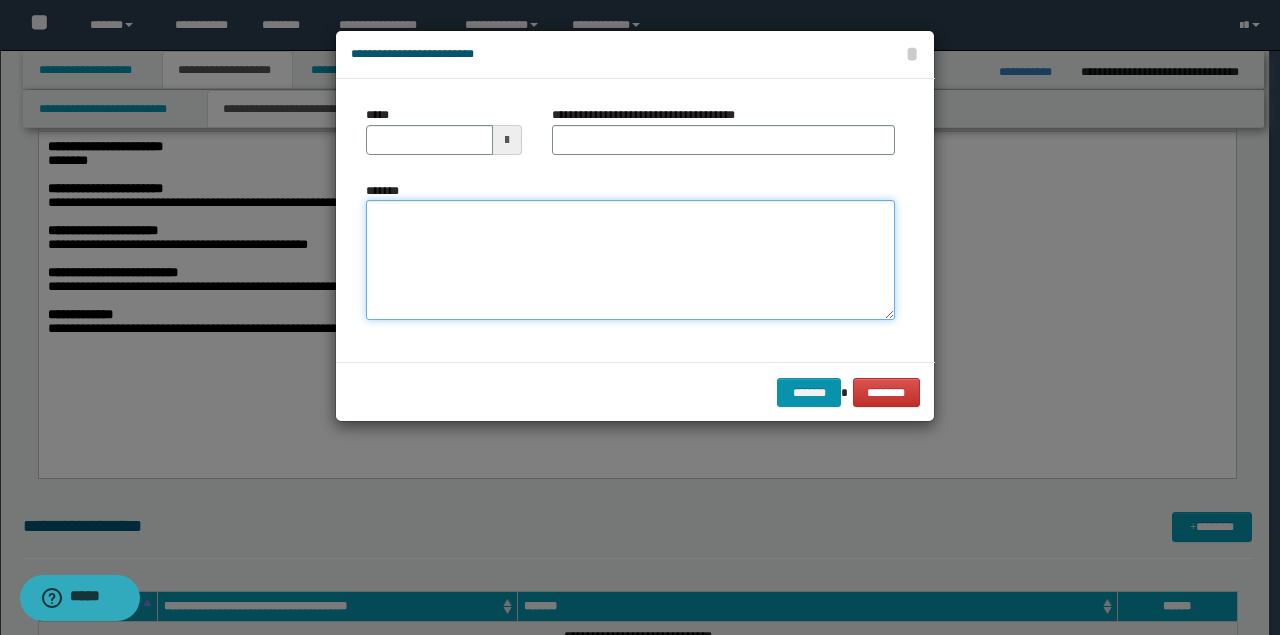 click on "*******" at bounding box center [630, 260] 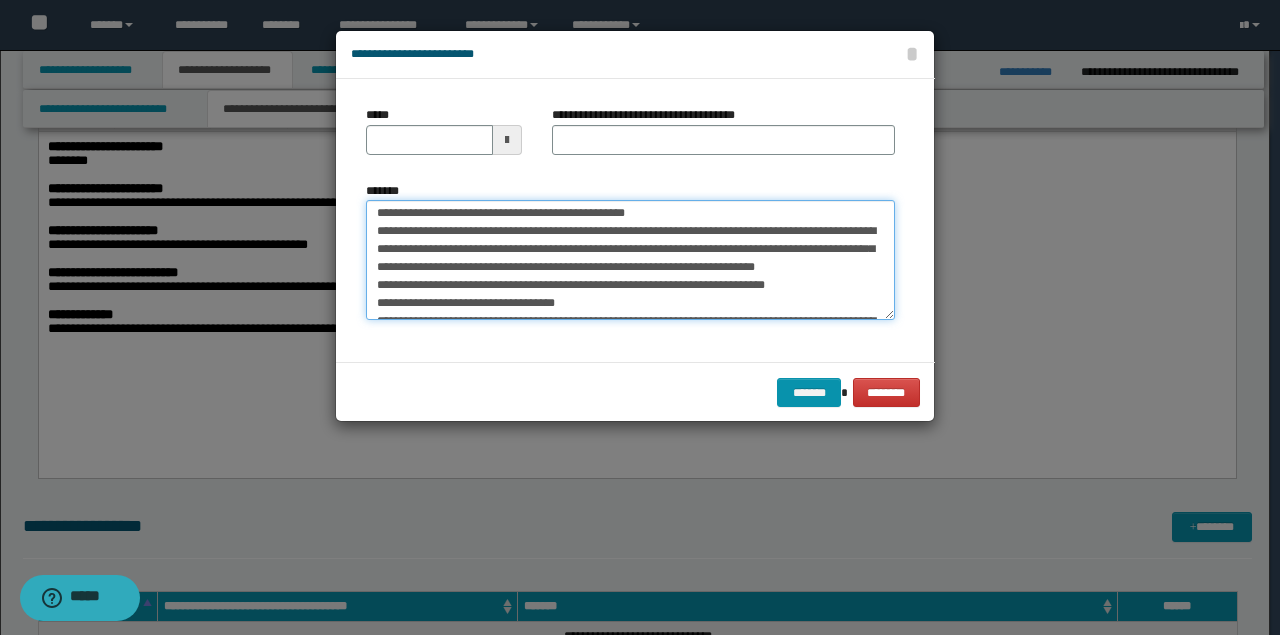 scroll, scrollTop: 0, scrollLeft: 0, axis: both 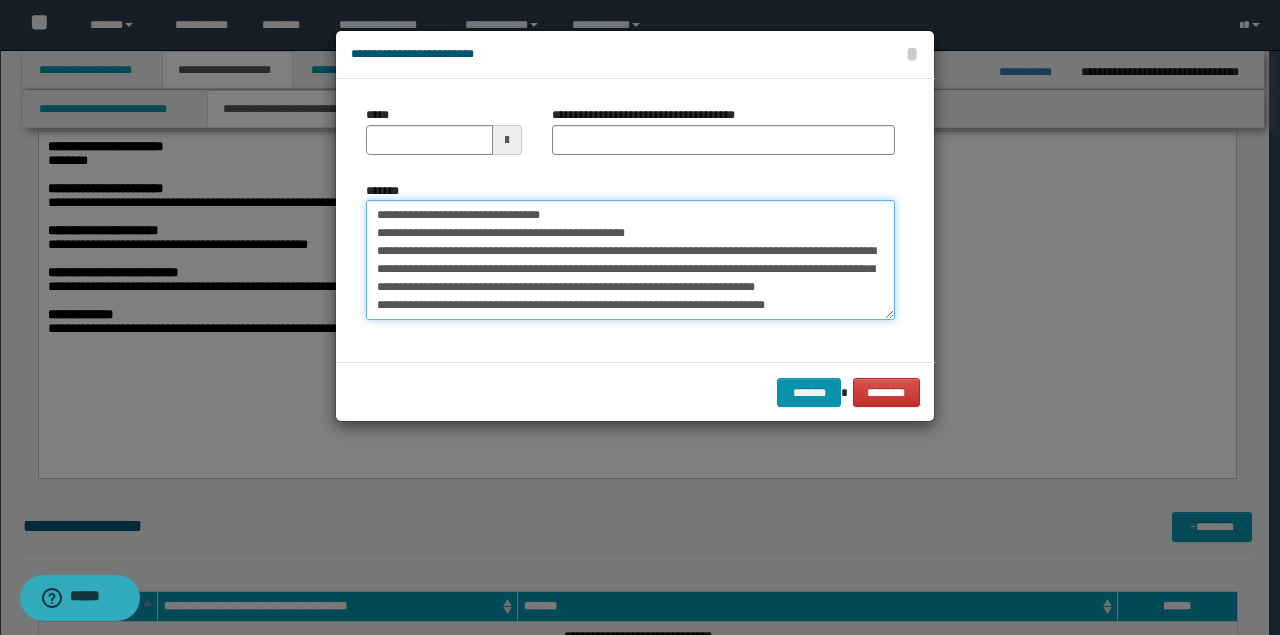drag, startPoint x: 492, startPoint y: 218, endPoint x: 311, endPoint y: 206, distance: 181.39735 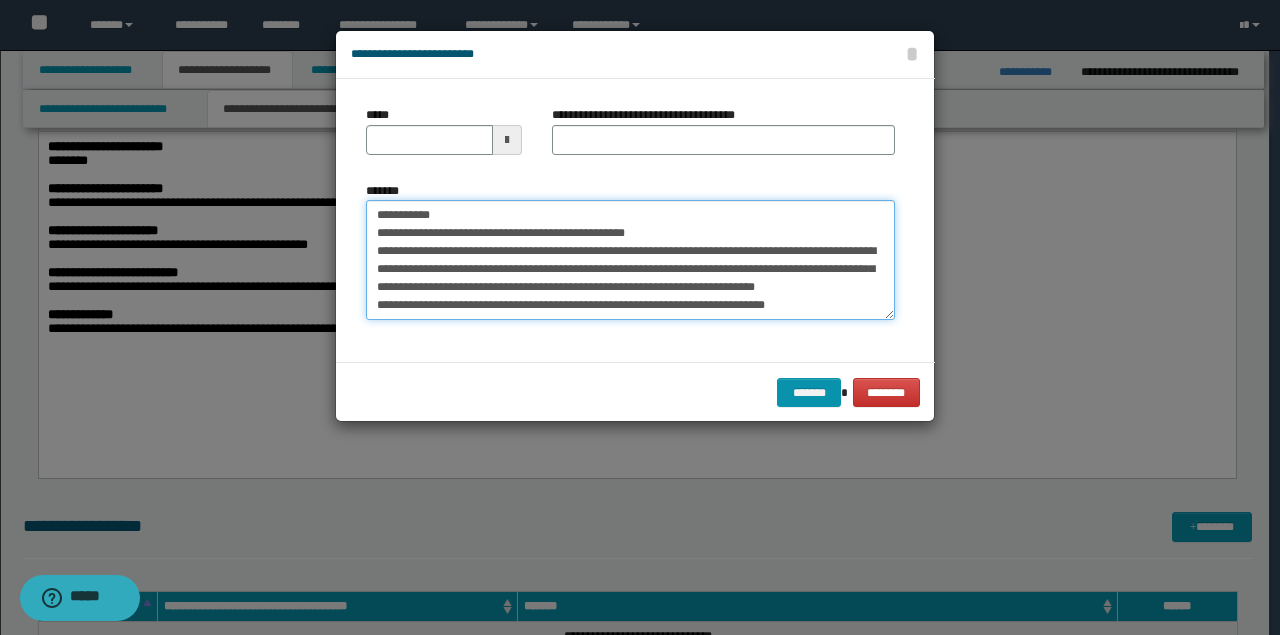 type on "**********" 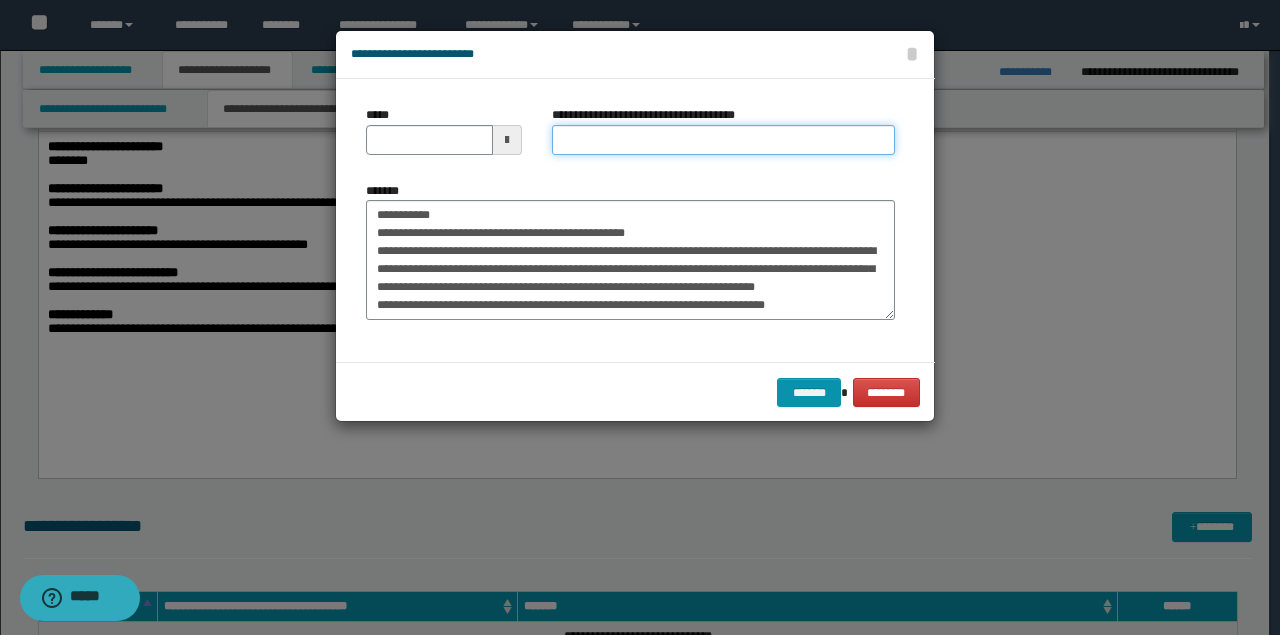 click on "**********" at bounding box center [723, 140] 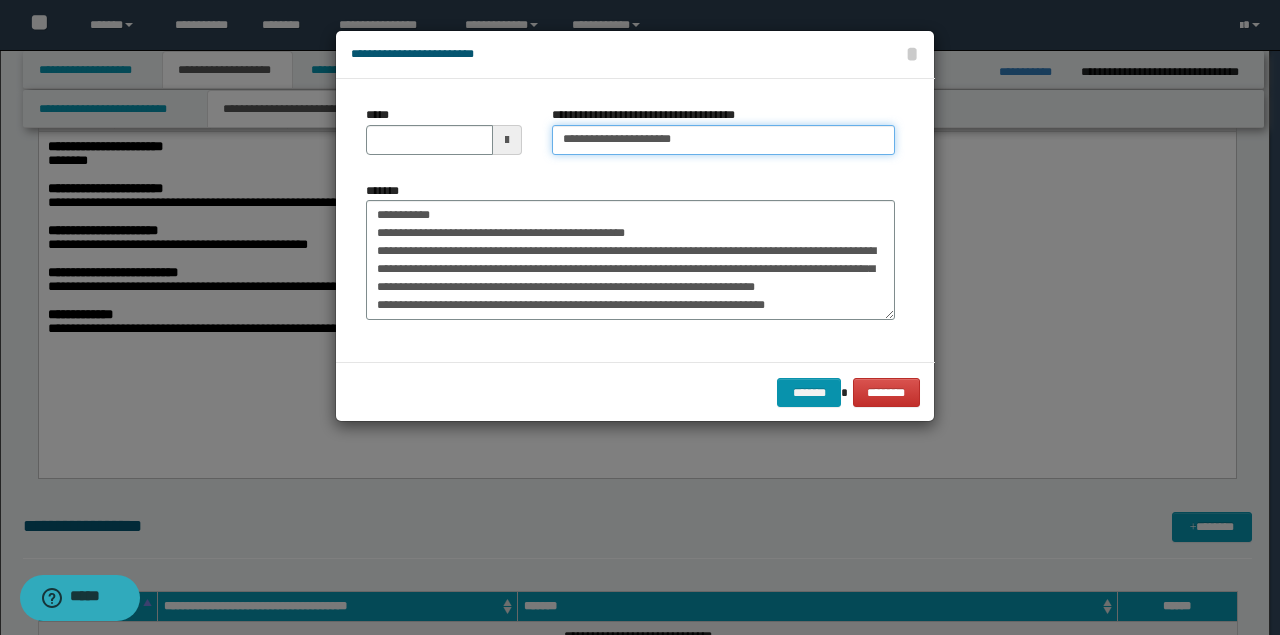 type on "**********" 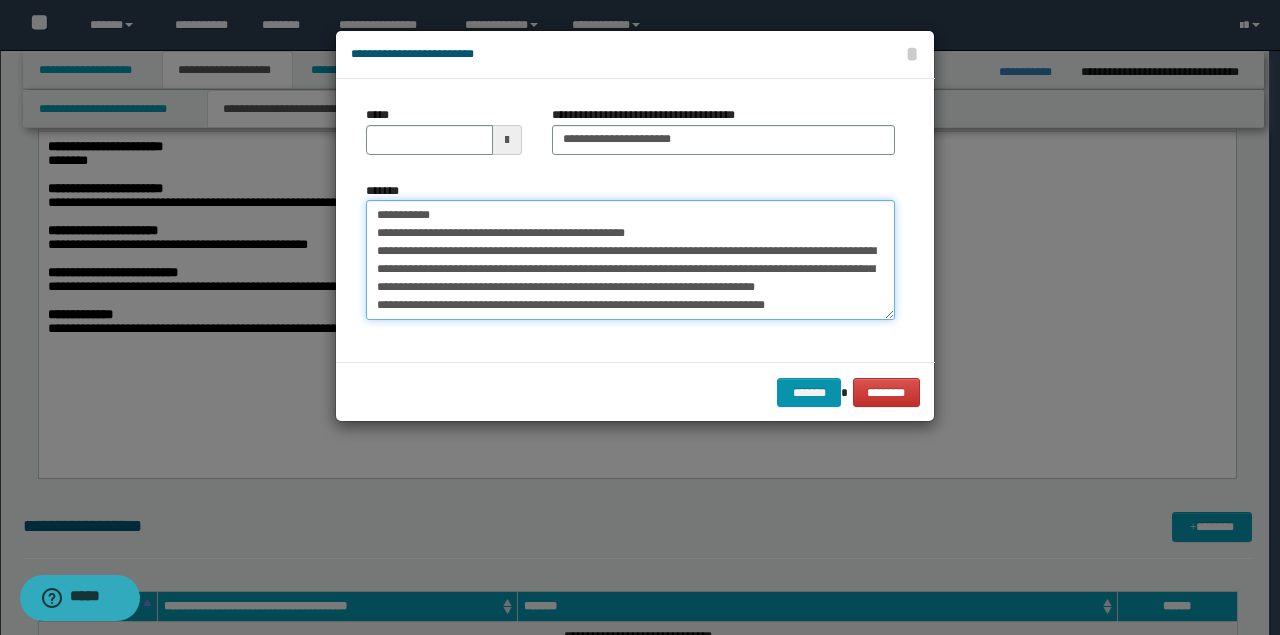 drag, startPoint x: 504, startPoint y: 202, endPoint x: 306, endPoint y: 170, distance: 200.56918 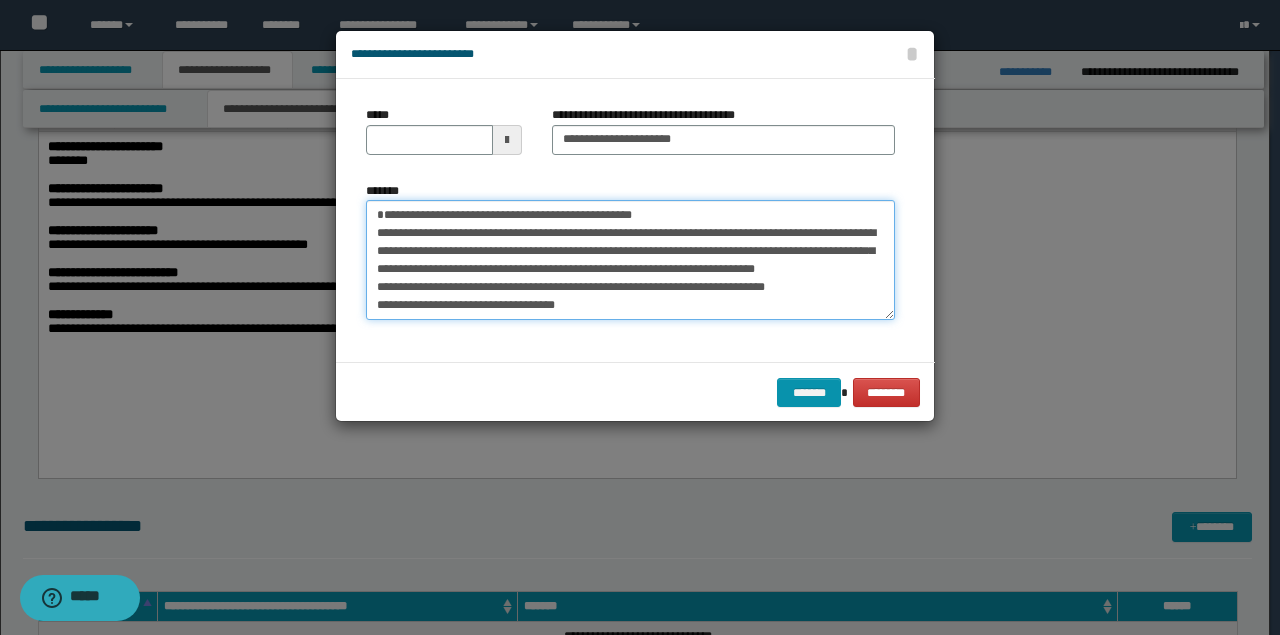 type 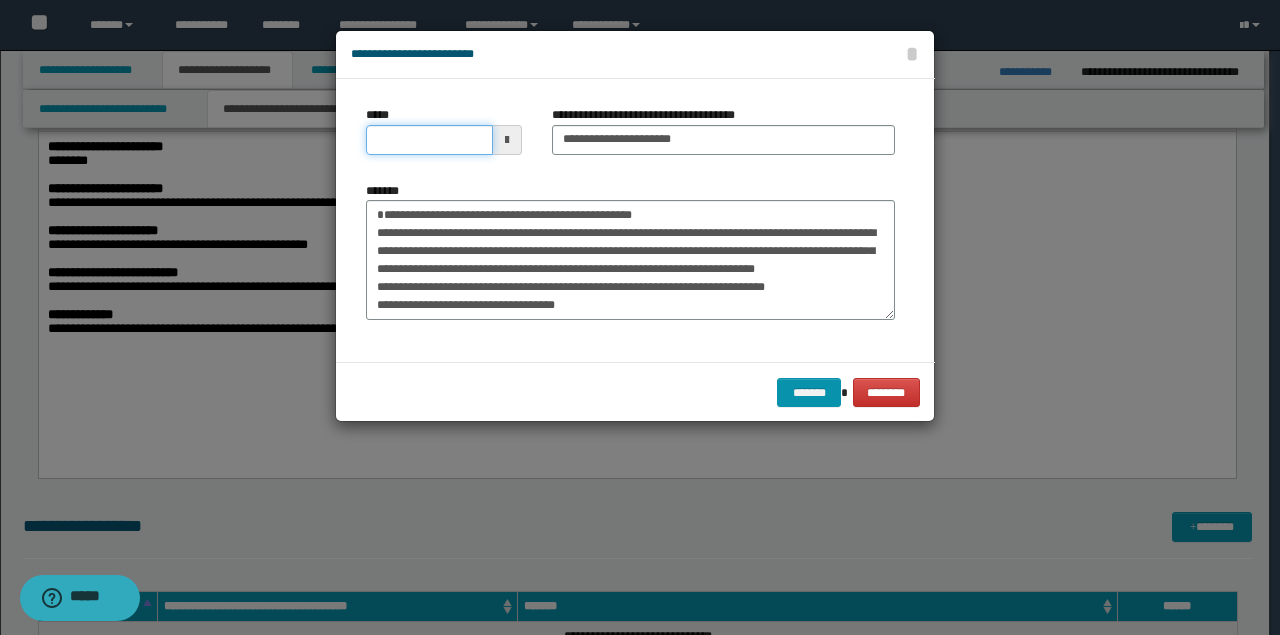 click on "*****" at bounding box center [429, 140] 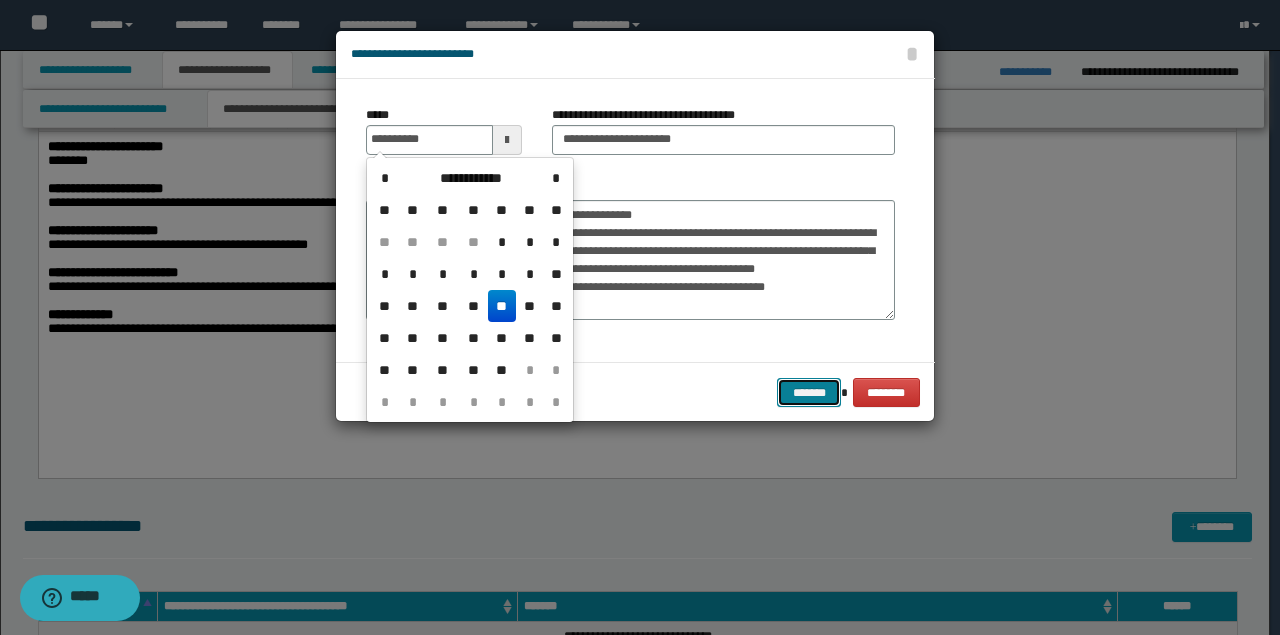type on "**********" 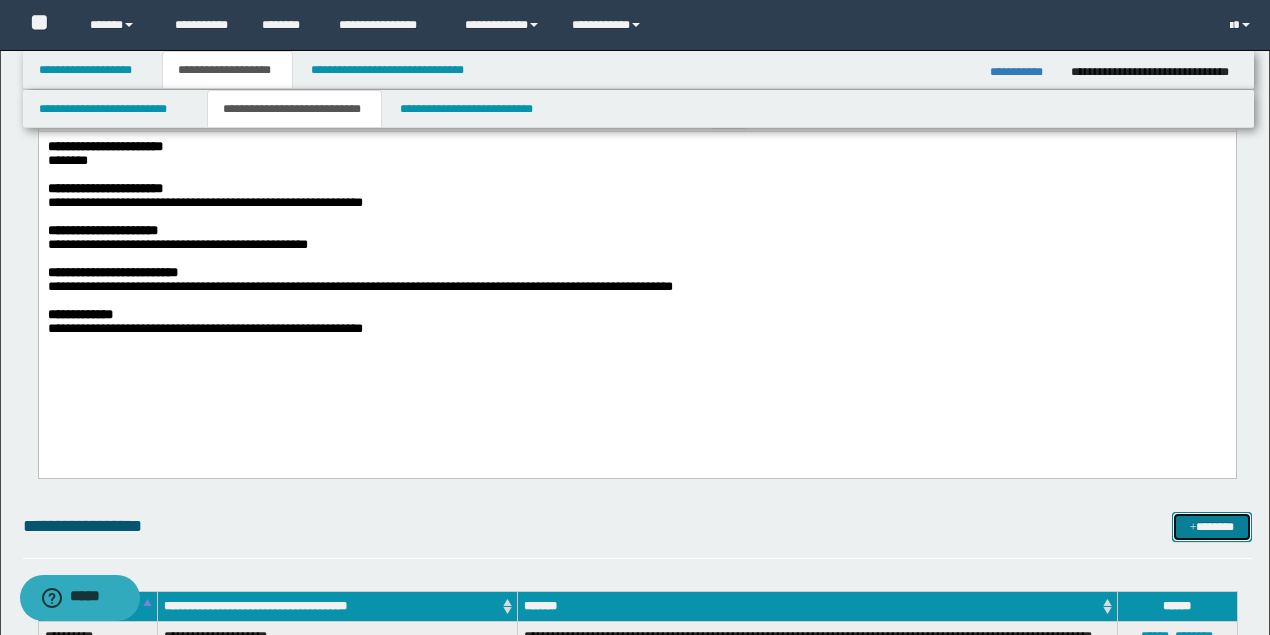 click at bounding box center (1193, 528) 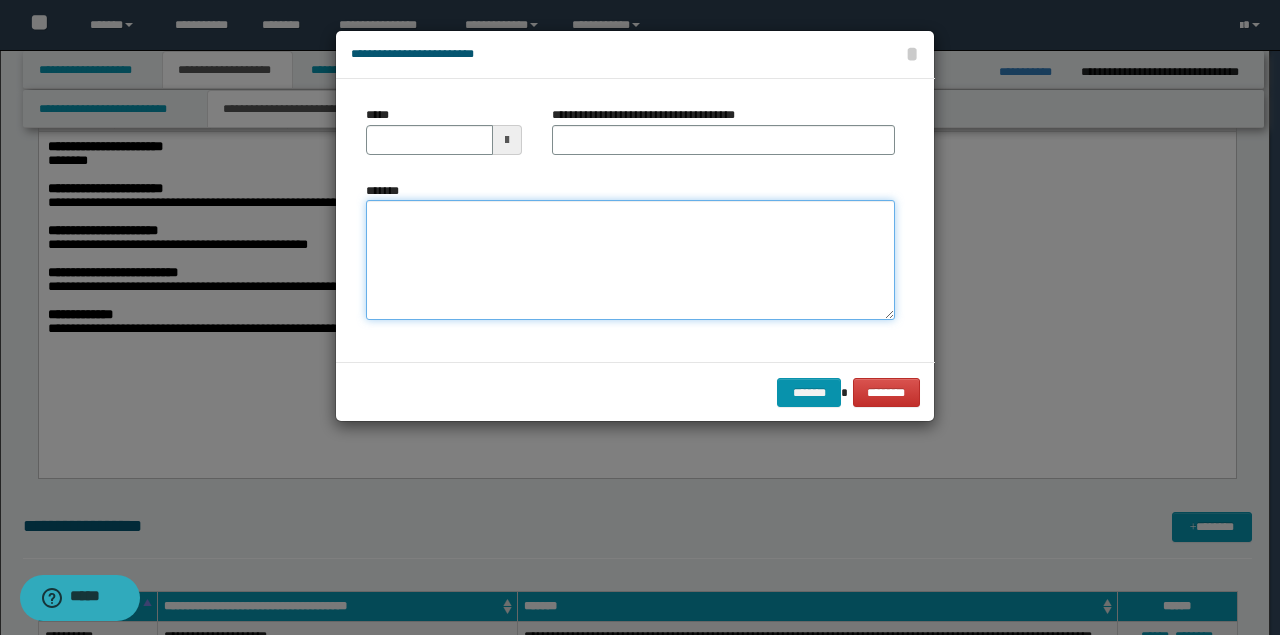 click on "*******" at bounding box center [630, 259] 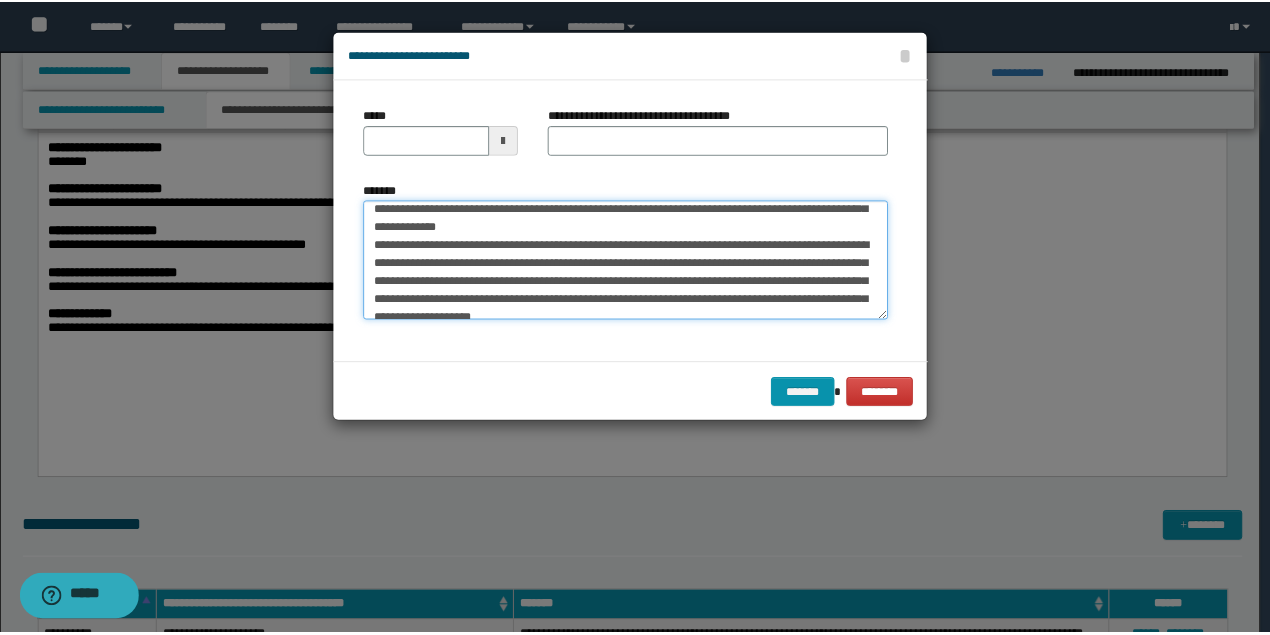 scroll, scrollTop: 0, scrollLeft: 0, axis: both 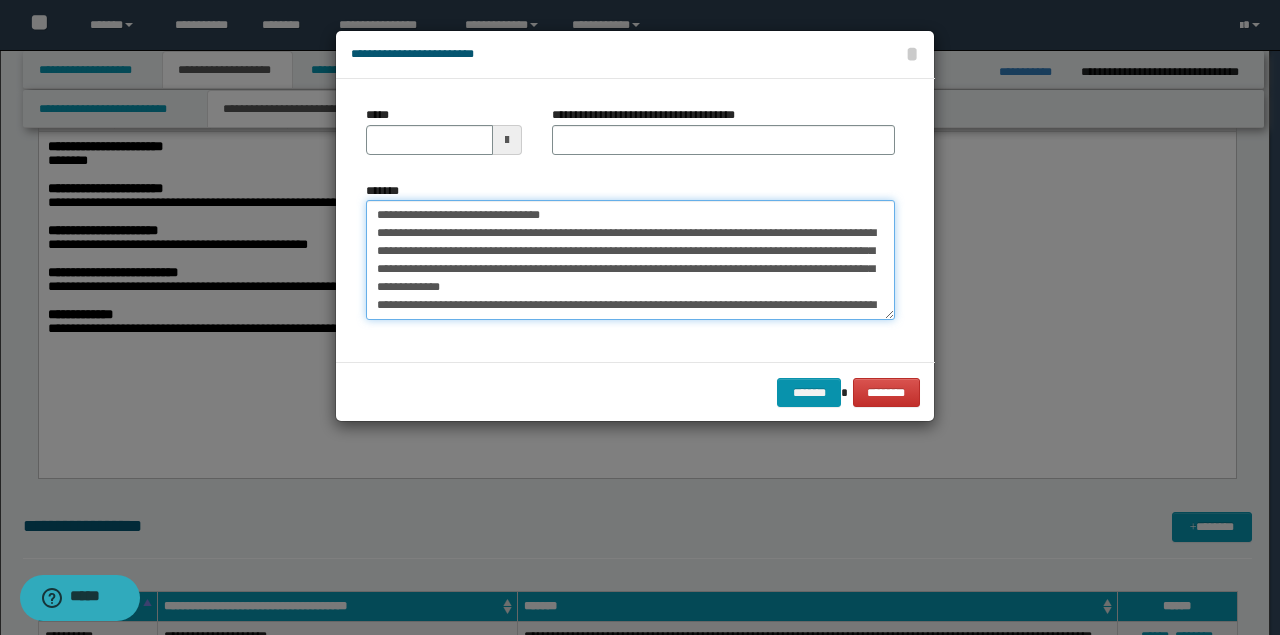 drag, startPoint x: 470, startPoint y: 213, endPoint x: 169, endPoint y: 177, distance: 303.14517 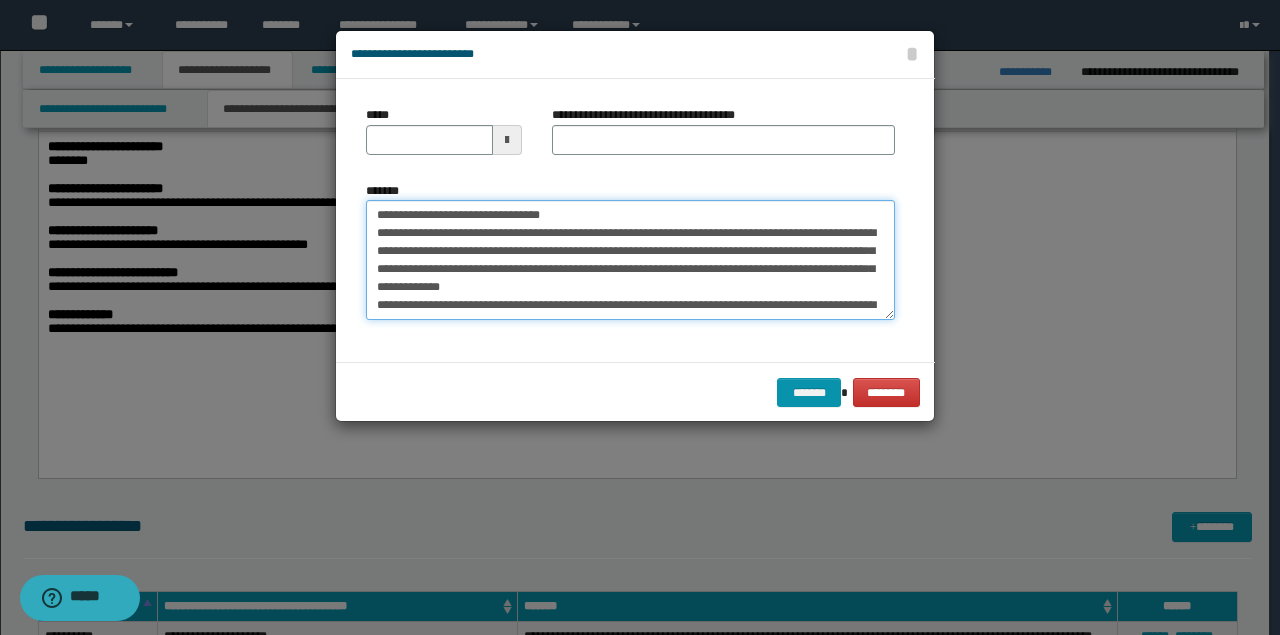drag, startPoint x: 473, startPoint y: 214, endPoint x: 195, endPoint y: 181, distance: 279.95178 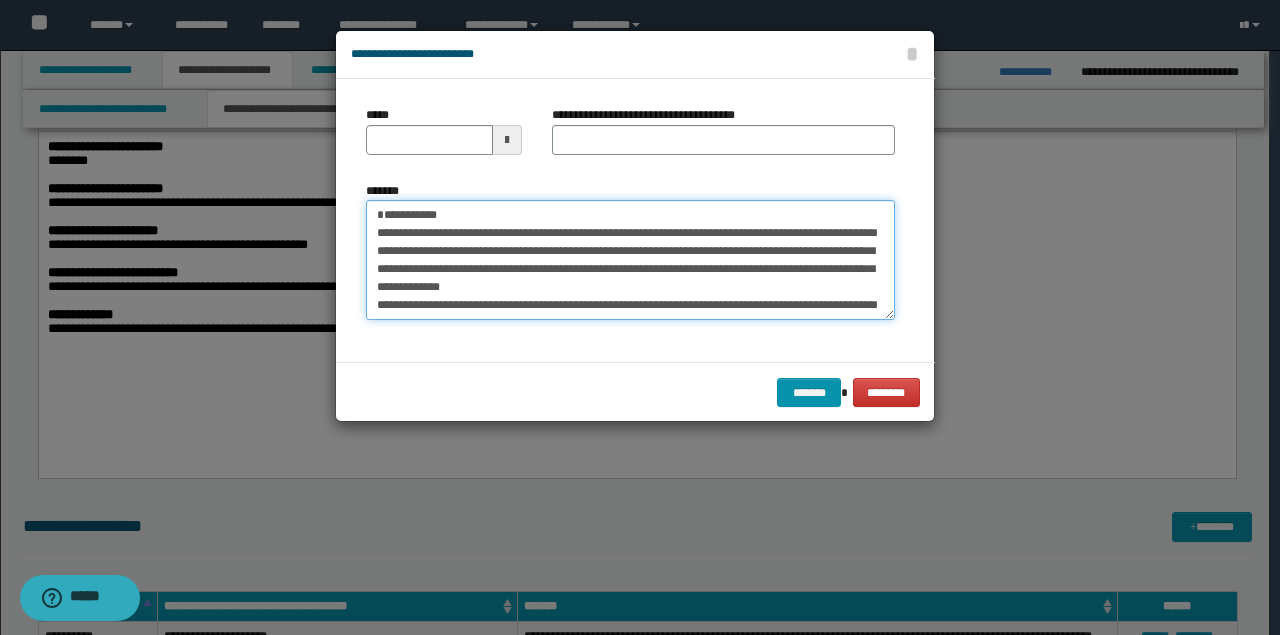 type on "**********" 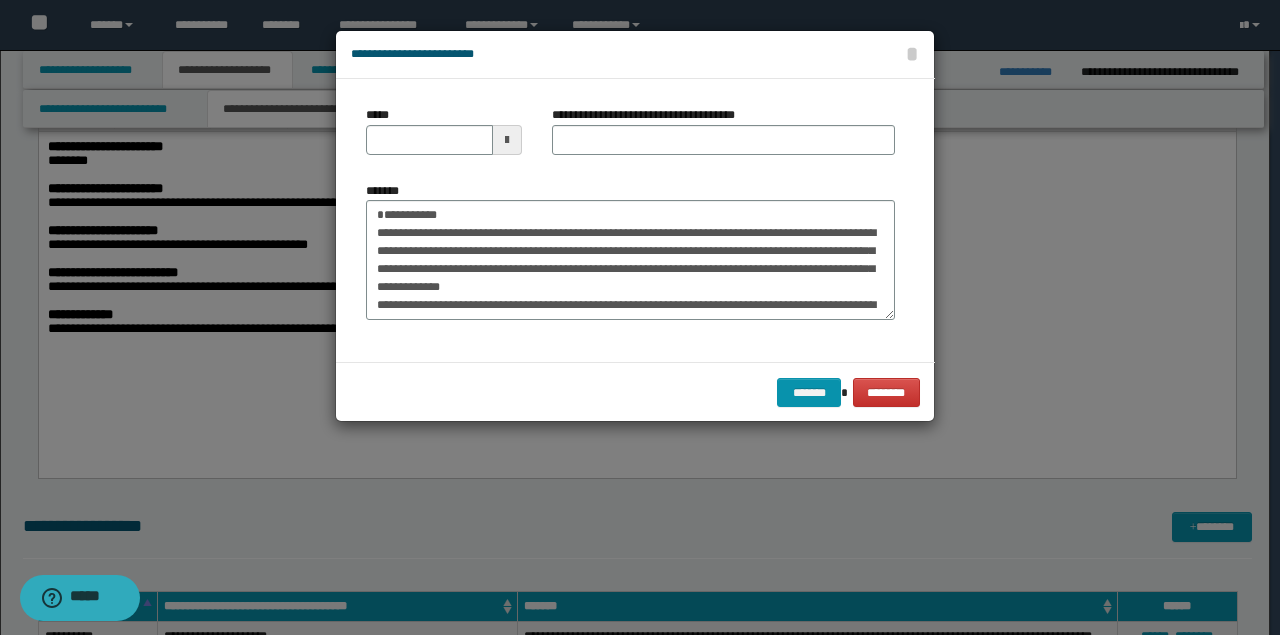 click on "**********" at bounding box center (723, 138) 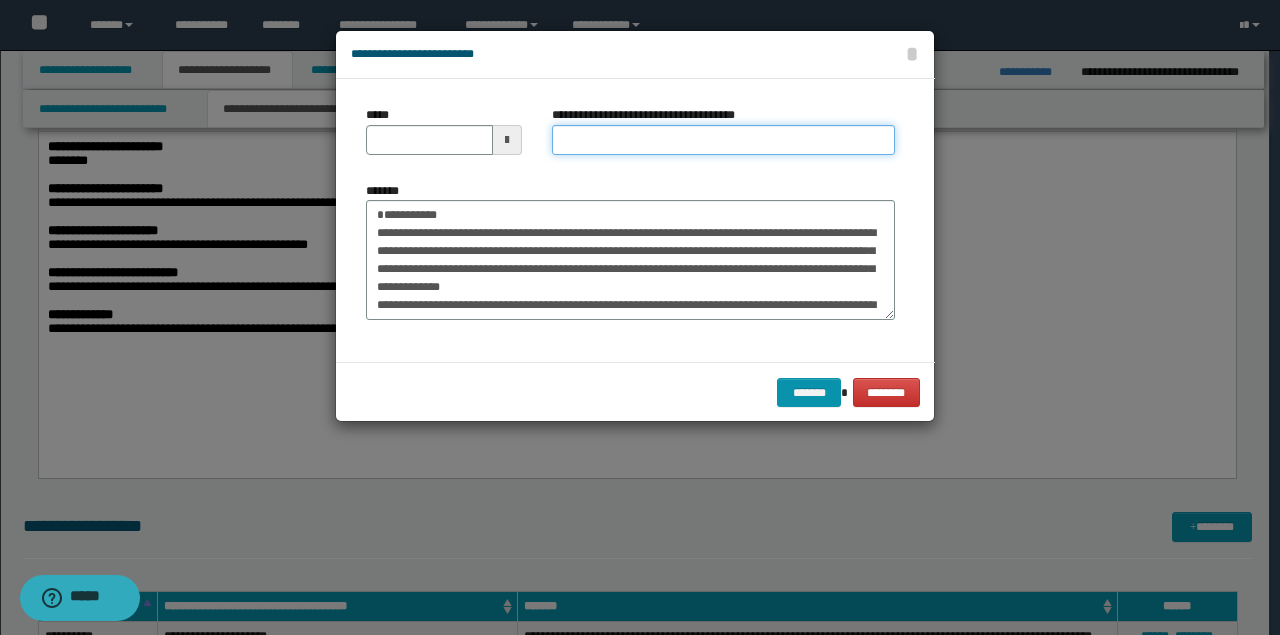 click on "**********" at bounding box center [723, 140] 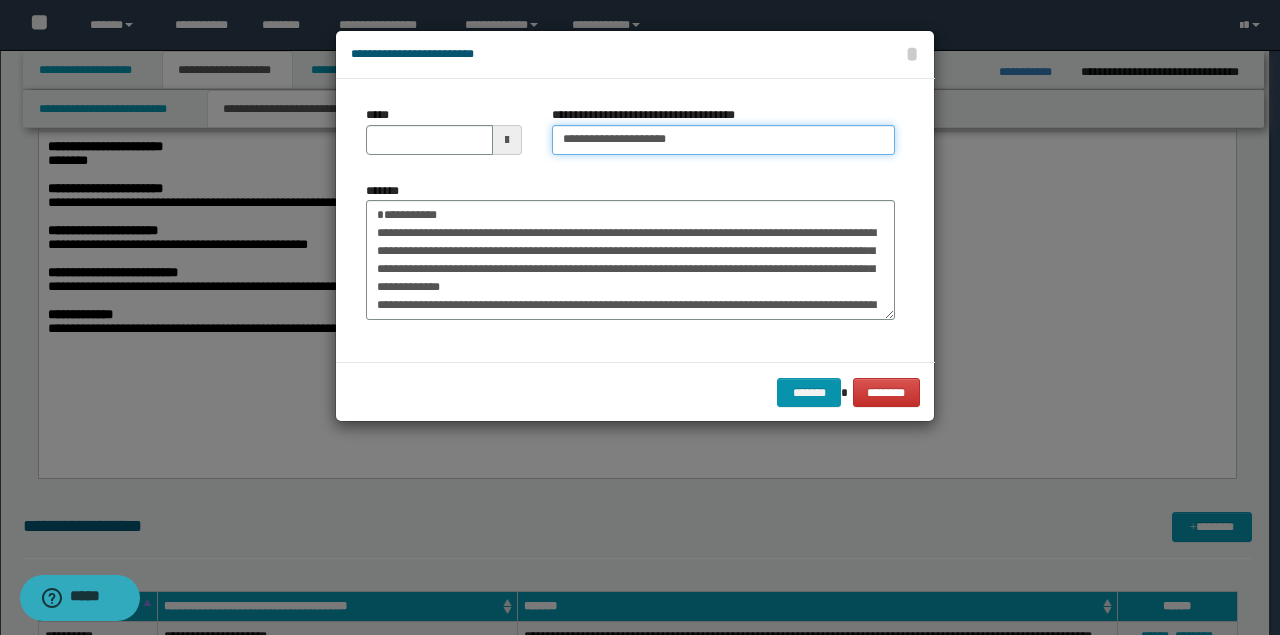 type on "**********" 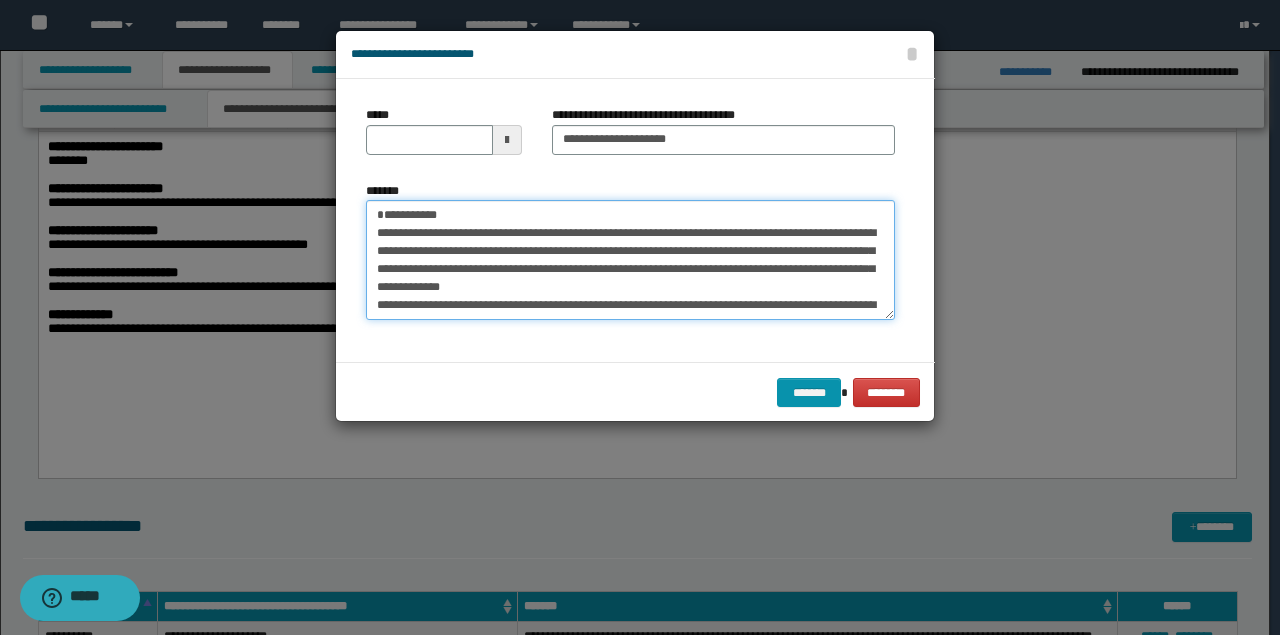 drag, startPoint x: 353, startPoint y: 198, endPoint x: 264, endPoint y: 184, distance: 90.0944 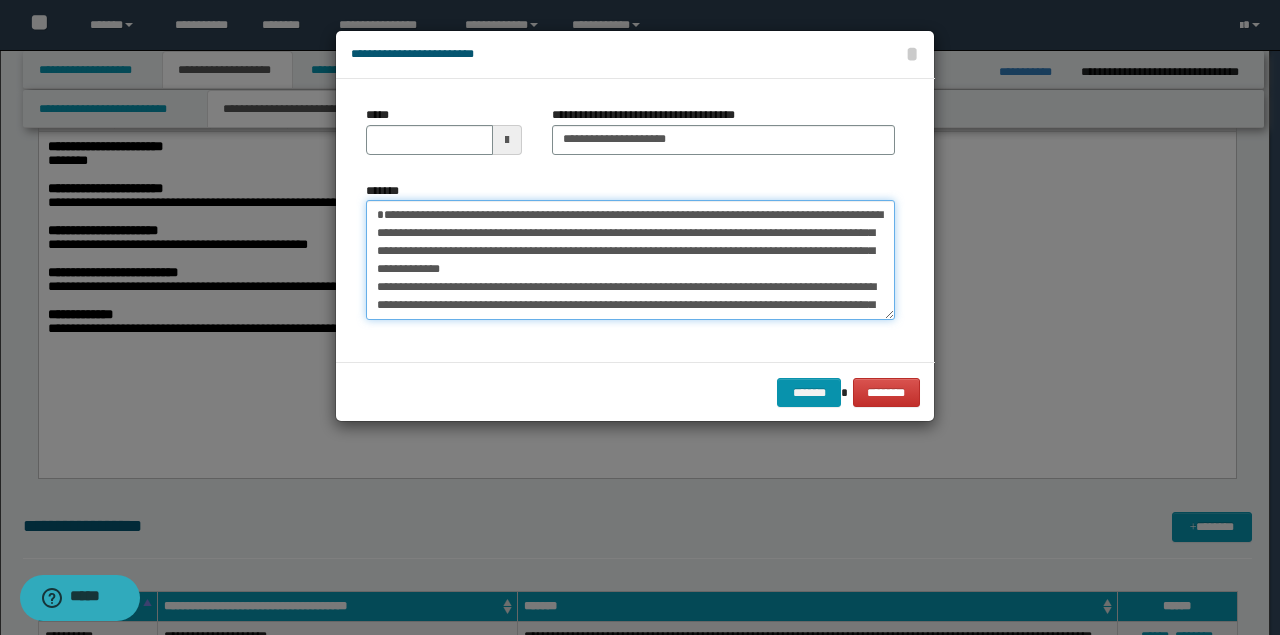 type 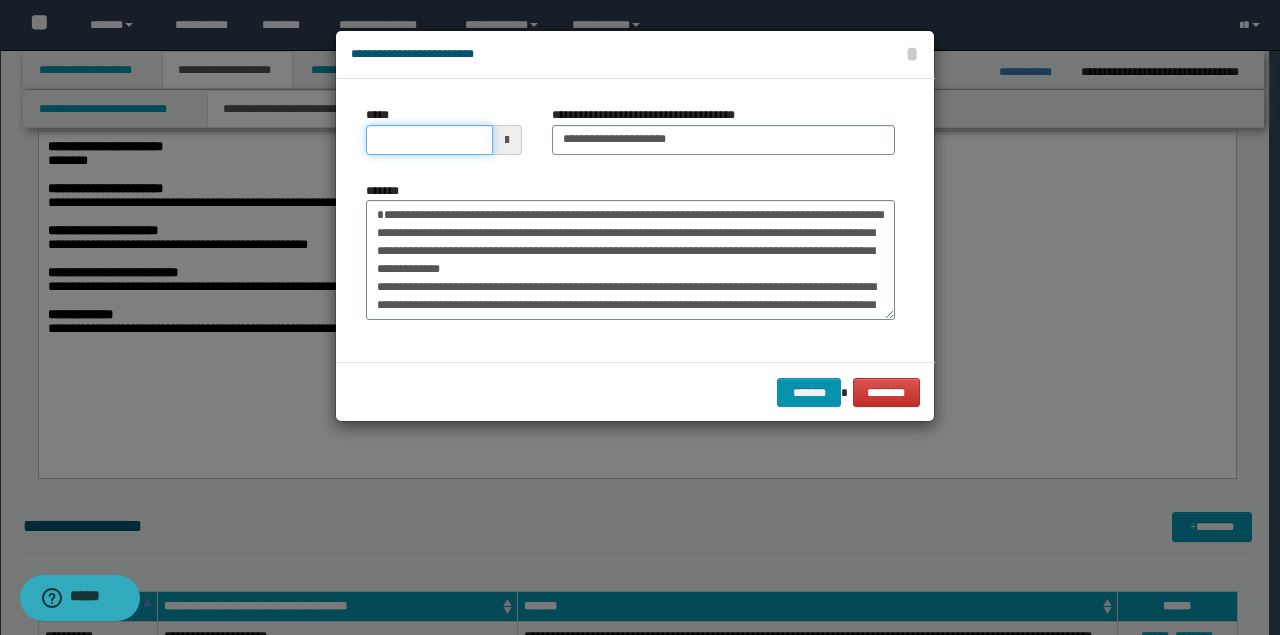 click on "*****" at bounding box center [429, 140] 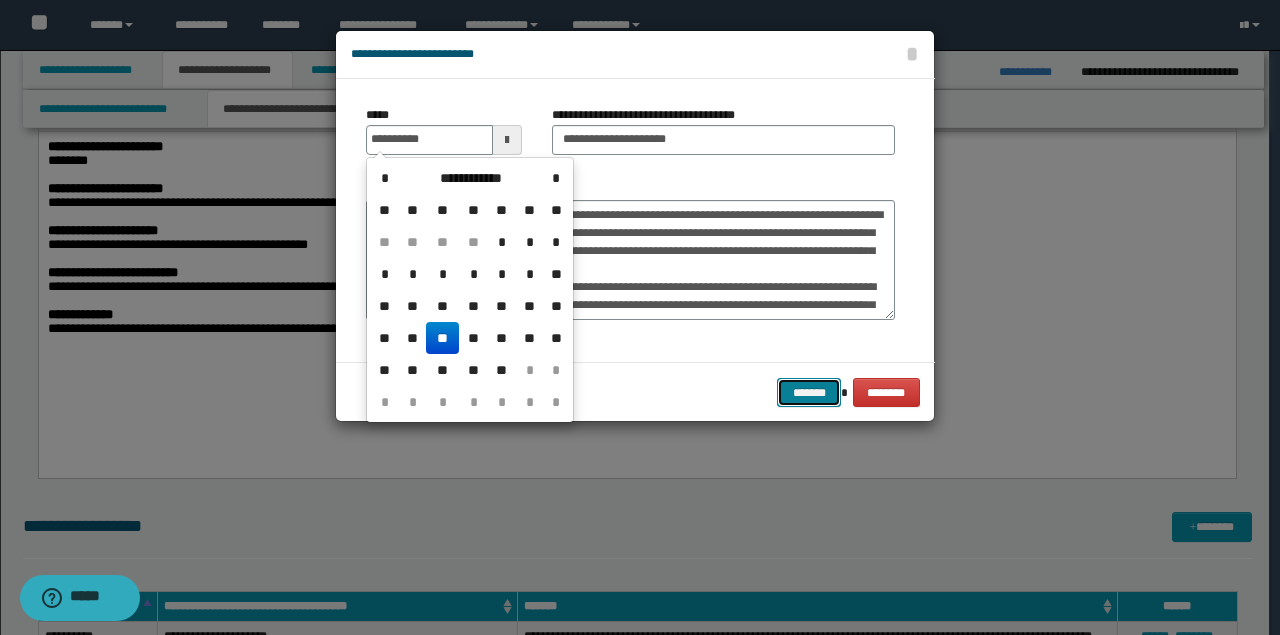 type on "**********" 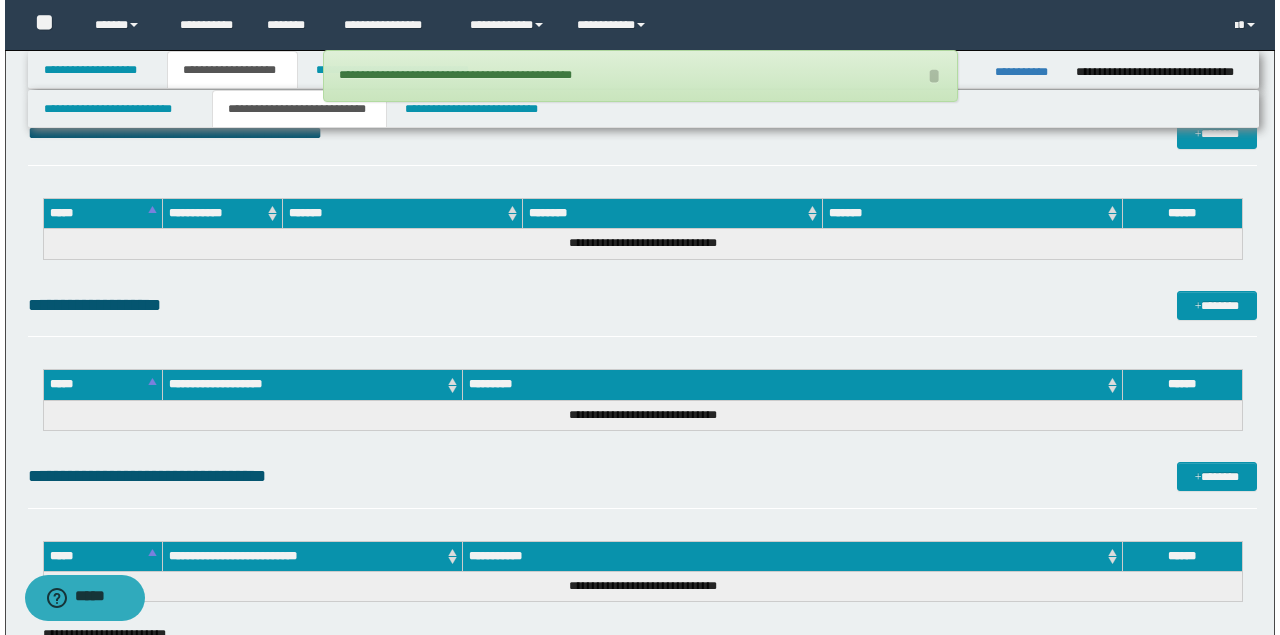 scroll, scrollTop: 1533, scrollLeft: 0, axis: vertical 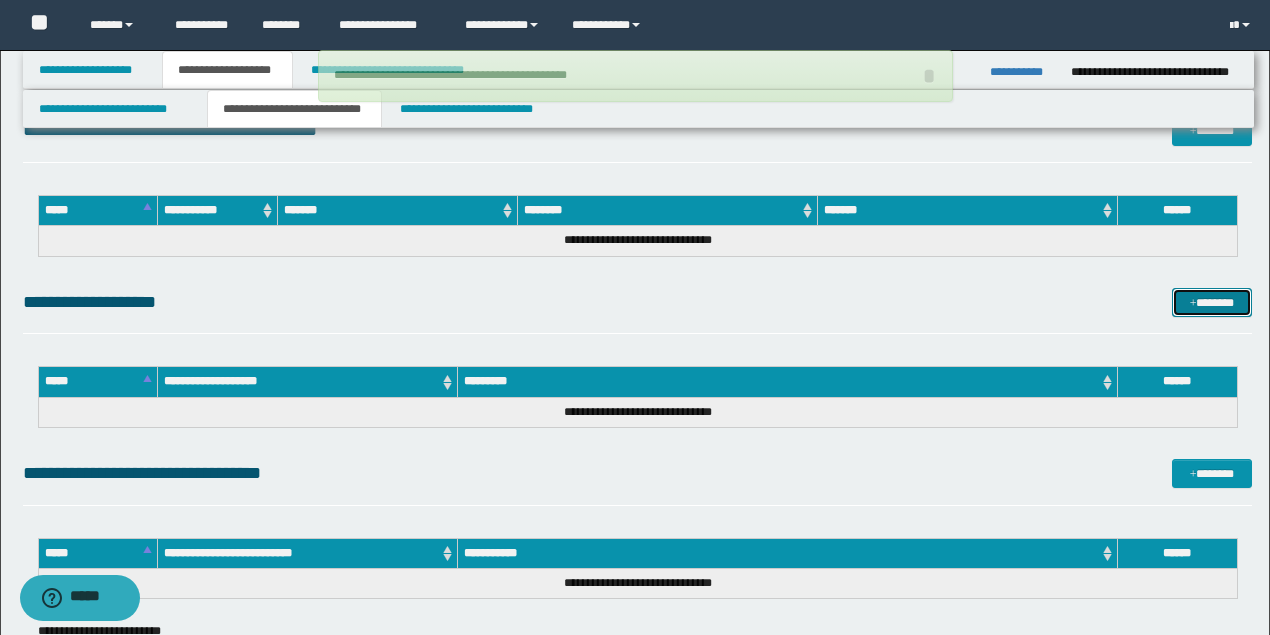click on "*******" at bounding box center [1211, 302] 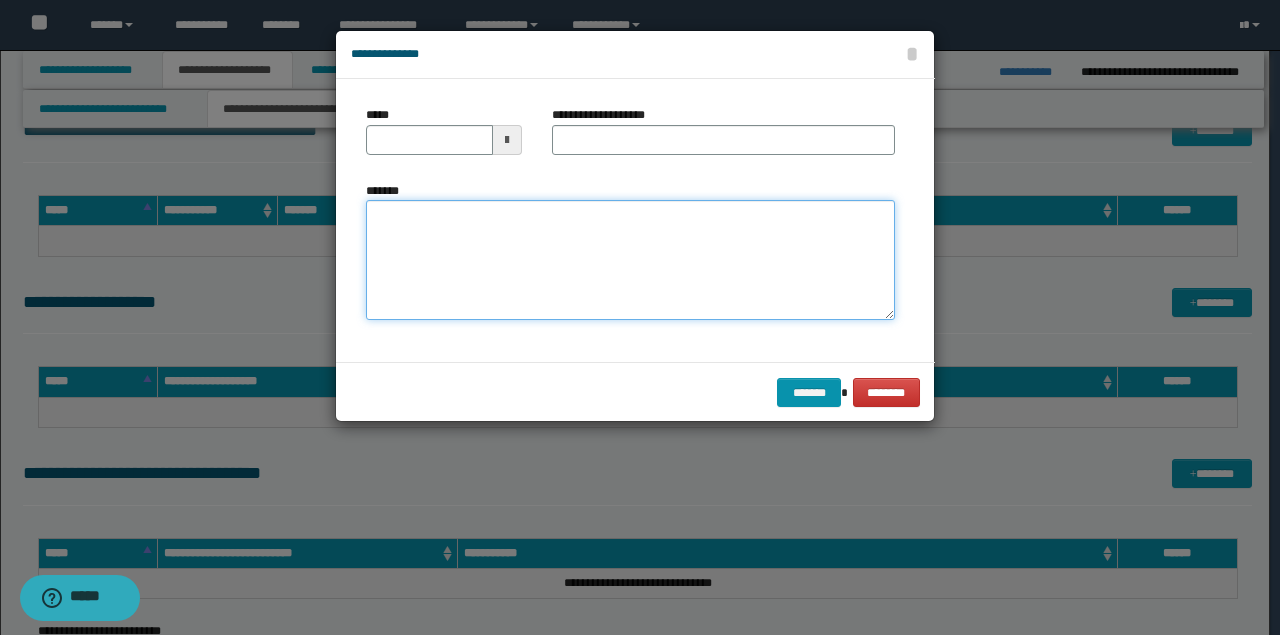 click on "*******" at bounding box center (630, 260) 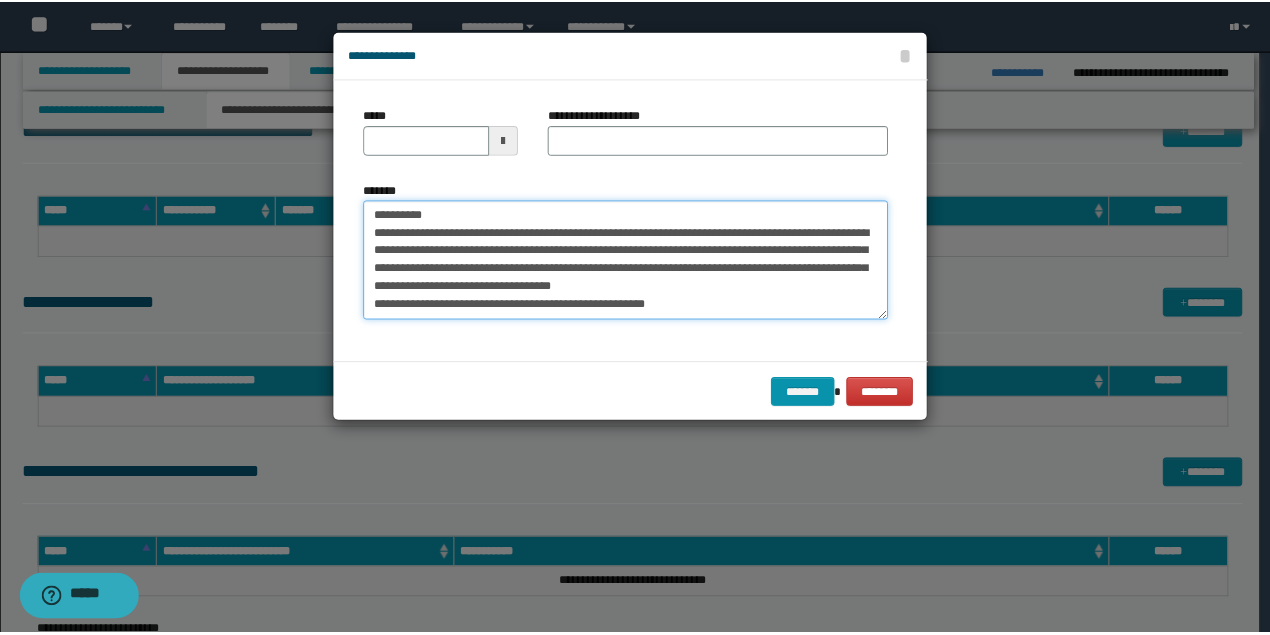 scroll, scrollTop: 0, scrollLeft: 0, axis: both 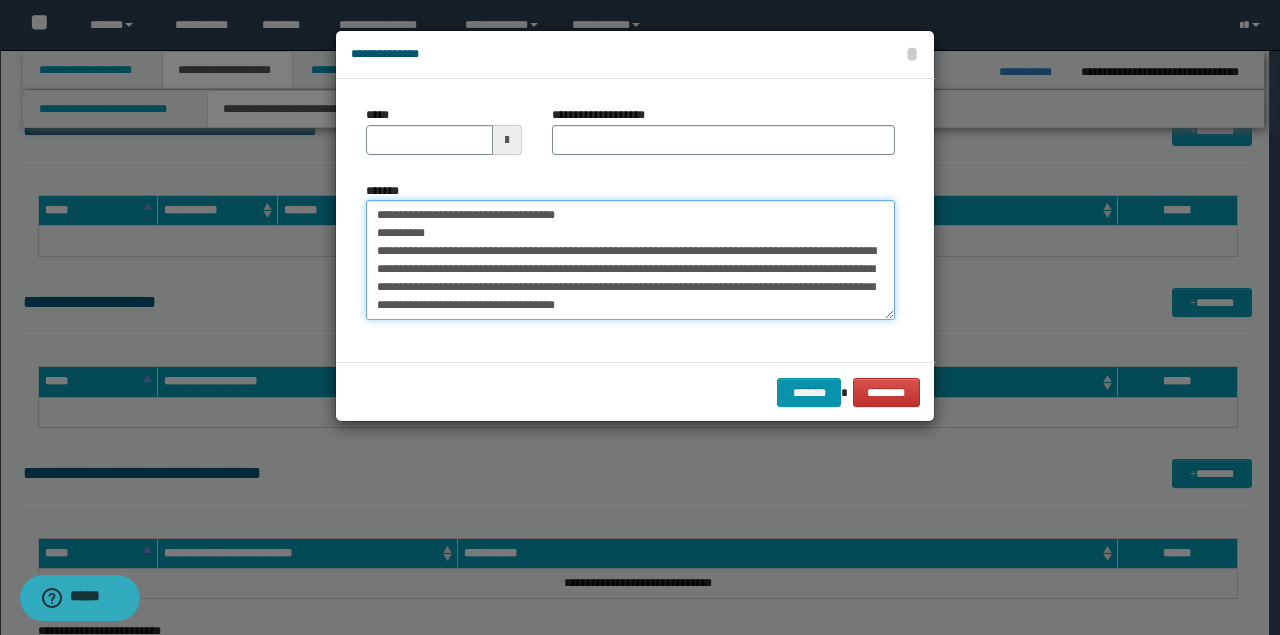 drag, startPoint x: 509, startPoint y: 211, endPoint x: 0, endPoint y: 169, distance: 510.72986 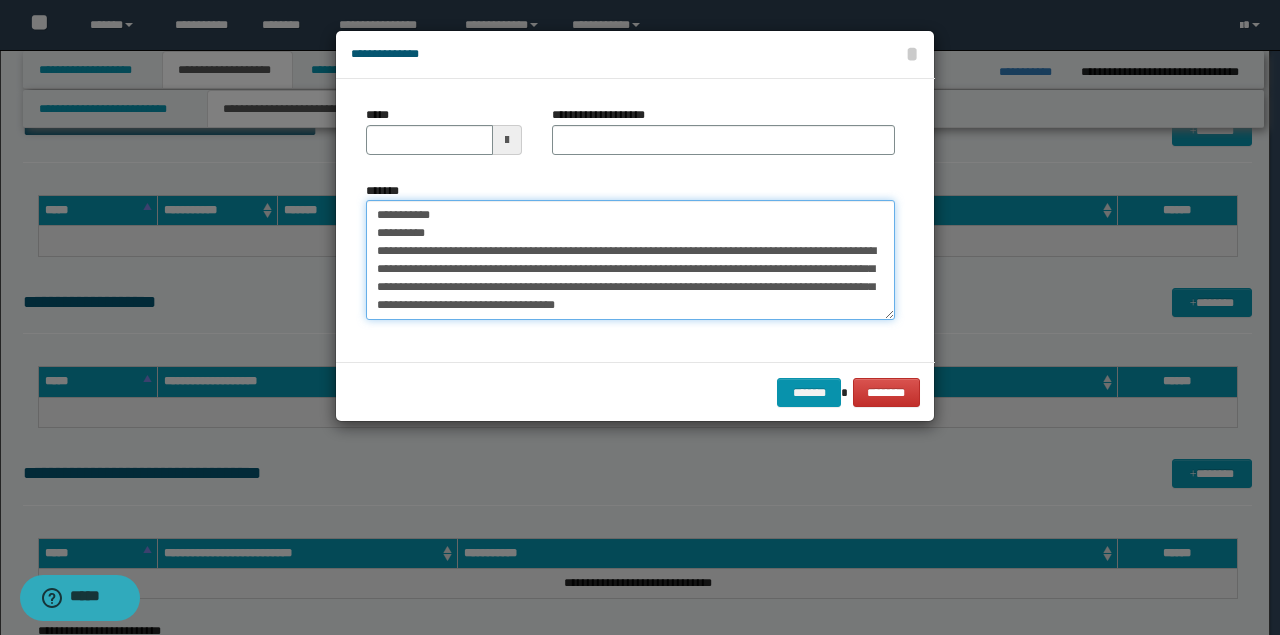 type on "**********" 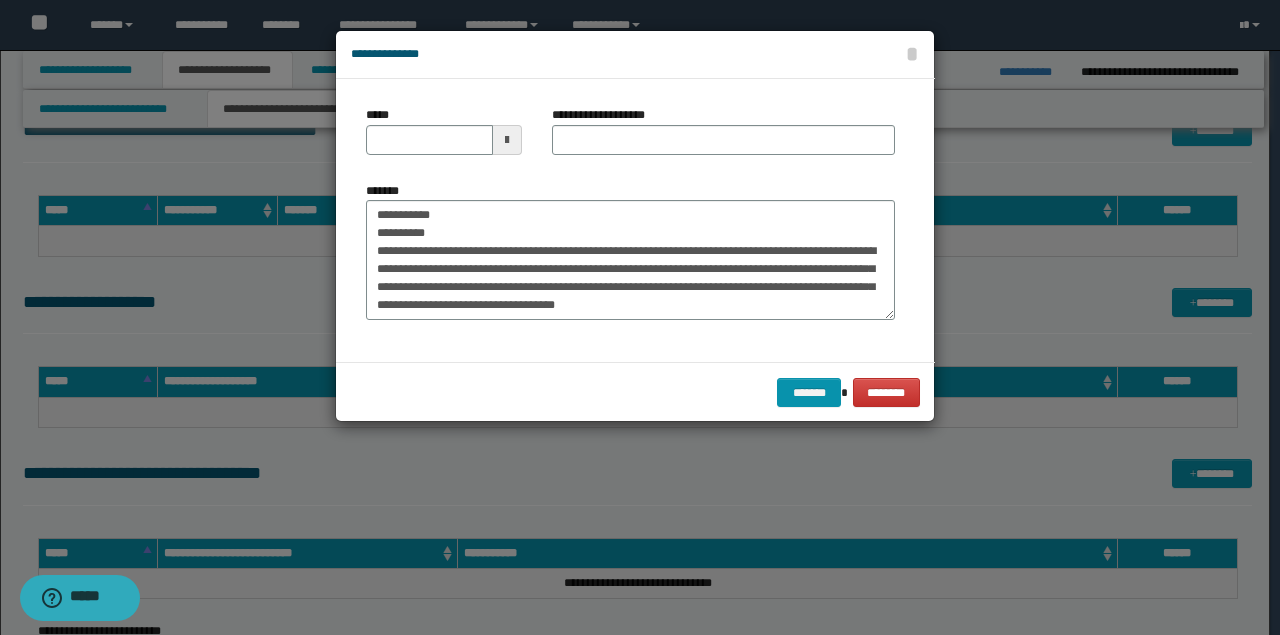 click on "**********" at bounding box center (723, 138) 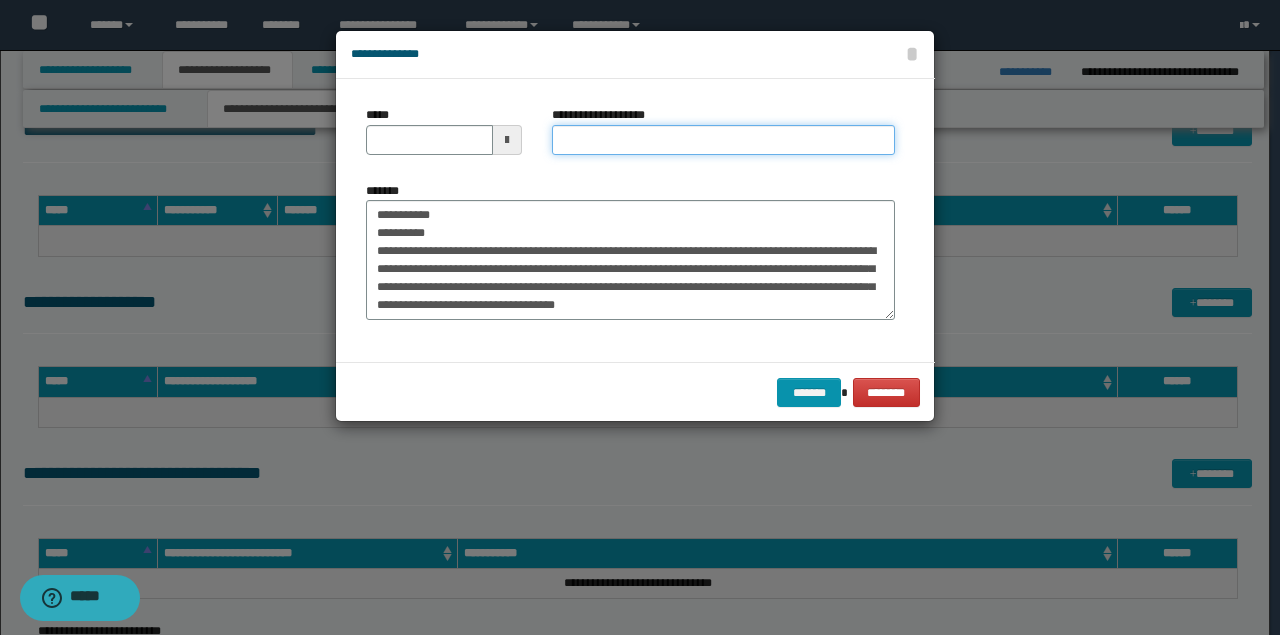 drag, startPoint x: 578, startPoint y: 152, endPoint x: 582, endPoint y: 165, distance: 13.601471 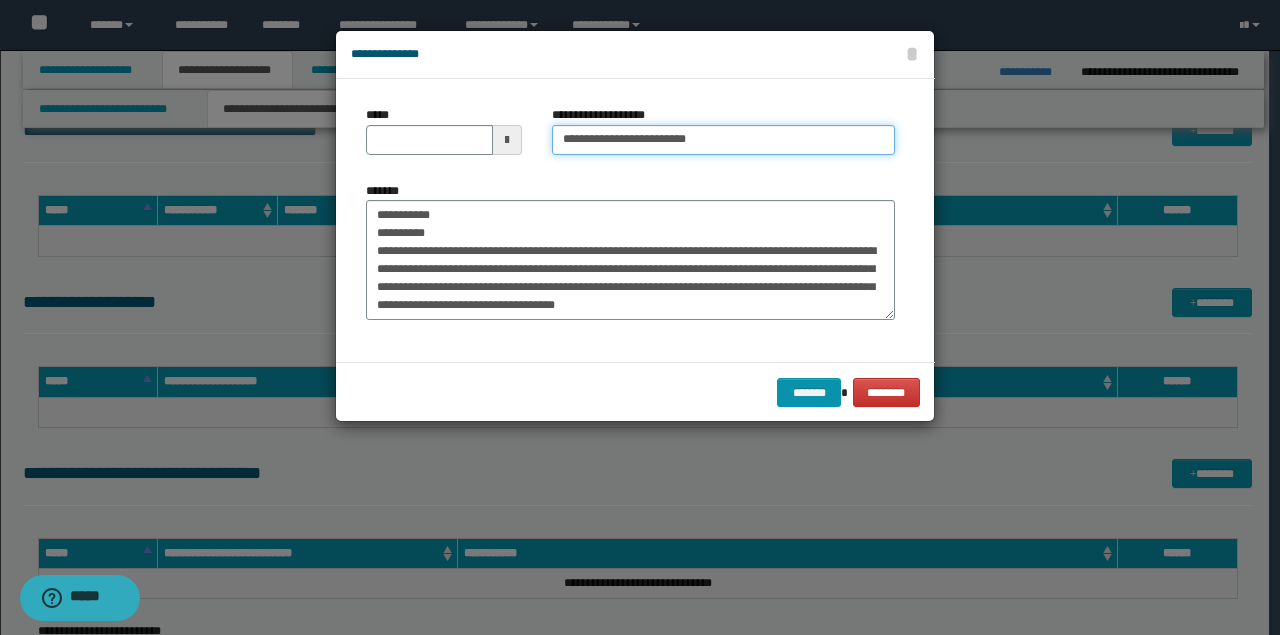 type on "**********" 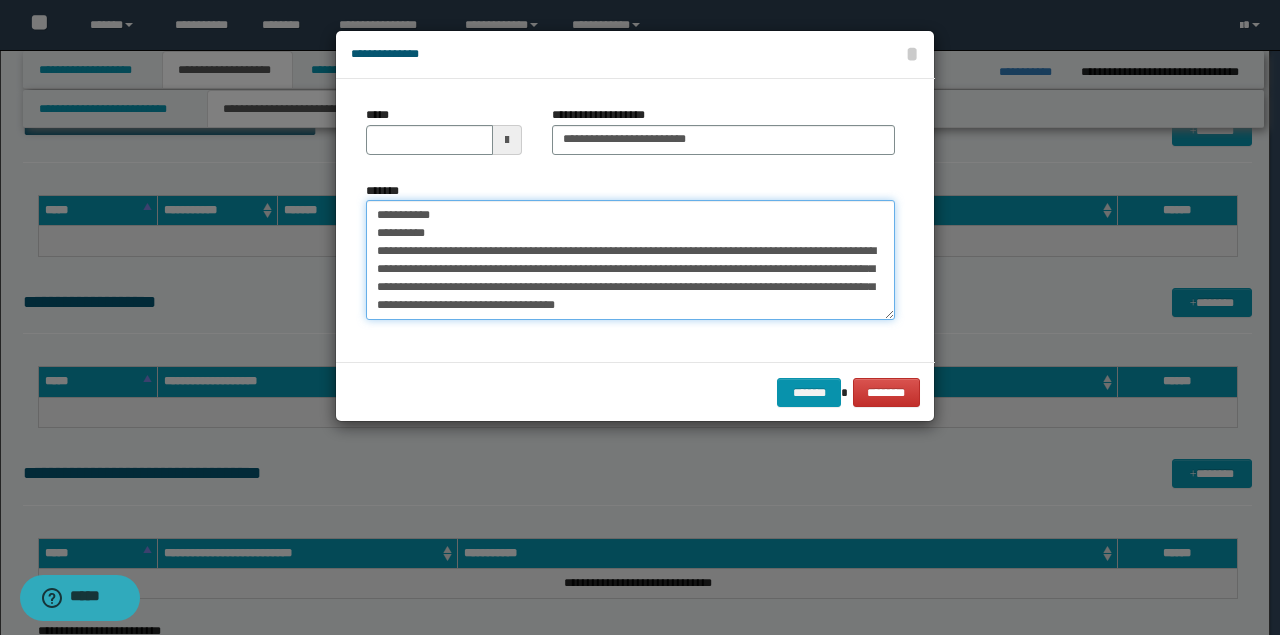 click on "**********" at bounding box center (640, 317) 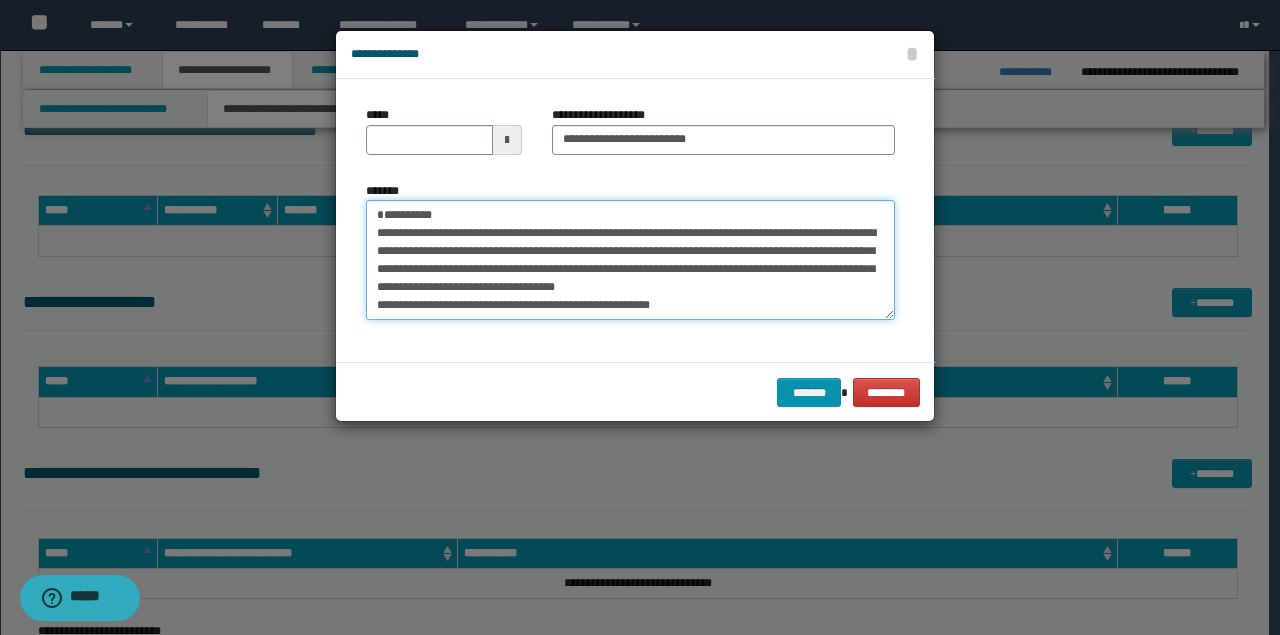 type 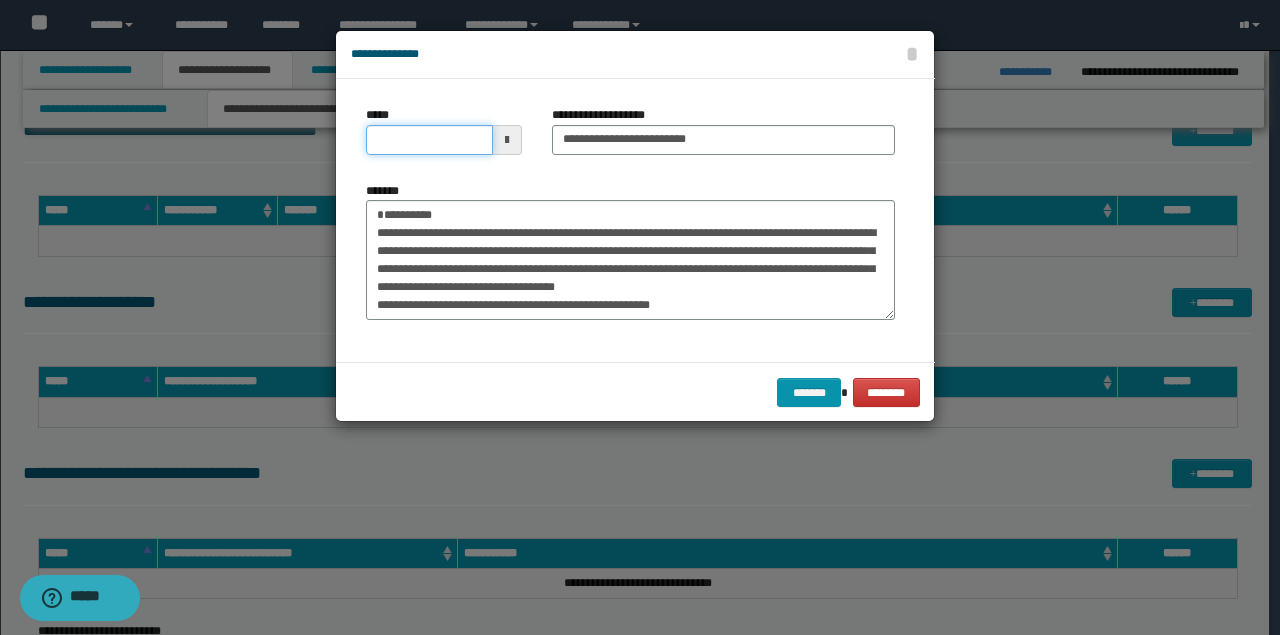 click on "*****" at bounding box center [429, 140] 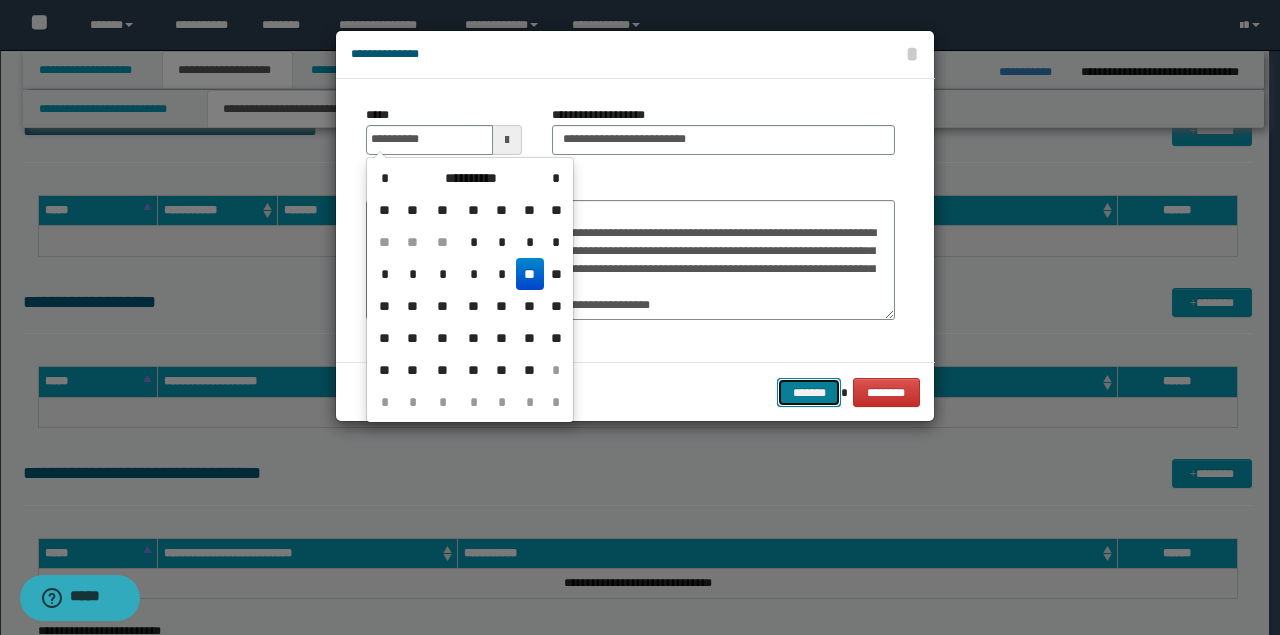 type on "**********" 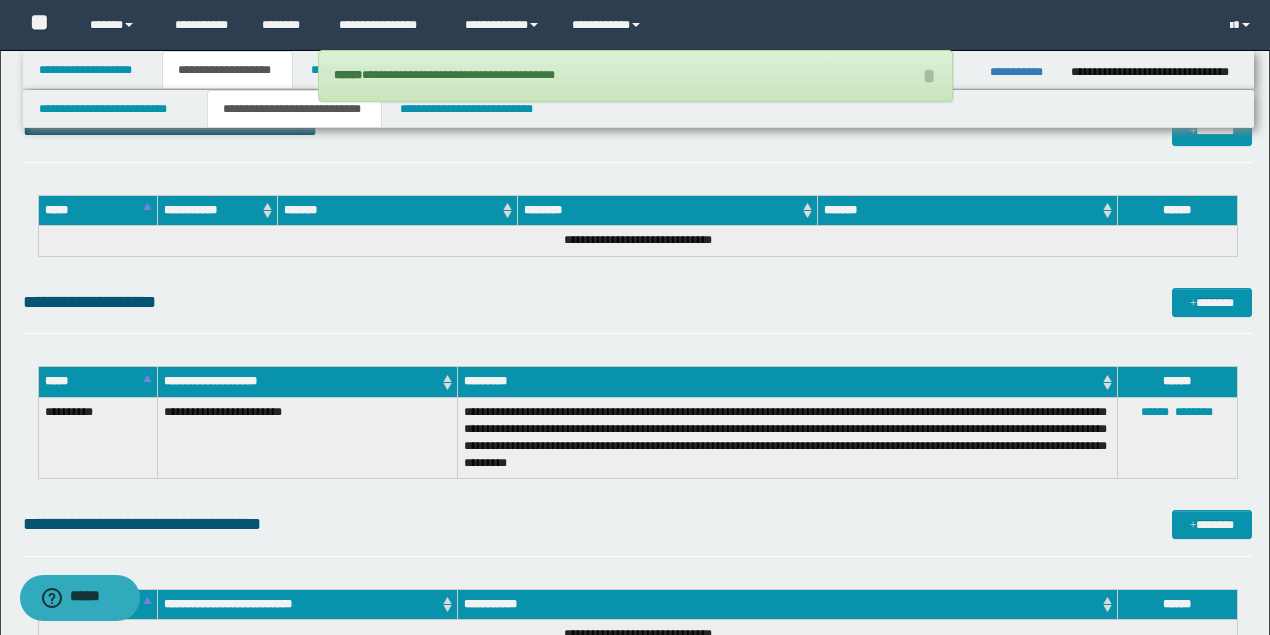 click on "**********" at bounding box center (635, 76) 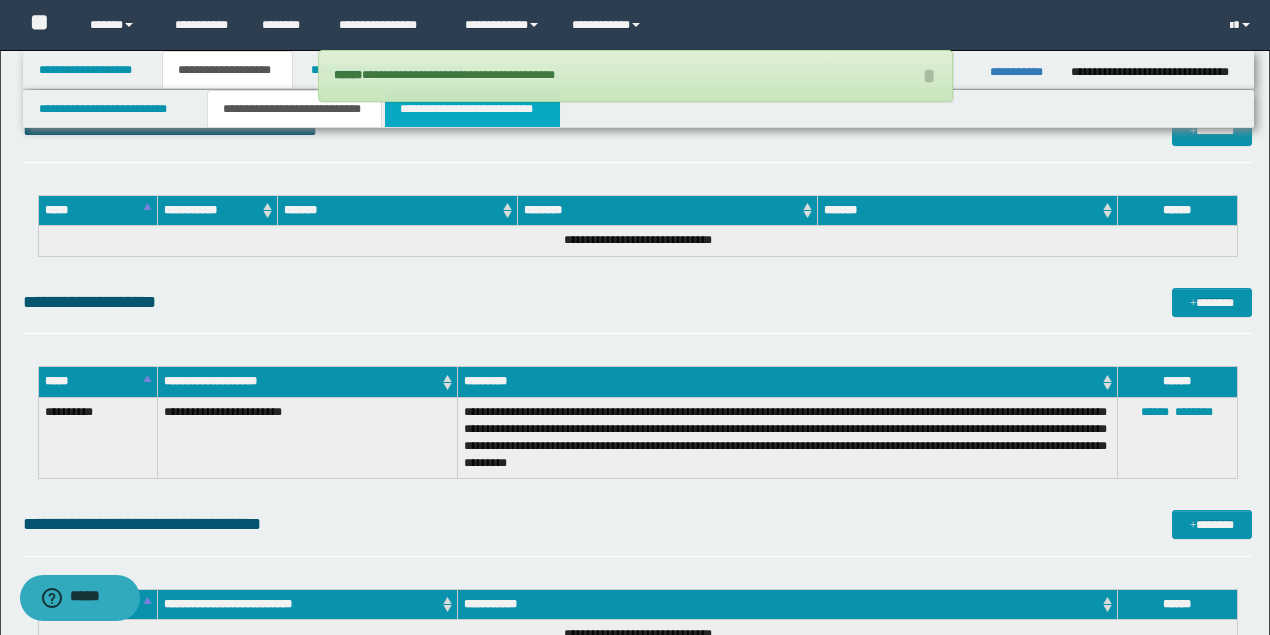 click on "**********" at bounding box center [472, 109] 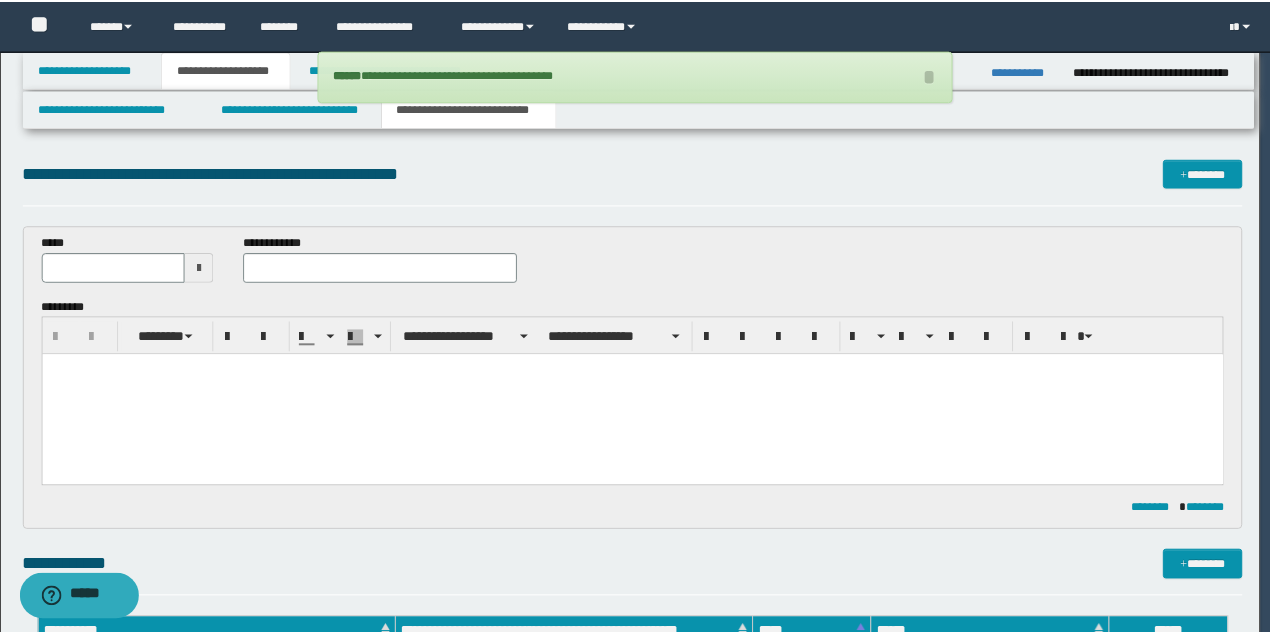 scroll, scrollTop: 0, scrollLeft: 0, axis: both 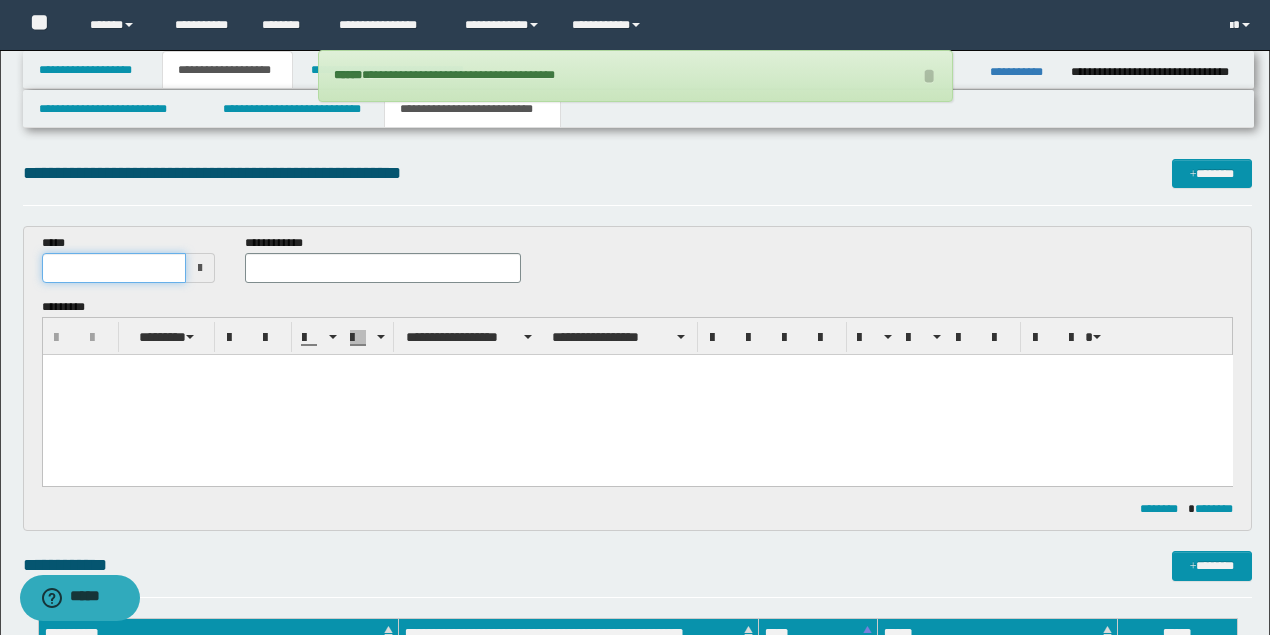 click at bounding box center [114, 268] 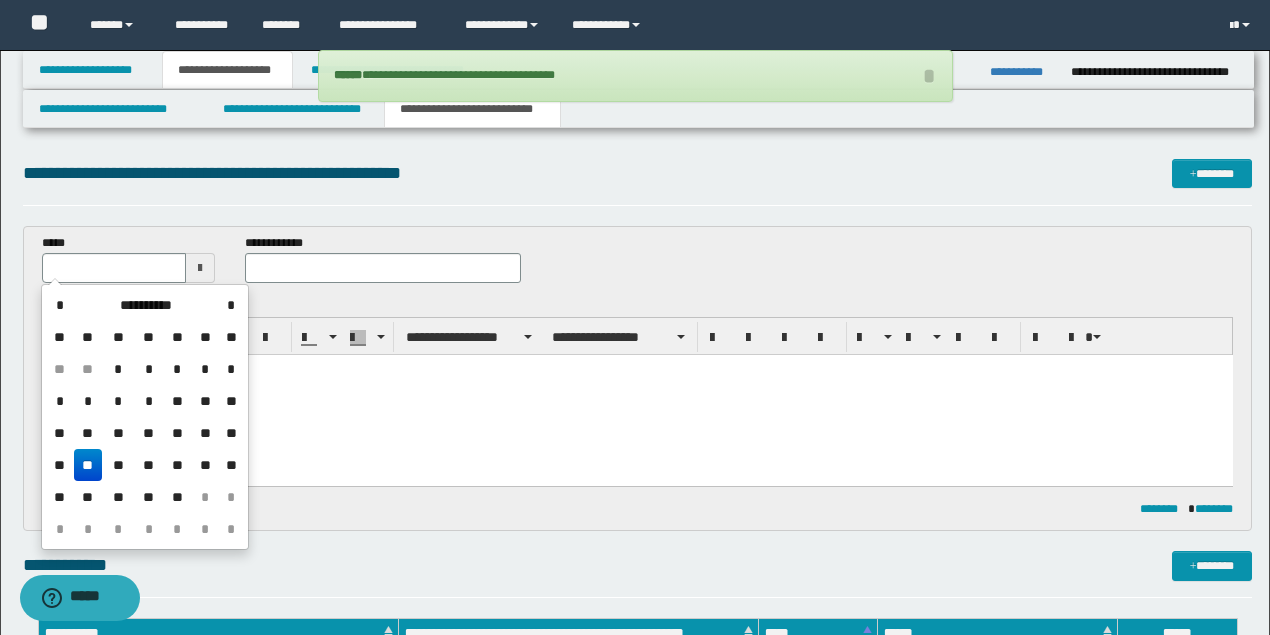 drag, startPoint x: 144, startPoint y: 532, endPoint x: 153, endPoint y: 508, distance: 25.632011 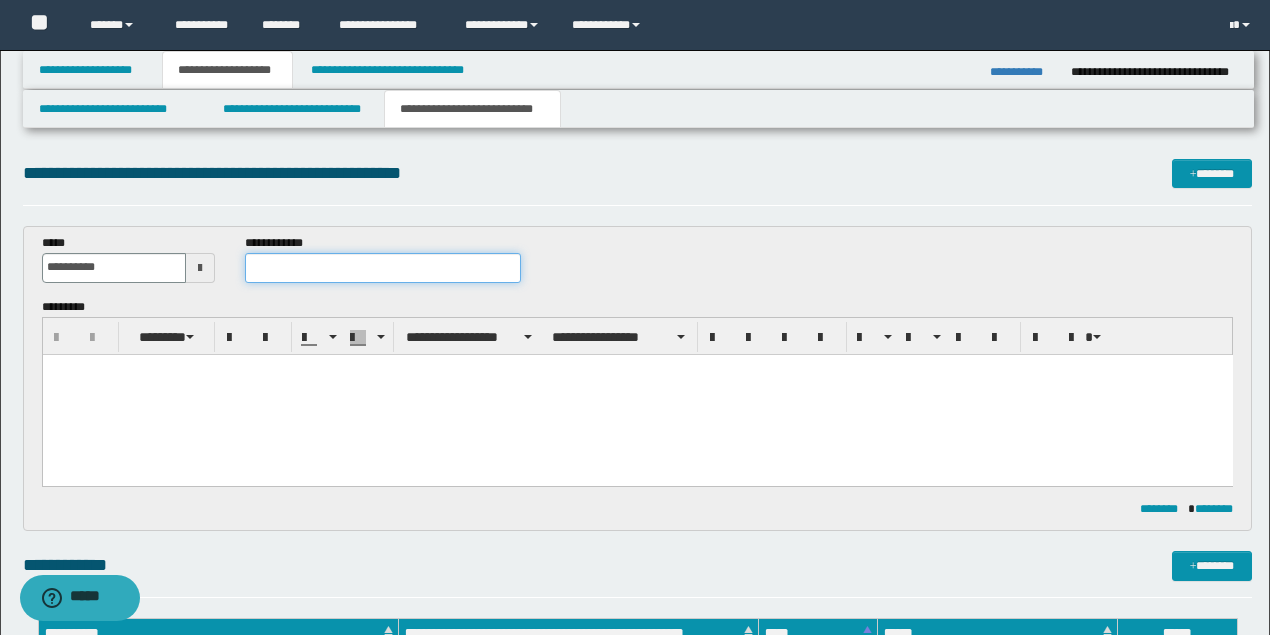 click at bounding box center (382, 268) 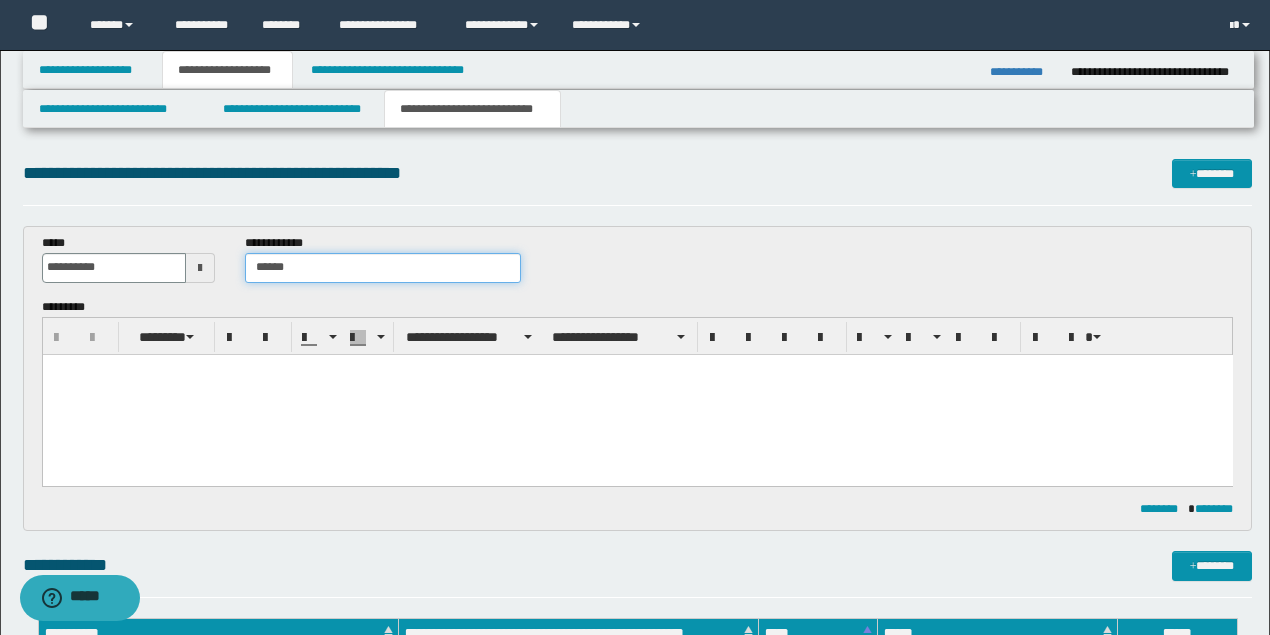 type on "*****" 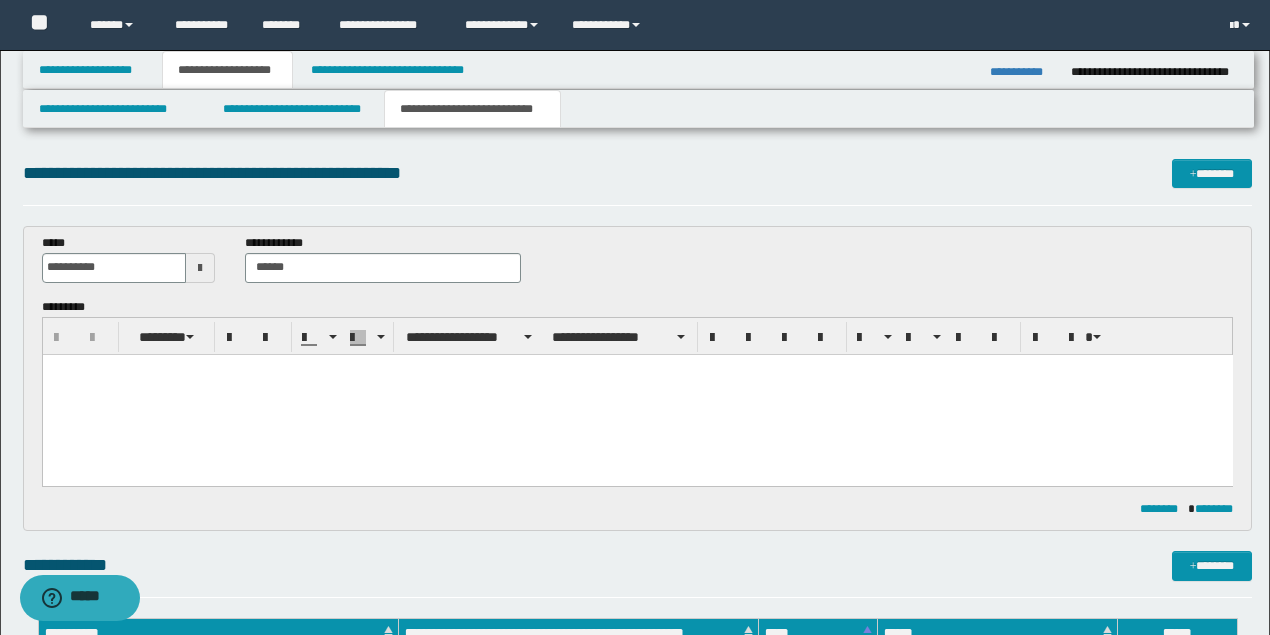 click at bounding box center [637, 394] 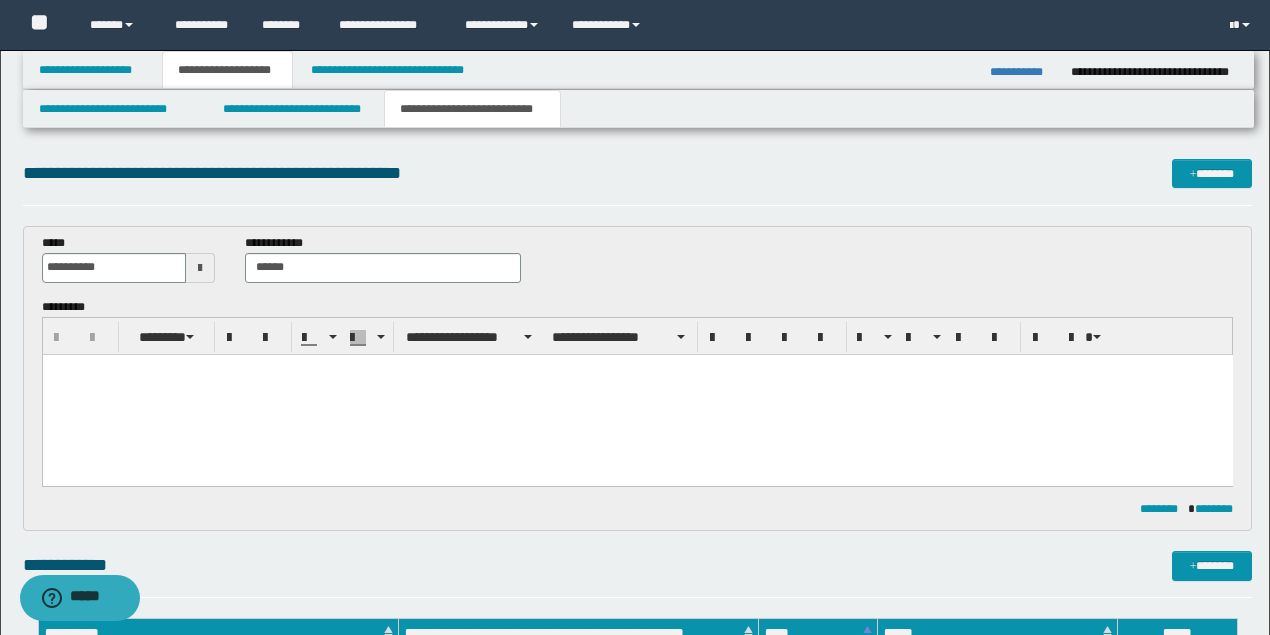 click at bounding box center (637, 394) 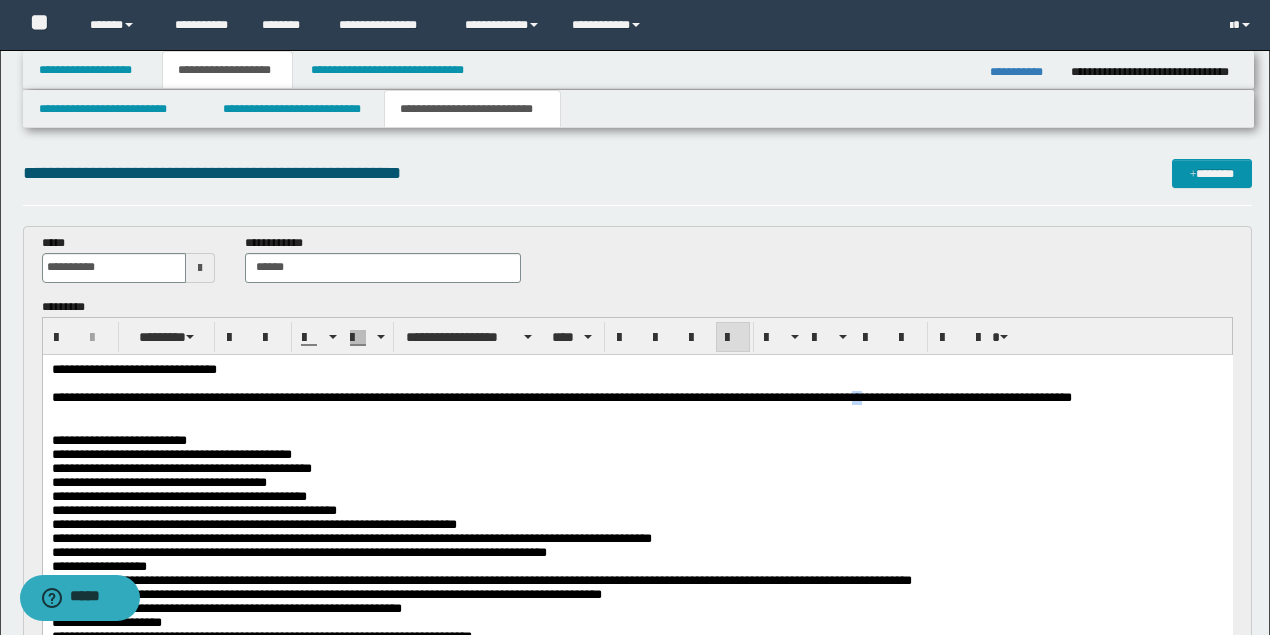 drag, startPoint x: 931, startPoint y: 399, endPoint x: 921, endPoint y: 403, distance: 10.770329 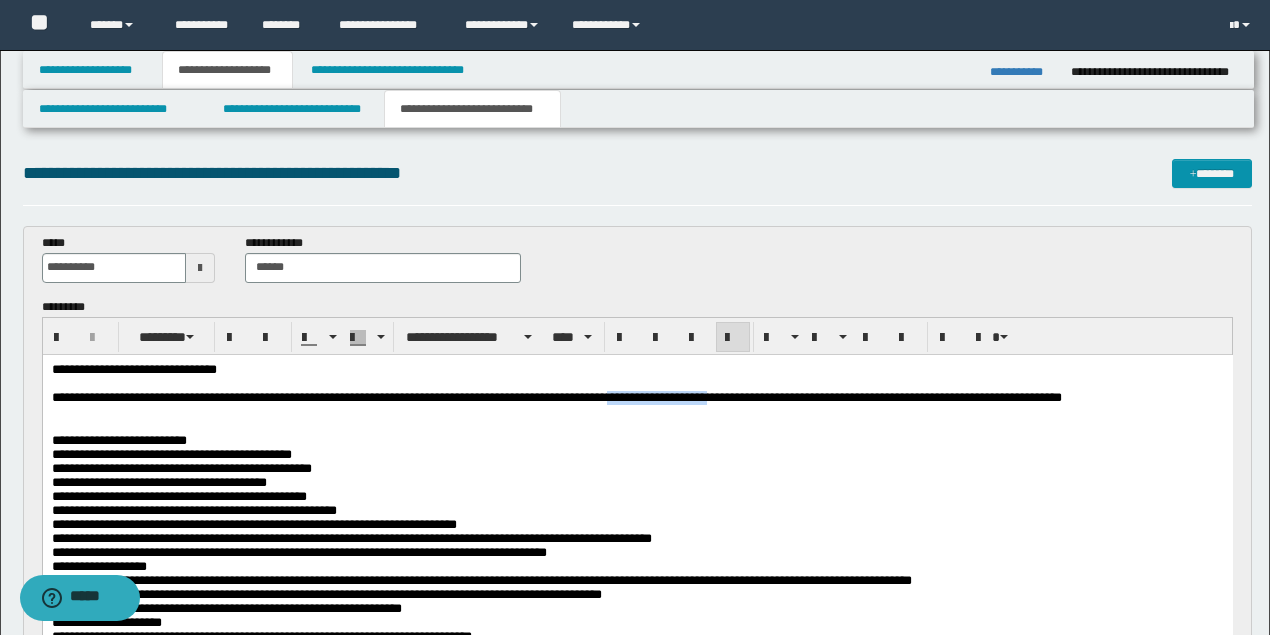 drag, startPoint x: 765, startPoint y: 400, endPoint x: 655, endPoint y: 400, distance: 110 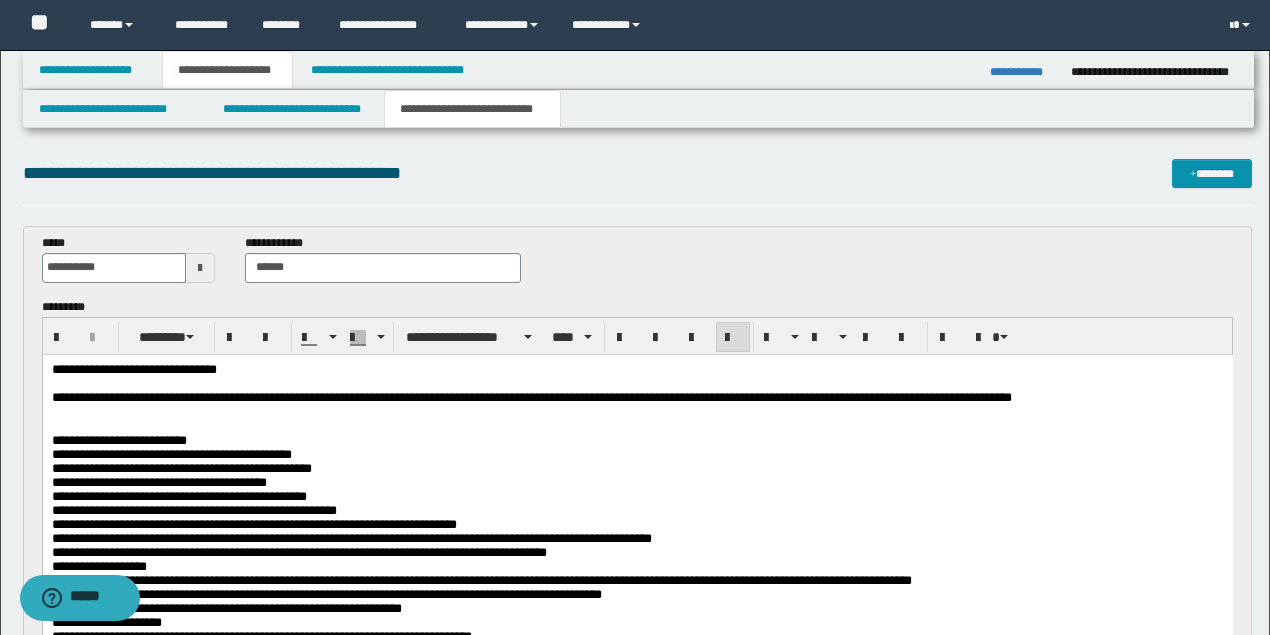 click at bounding box center (635, 411) 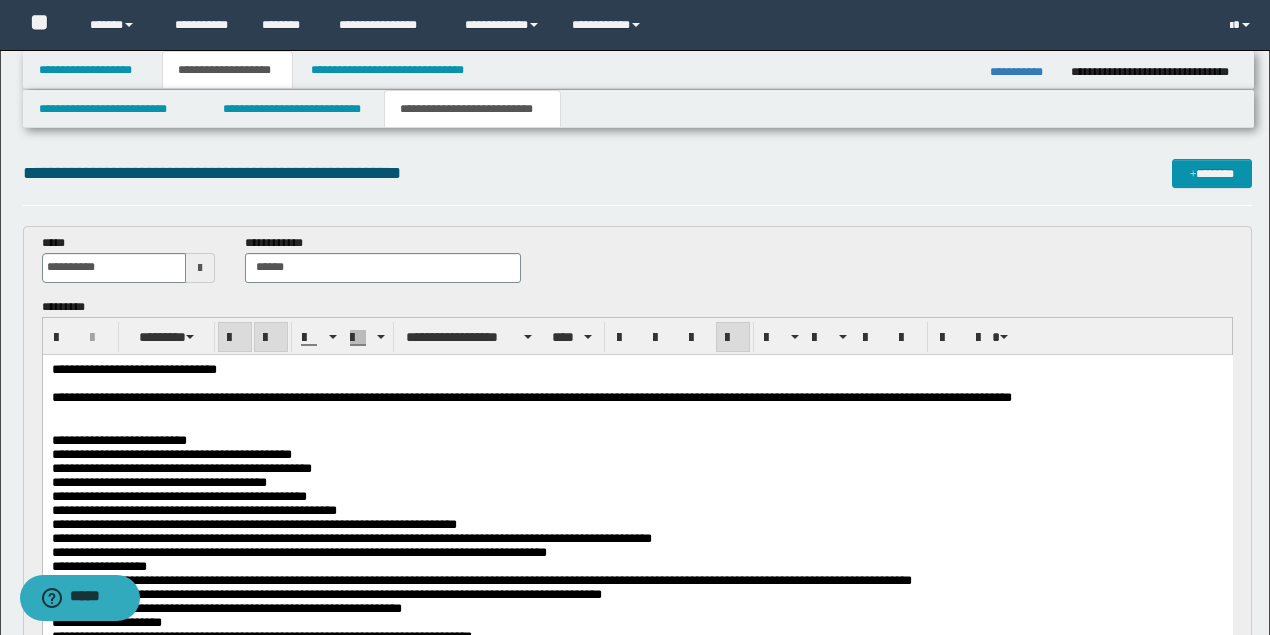 click at bounding box center (637, 425) 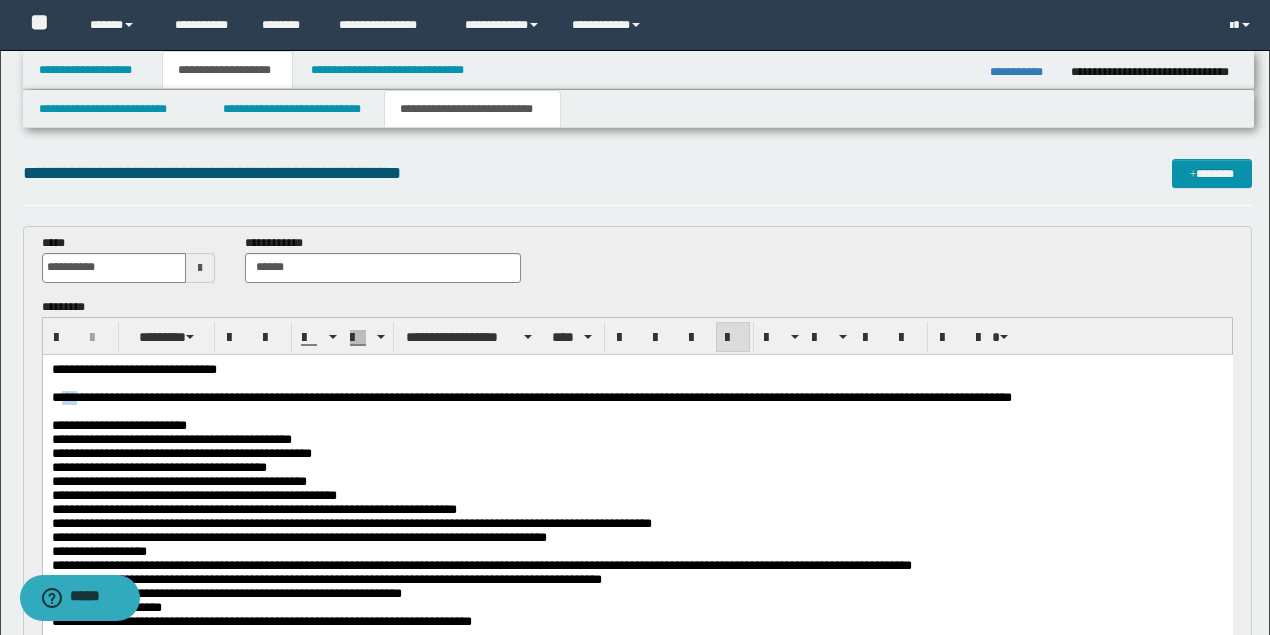 drag, startPoint x: 78, startPoint y: 398, endPoint x: 62, endPoint y: 400, distance: 16.124516 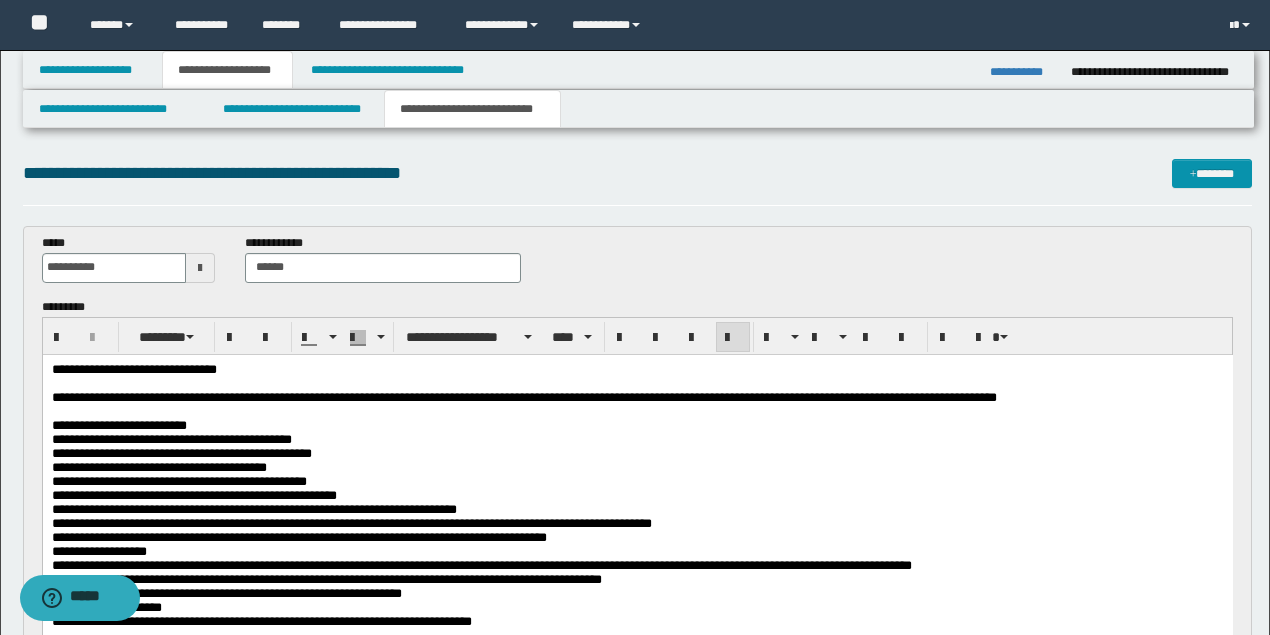 click on "**********" at bounding box center (635, 425) 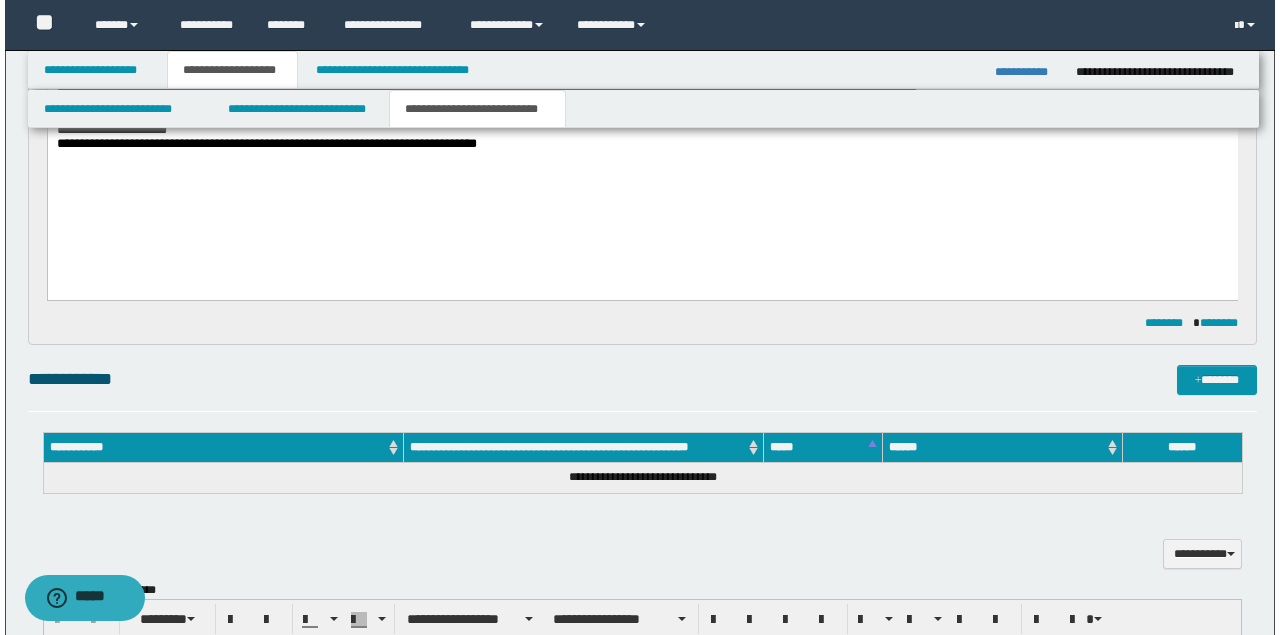 scroll, scrollTop: 600, scrollLeft: 0, axis: vertical 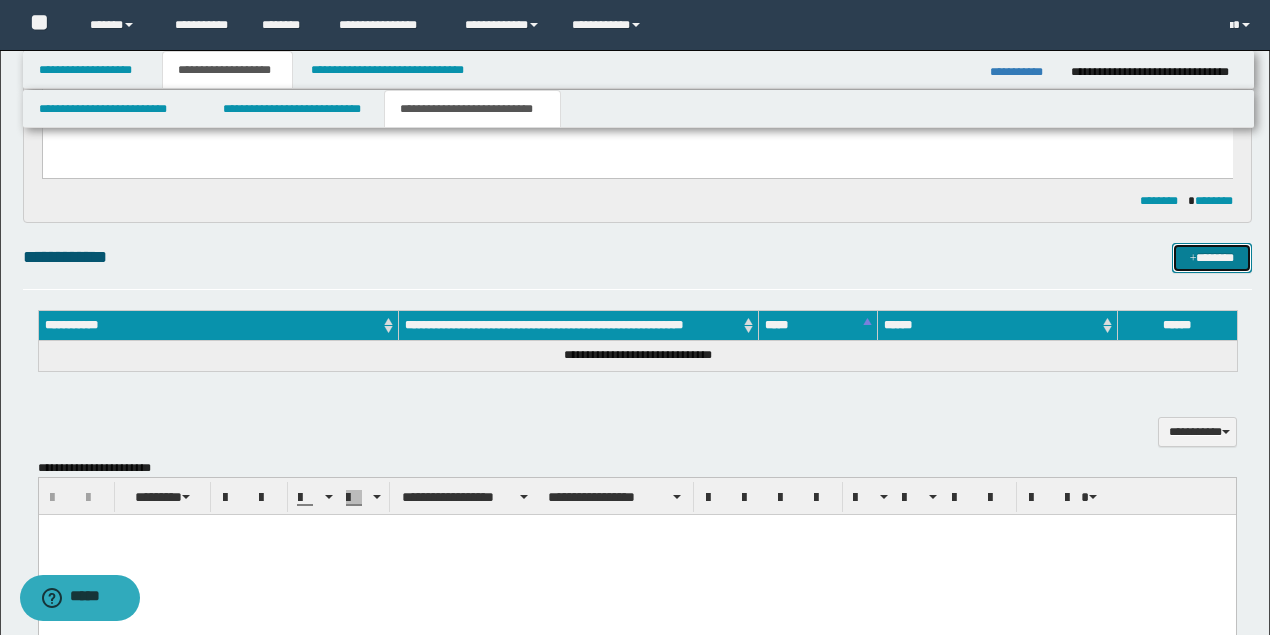 drag, startPoint x: 1236, startPoint y: 246, endPoint x: 835, endPoint y: 27, distance: 456.90482 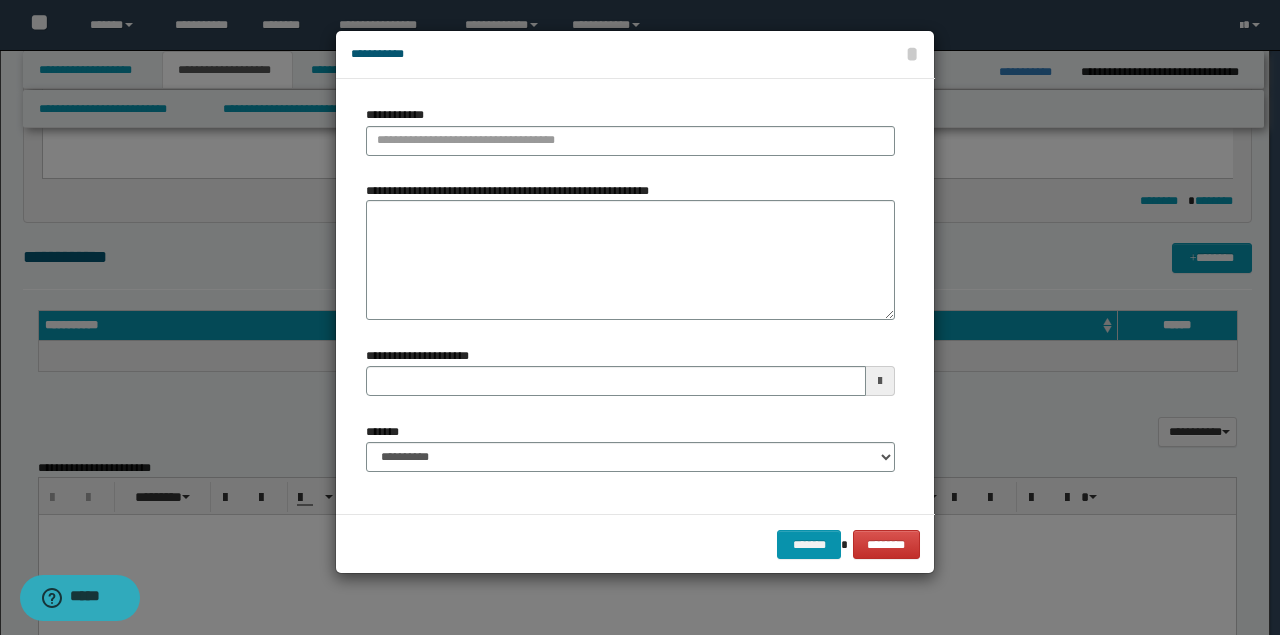 type 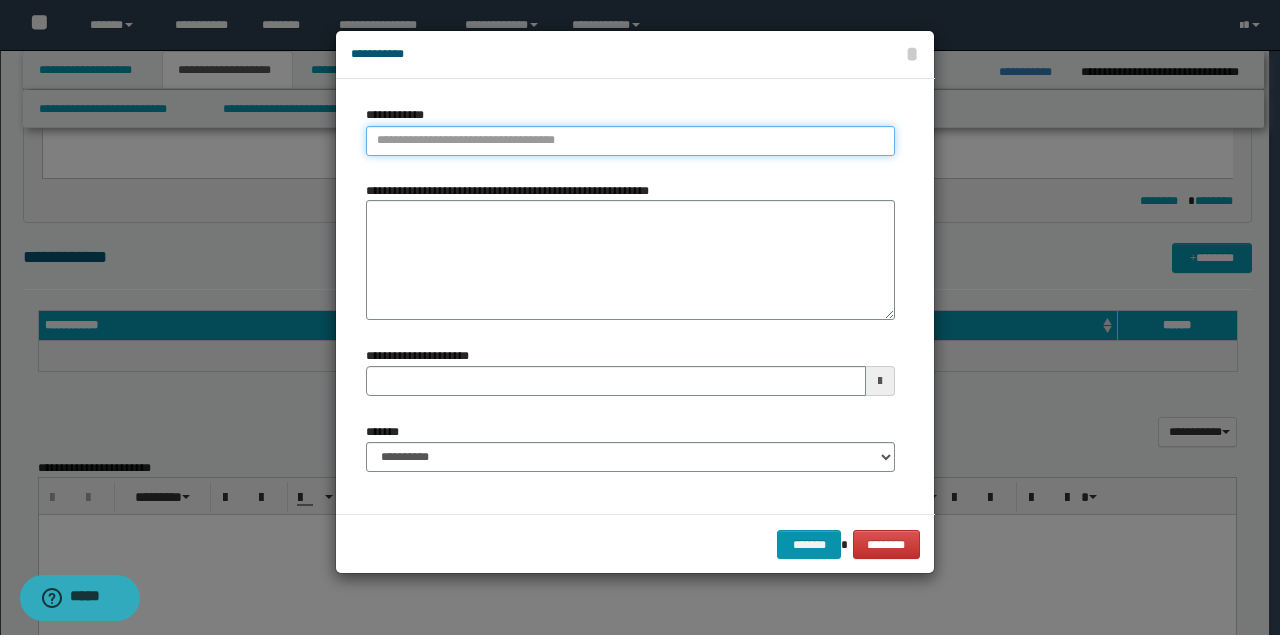 click on "**********" at bounding box center (630, 141) 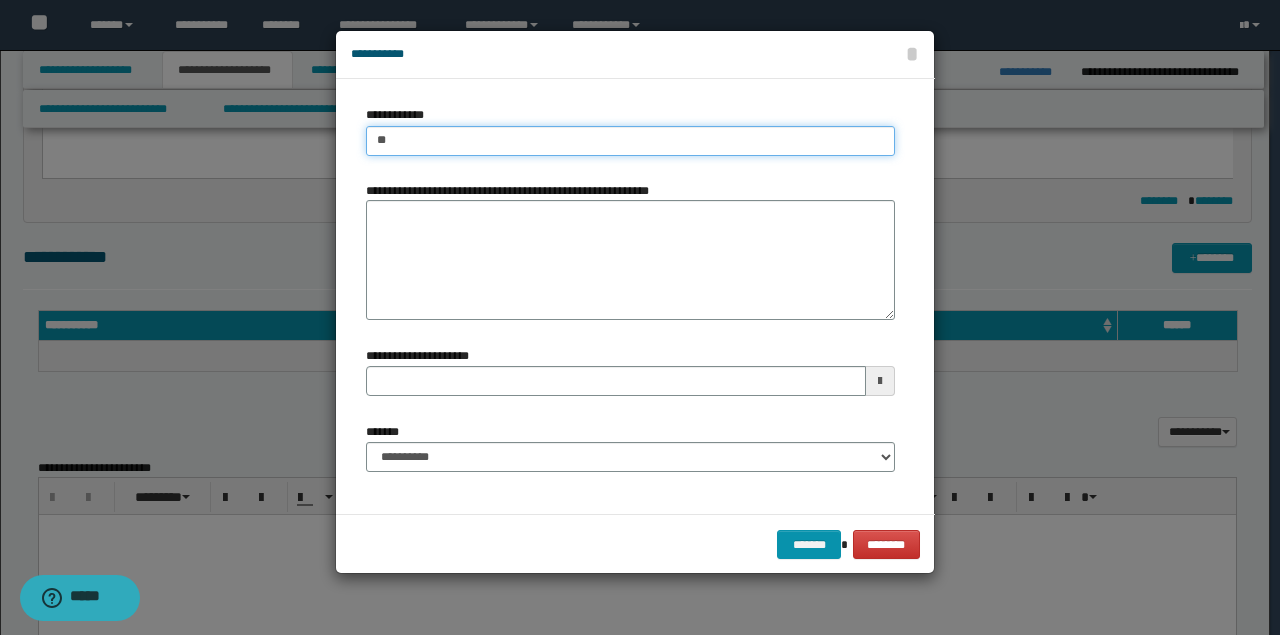 type on "***" 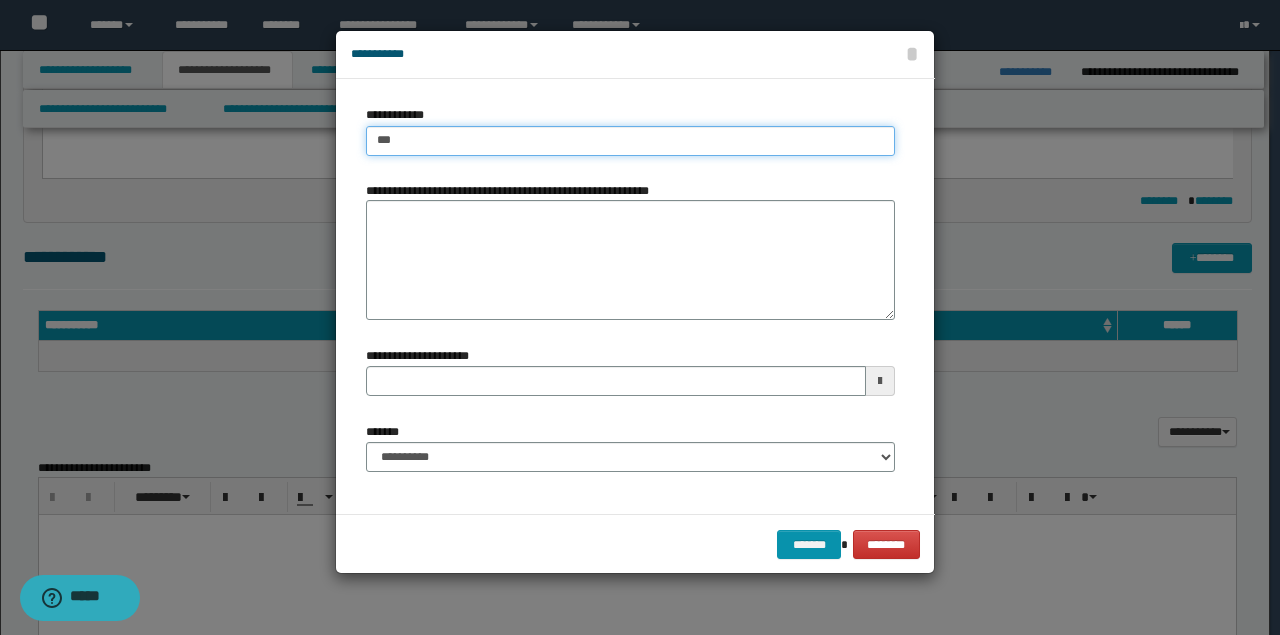 type on "***" 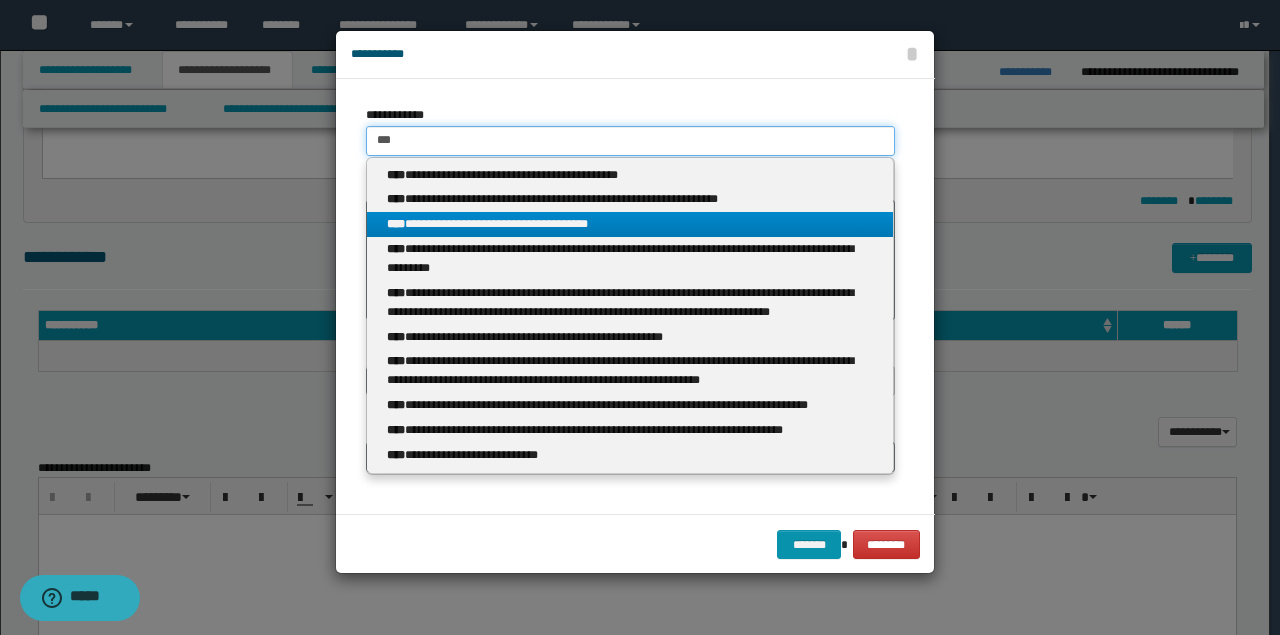 type on "***" 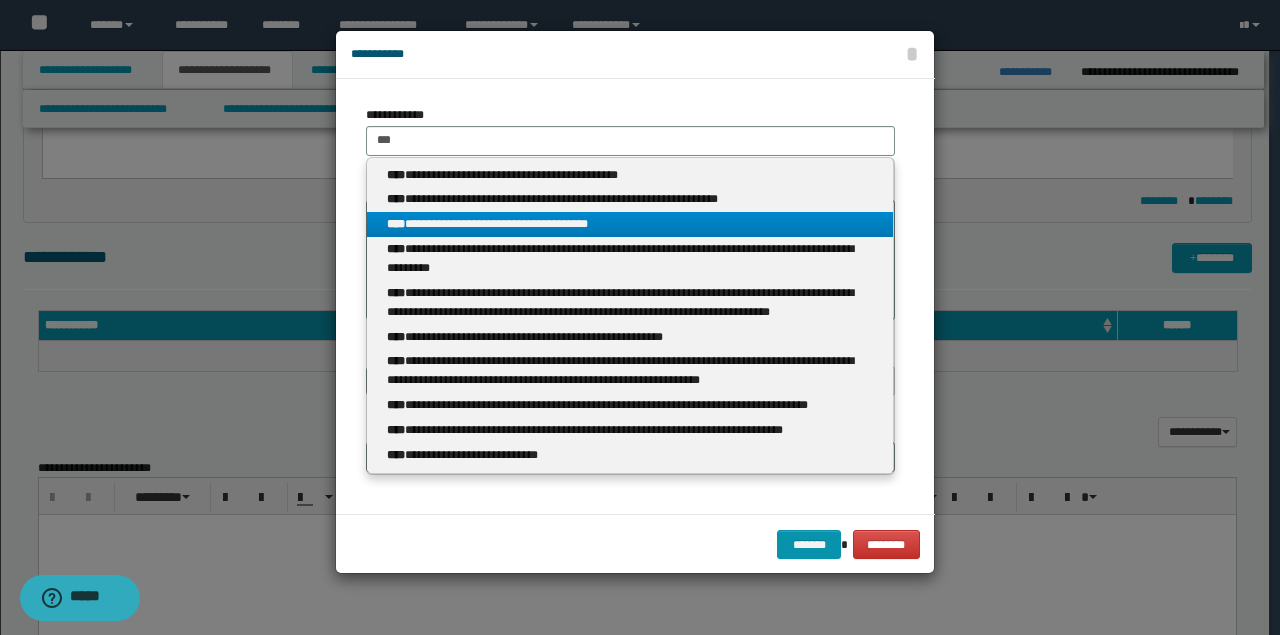click on "**********" at bounding box center [630, 224] 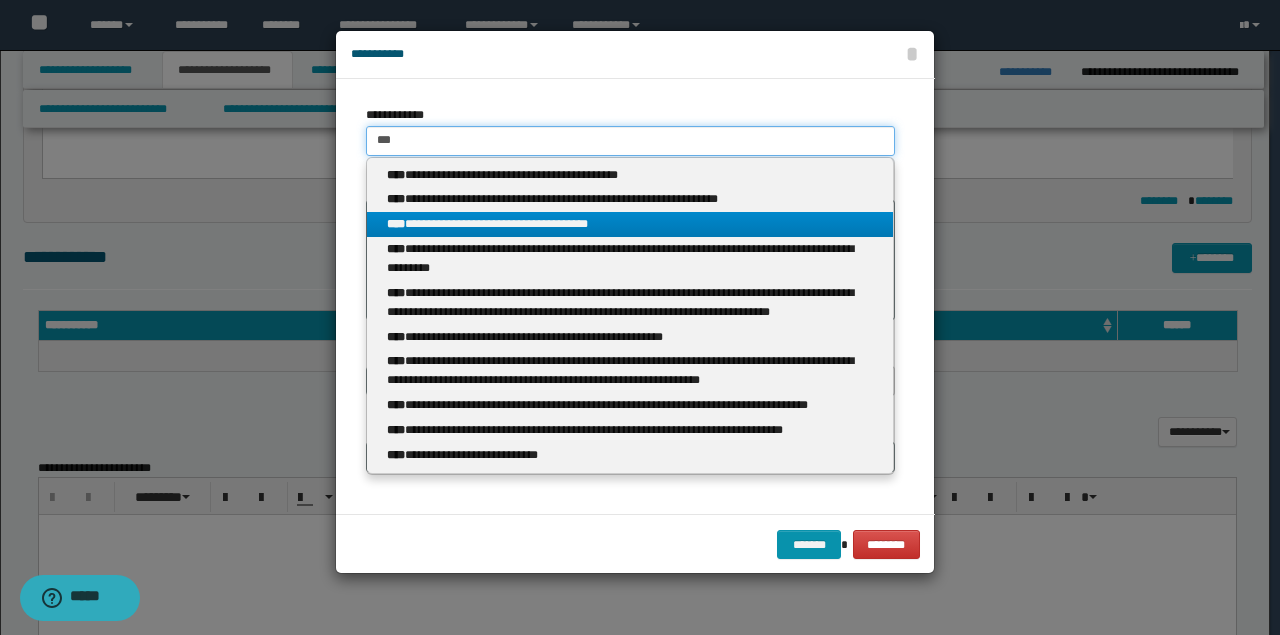 type 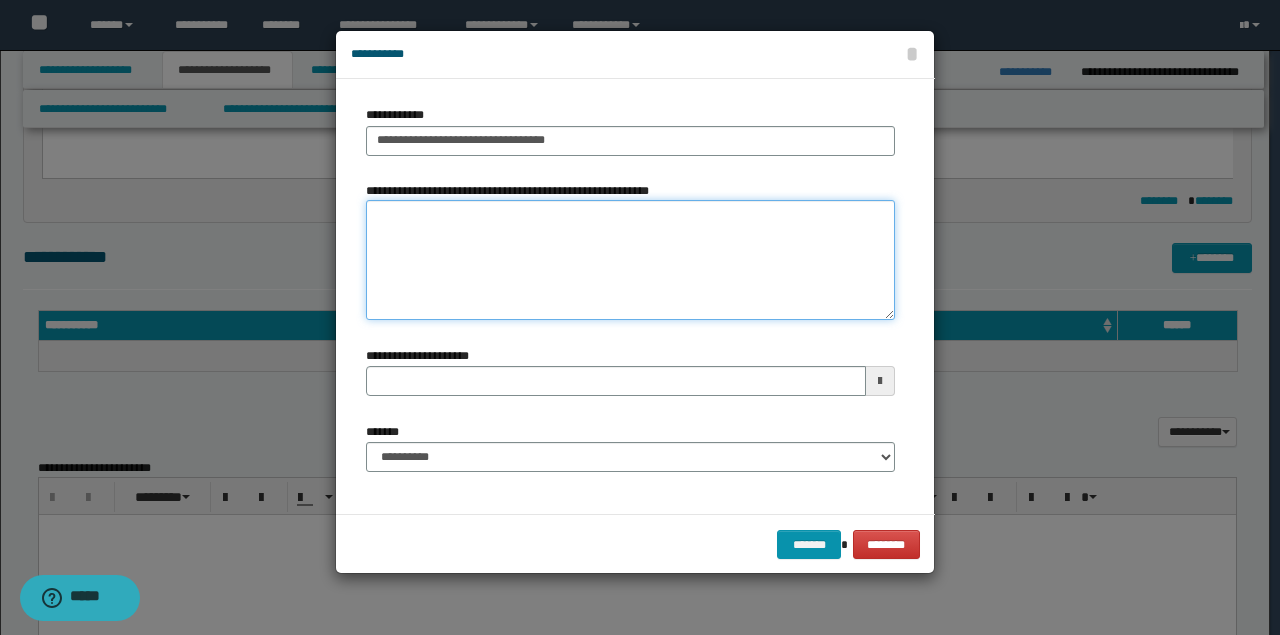 click on "**********" at bounding box center (630, 260) 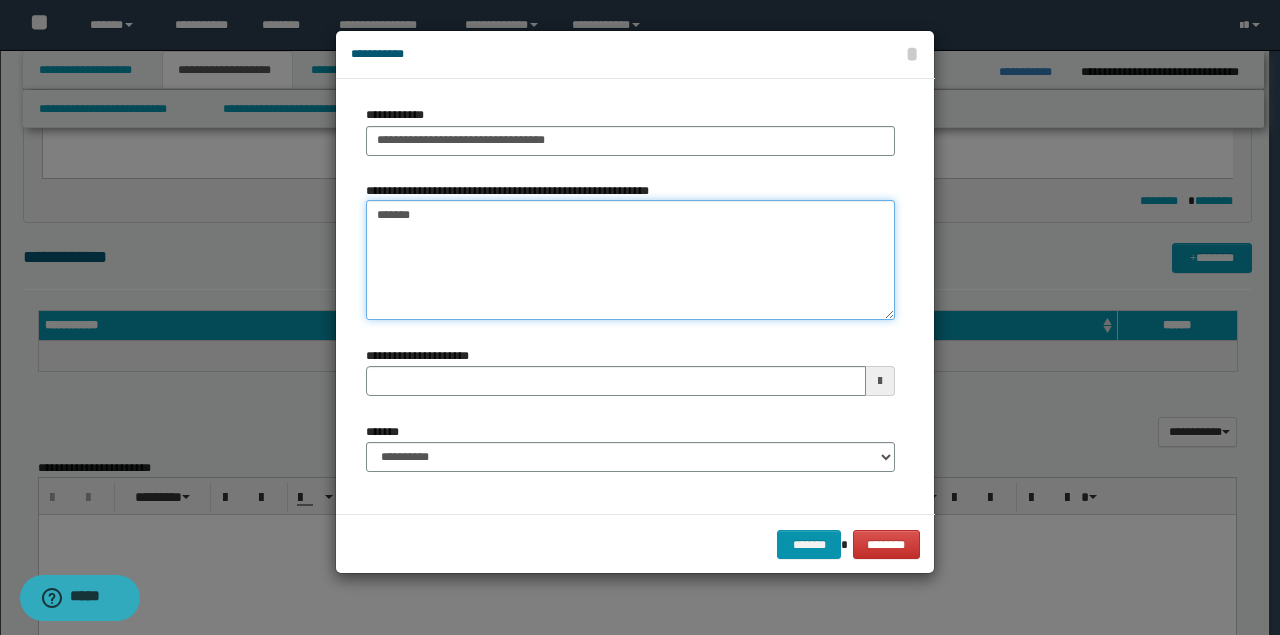 type on "*******" 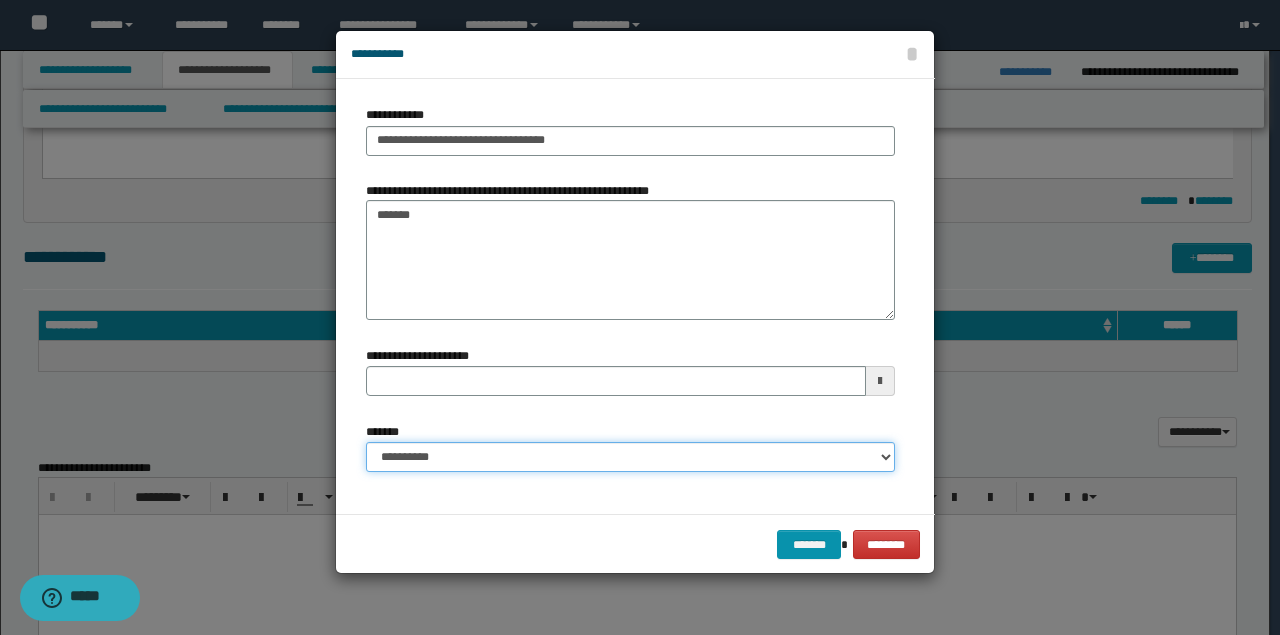 click on "**********" at bounding box center (630, 457) 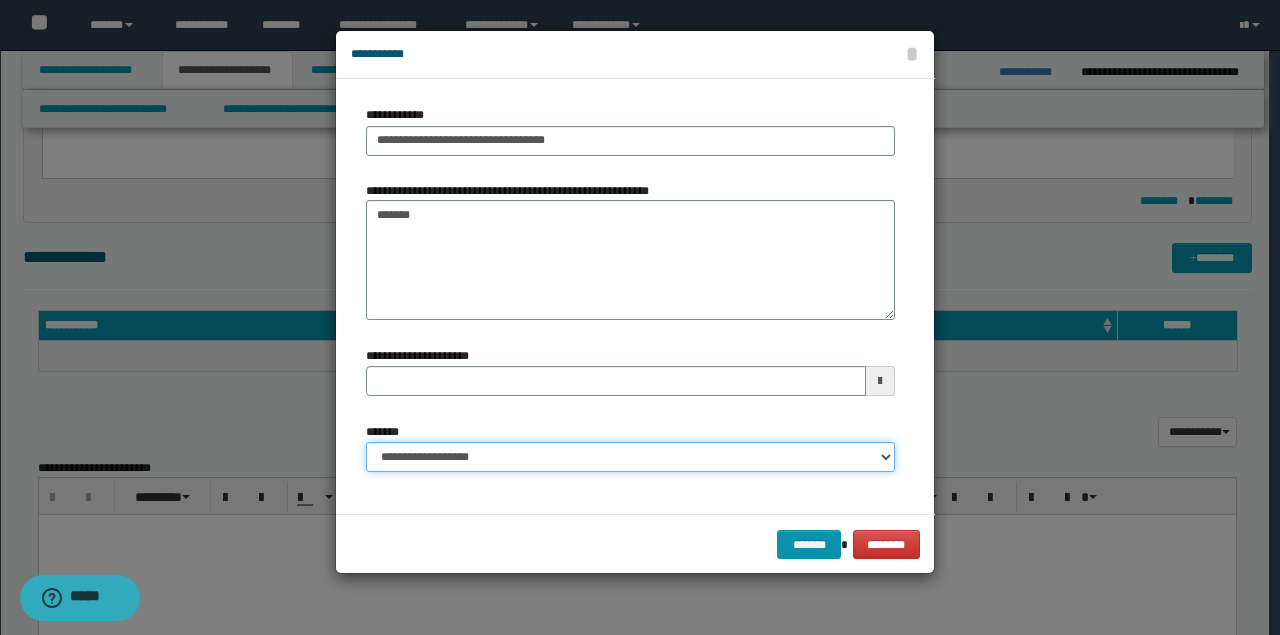 click on "**********" at bounding box center (630, 457) 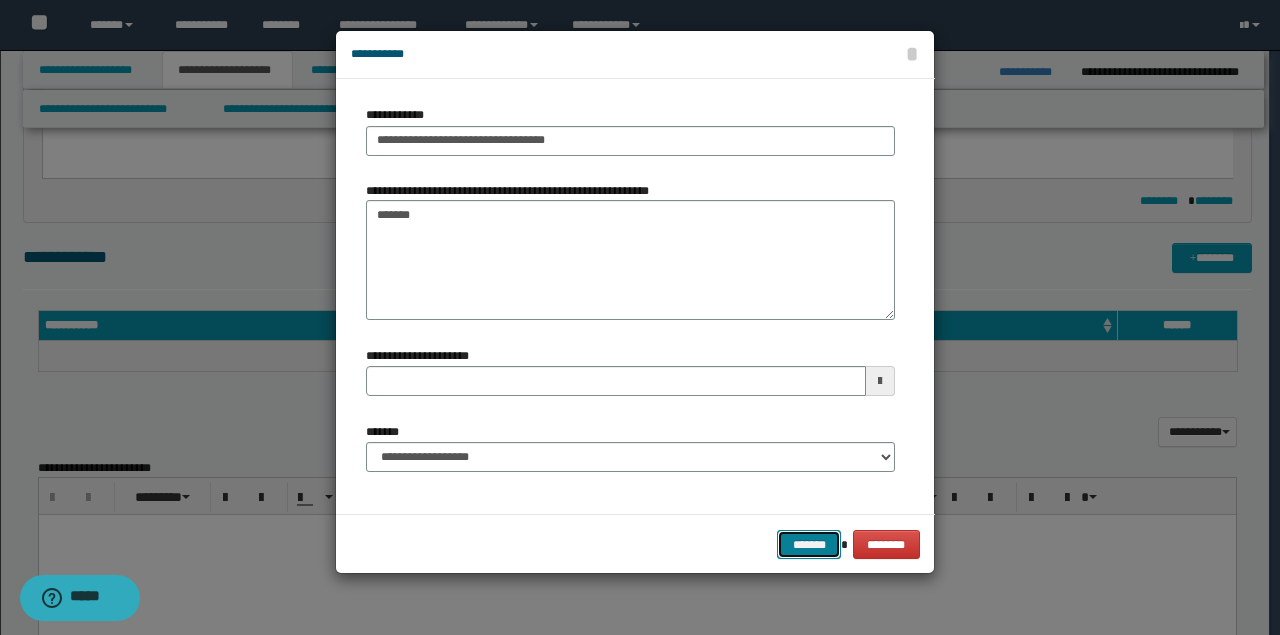 click on "*******" at bounding box center (809, 544) 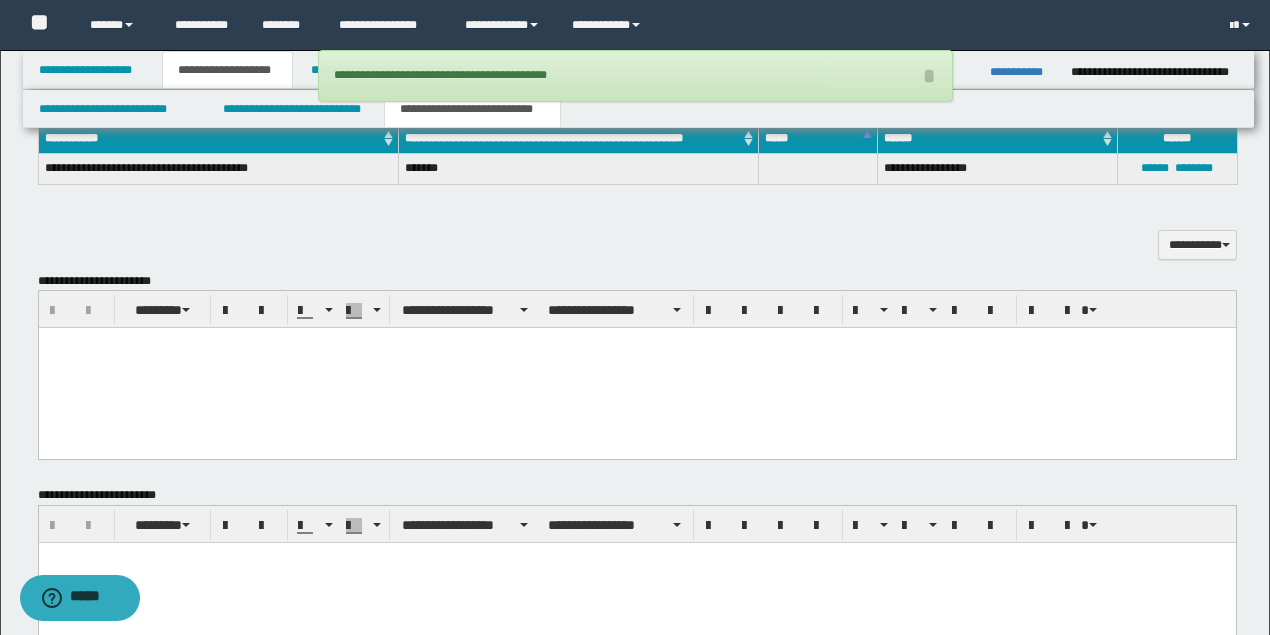 scroll, scrollTop: 866, scrollLeft: 0, axis: vertical 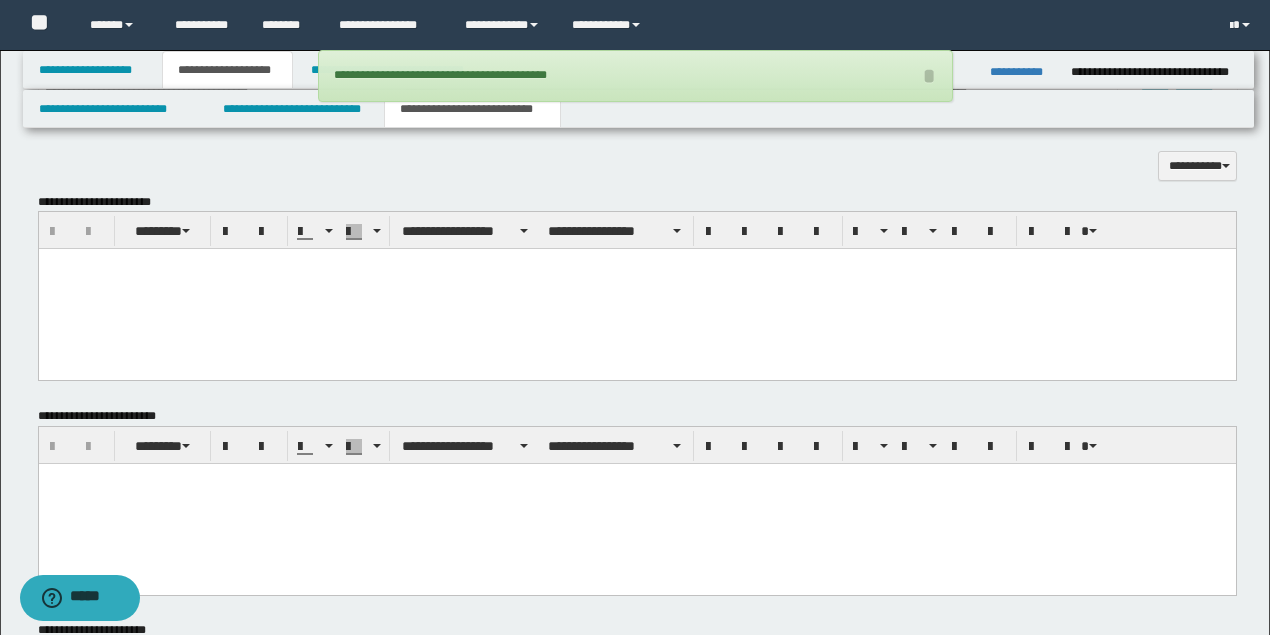click at bounding box center [636, 289] 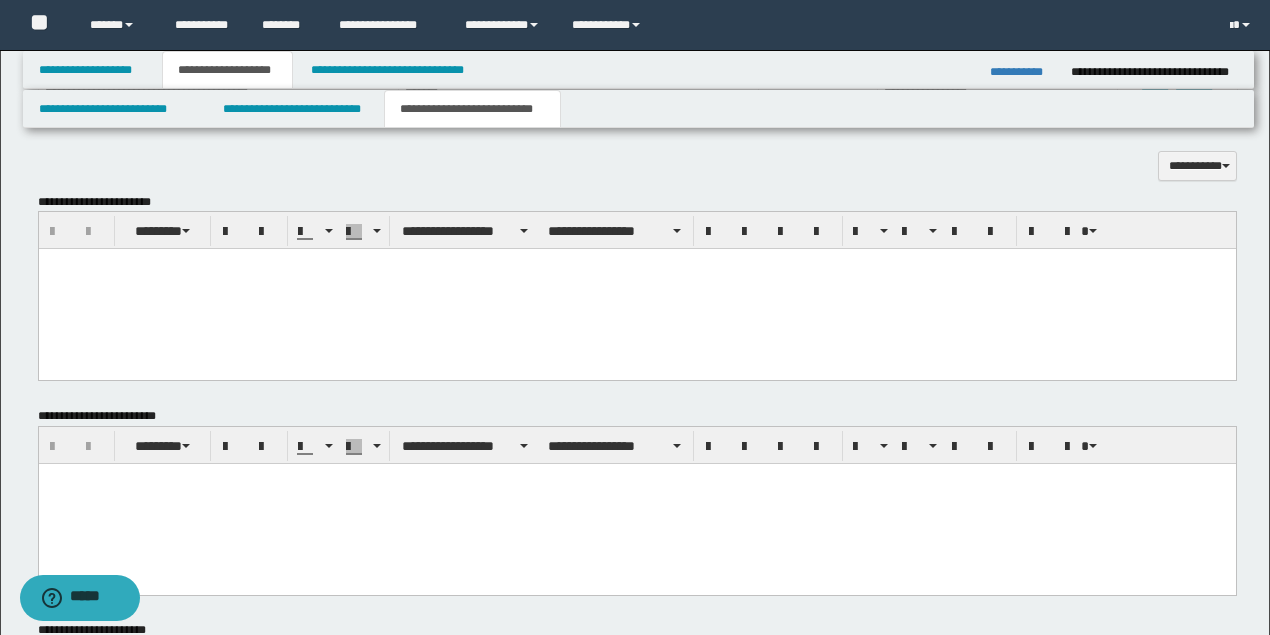 paste 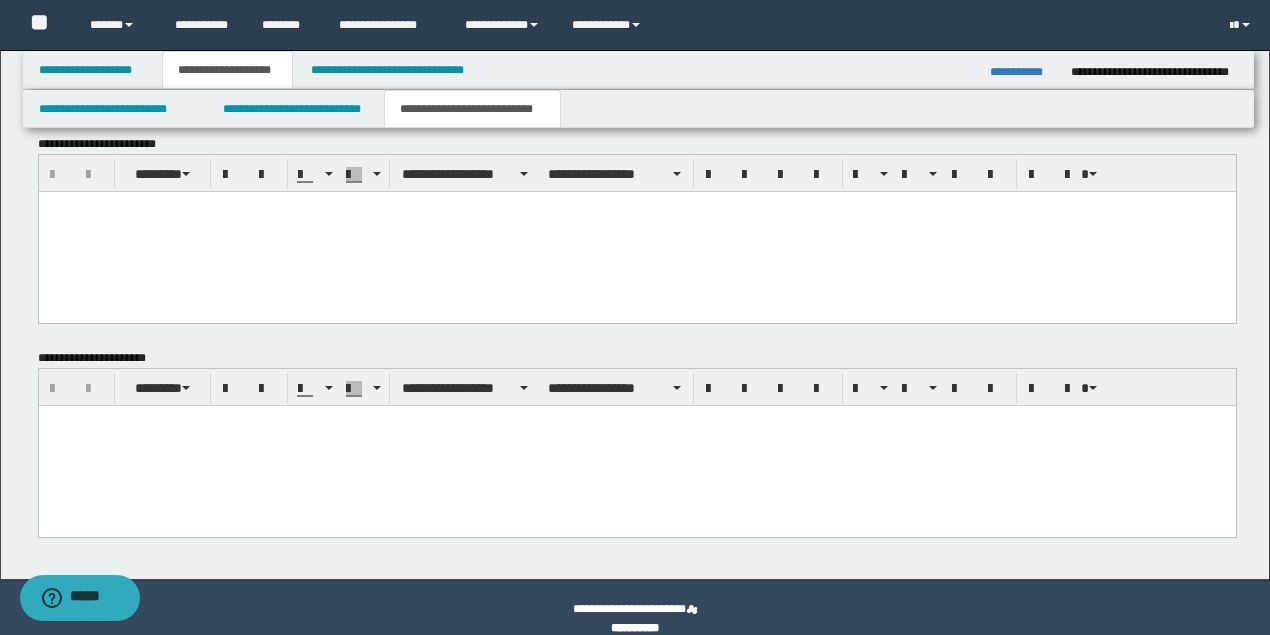 click at bounding box center [636, 445] 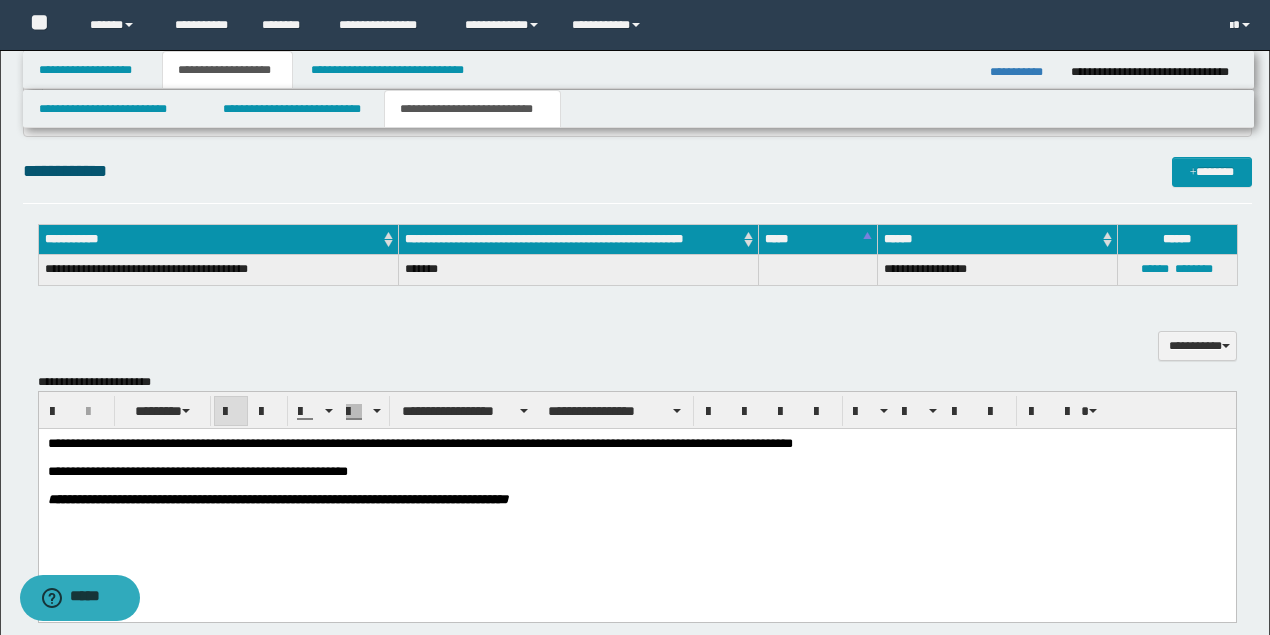 scroll, scrollTop: 666, scrollLeft: 0, axis: vertical 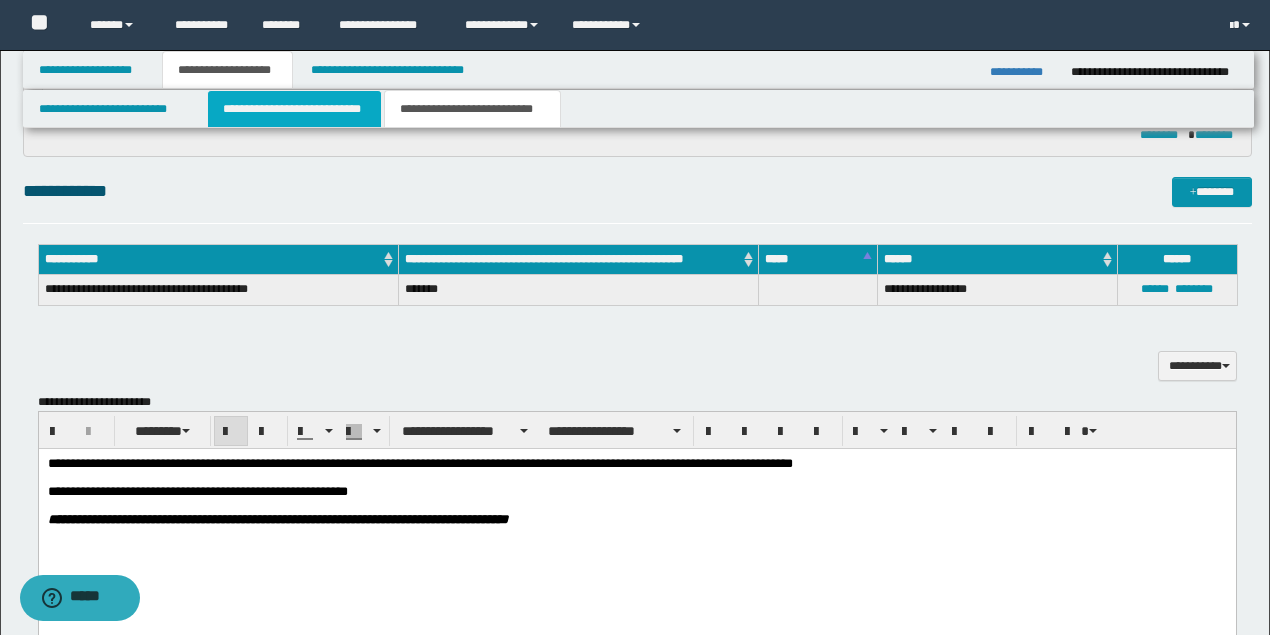 click on "**********" at bounding box center [294, 109] 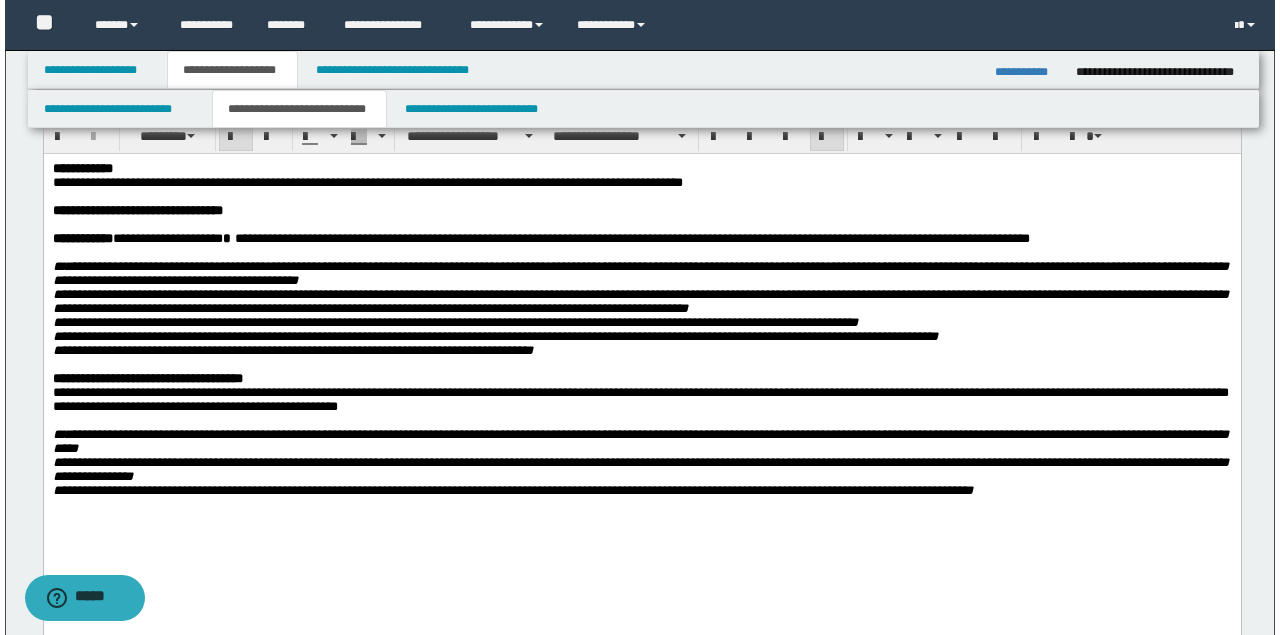 scroll, scrollTop: 0, scrollLeft: 0, axis: both 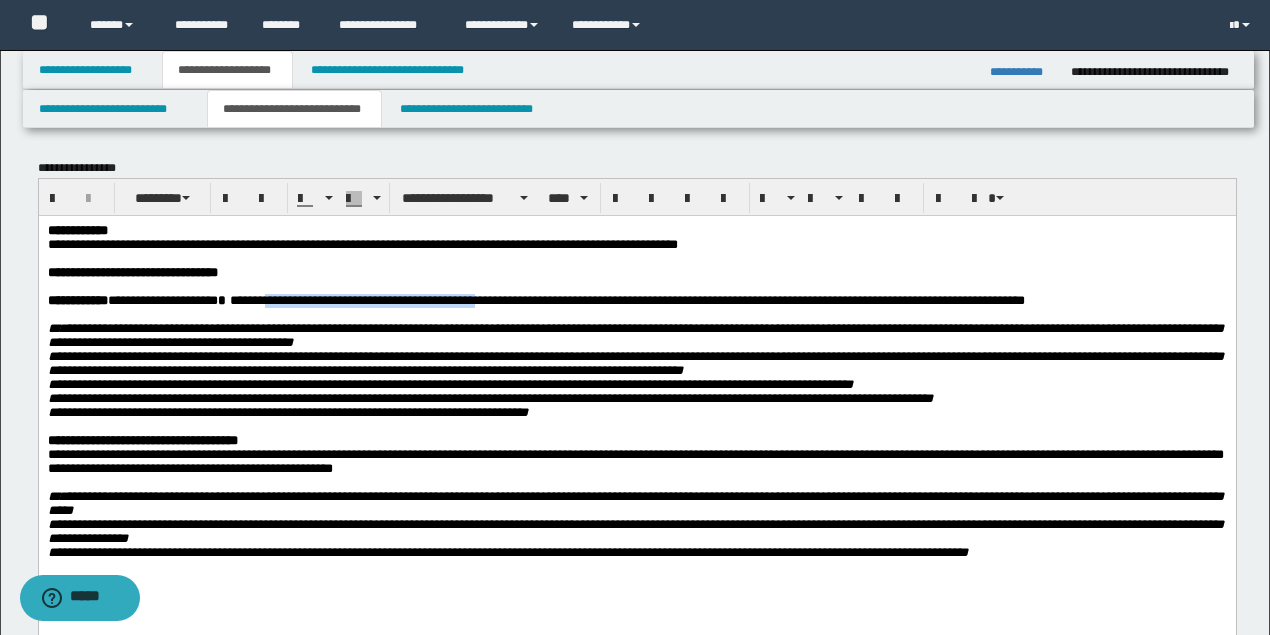 drag, startPoint x: 296, startPoint y: 306, endPoint x: 526, endPoint y: 304, distance: 230.0087 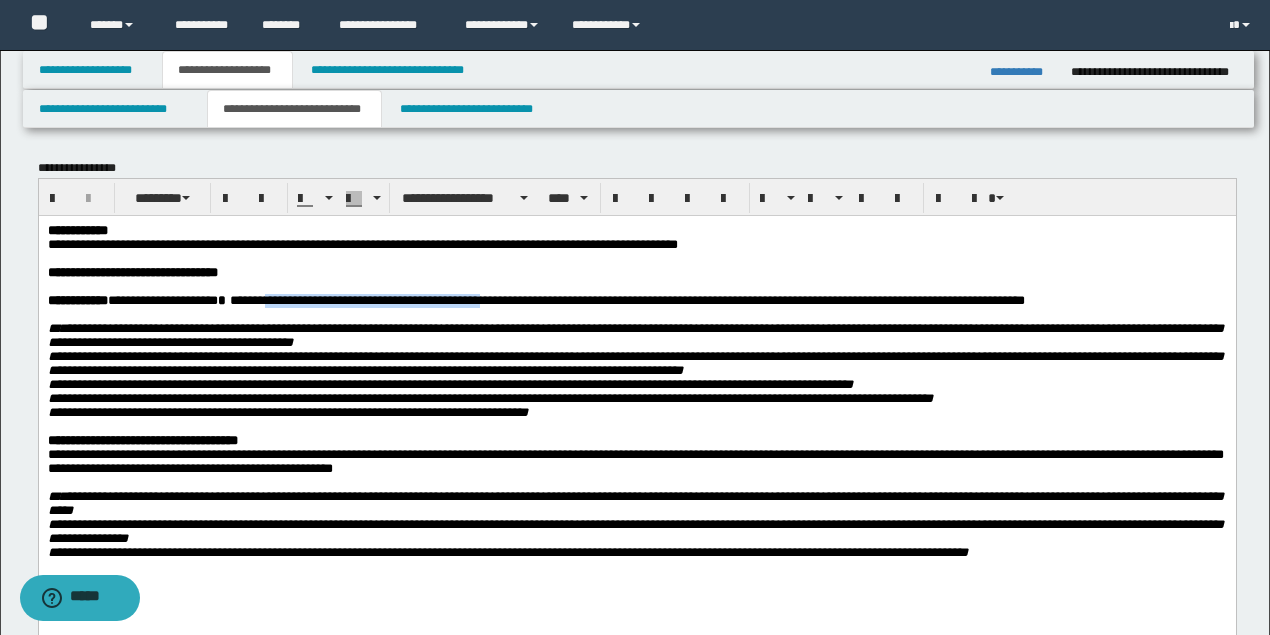copy on "**********" 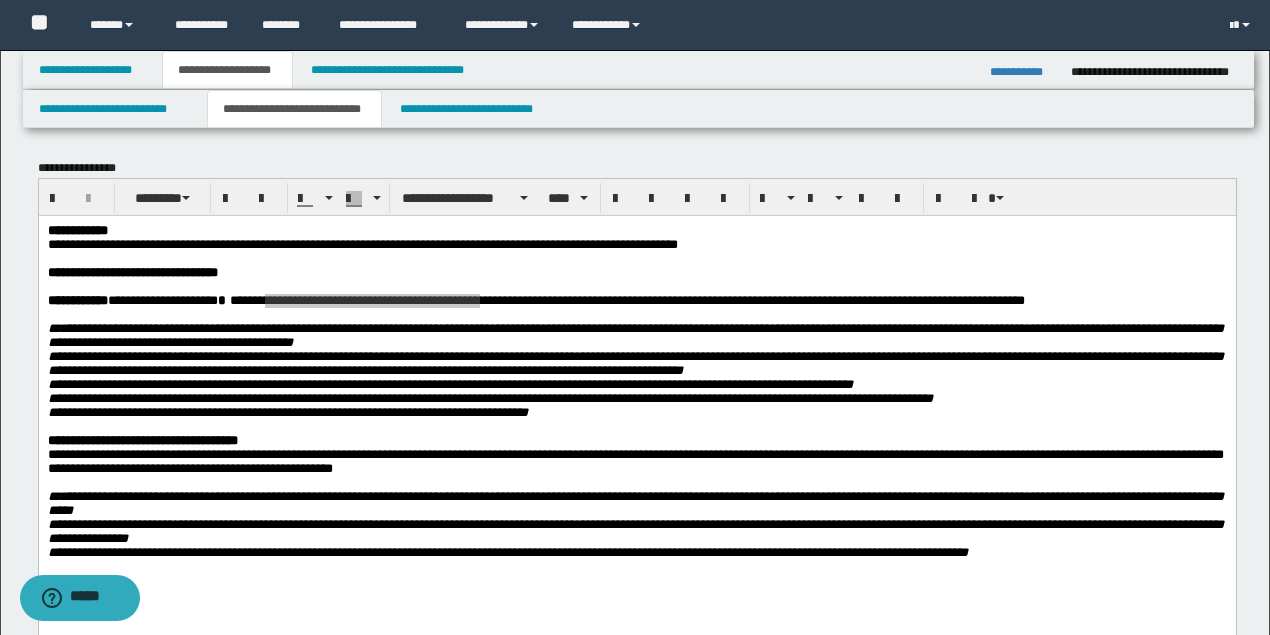 click on "**********" at bounding box center [639, 70] 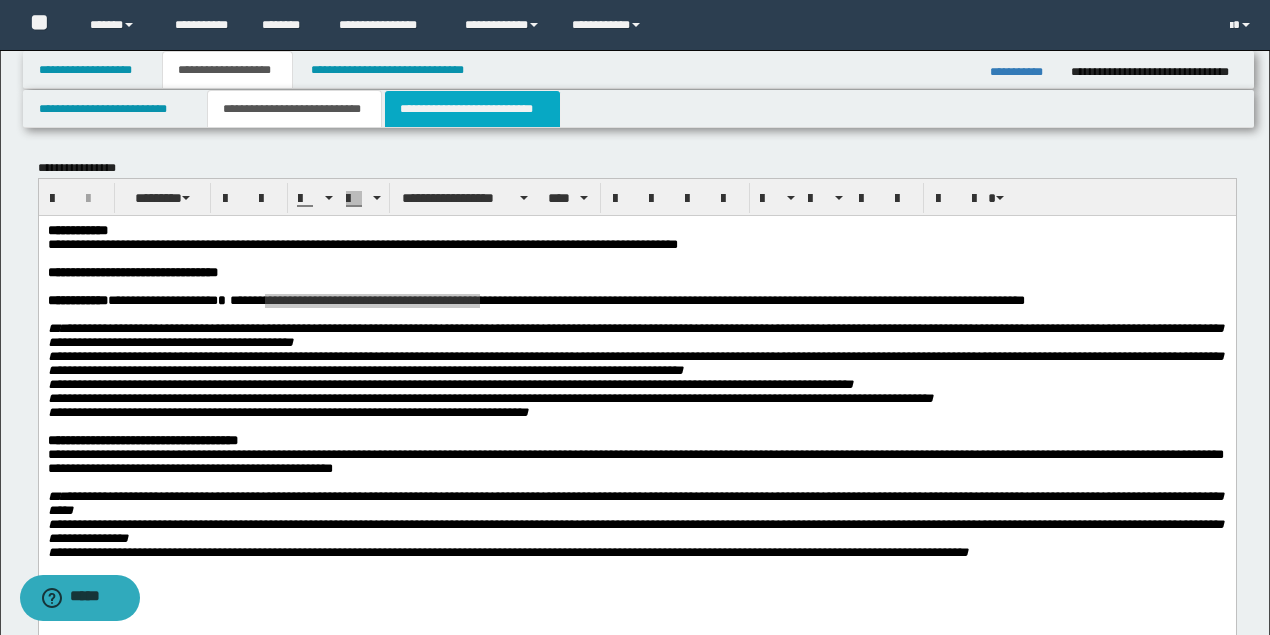 click on "**********" at bounding box center [472, 109] 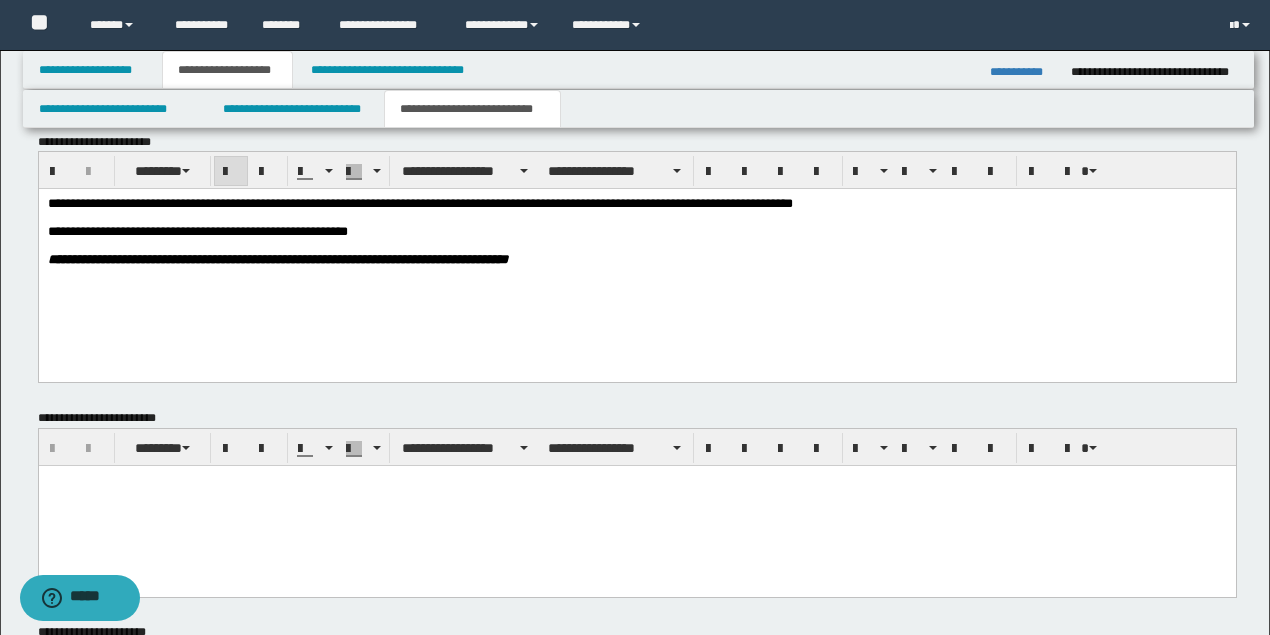 scroll, scrollTop: 933, scrollLeft: 0, axis: vertical 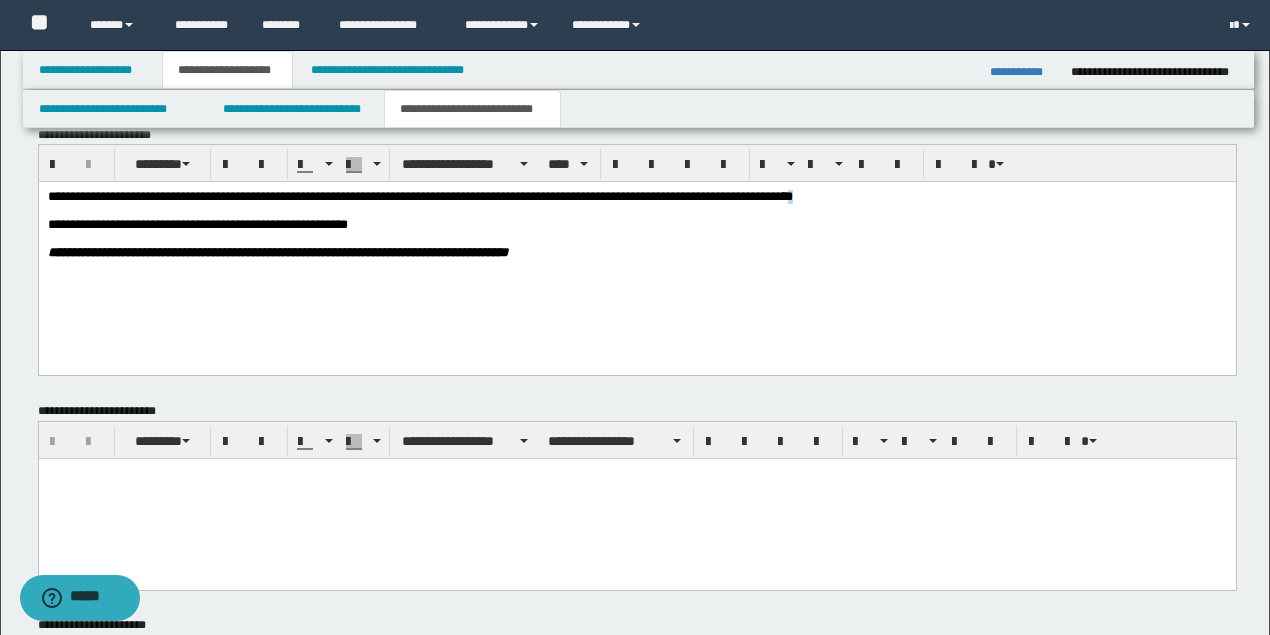 drag, startPoint x: 859, startPoint y: 199, endPoint x: 838, endPoint y: 198, distance: 21.023796 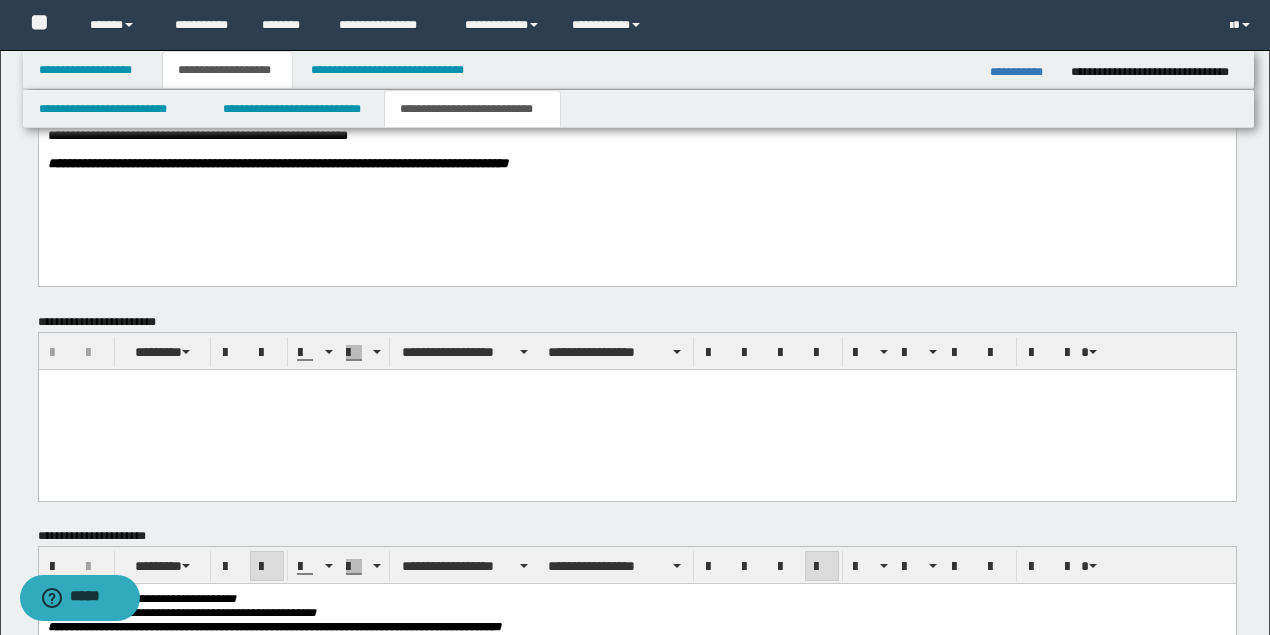 scroll, scrollTop: 1174, scrollLeft: 0, axis: vertical 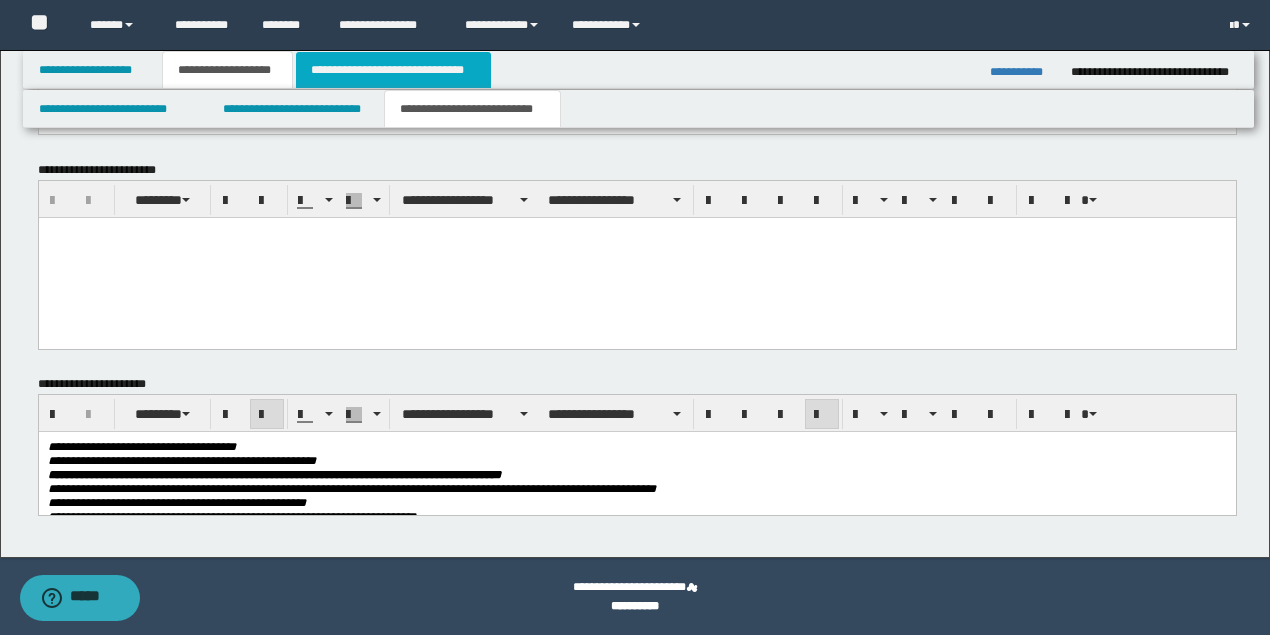 click on "**********" at bounding box center [393, 70] 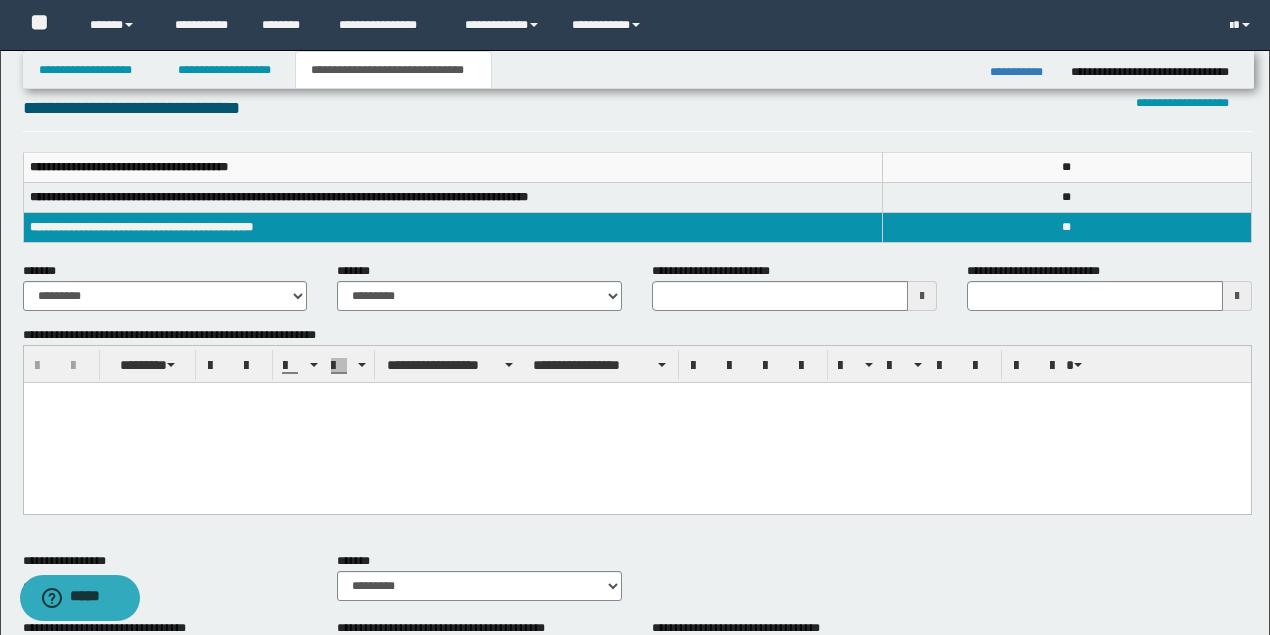 scroll, scrollTop: 266, scrollLeft: 0, axis: vertical 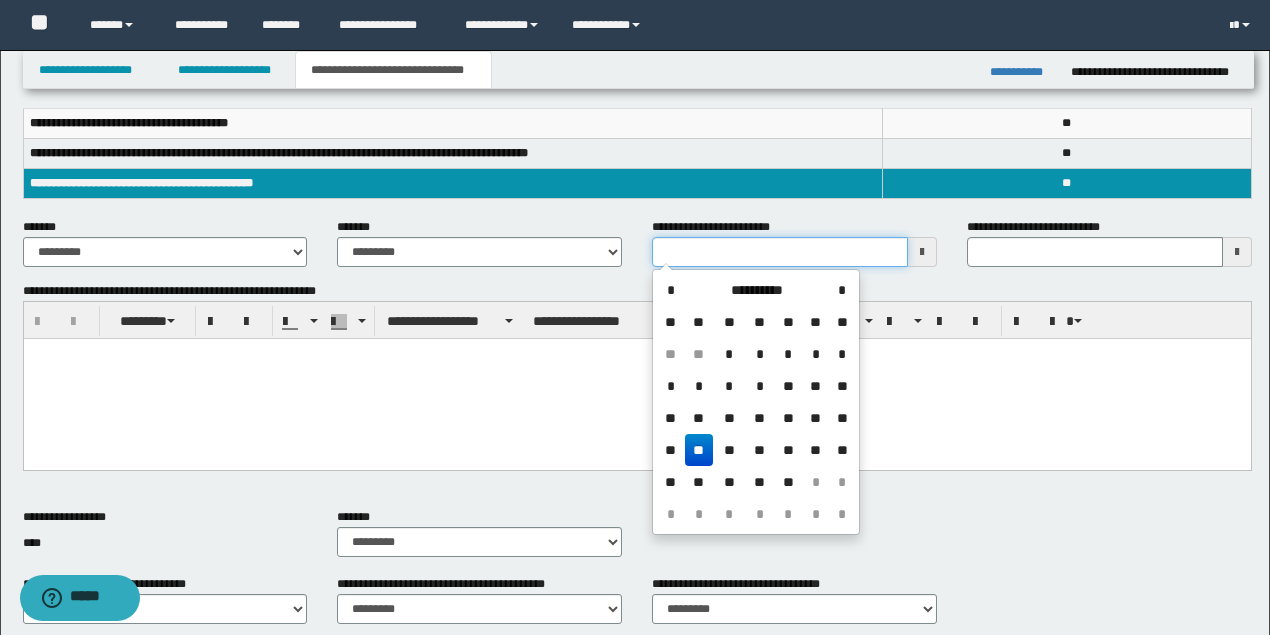 click on "**********" at bounding box center (780, 252) 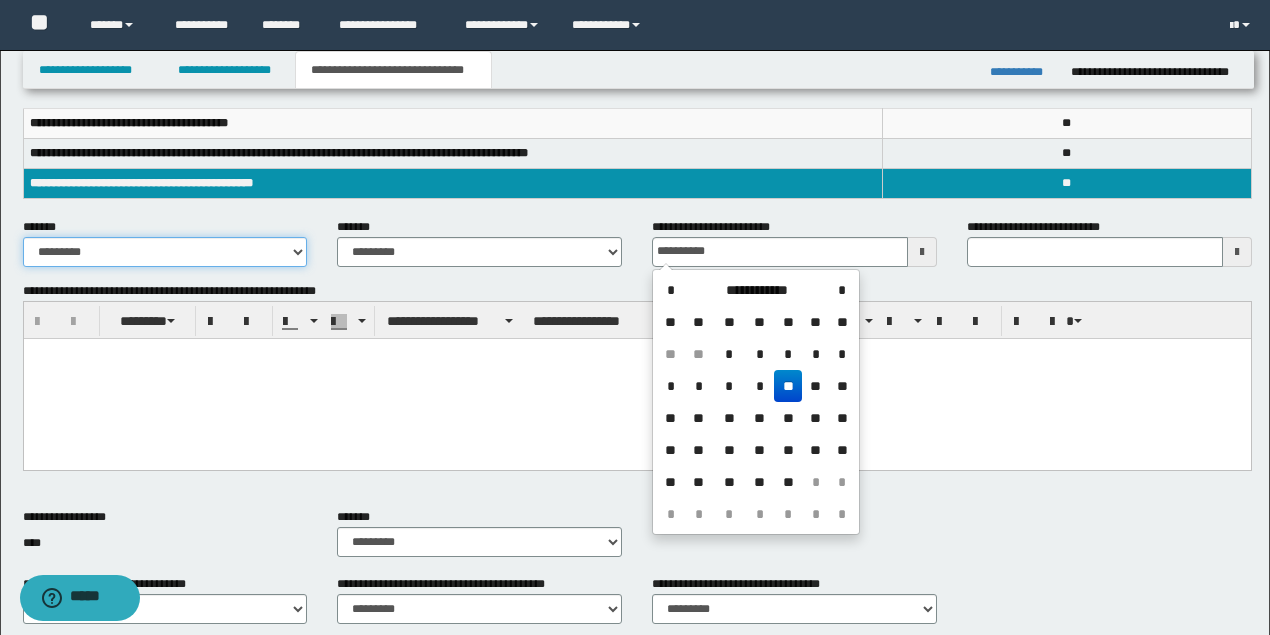 type on "**********" 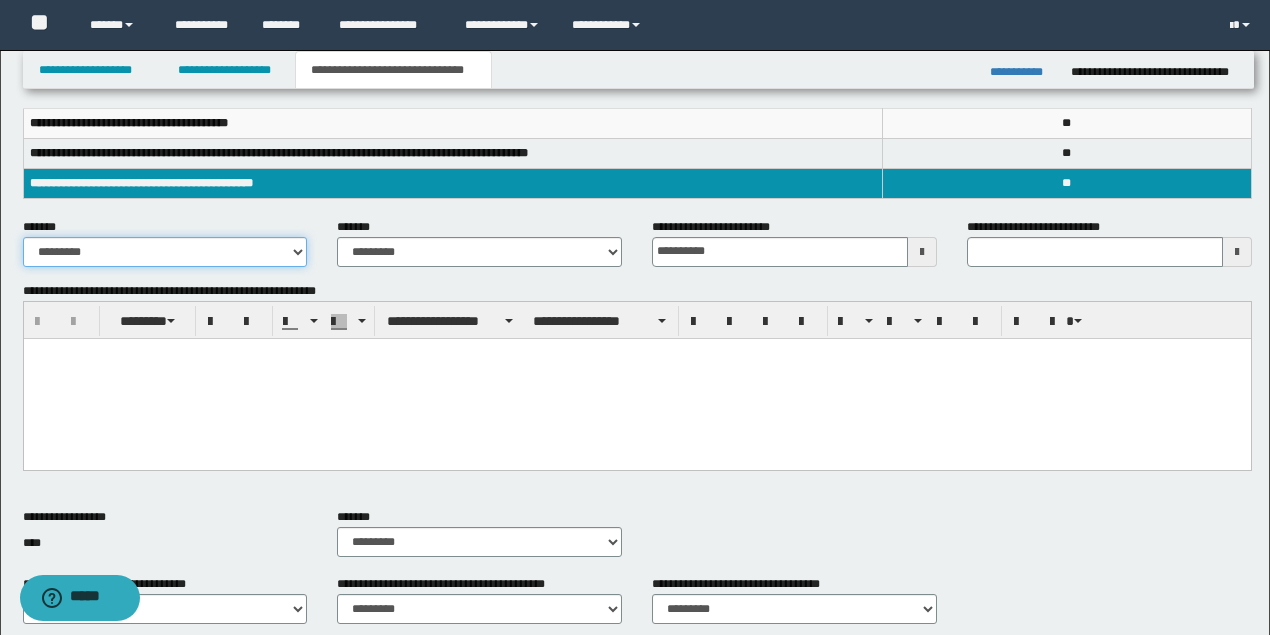 click on "**********" at bounding box center [165, 252] 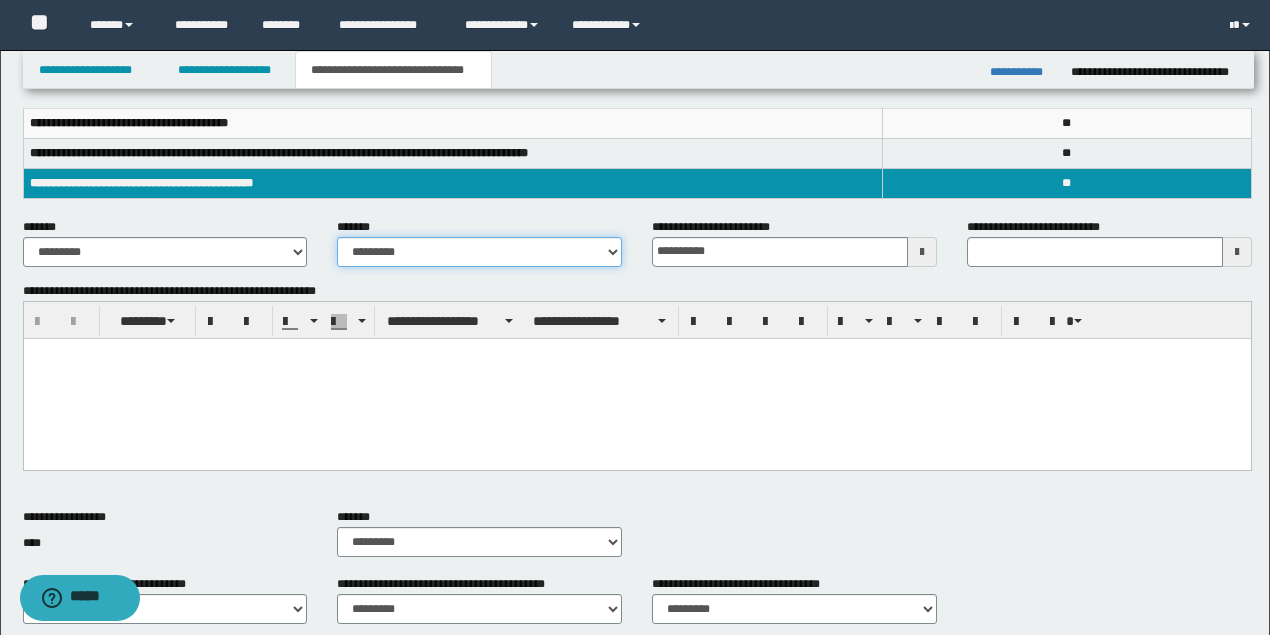 click on "**********" at bounding box center (479, 242) 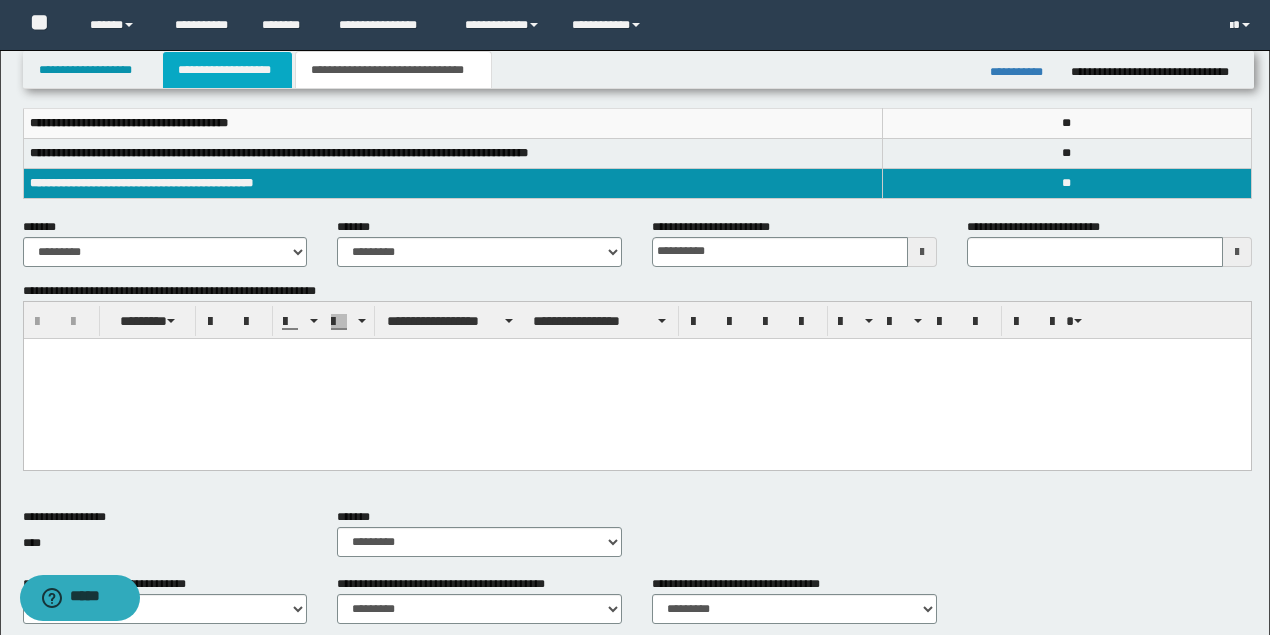 click on "**********" at bounding box center (227, 70) 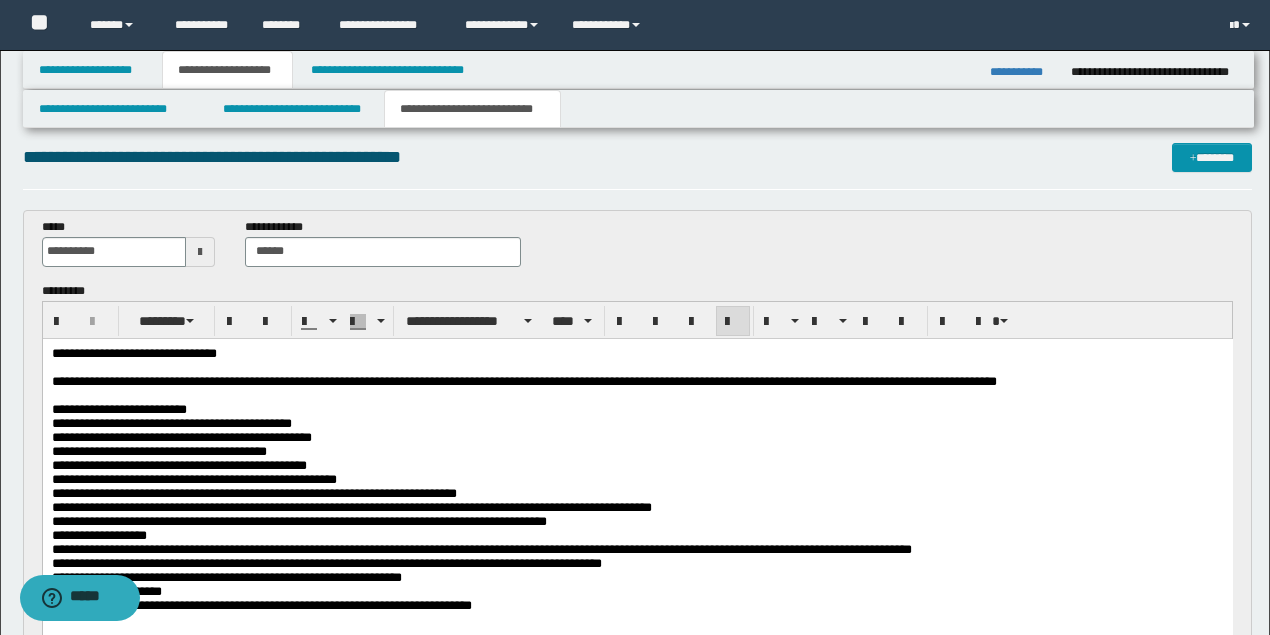 scroll, scrollTop: 0, scrollLeft: 0, axis: both 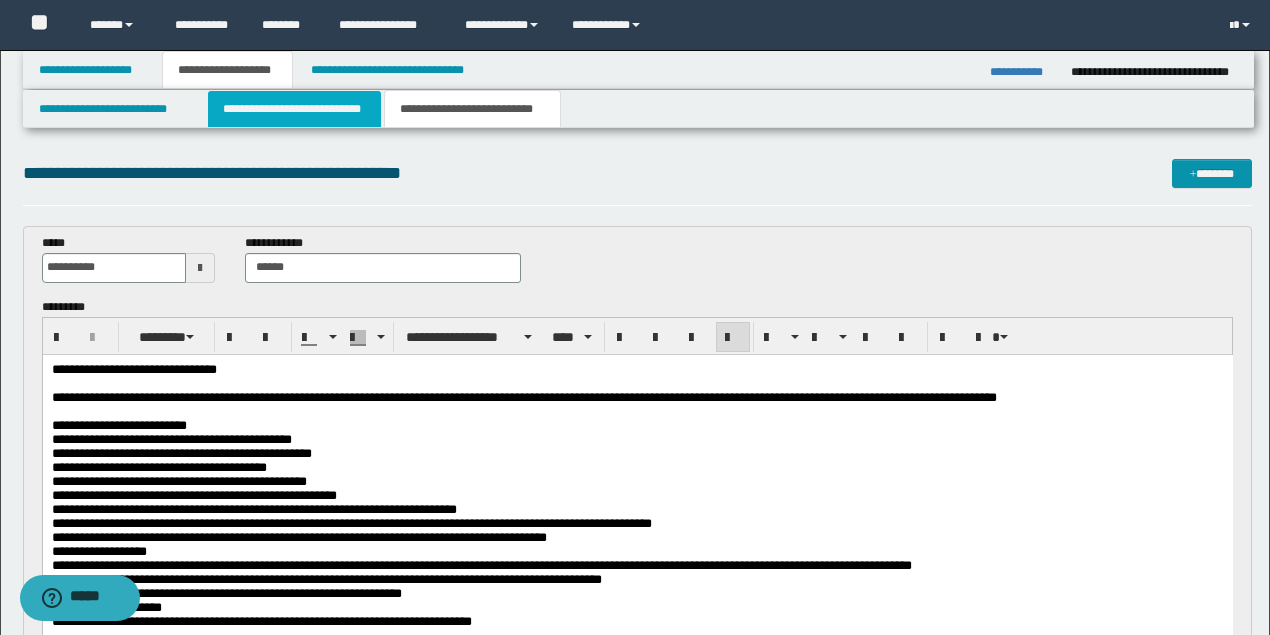 click on "**********" at bounding box center (294, 109) 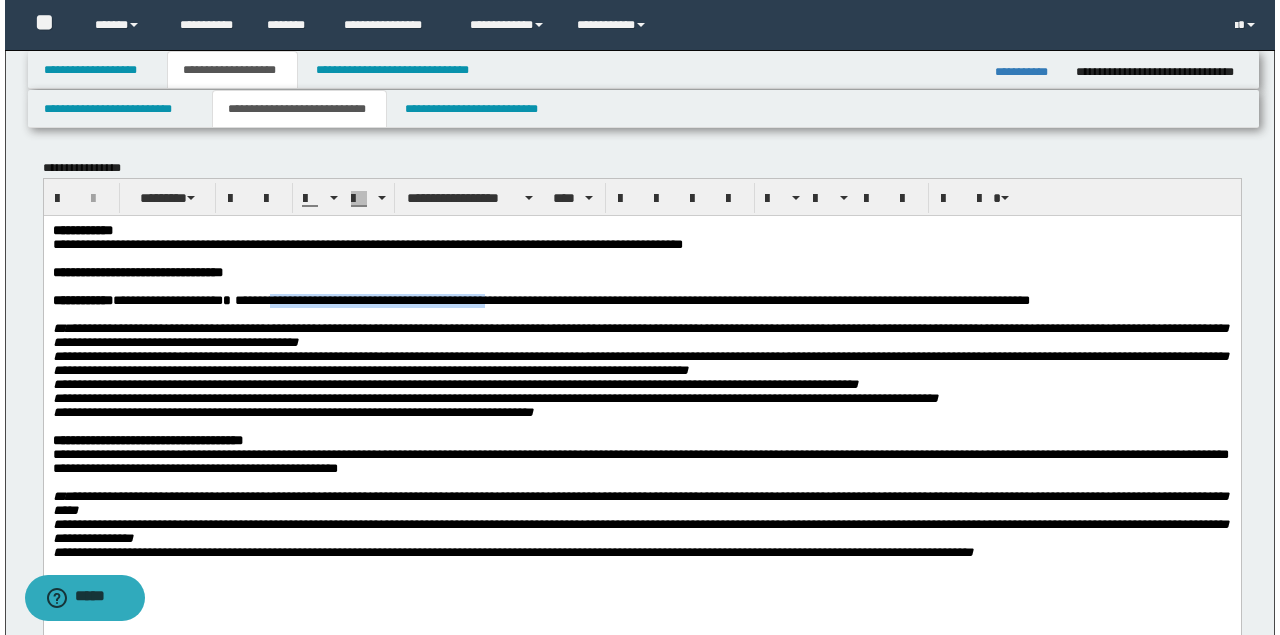 click at bounding box center [640, 314] 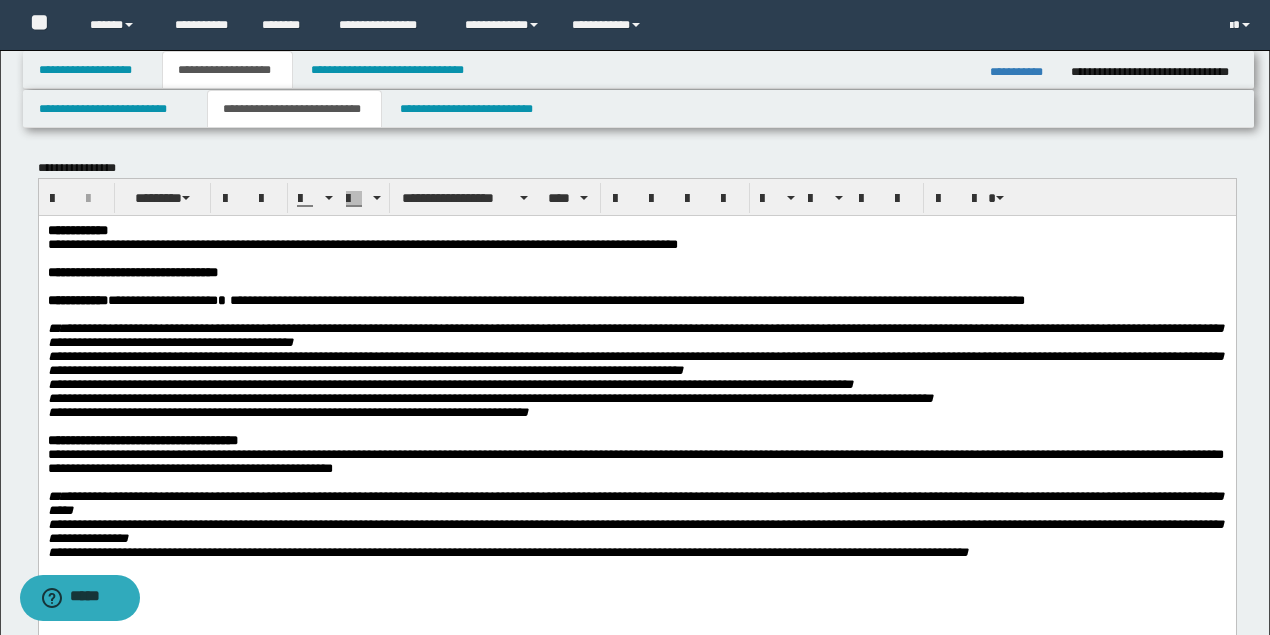 click on "**********" at bounding box center (636, 423) 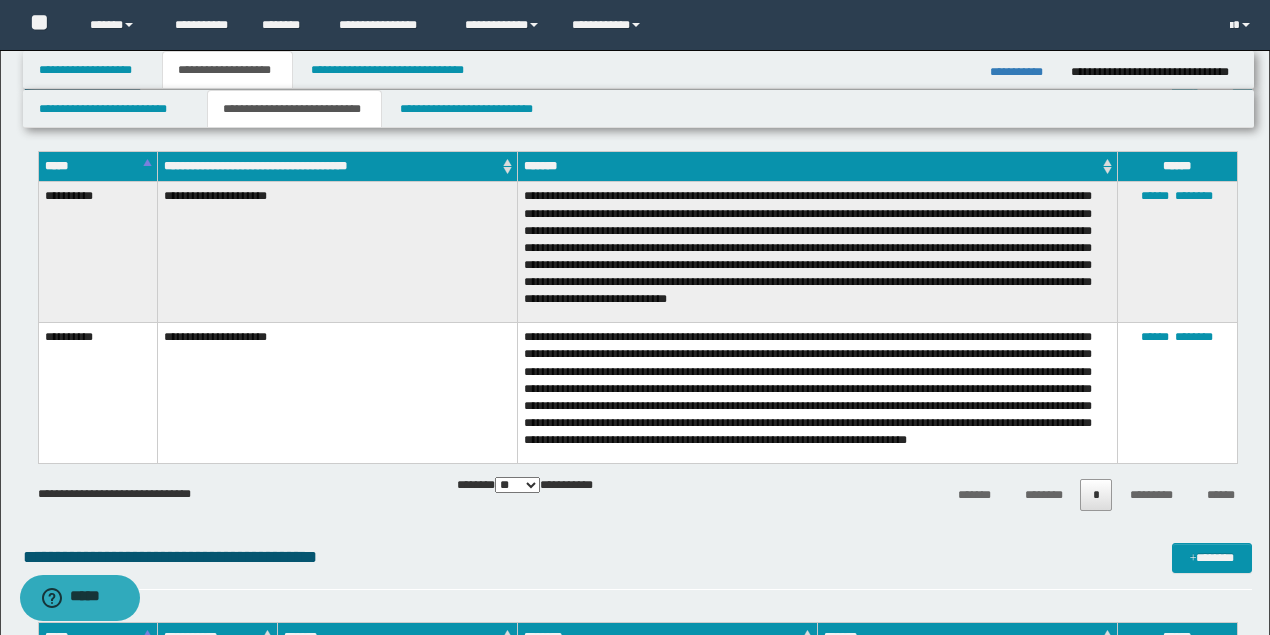 scroll, scrollTop: 1133, scrollLeft: 0, axis: vertical 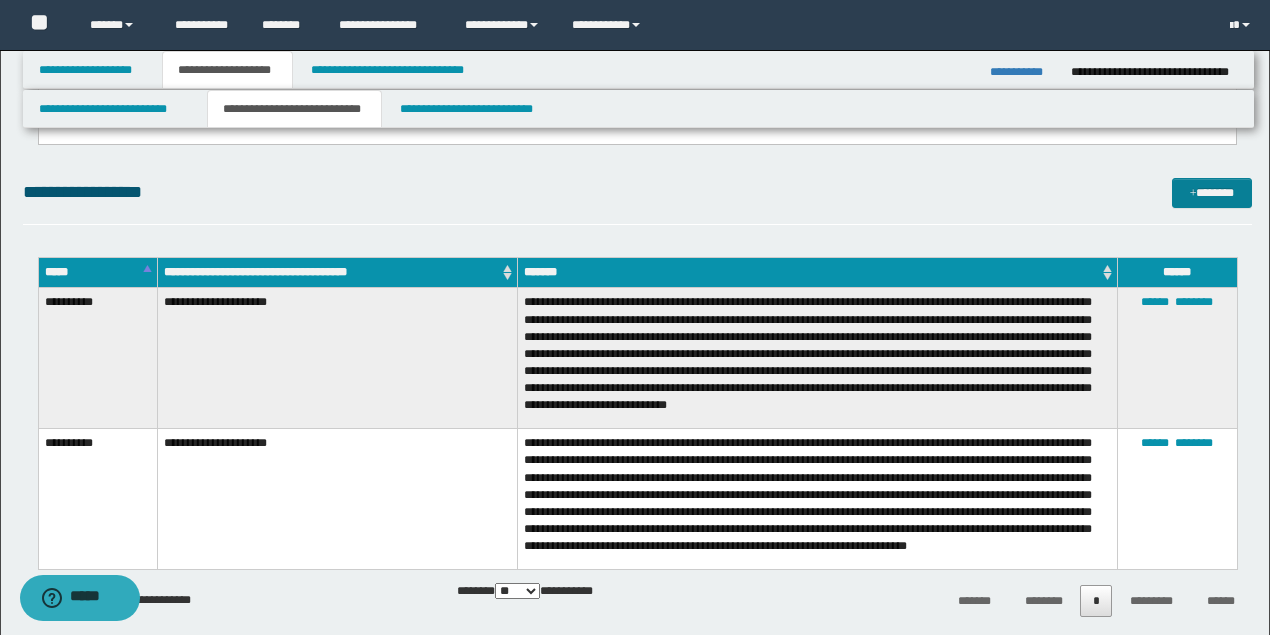 click at bounding box center [1193, 194] 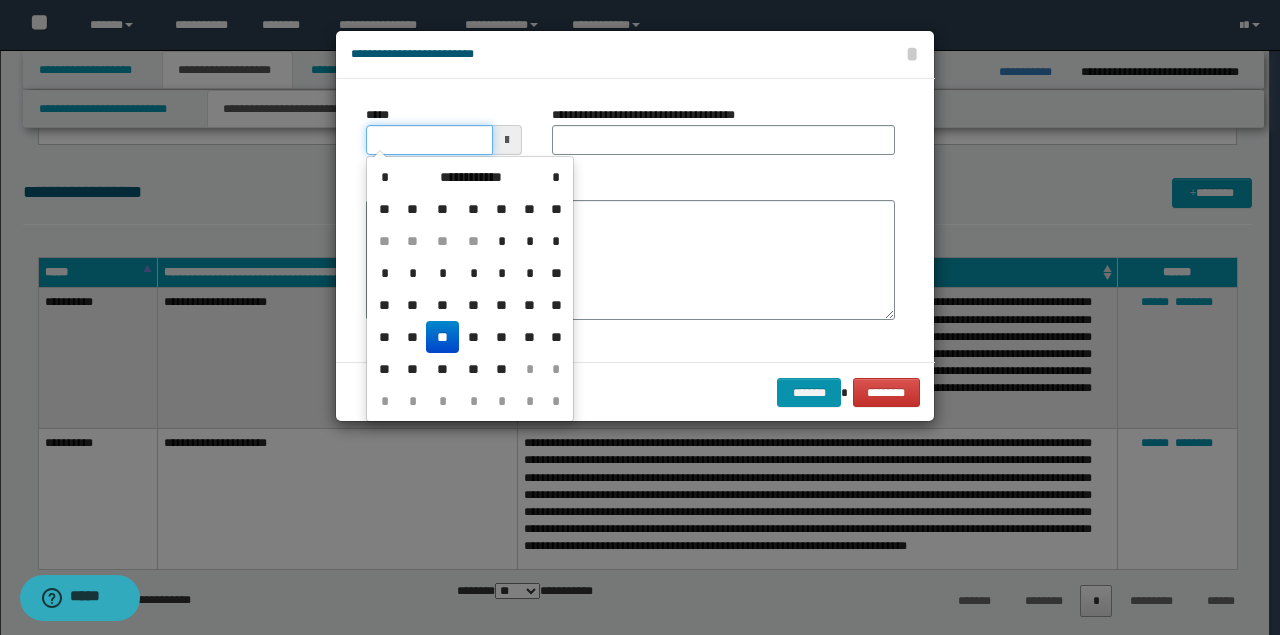 click on "*****" at bounding box center (429, 140) 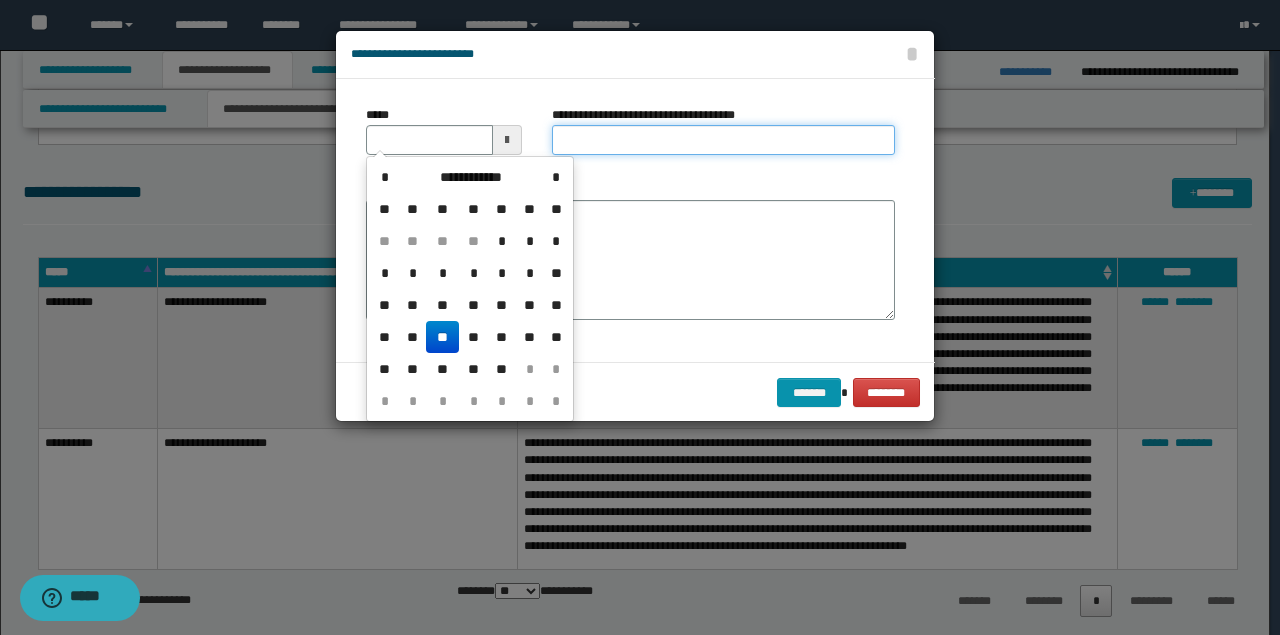 type 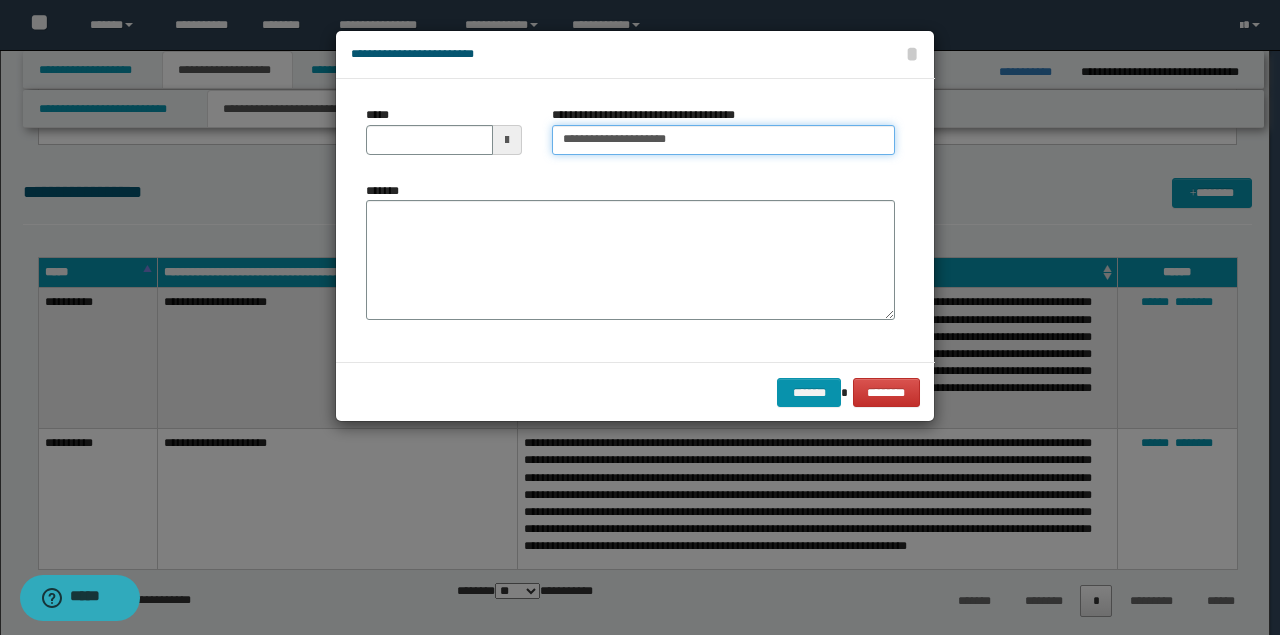 drag, startPoint x: 675, startPoint y: 142, endPoint x: 600, endPoint y: 148, distance: 75.23962 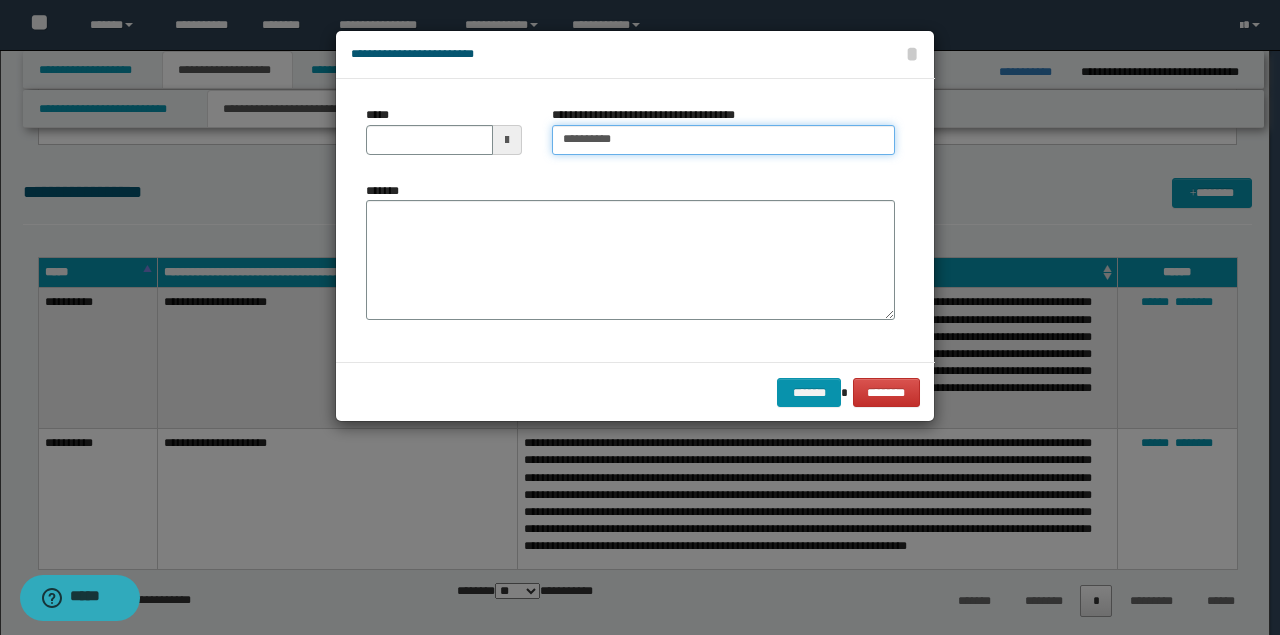 type on "*********" 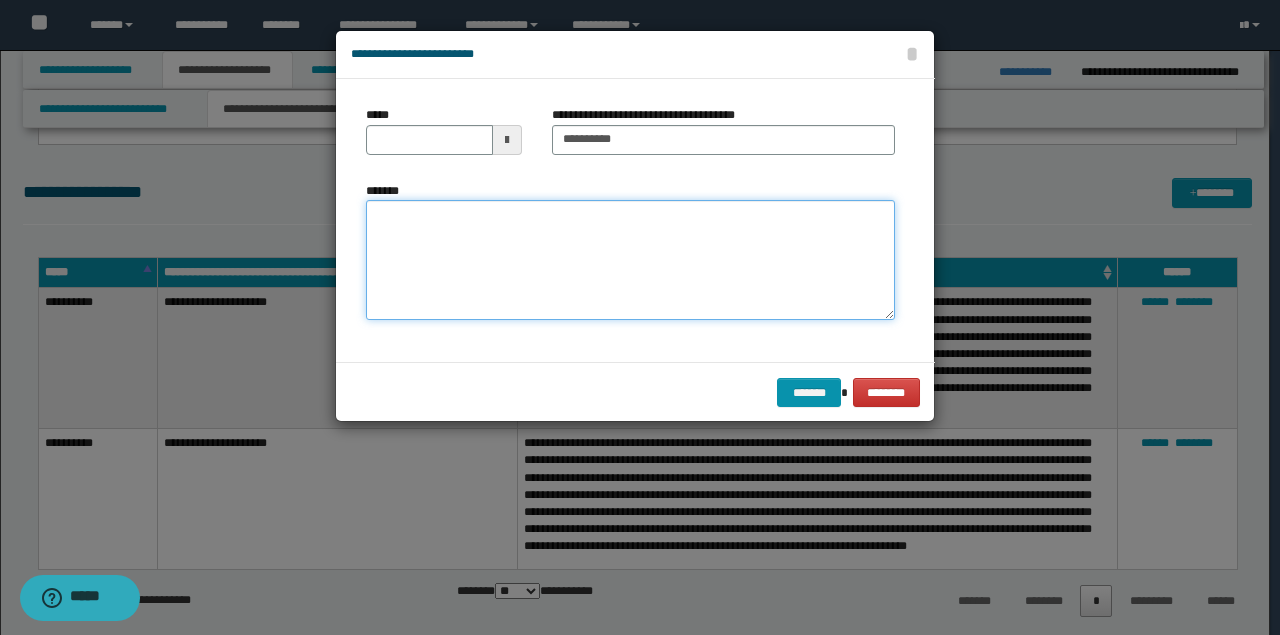 click on "*******" at bounding box center [630, 259] 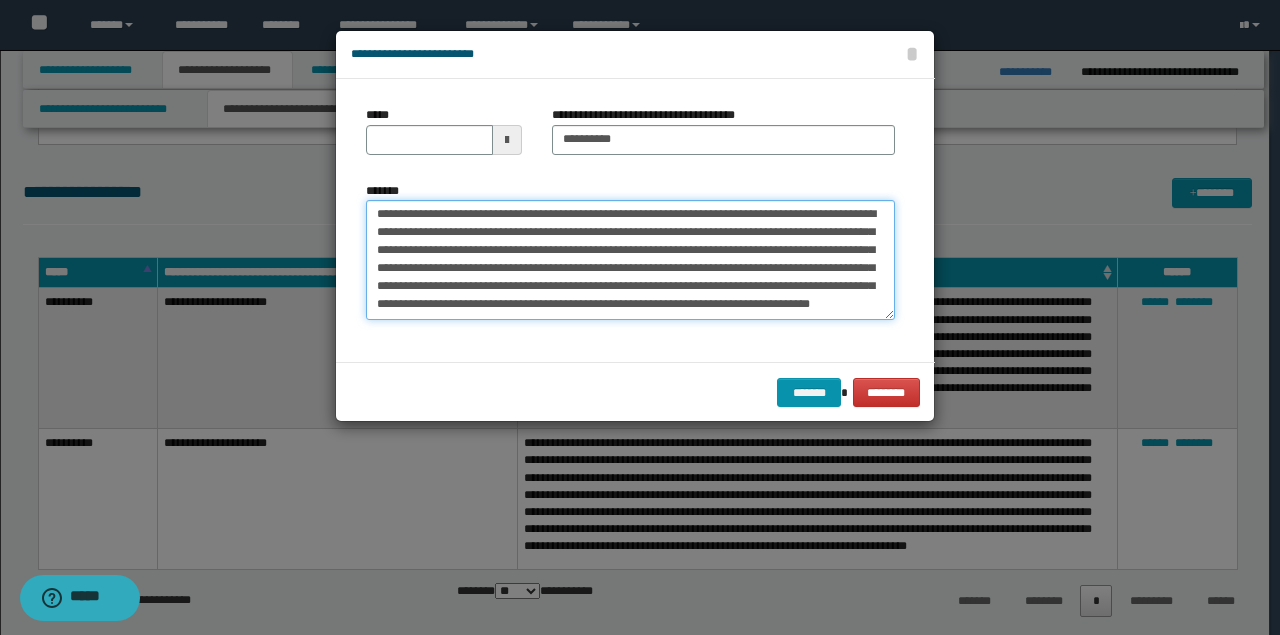 type 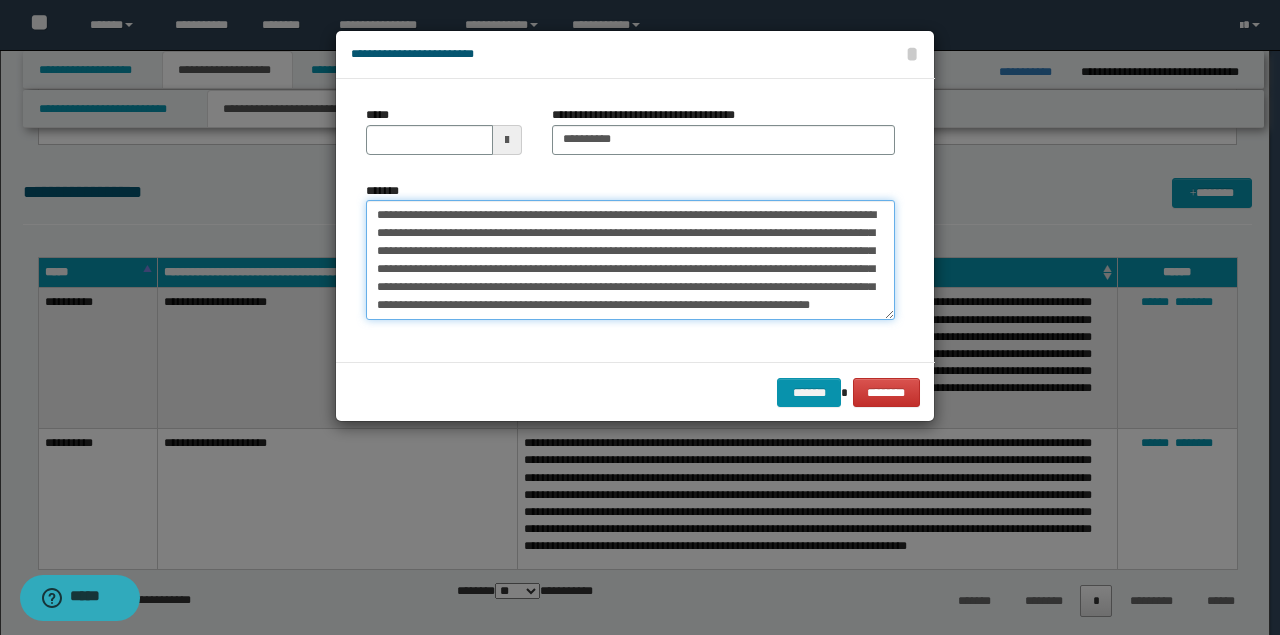 type on "**********" 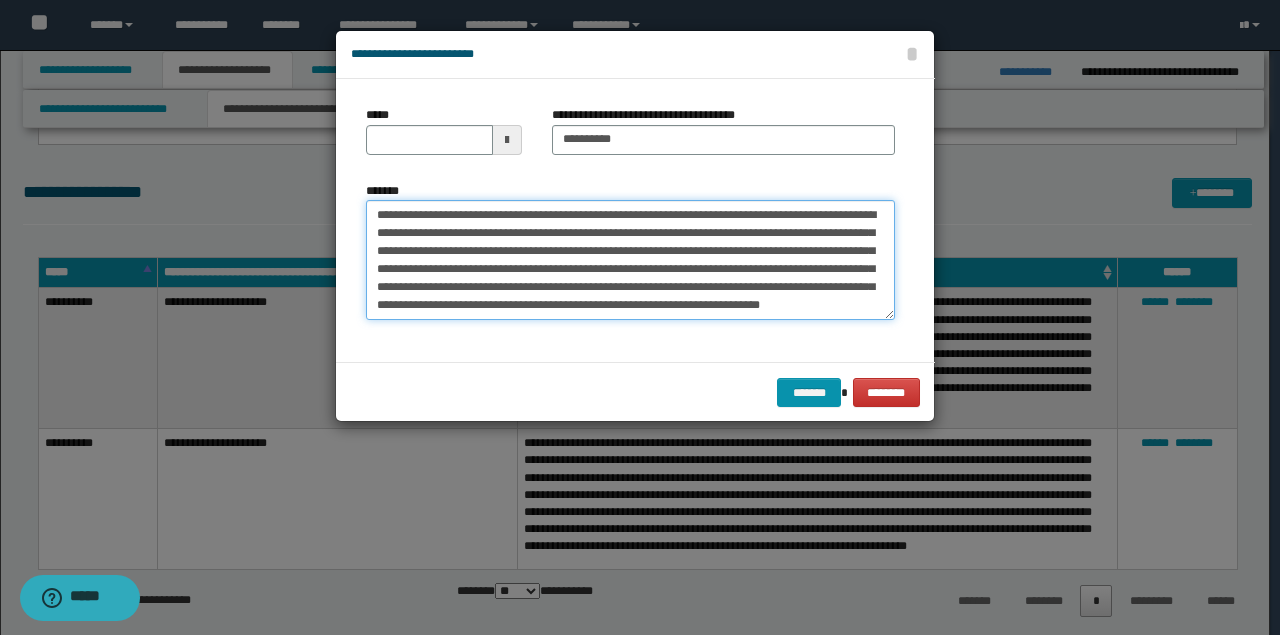 drag, startPoint x: 562, startPoint y: 210, endPoint x: 504, endPoint y: 214, distance: 58.137768 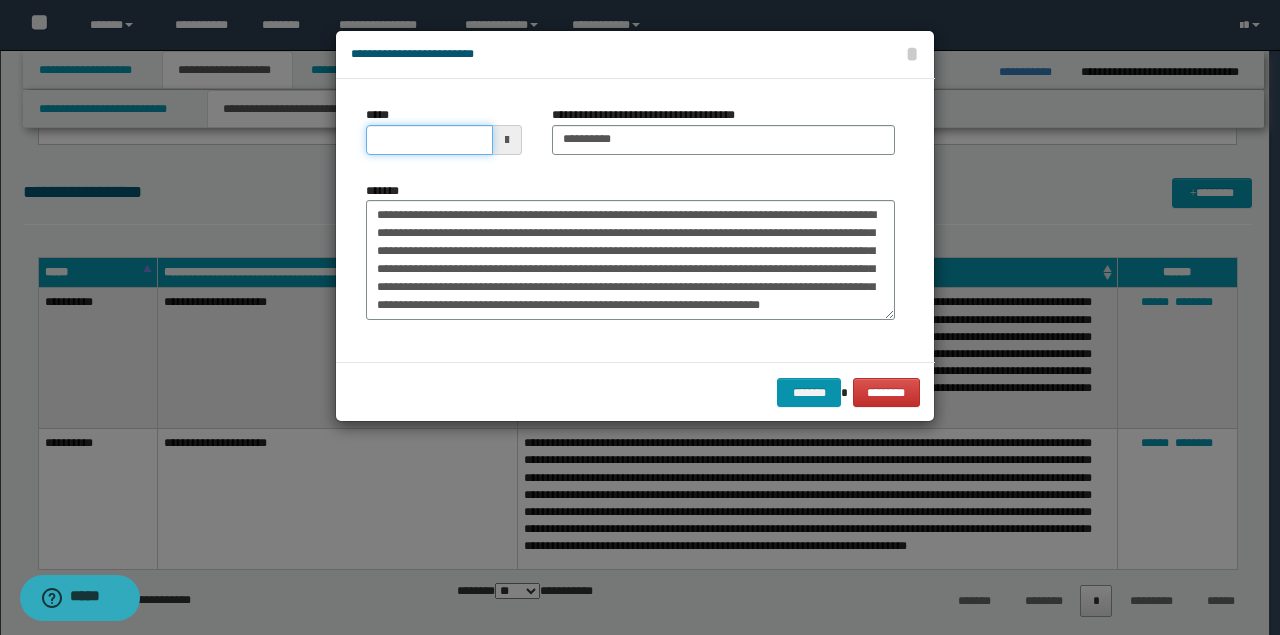 click on "*****" at bounding box center [429, 140] 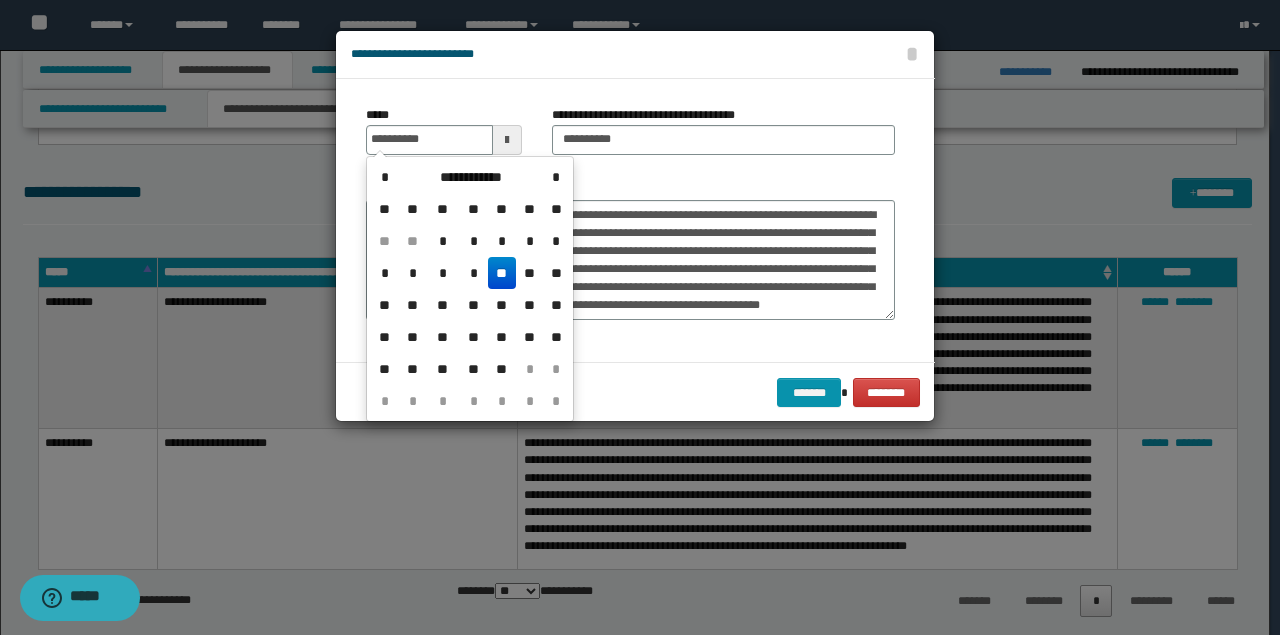 type on "**********" 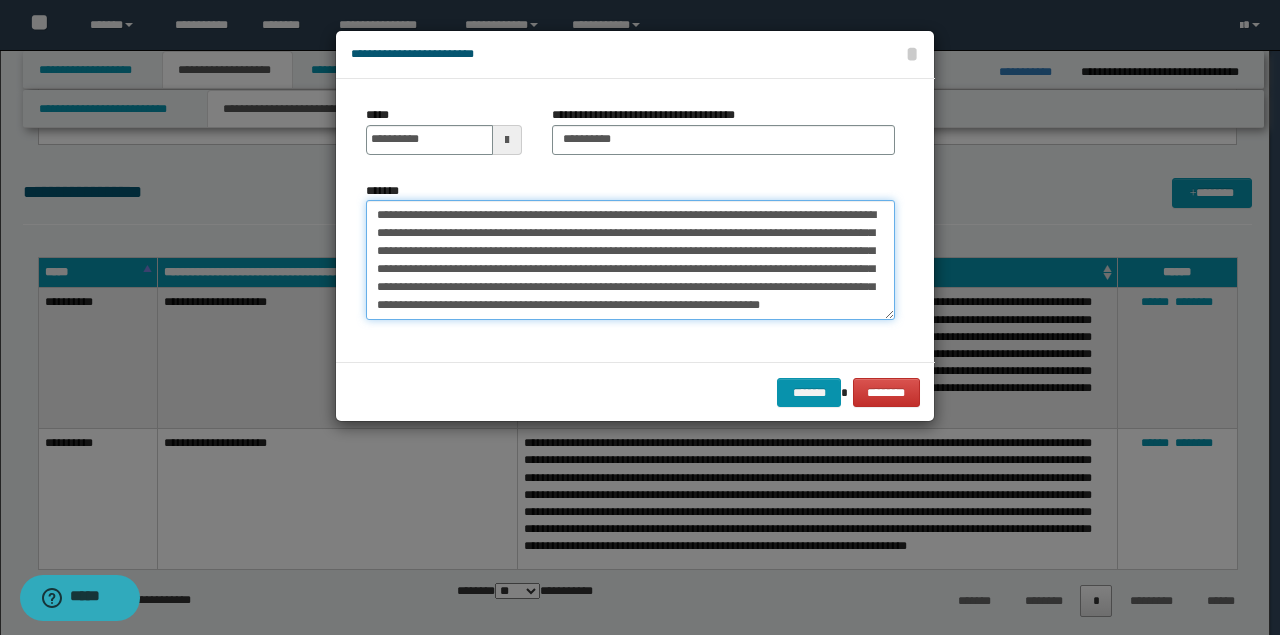 drag, startPoint x: 510, startPoint y: 218, endPoint x: 224, endPoint y: 214, distance: 286.02798 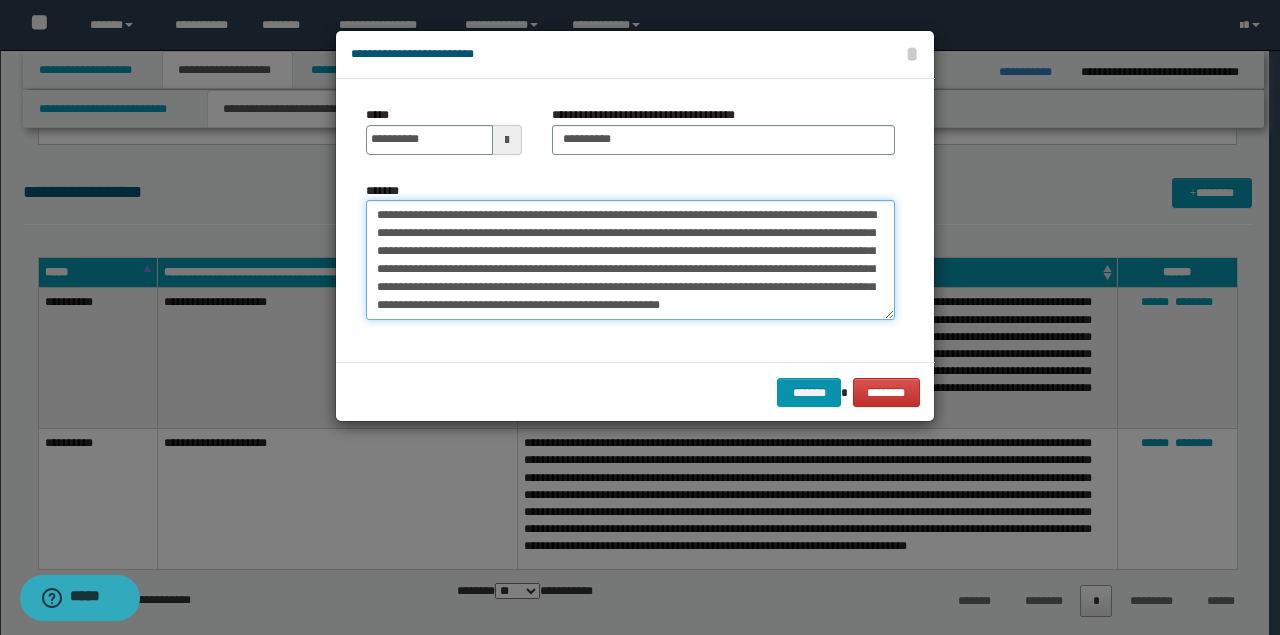 type on "**********" 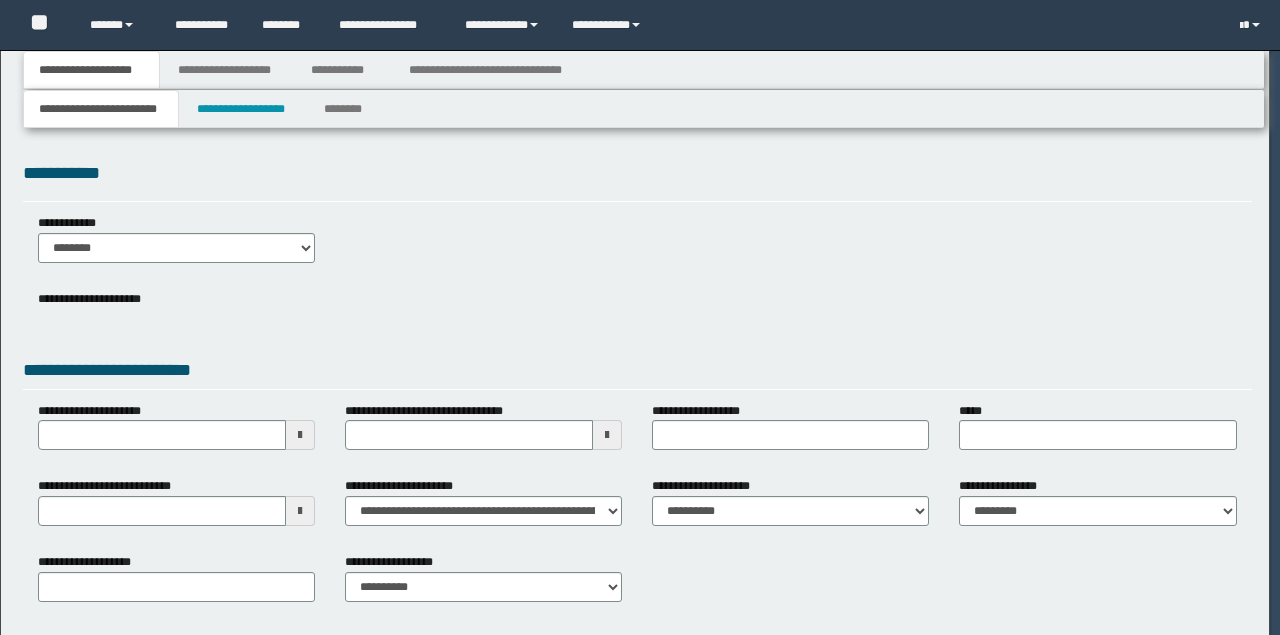 scroll, scrollTop: 0, scrollLeft: 0, axis: both 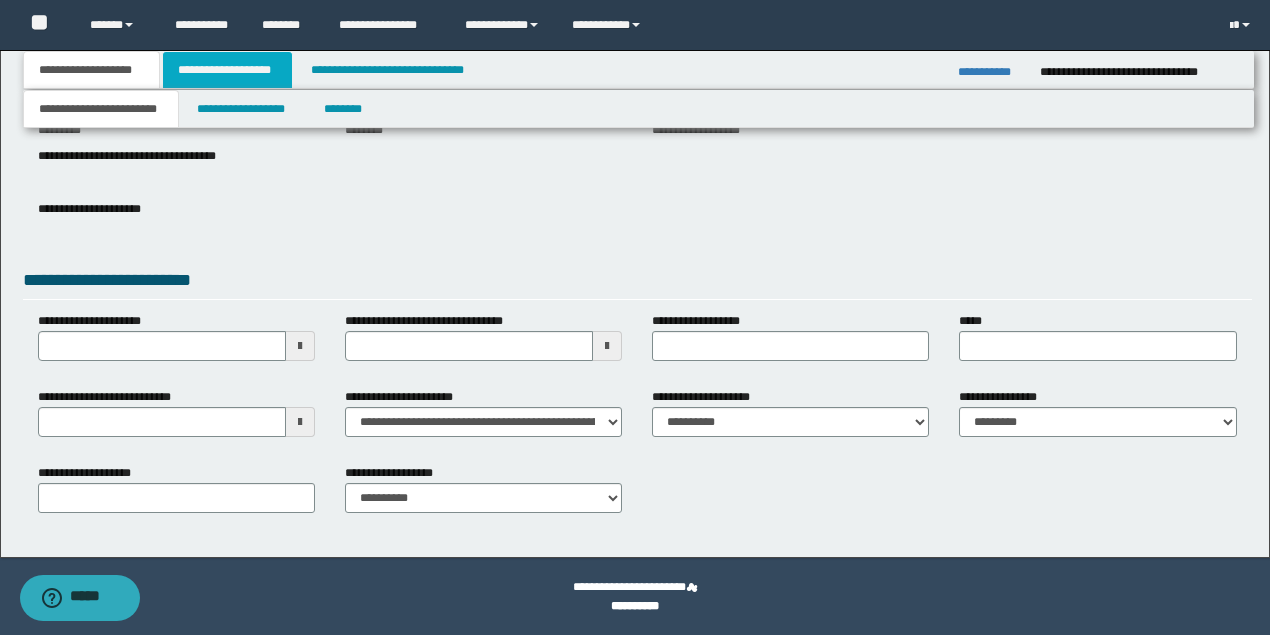 click on "**********" at bounding box center (227, 70) 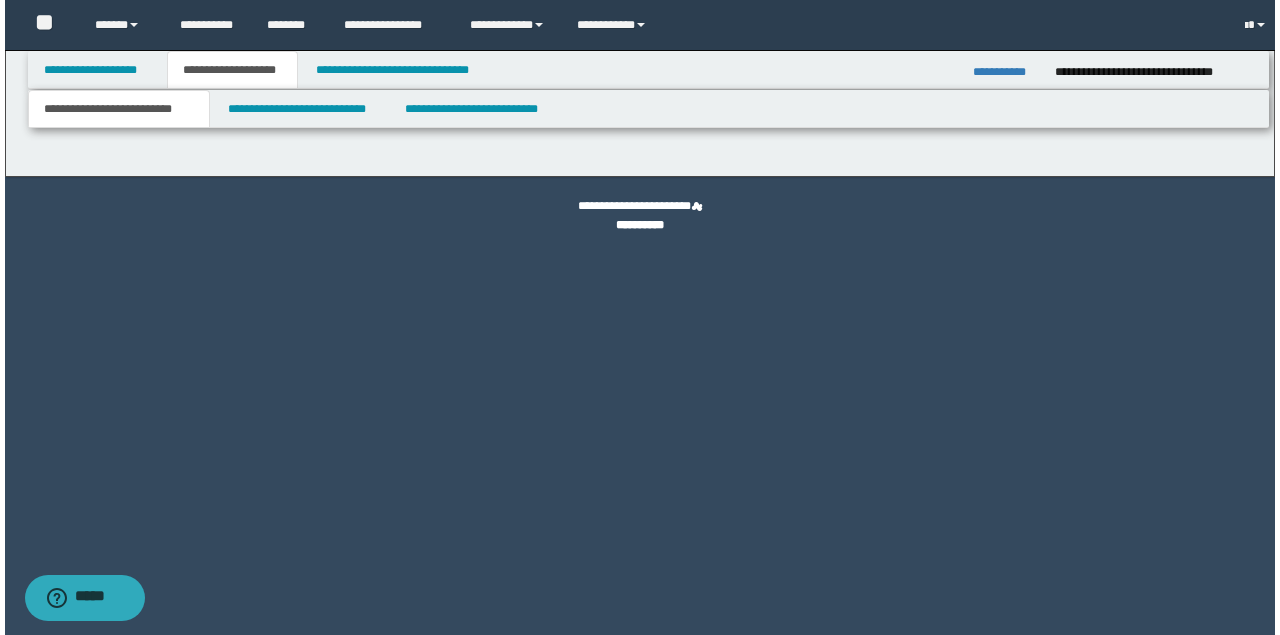 scroll, scrollTop: 0, scrollLeft: 0, axis: both 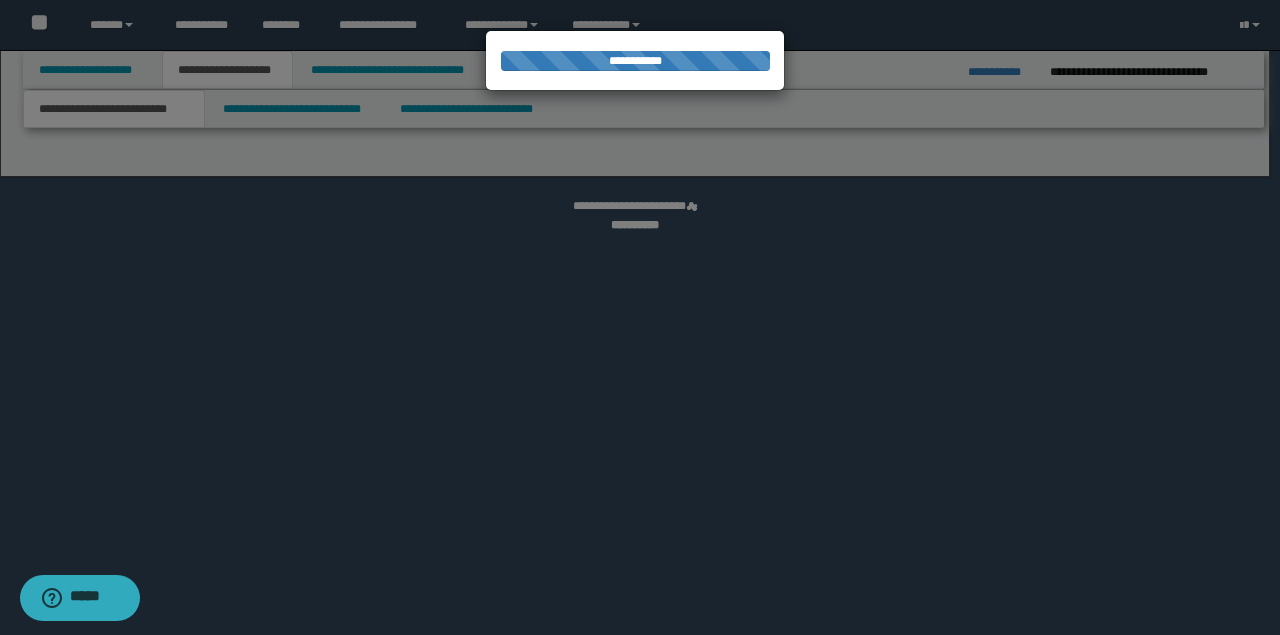click at bounding box center [640, 317] 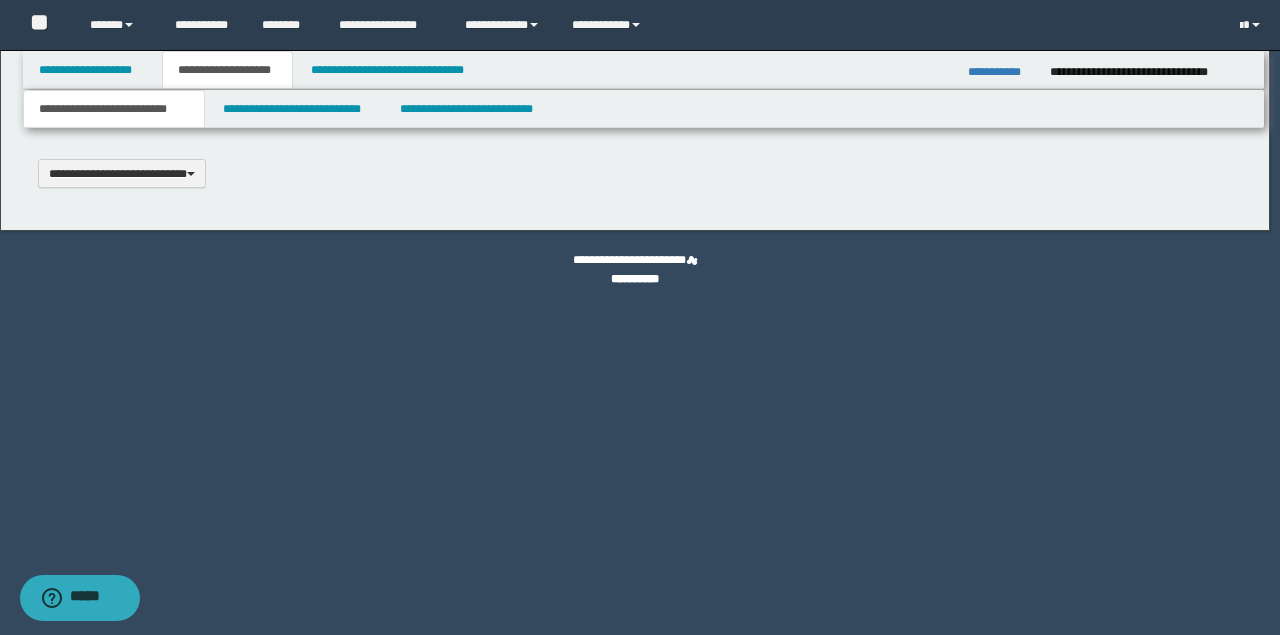 type 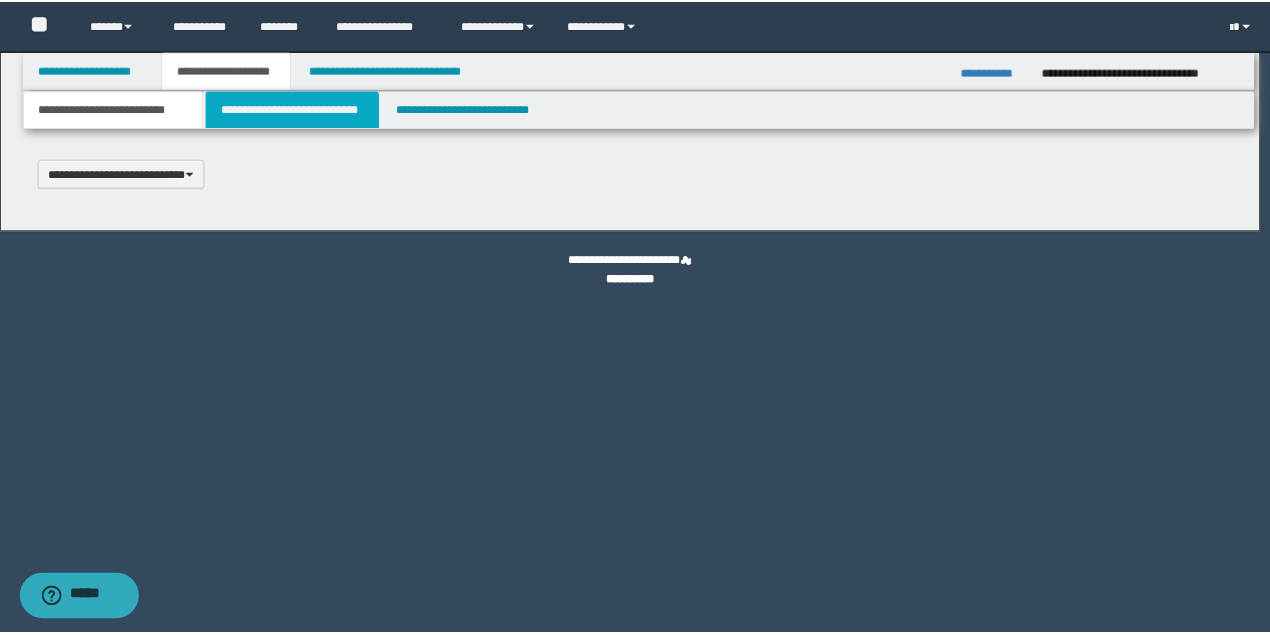 scroll, scrollTop: 0, scrollLeft: 0, axis: both 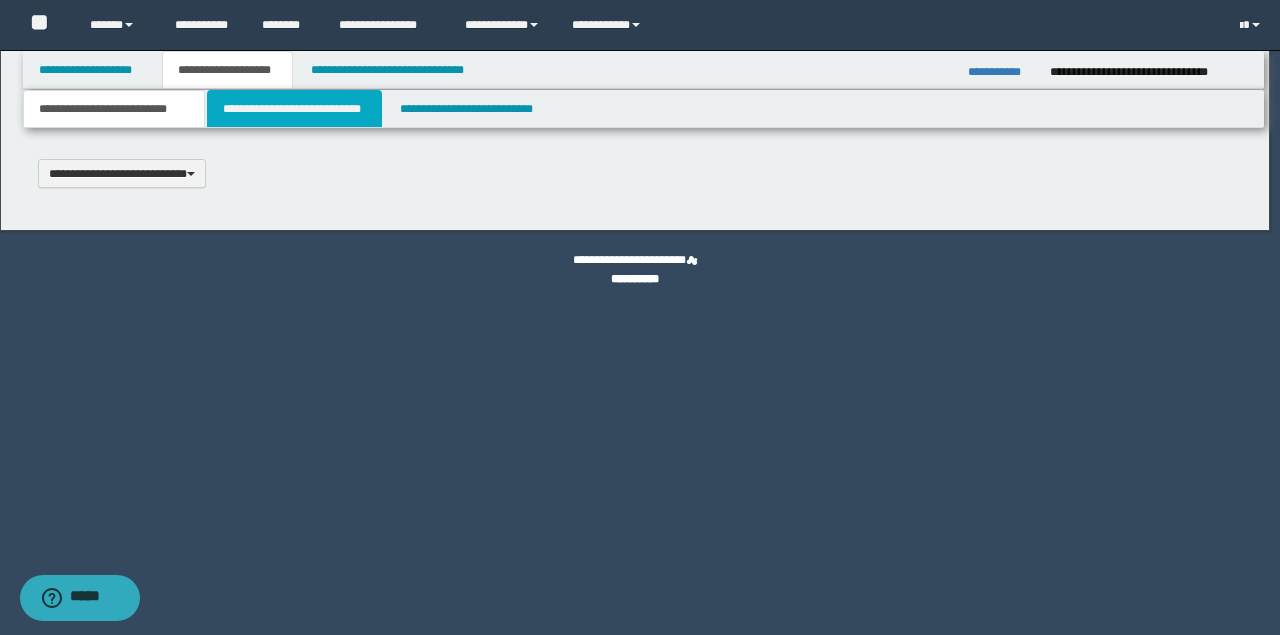 click on "**********" at bounding box center [294, 109] 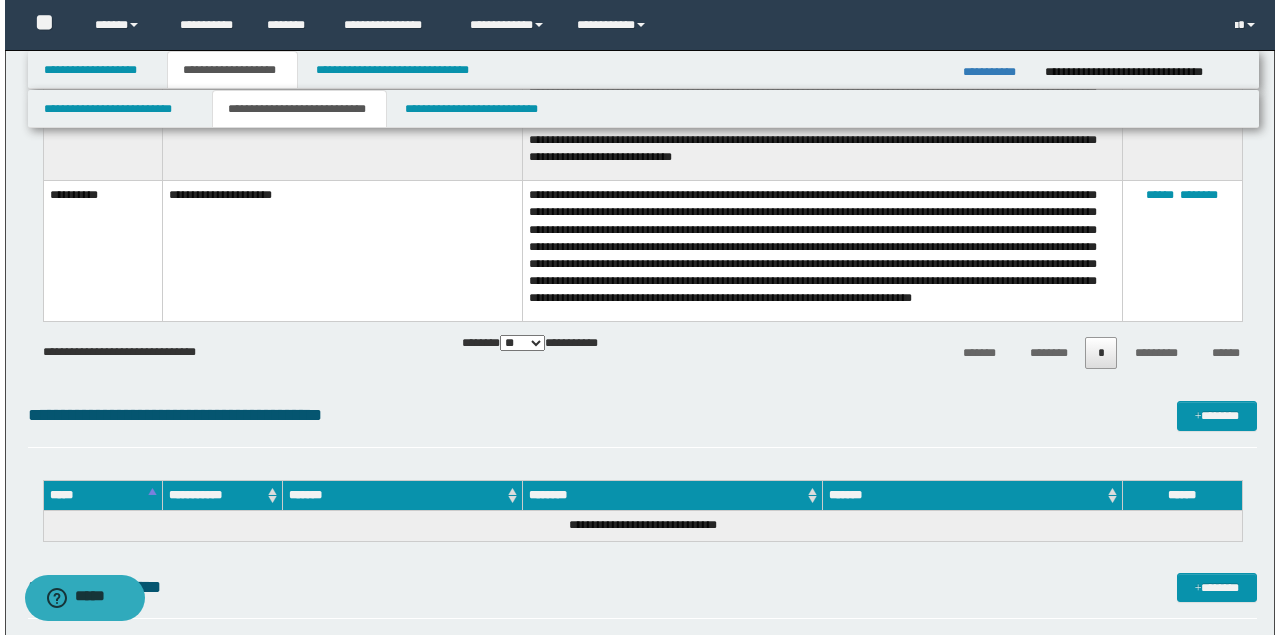 scroll, scrollTop: 1000, scrollLeft: 0, axis: vertical 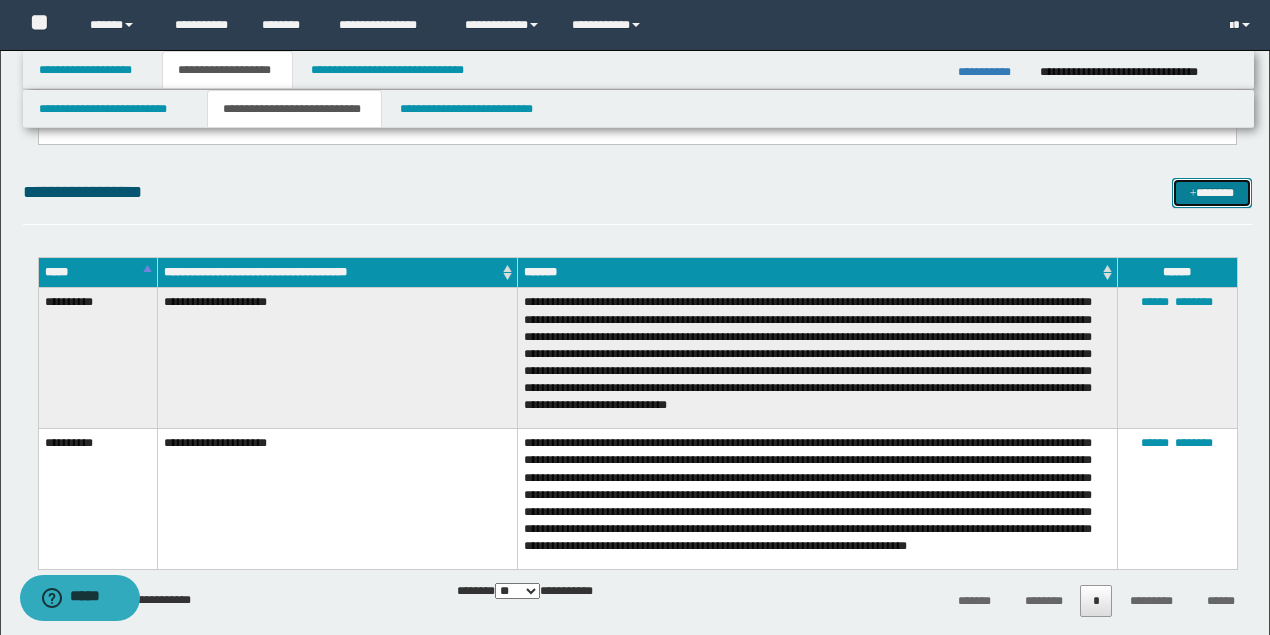 click at bounding box center [1193, 194] 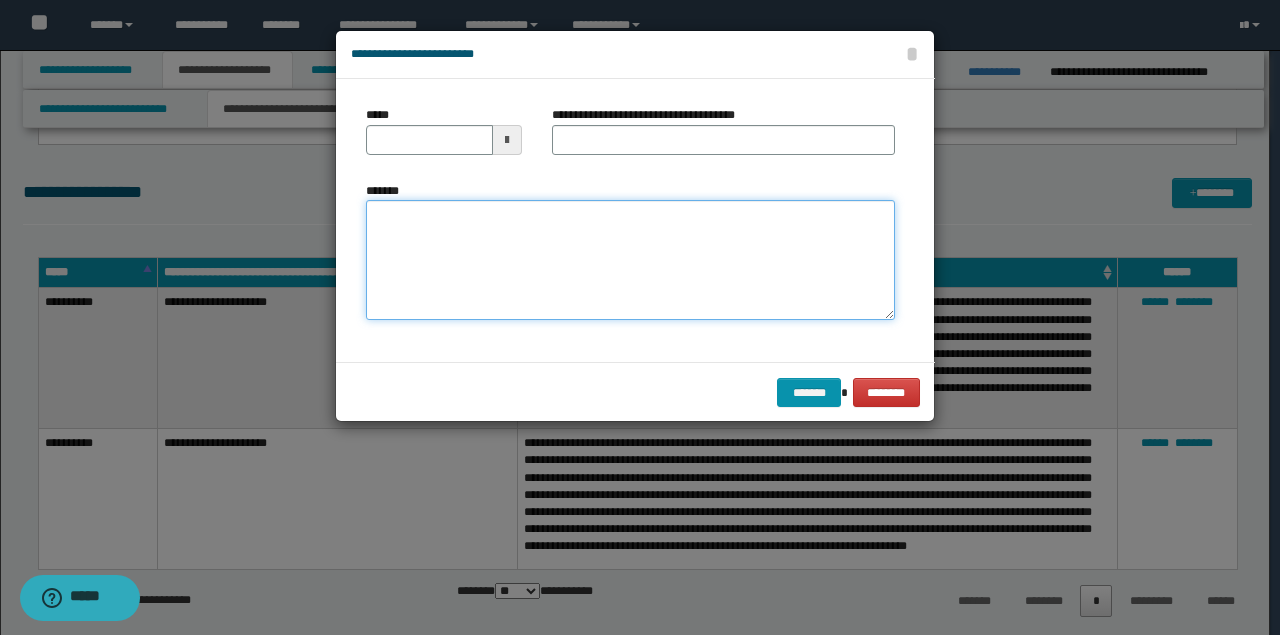 click on "*******" at bounding box center [630, 260] 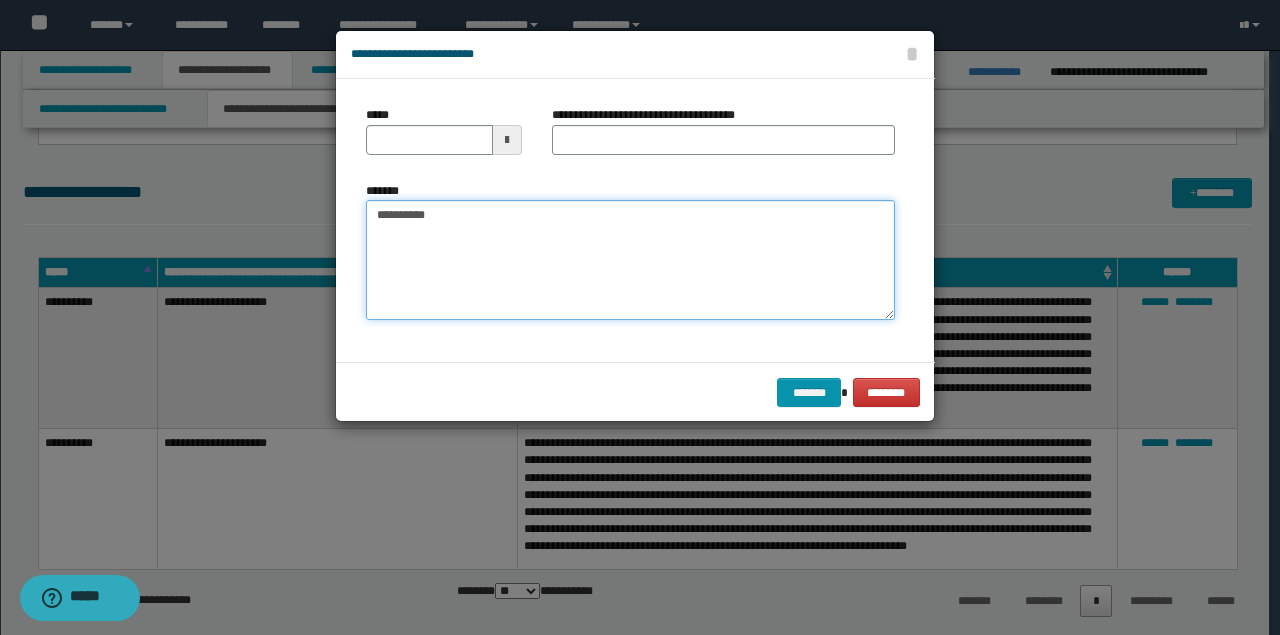 drag, startPoint x: 497, startPoint y: 215, endPoint x: 60, endPoint y: 214, distance: 437.00113 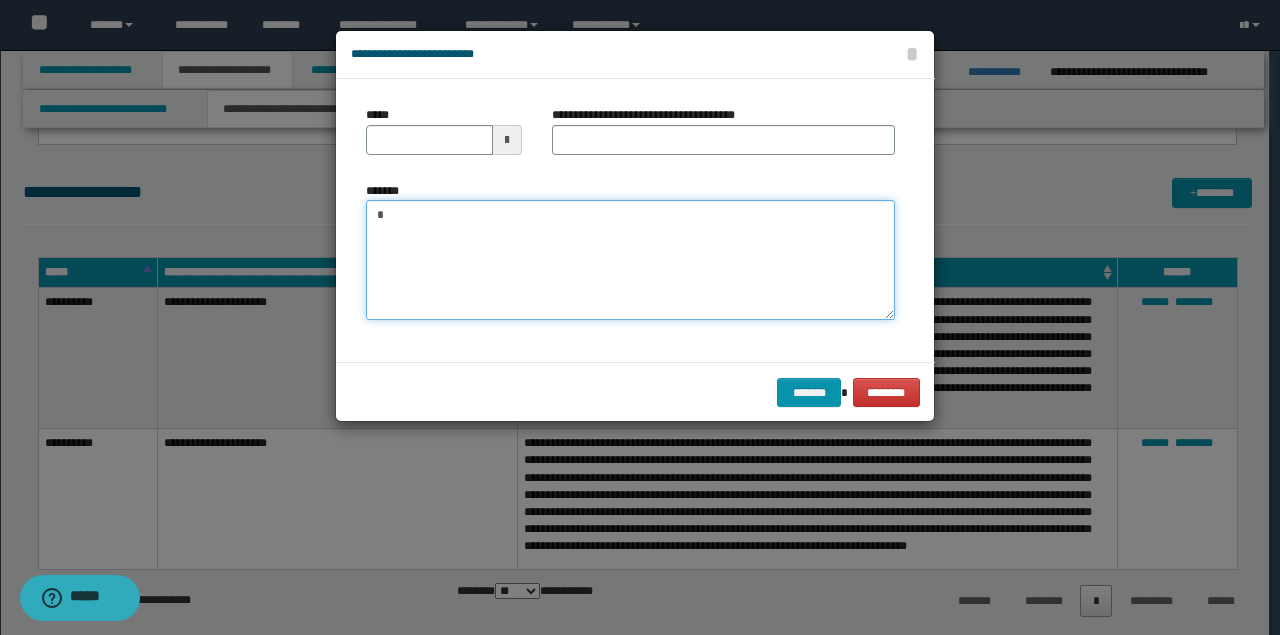 type 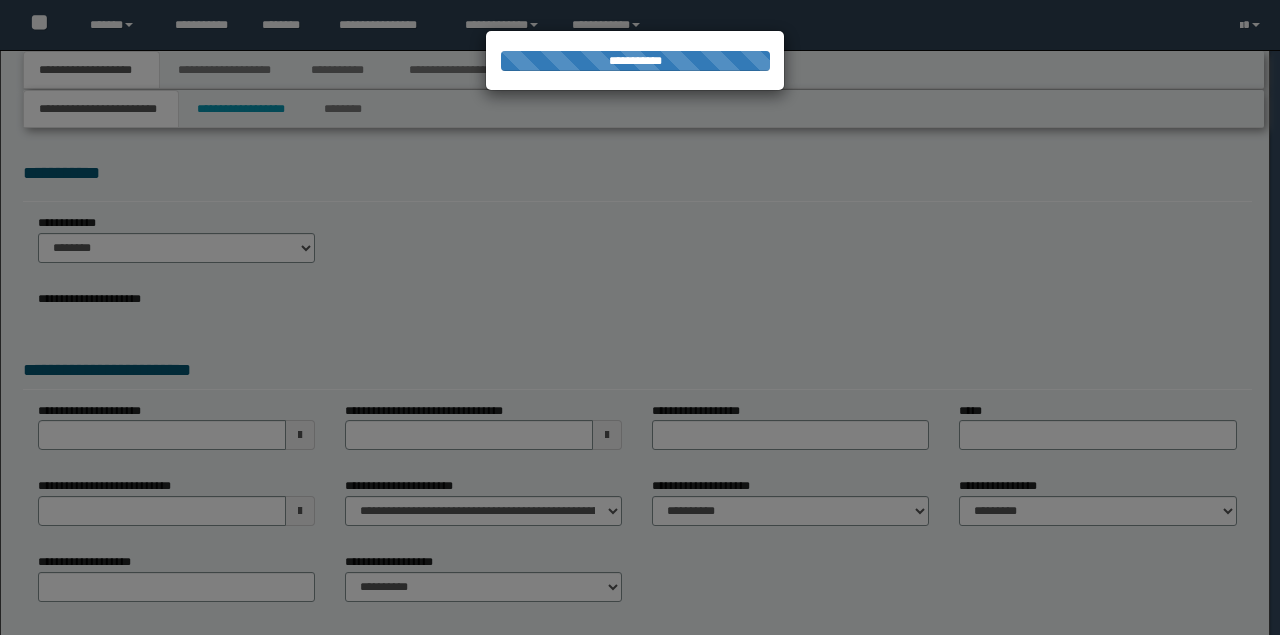 scroll, scrollTop: 0, scrollLeft: 0, axis: both 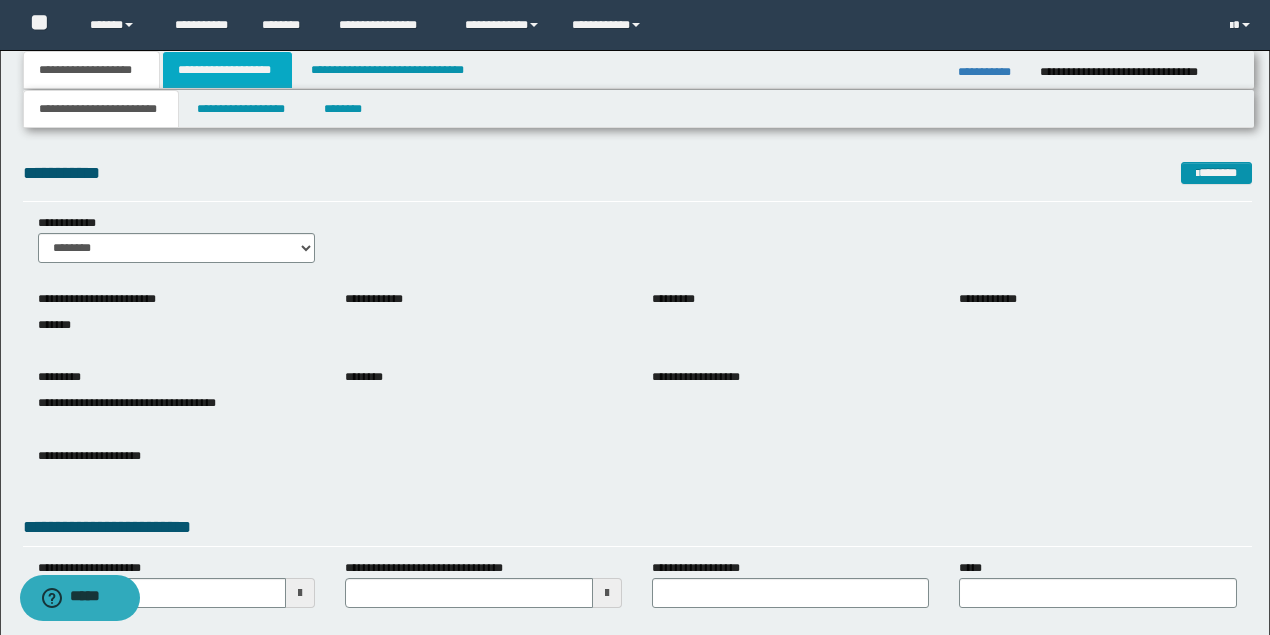 click on "**********" at bounding box center [227, 70] 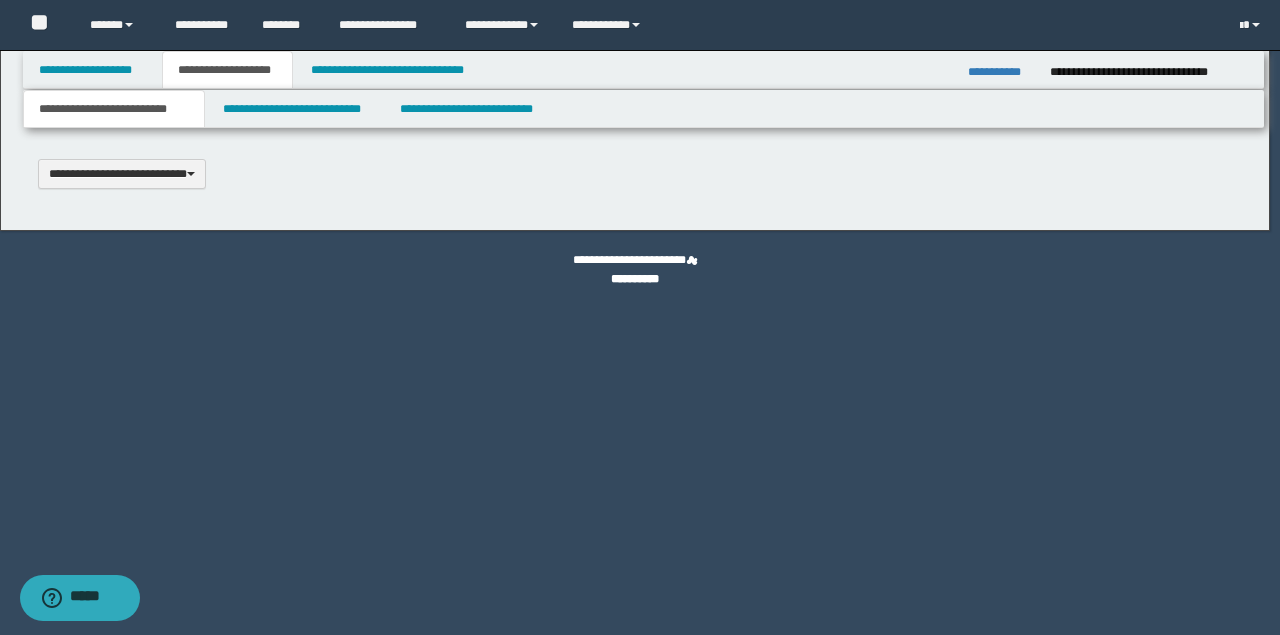 type 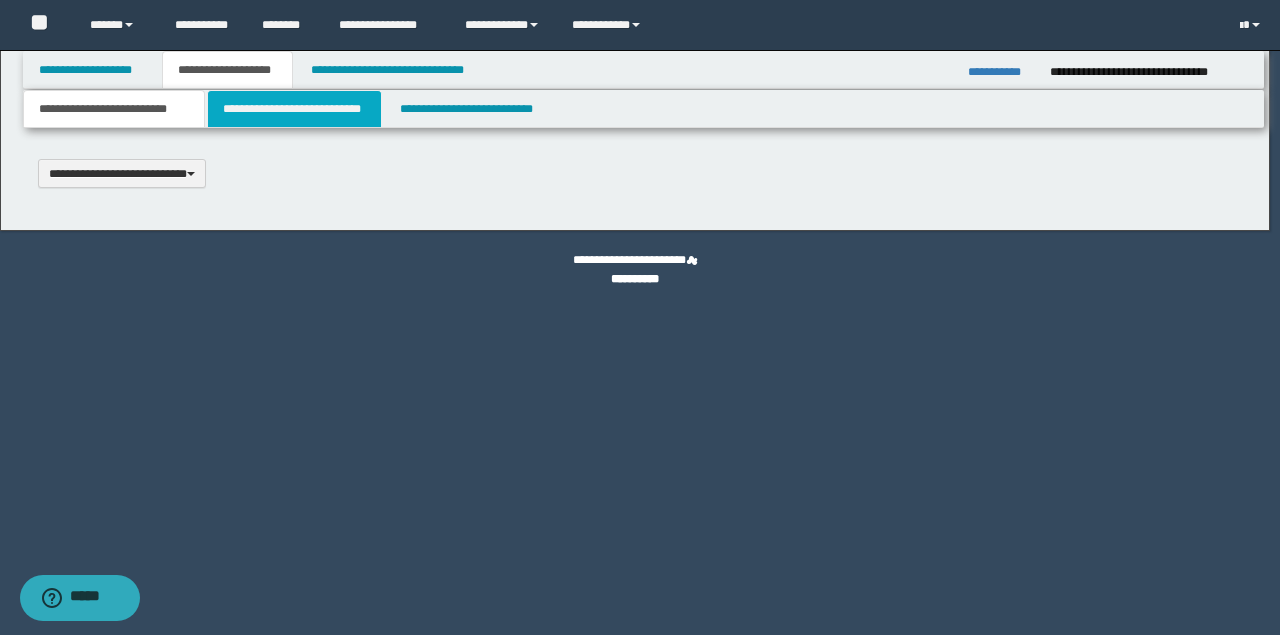 scroll, scrollTop: 0, scrollLeft: 0, axis: both 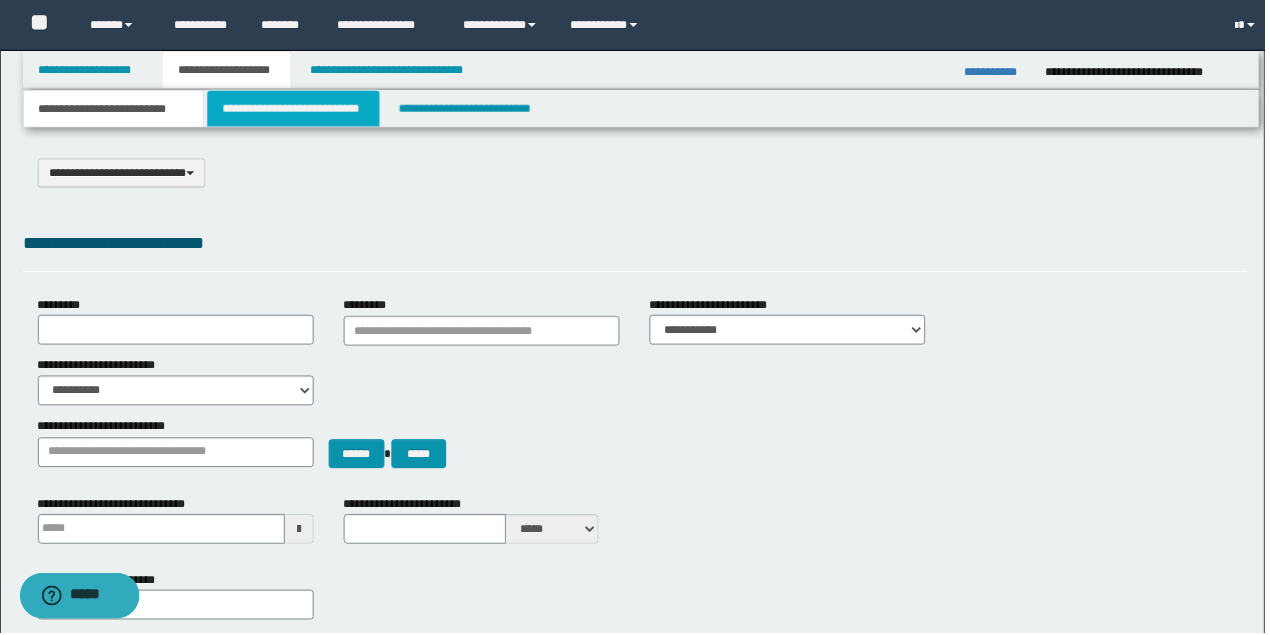 click on "**********" at bounding box center [294, 109] 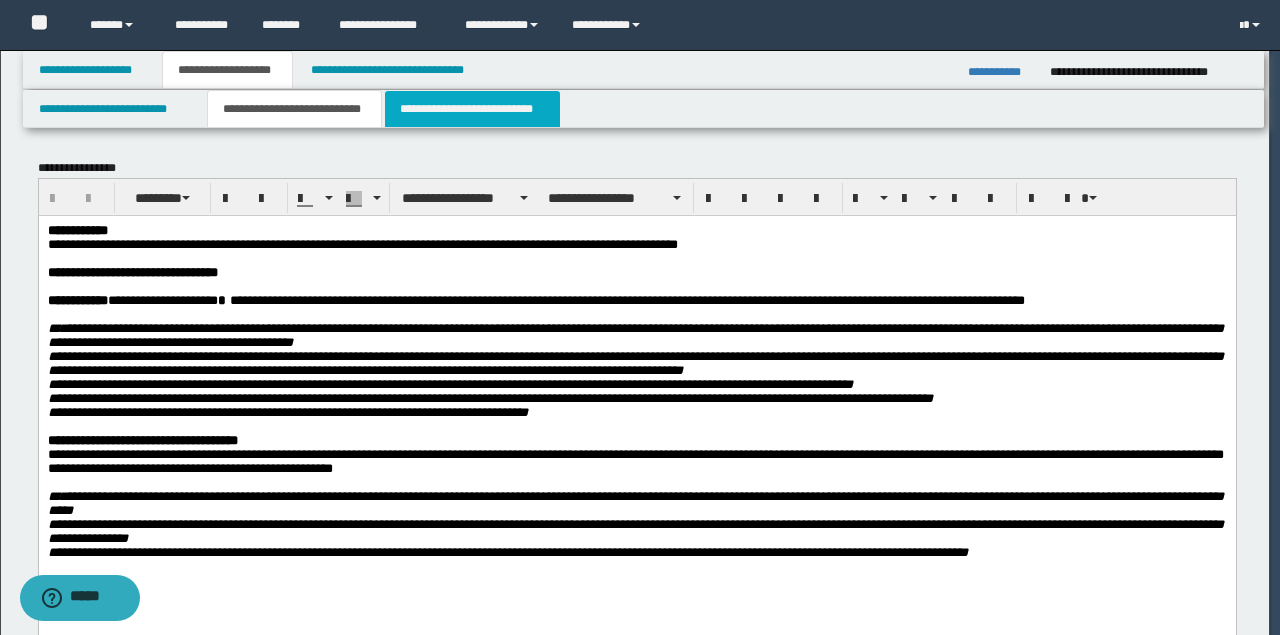 scroll, scrollTop: 0, scrollLeft: 0, axis: both 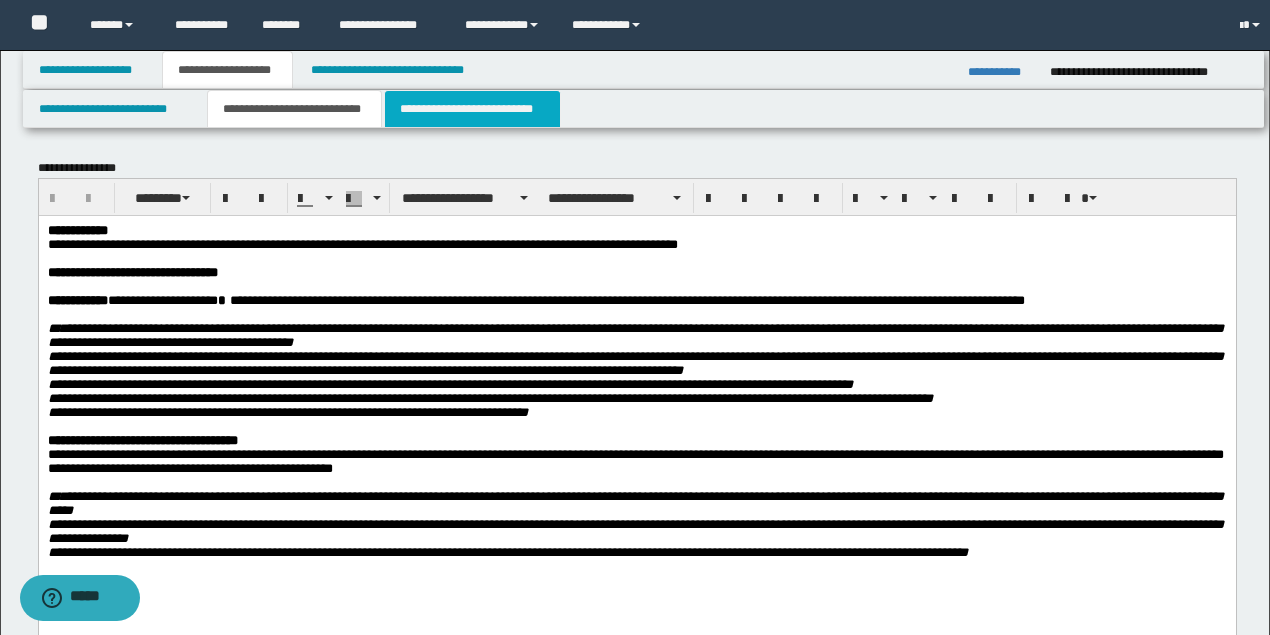 click on "**********" at bounding box center (472, 109) 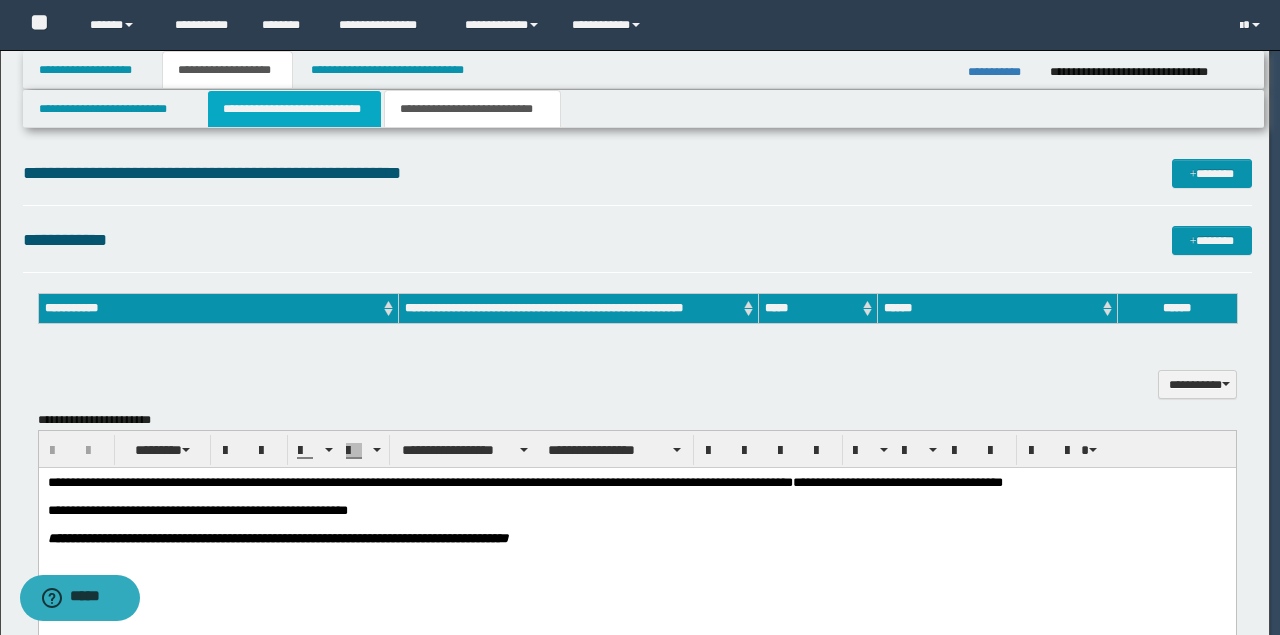 scroll, scrollTop: 0, scrollLeft: 0, axis: both 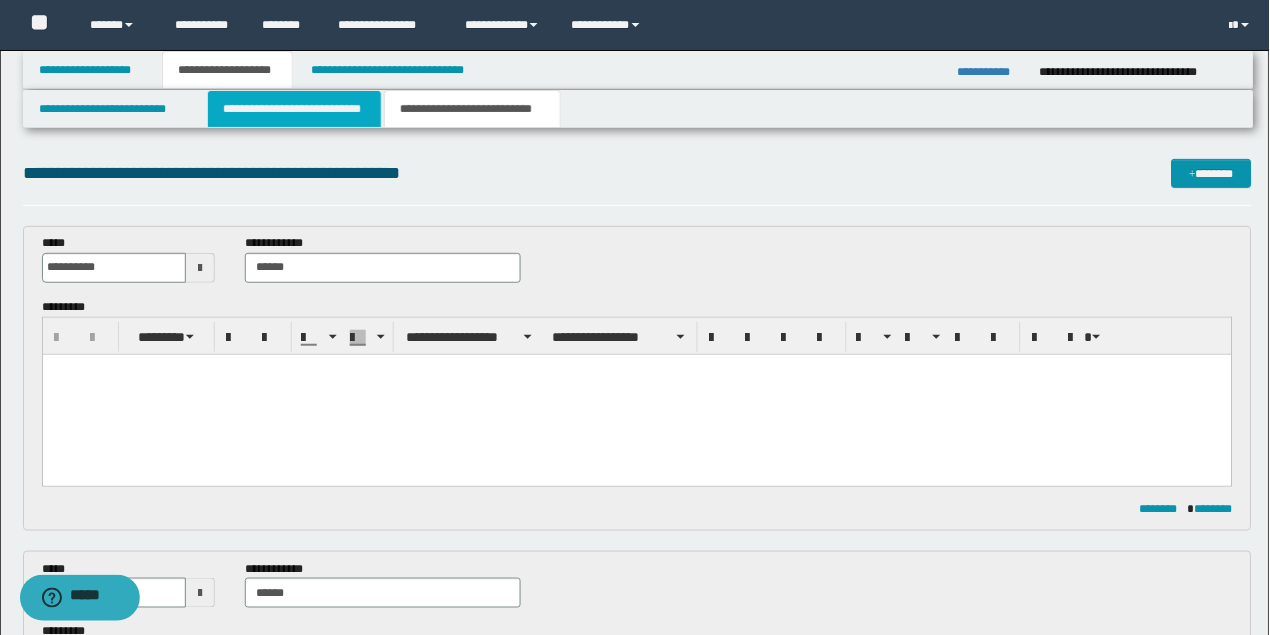 click on "**********" at bounding box center (294, 109) 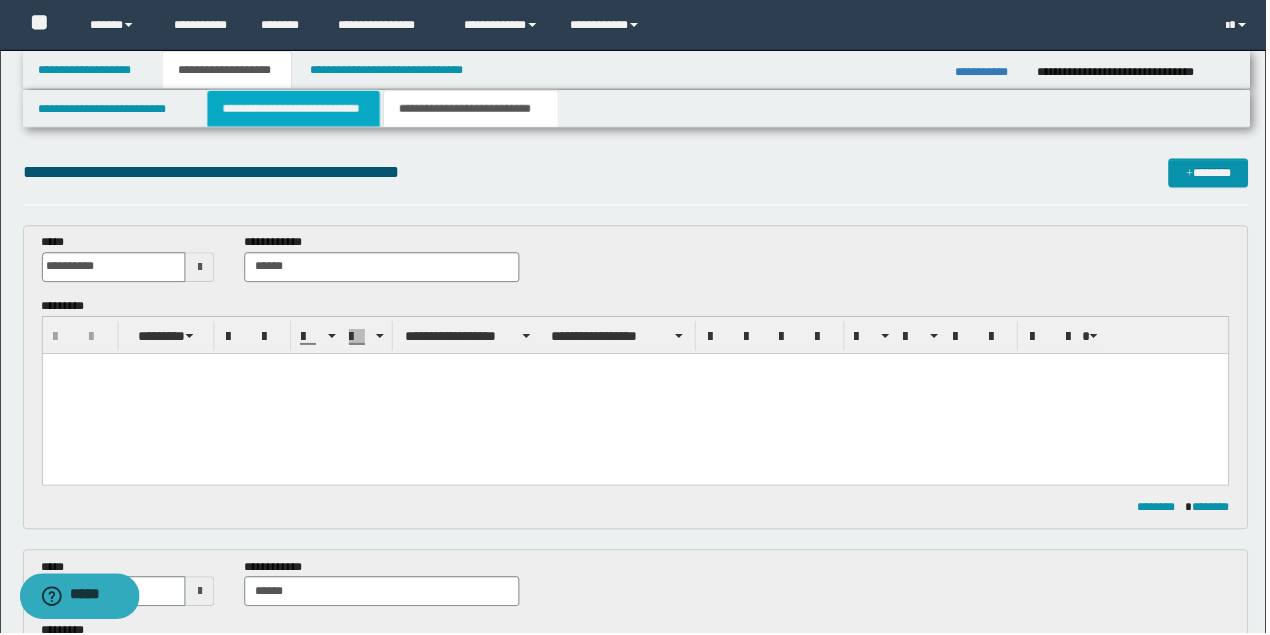 type 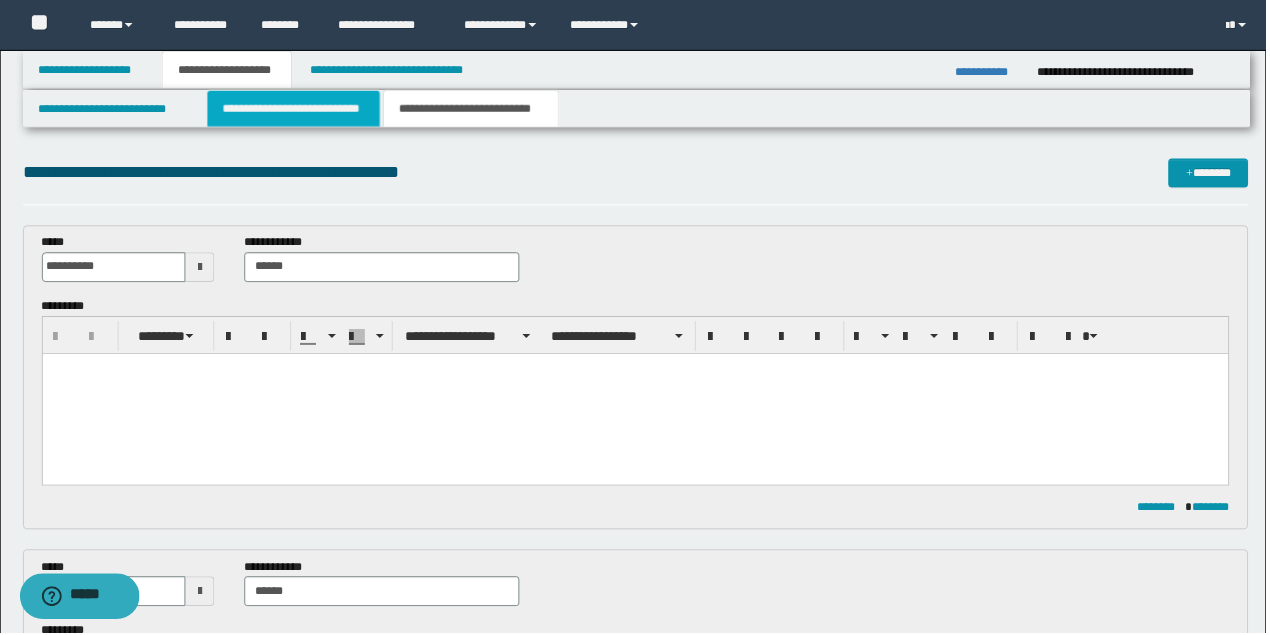 type 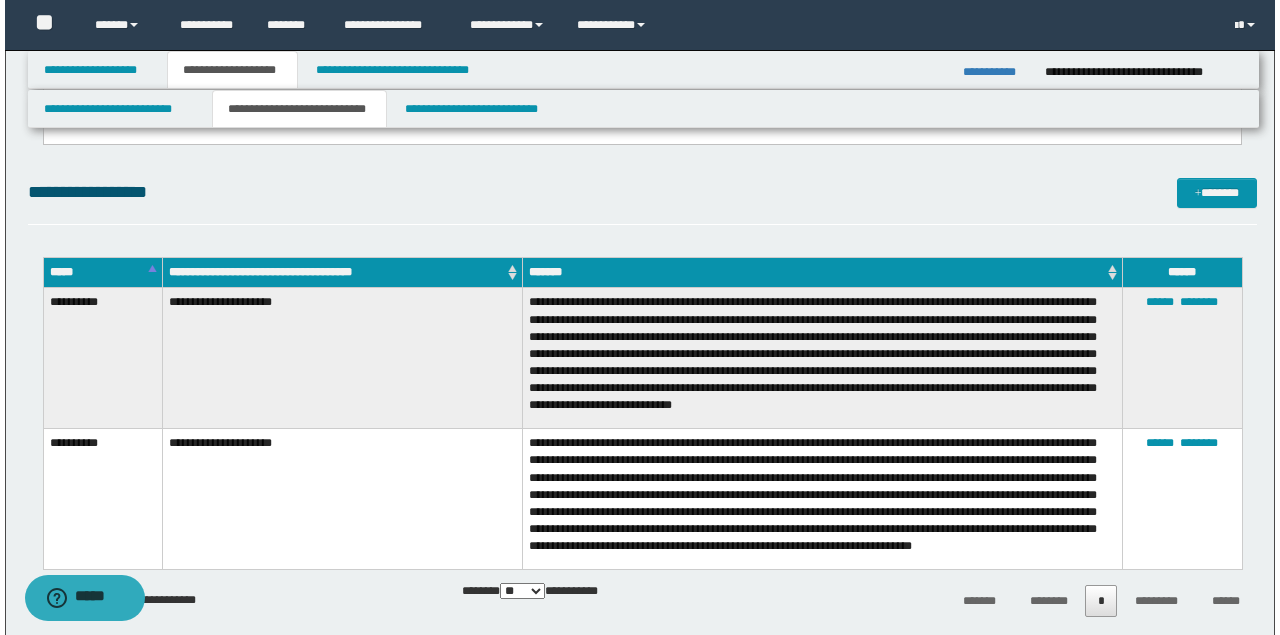 scroll, scrollTop: 1000, scrollLeft: 0, axis: vertical 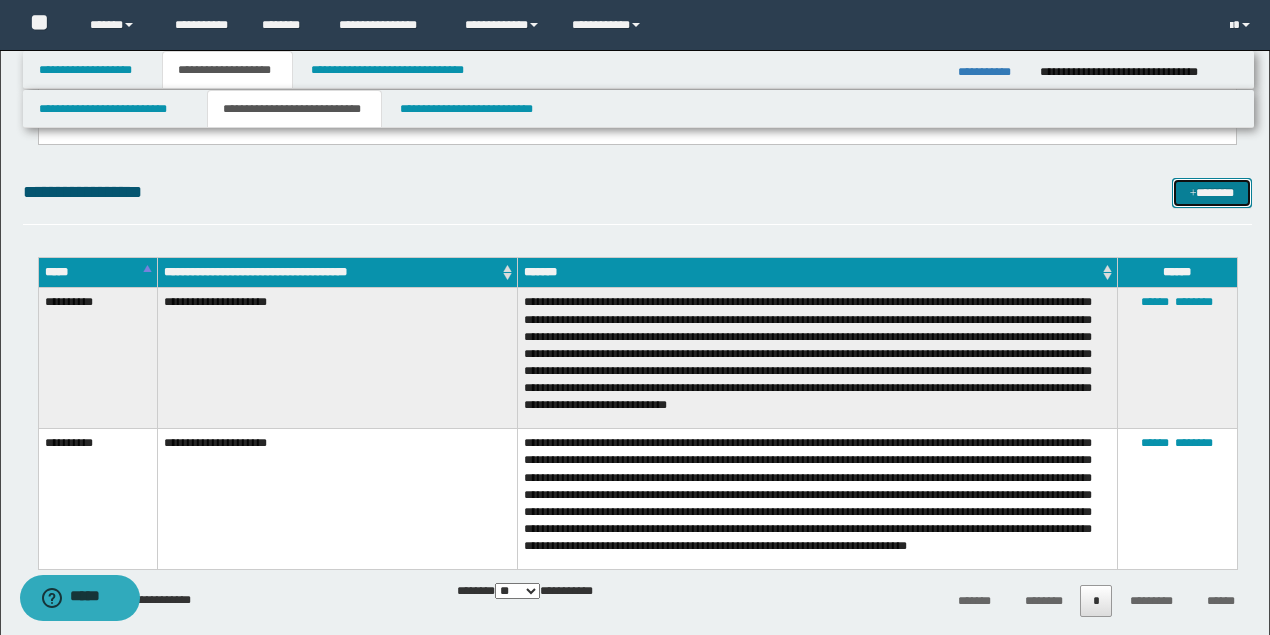 click on "*******" at bounding box center (1211, 192) 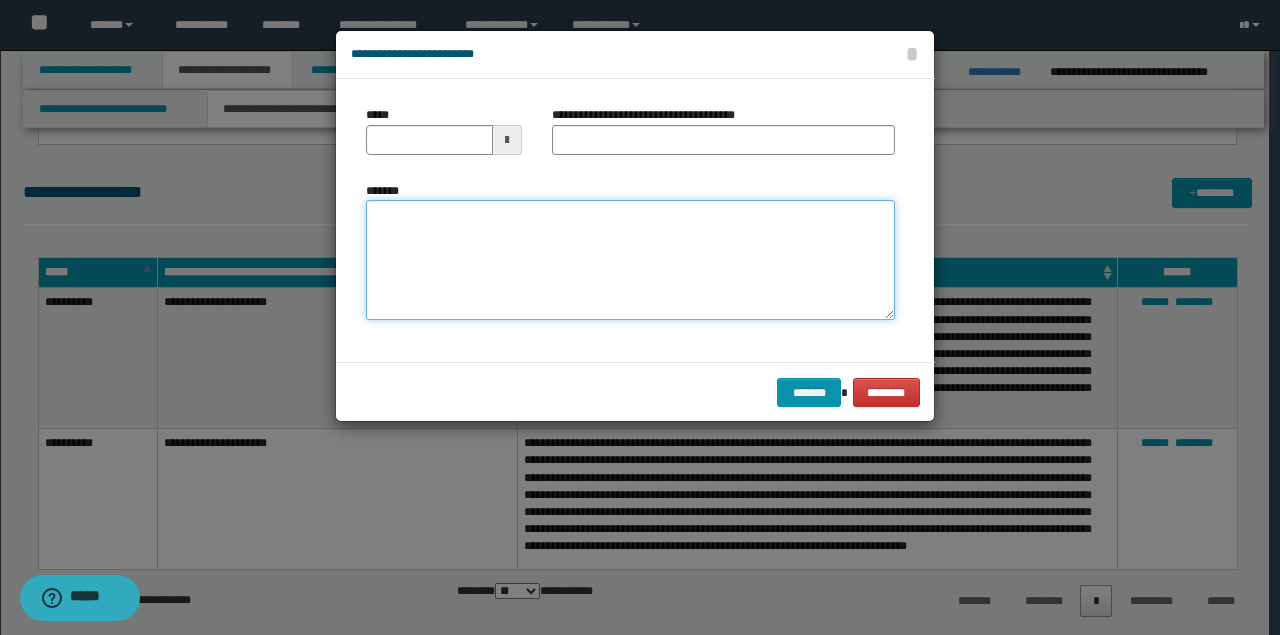 click on "*******" at bounding box center (630, 260) 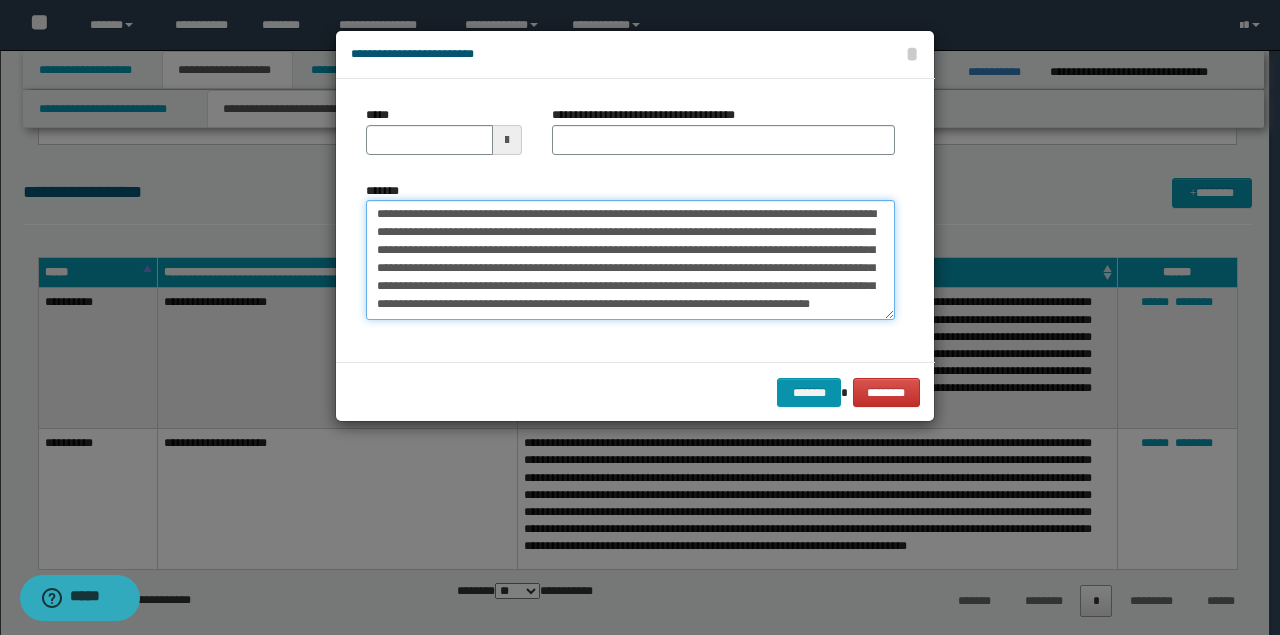 scroll, scrollTop: 0, scrollLeft: 0, axis: both 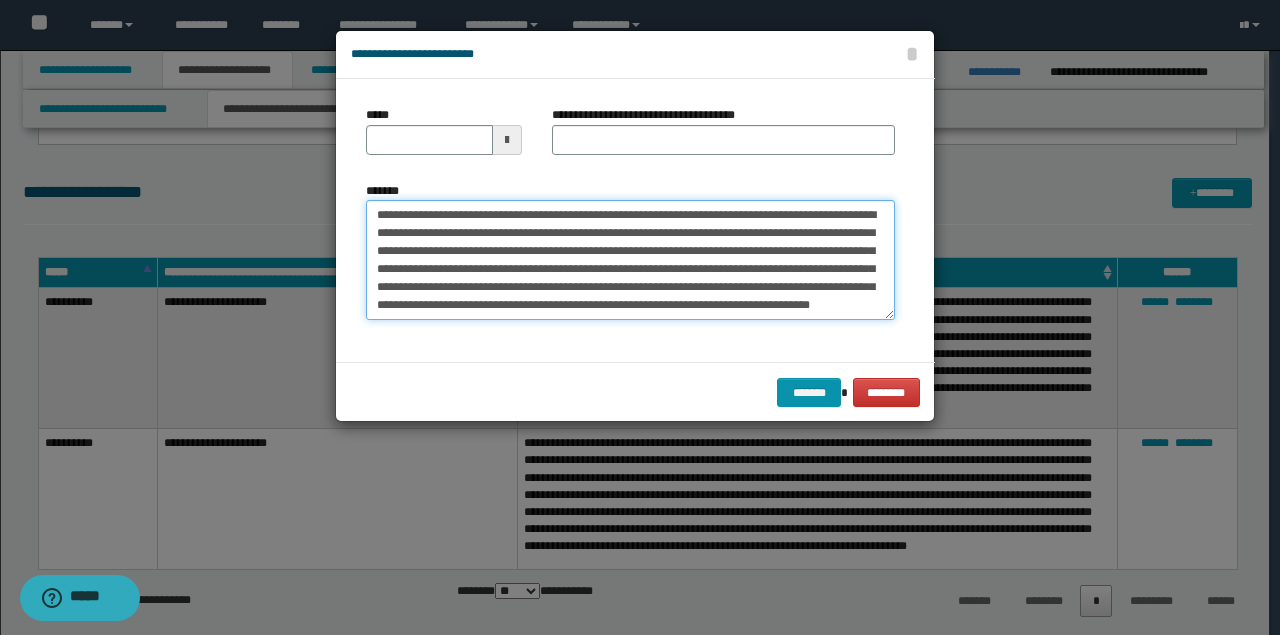 type on "**********" 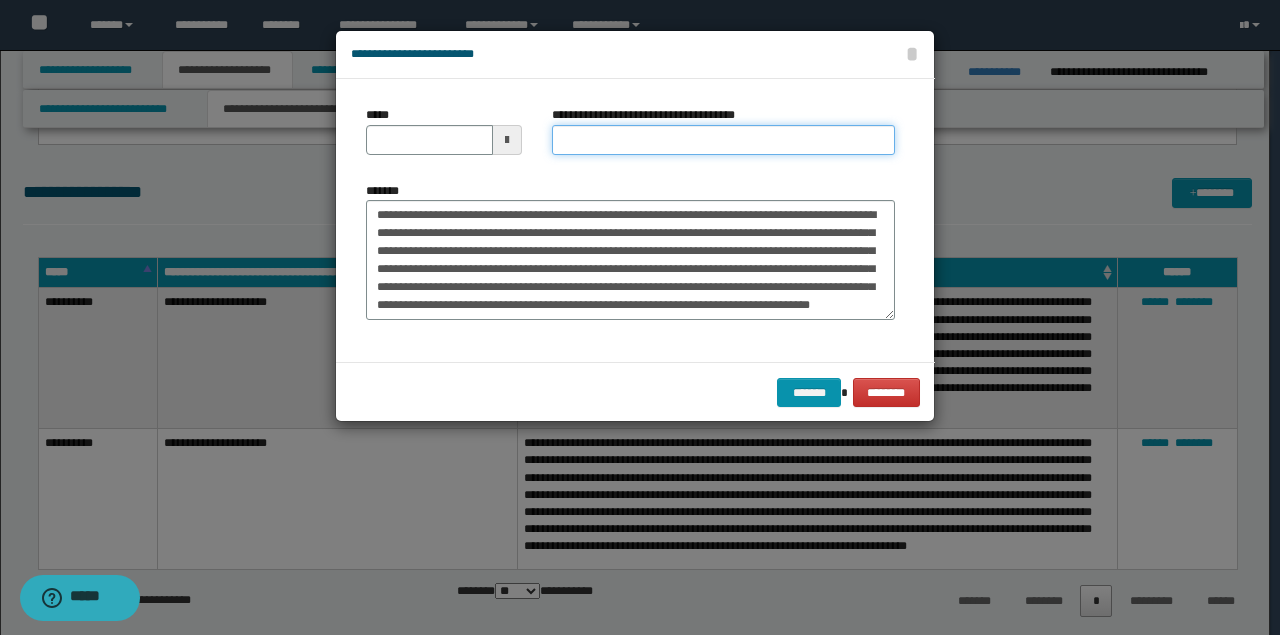 click on "**********" at bounding box center [723, 140] 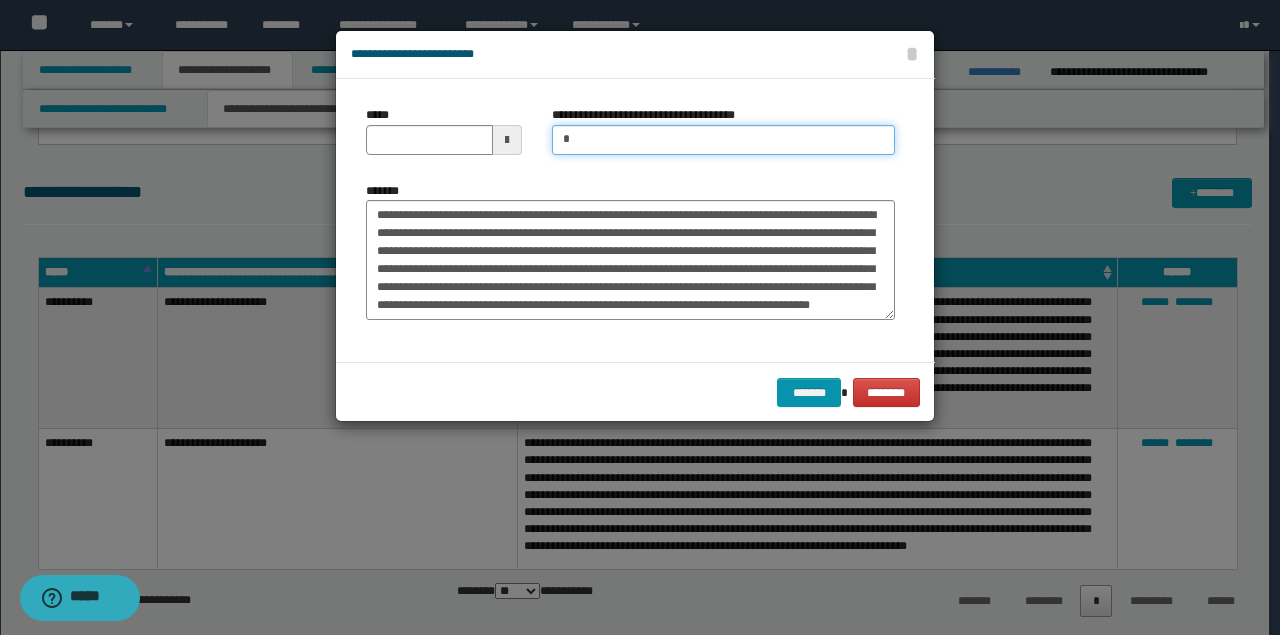 type on "**********" 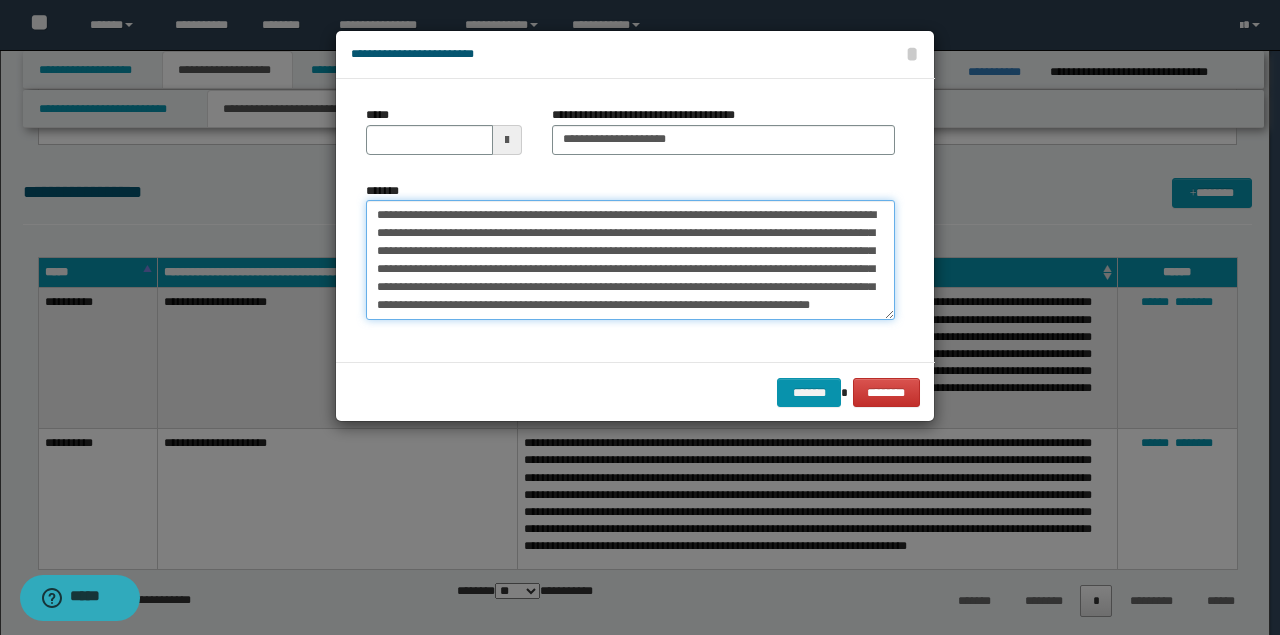drag, startPoint x: 566, startPoint y: 213, endPoint x: 504, endPoint y: 212, distance: 62.008064 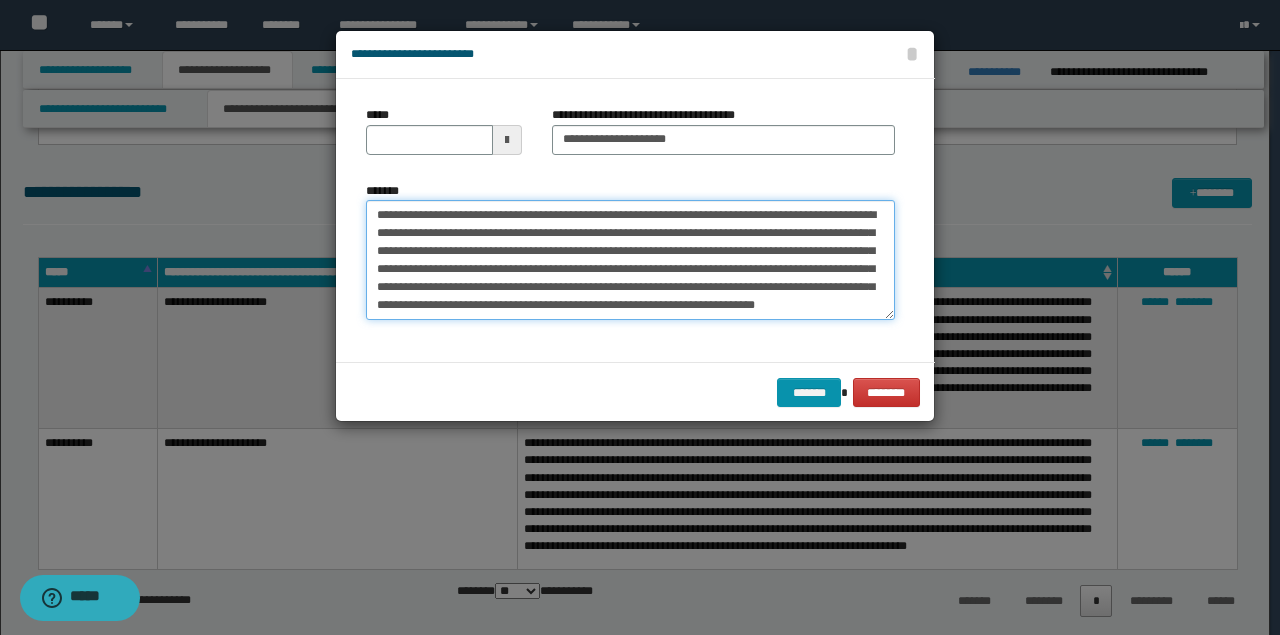 type 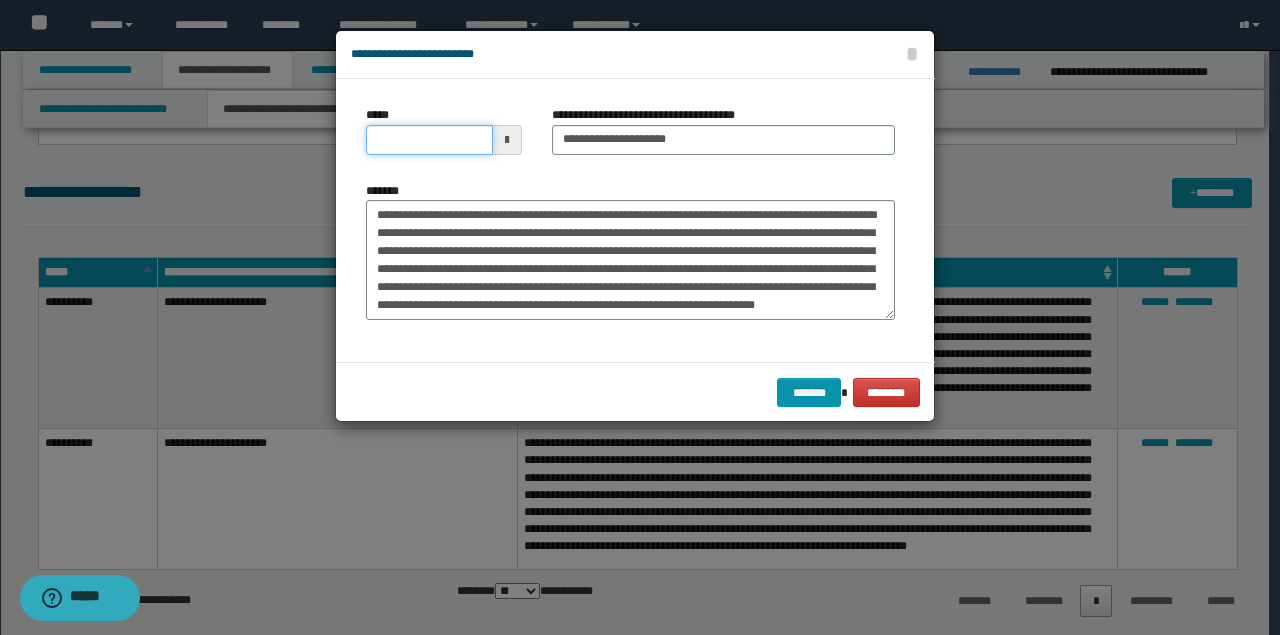 click on "*****" at bounding box center [429, 140] 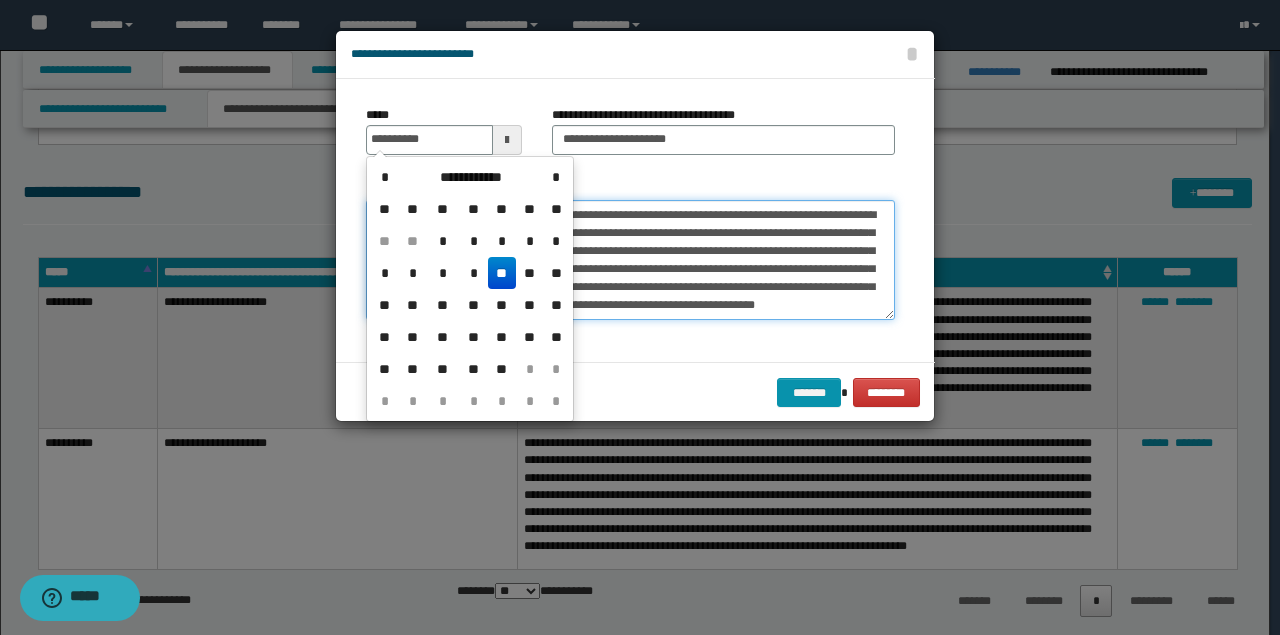 type on "**********" 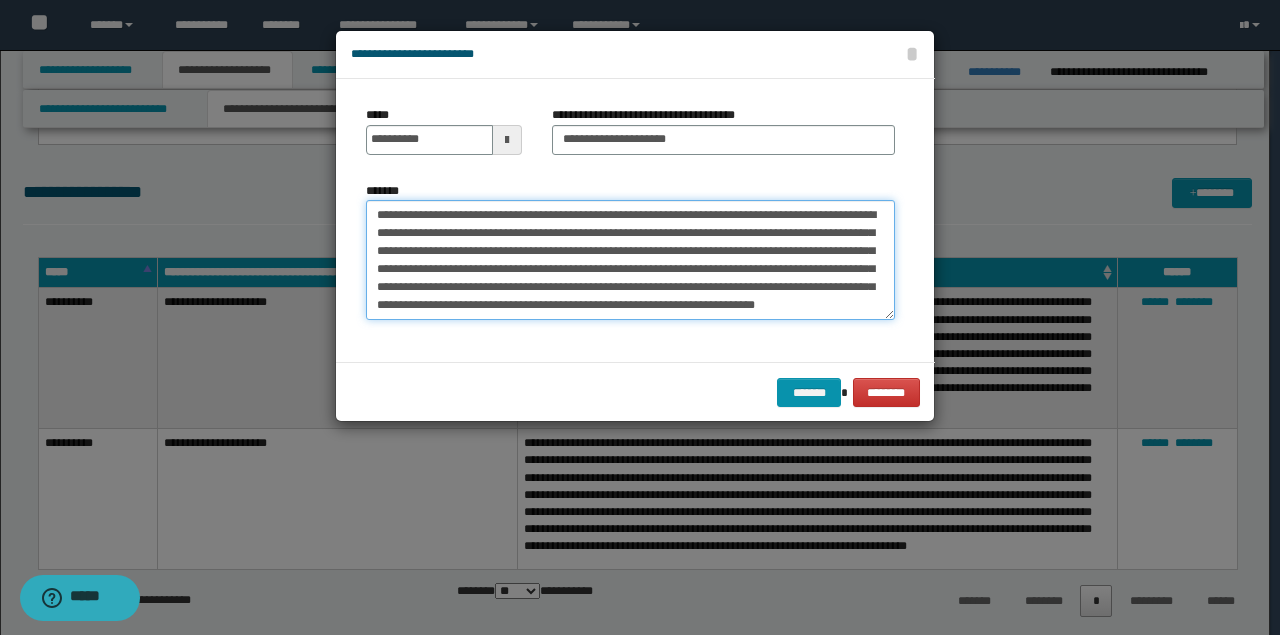 click on "**********" at bounding box center [630, 259] 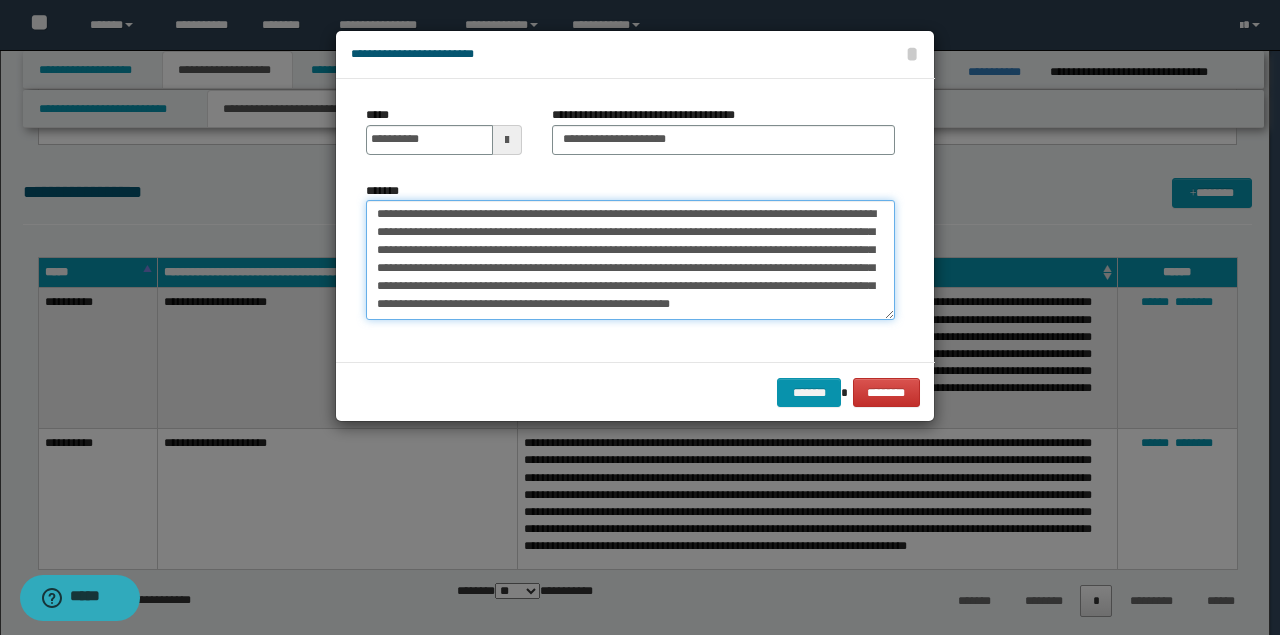 scroll, scrollTop: 18, scrollLeft: 0, axis: vertical 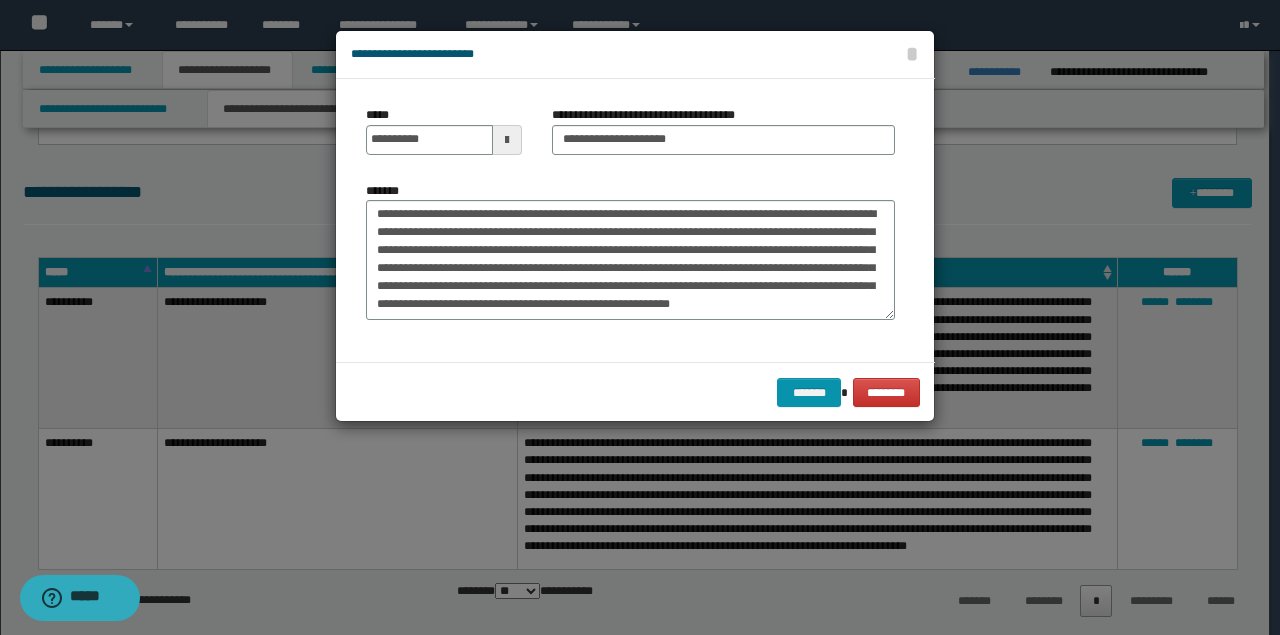 click on "**********" at bounding box center [630, 258] 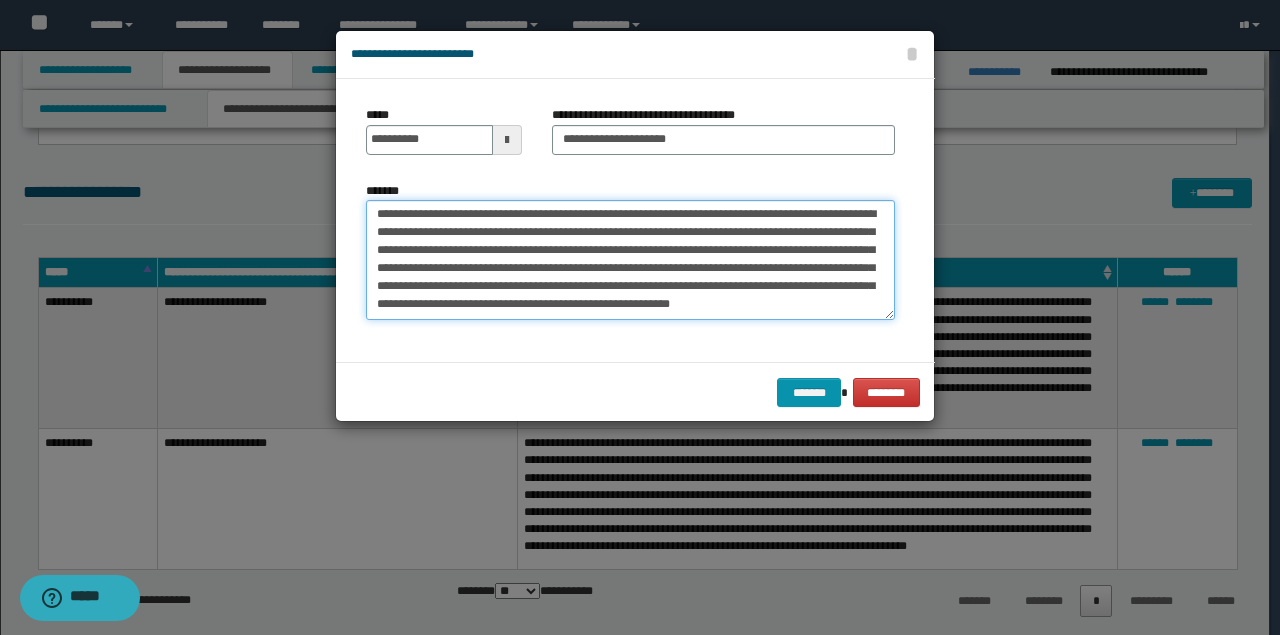 click on "**********" at bounding box center [630, 259] 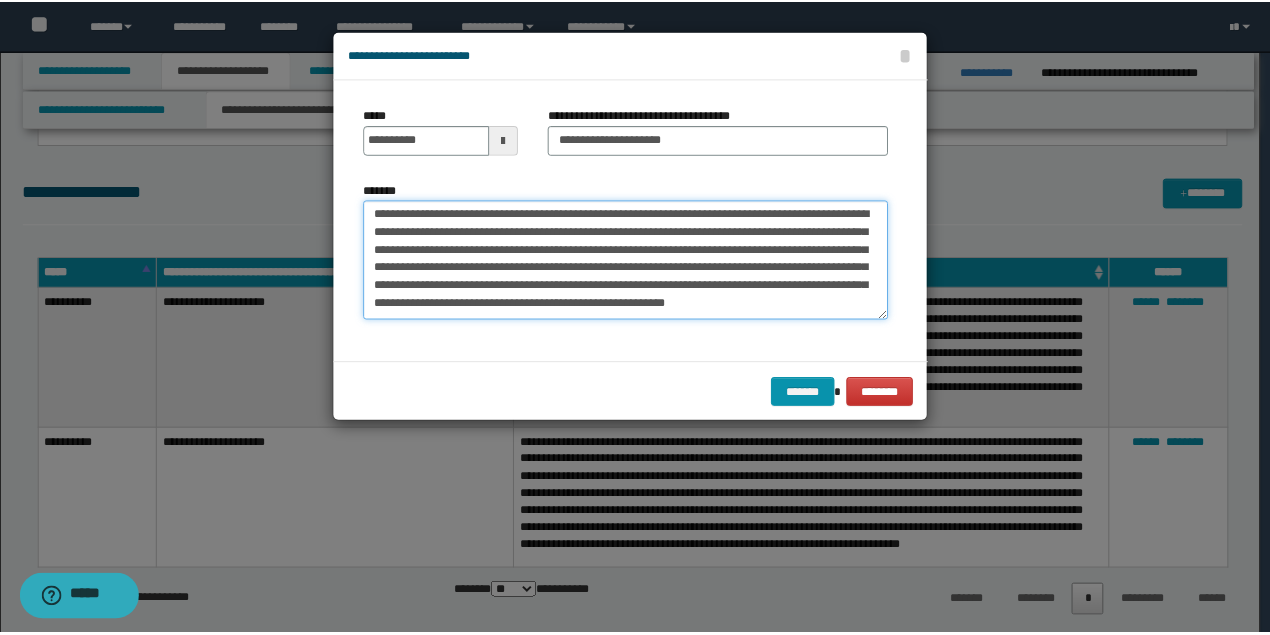scroll, scrollTop: 0, scrollLeft: 0, axis: both 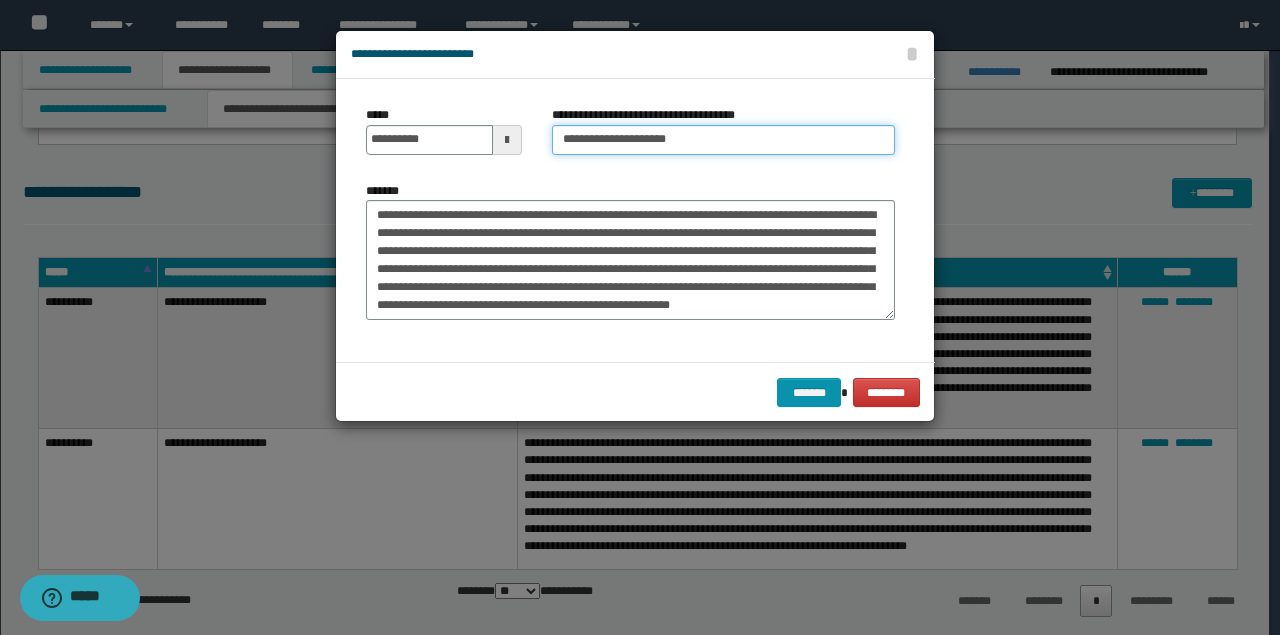 click on "**********" at bounding box center [723, 140] 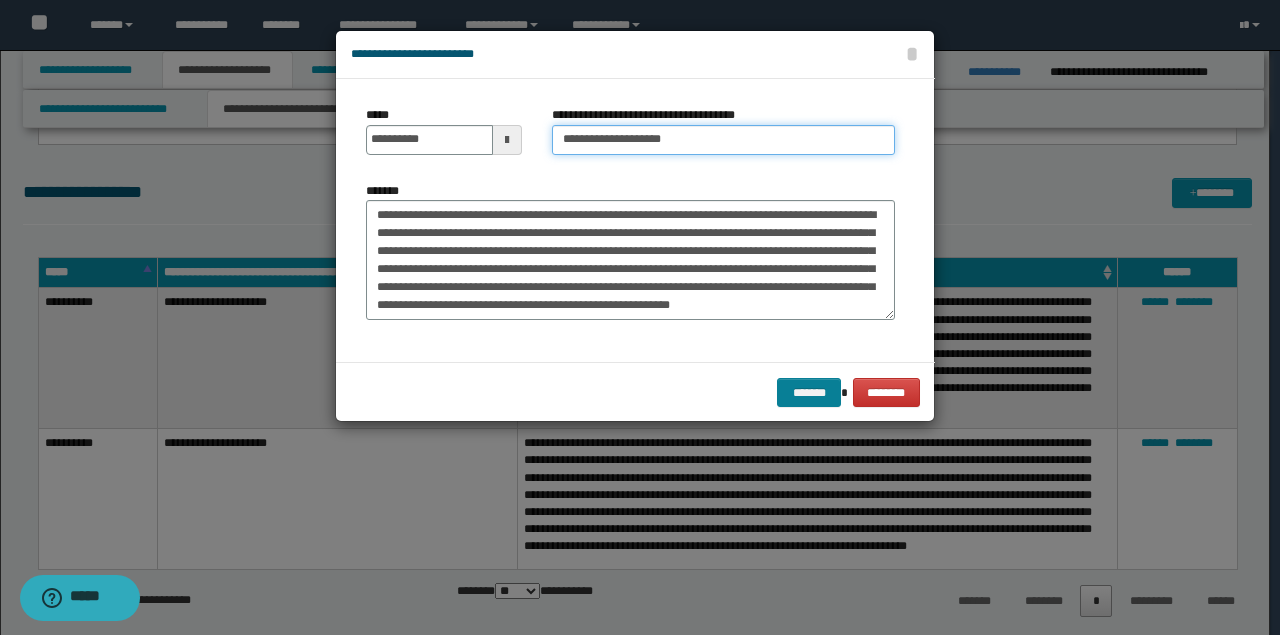 type on "**********" 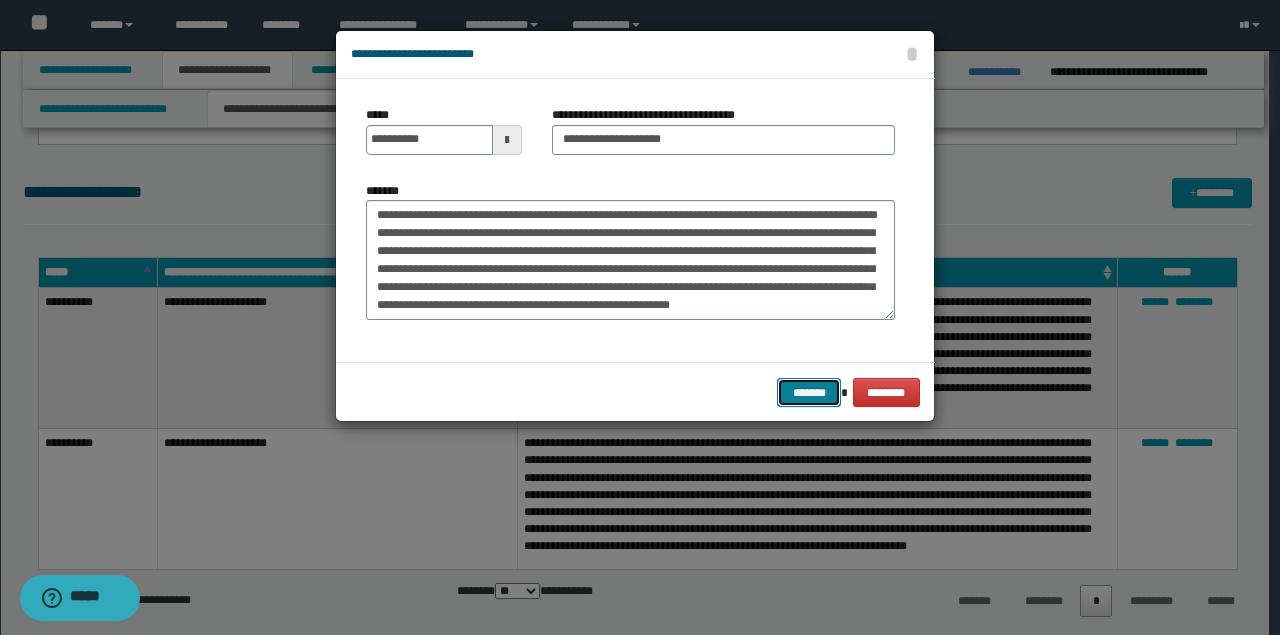 click on "*******" at bounding box center [809, 392] 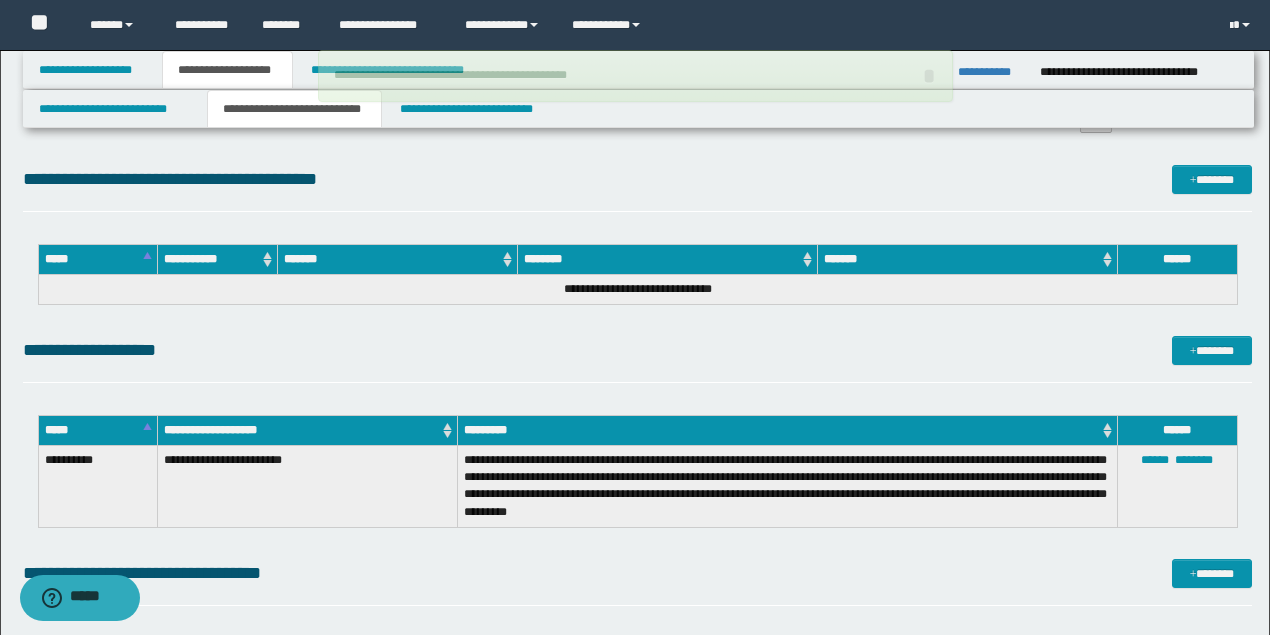 click on "**********" at bounding box center [635, 76] 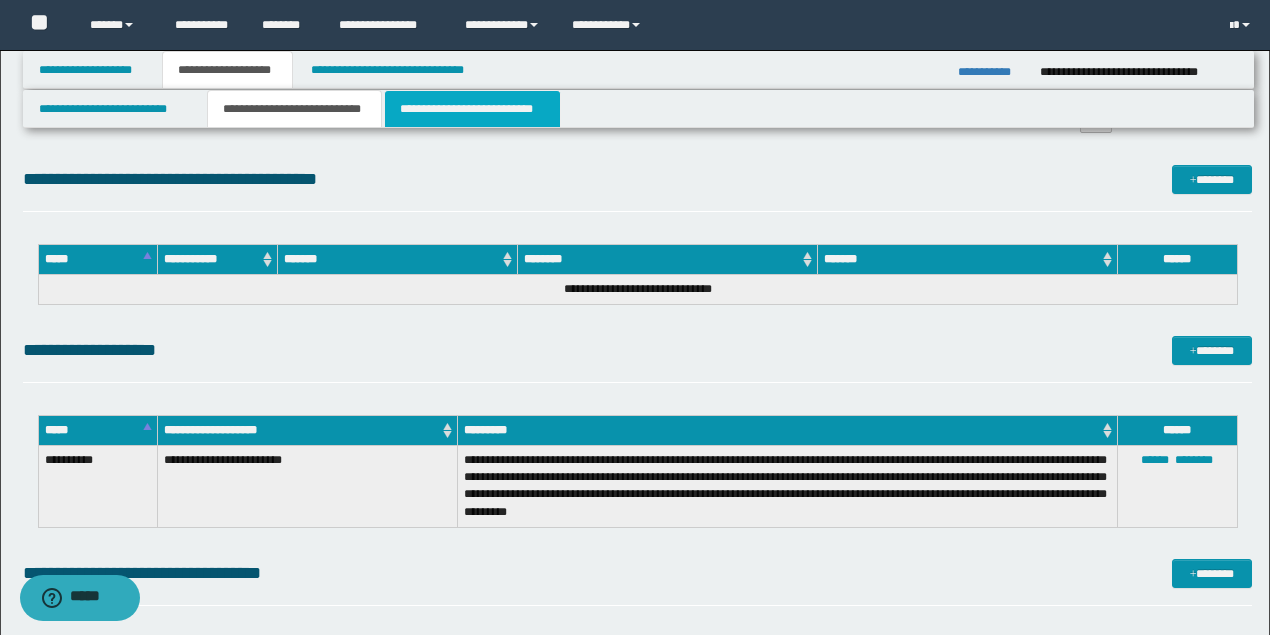 click on "**********" at bounding box center [472, 109] 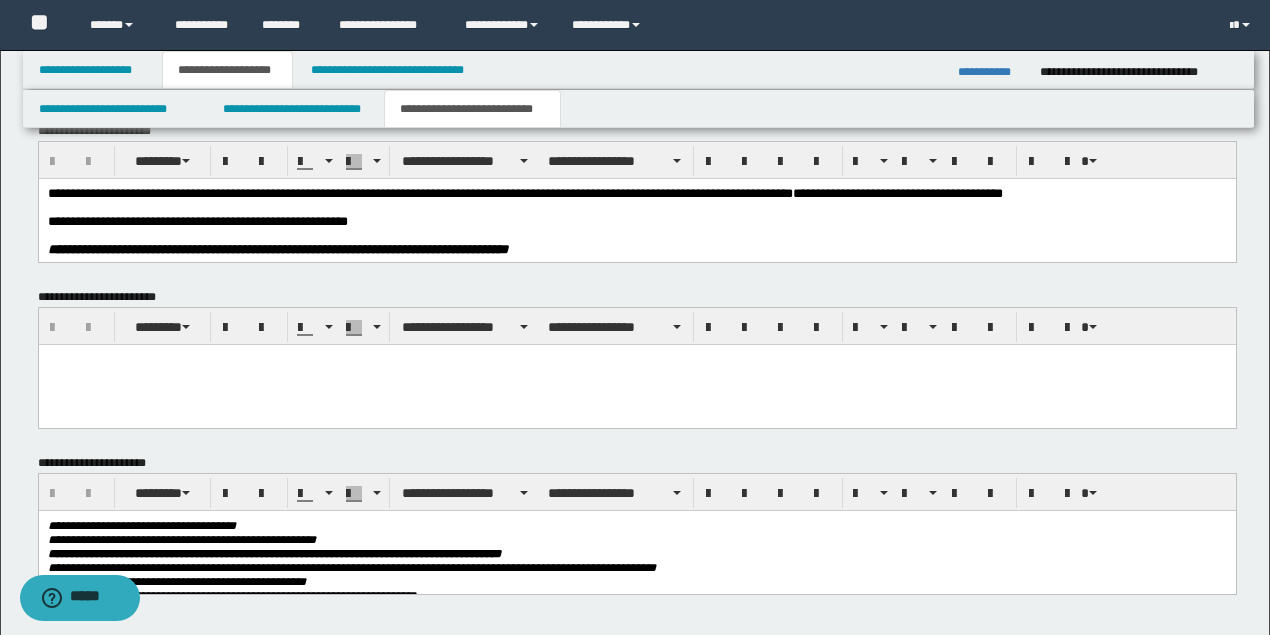 scroll, scrollTop: 653, scrollLeft: 0, axis: vertical 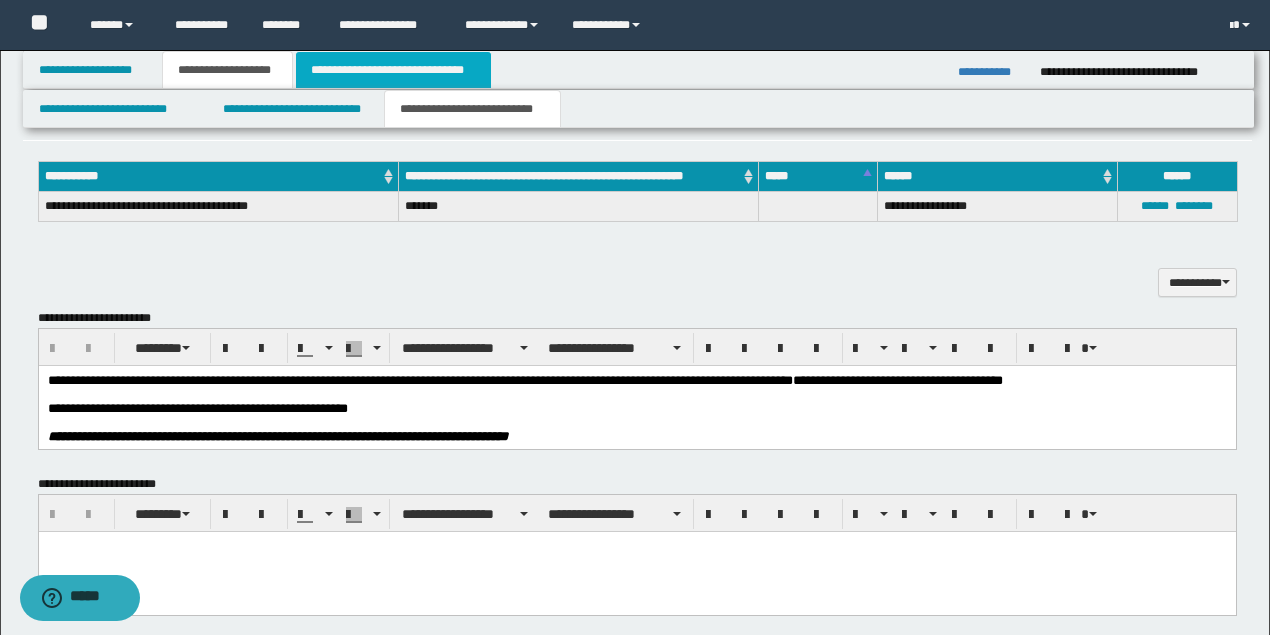 click on "**********" at bounding box center (393, 70) 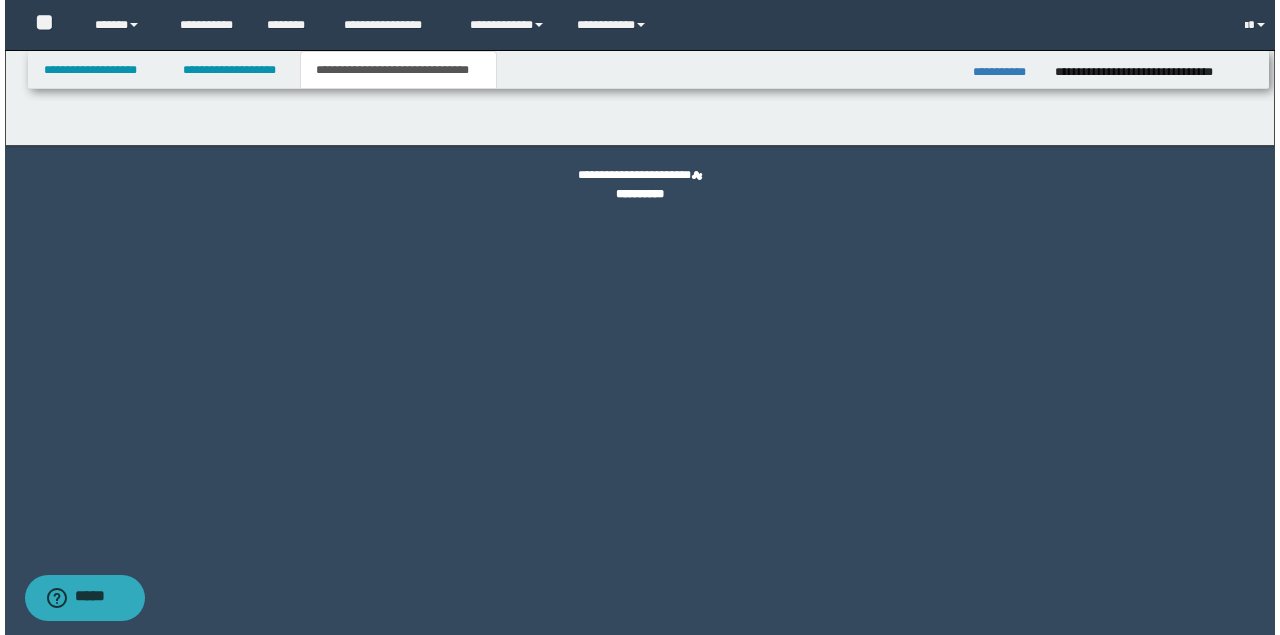 scroll, scrollTop: 0, scrollLeft: 0, axis: both 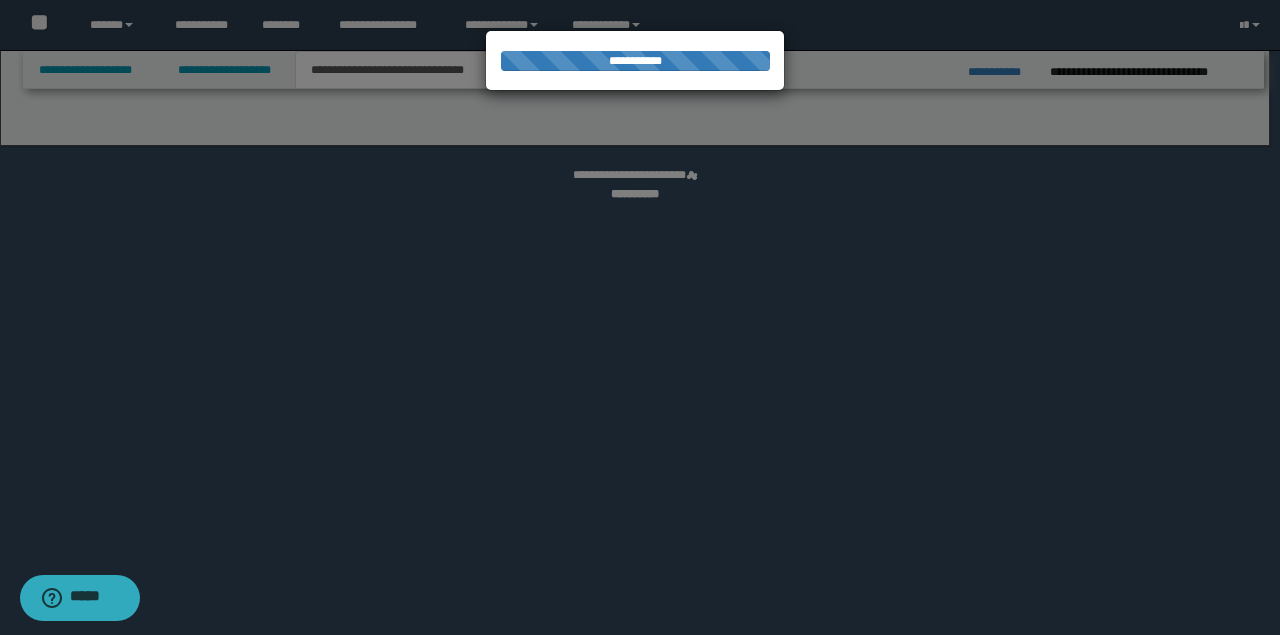select on "*" 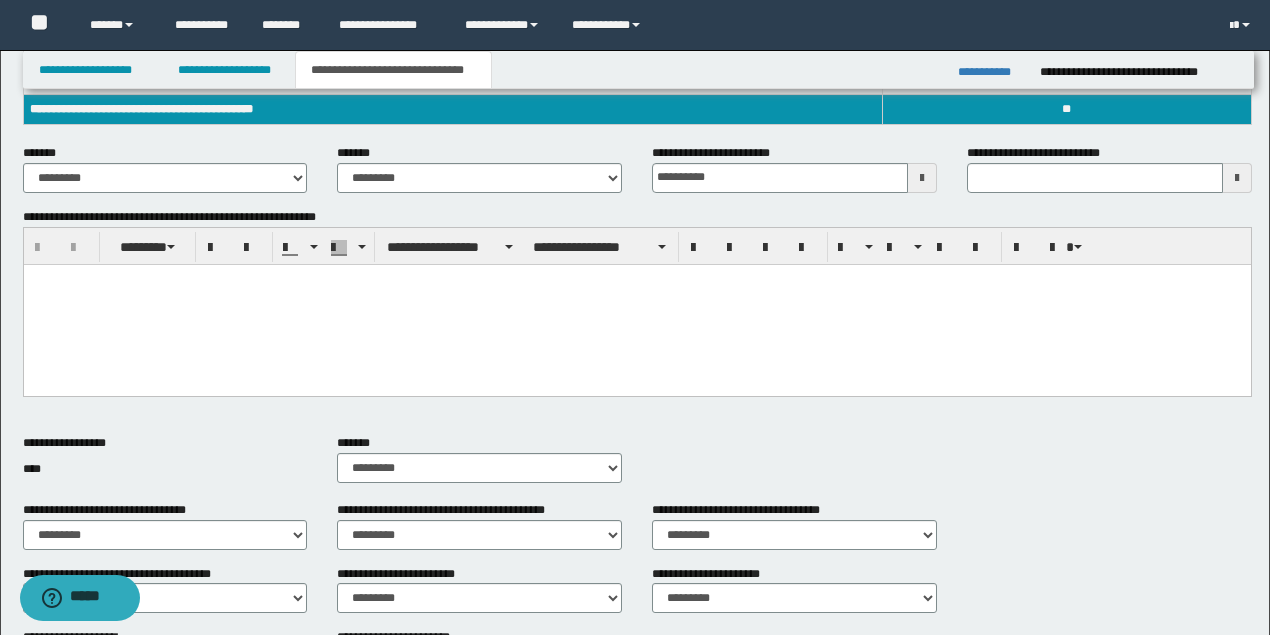scroll, scrollTop: 339, scrollLeft: 0, axis: vertical 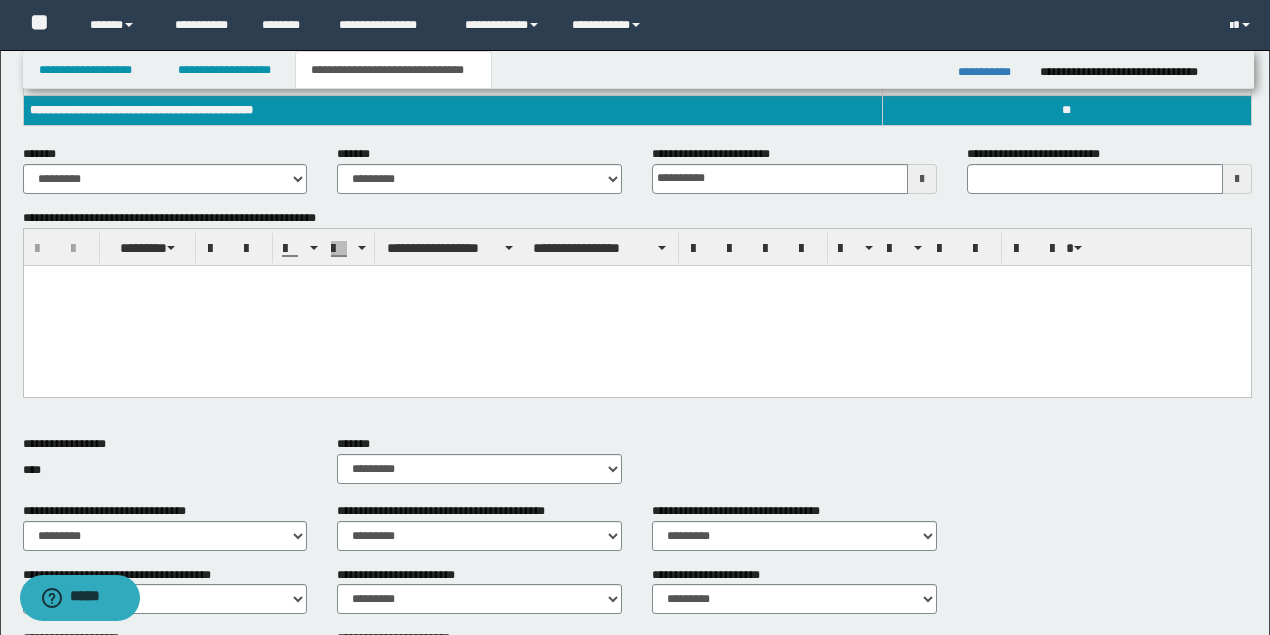 click at bounding box center (636, 305) 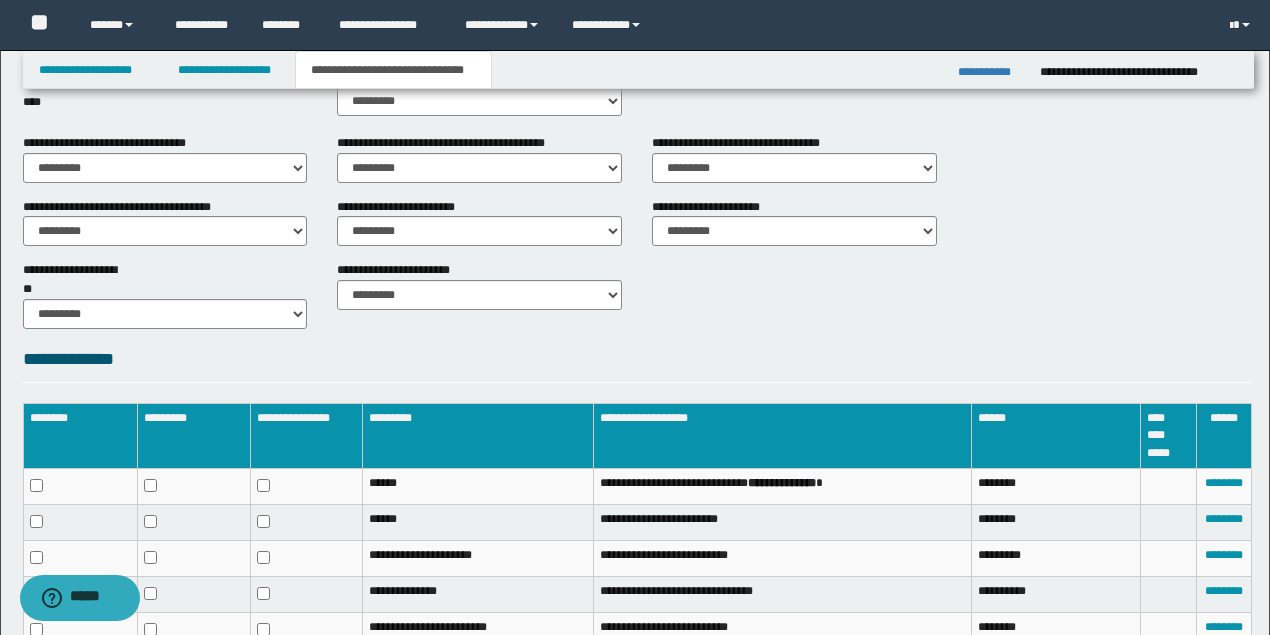 scroll, scrollTop: 472, scrollLeft: 0, axis: vertical 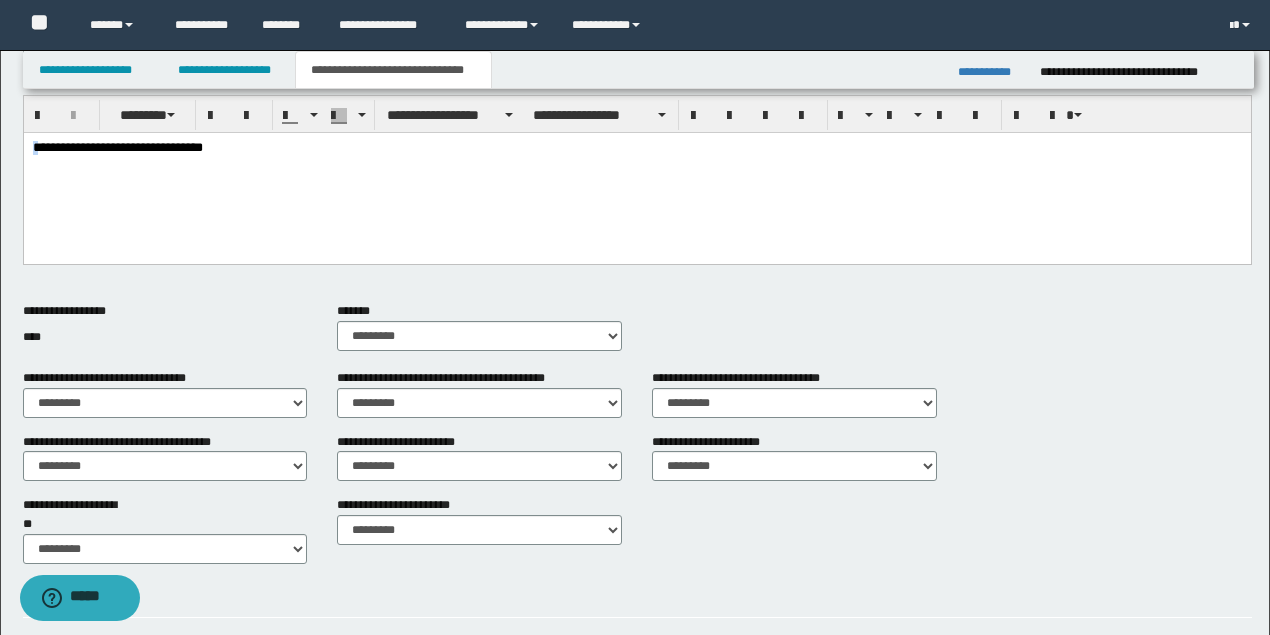 click on "**********" at bounding box center (636, 172) 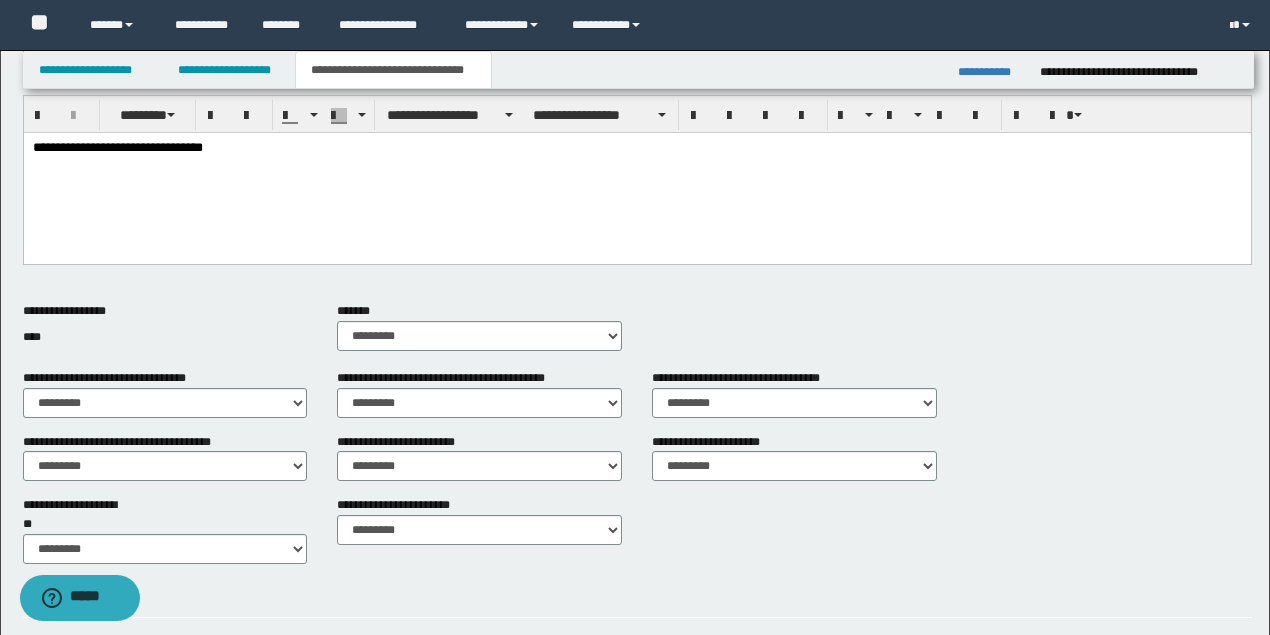 click on "**********" at bounding box center [636, 172] 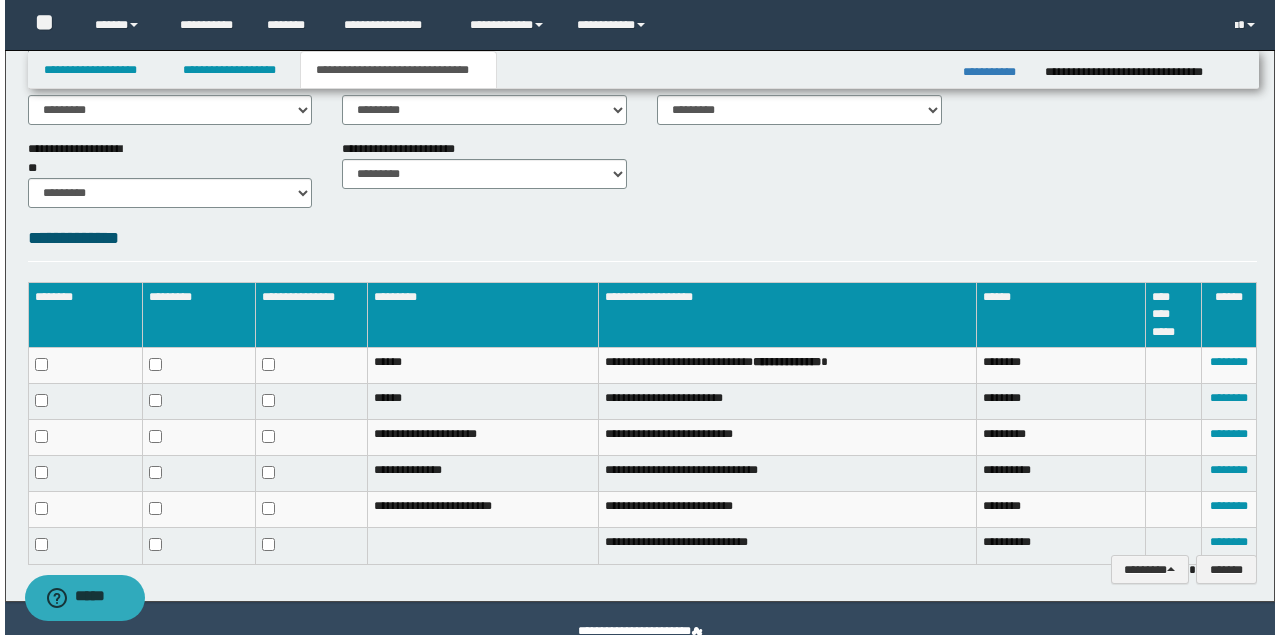 scroll, scrollTop: 872, scrollLeft: 0, axis: vertical 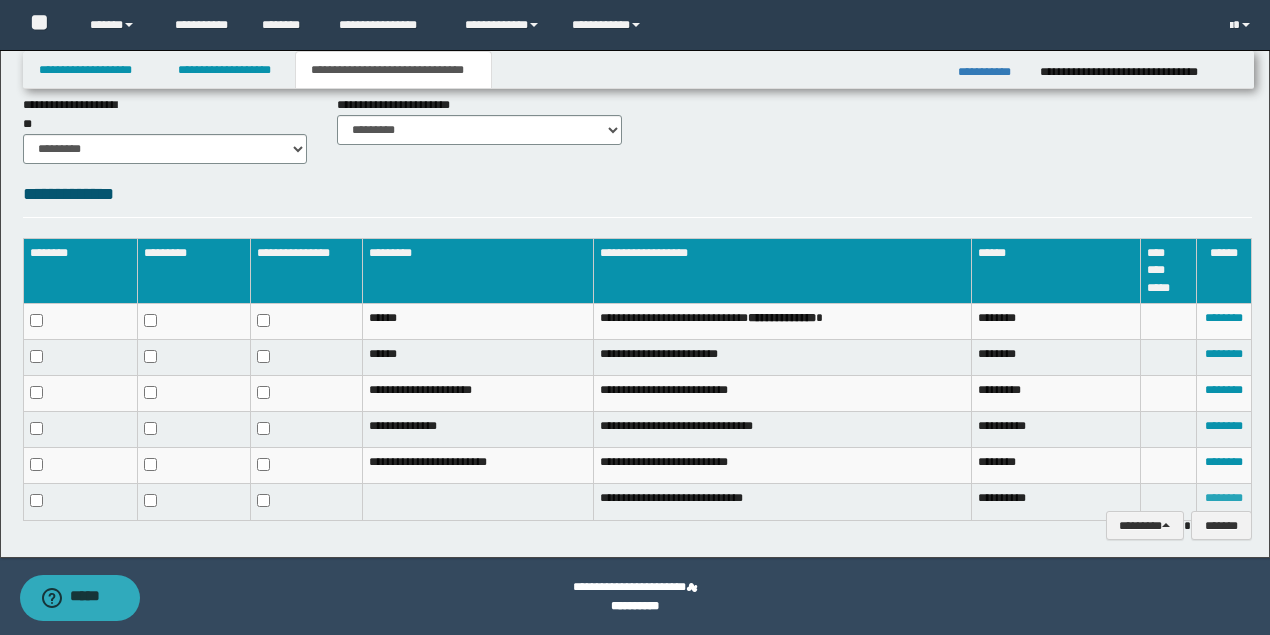 click on "********" at bounding box center [1224, 498] 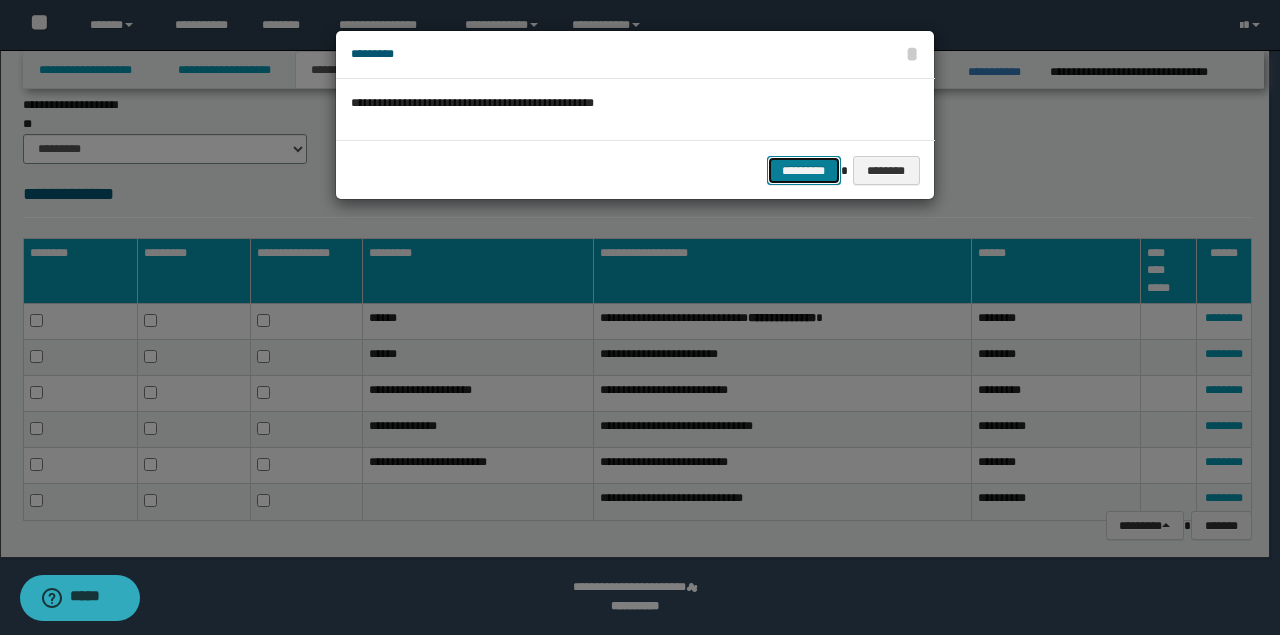 click on "*********" at bounding box center [804, 170] 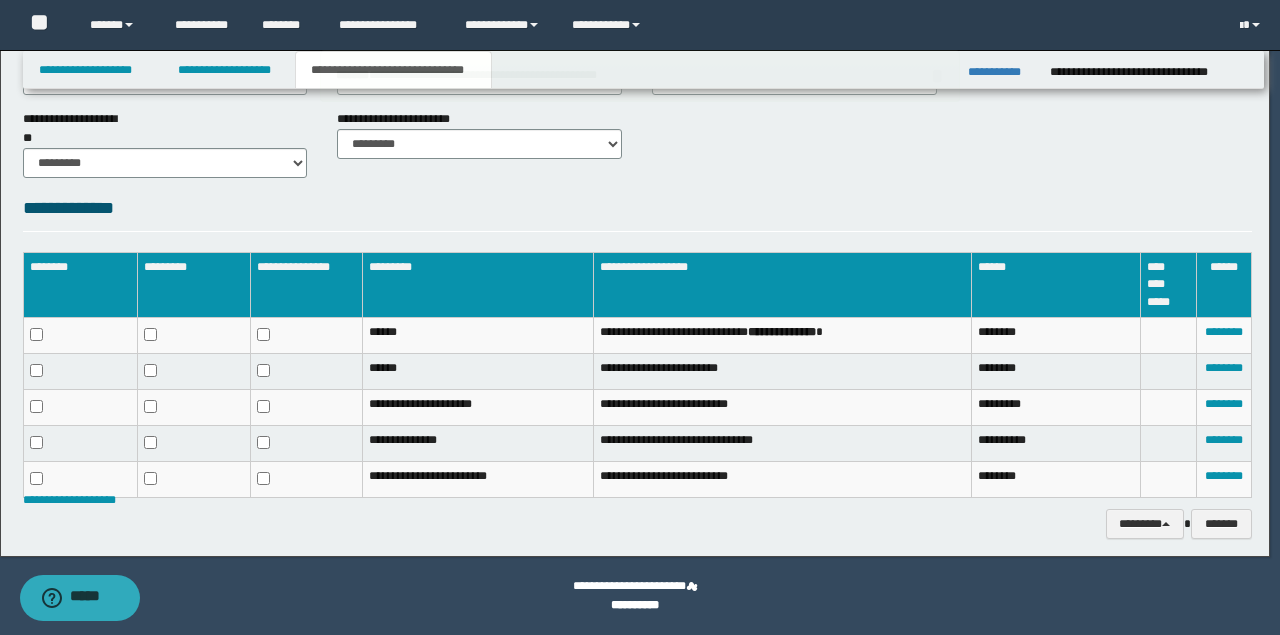 scroll, scrollTop: 857, scrollLeft: 0, axis: vertical 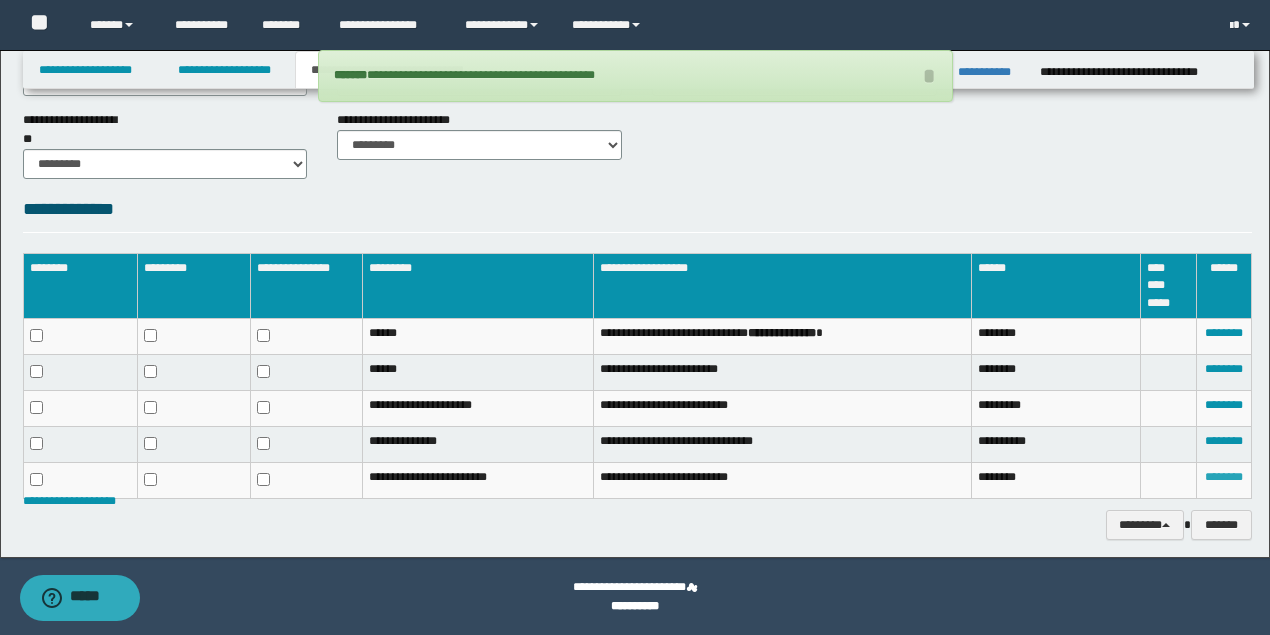 click on "********" at bounding box center [1224, 477] 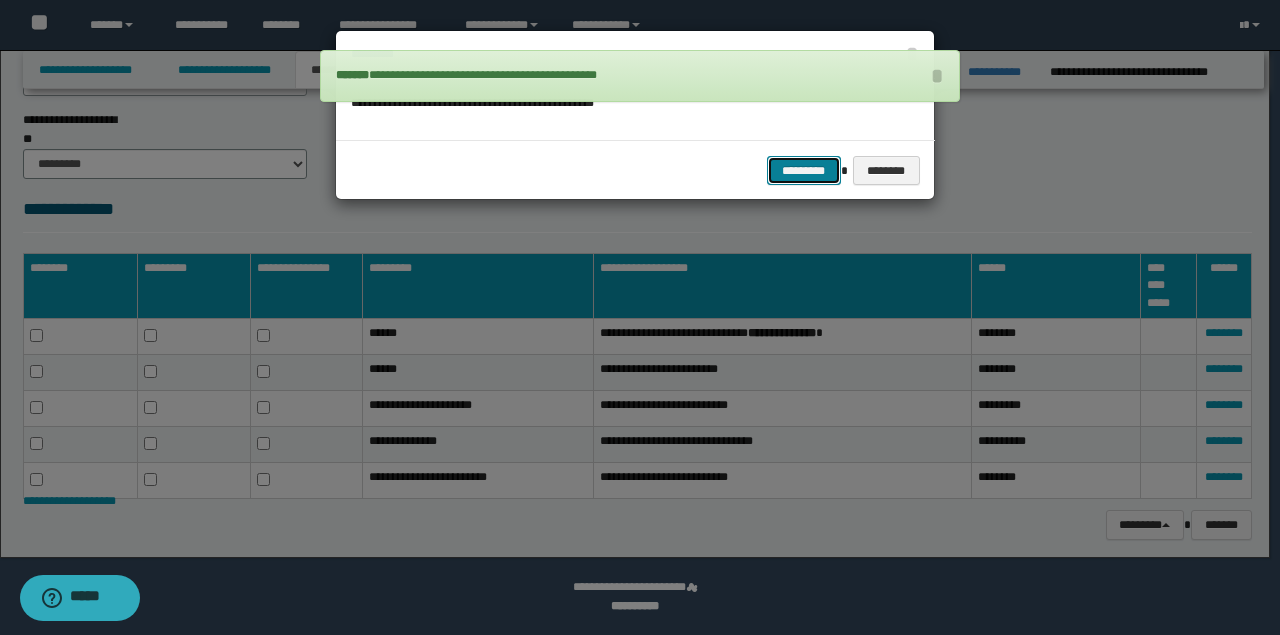 click on "*********" at bounding box center (804, 170) 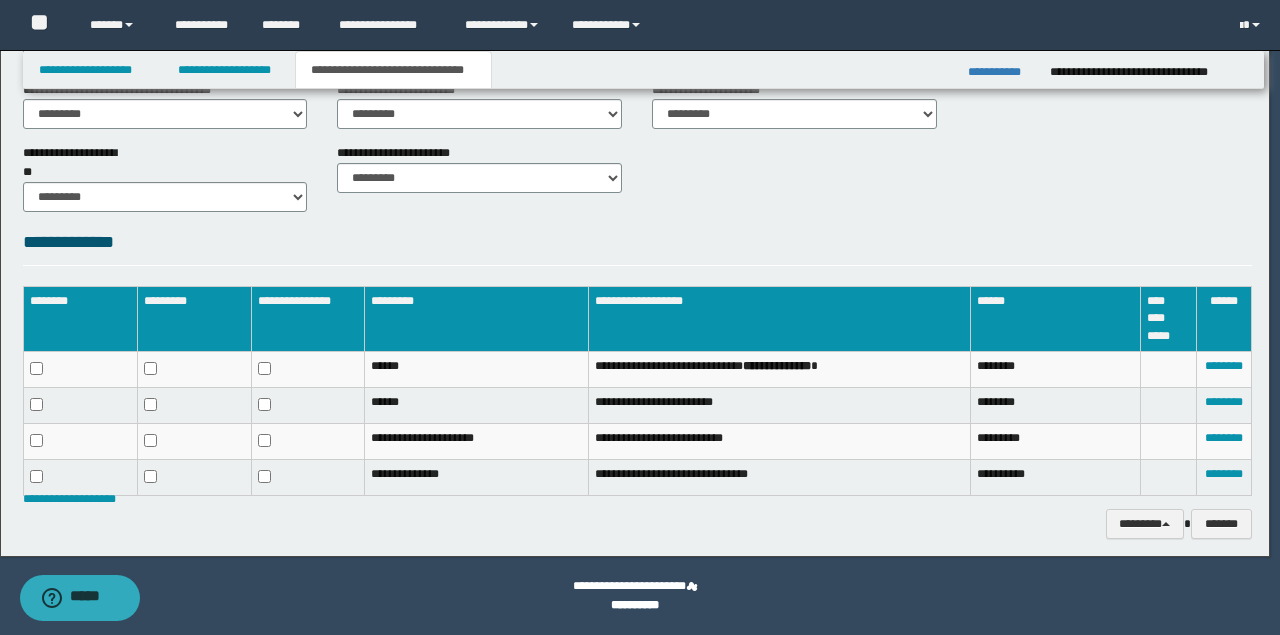 scroll, scrollTop: 823, scrollLeft: 0, axis: vertical 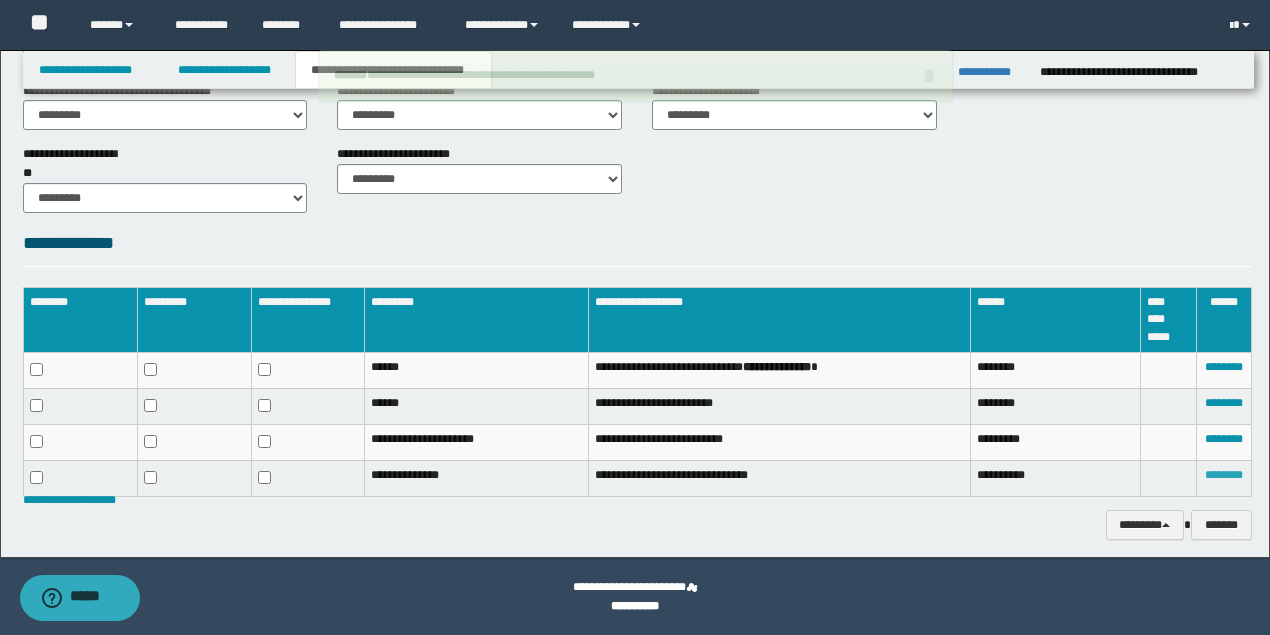 click on "********" at bounding box center (1224, 475) 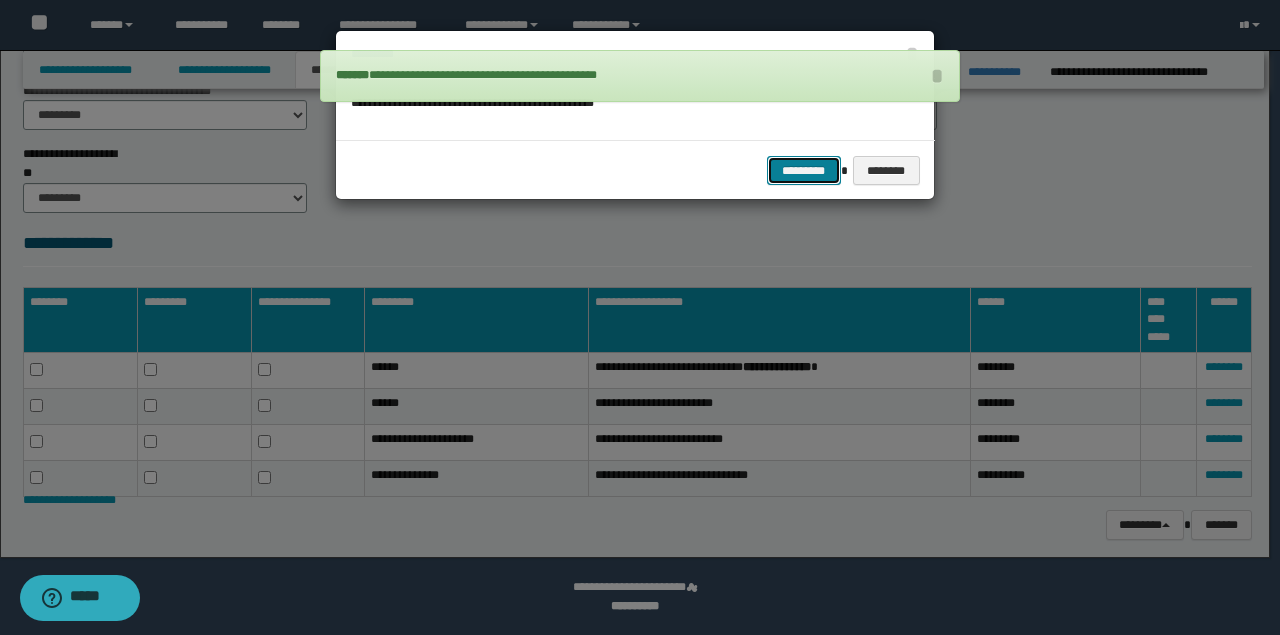 click on "*********" at bounding box center [804, 170] 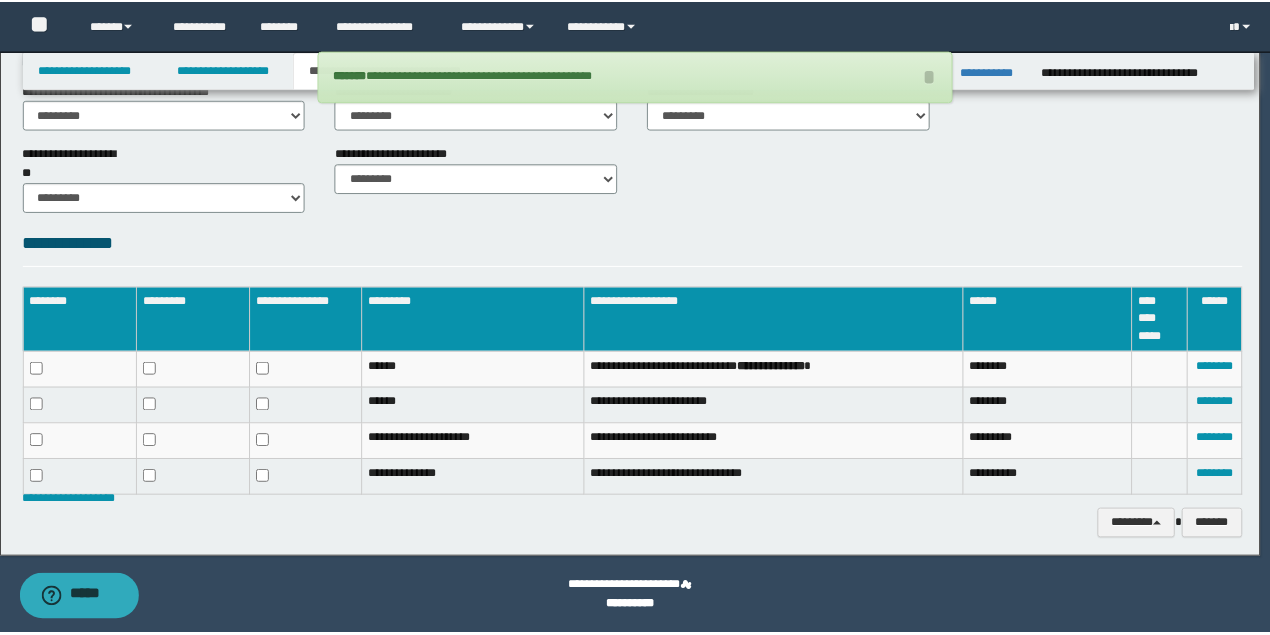 scroll, scrollTop: 789, scrollLeft: 0, axis: vertical 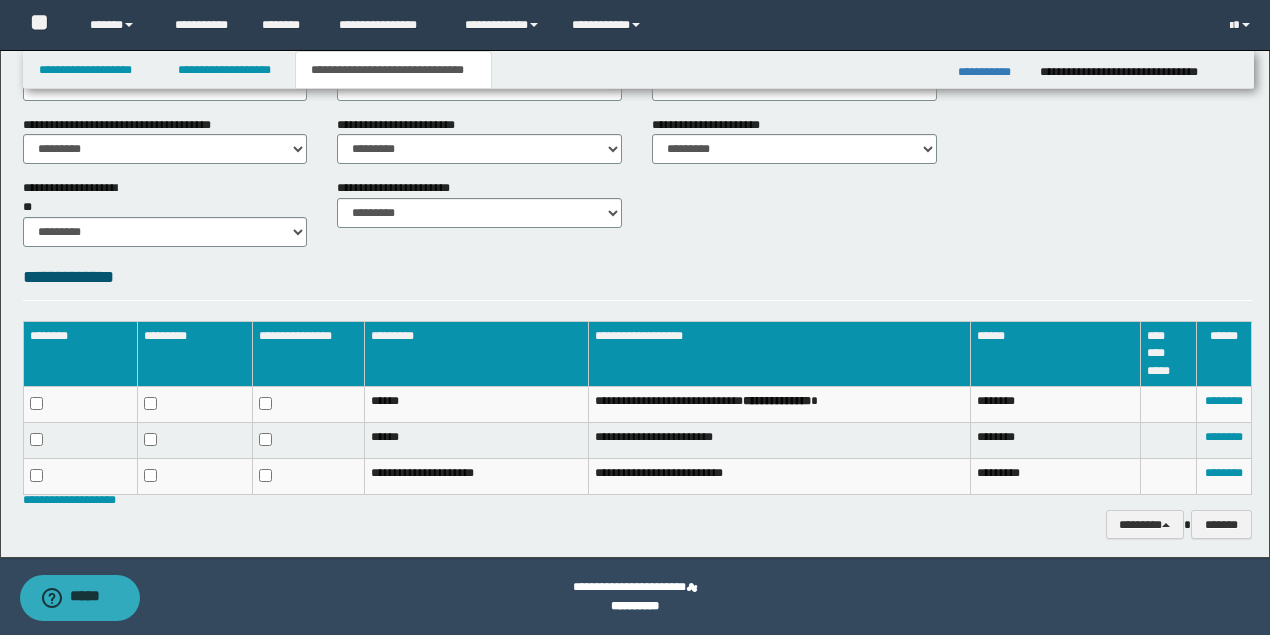 click on "**********" at bounding box center (637, 282) 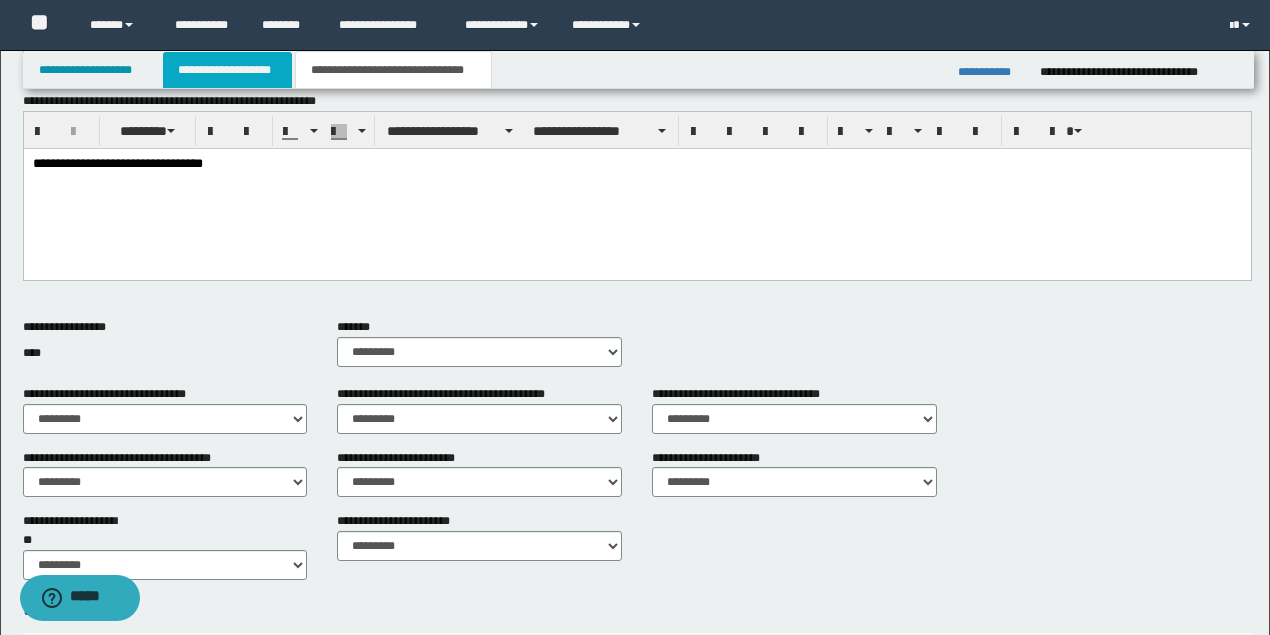click on "**********" at bounding box center (227, 70) 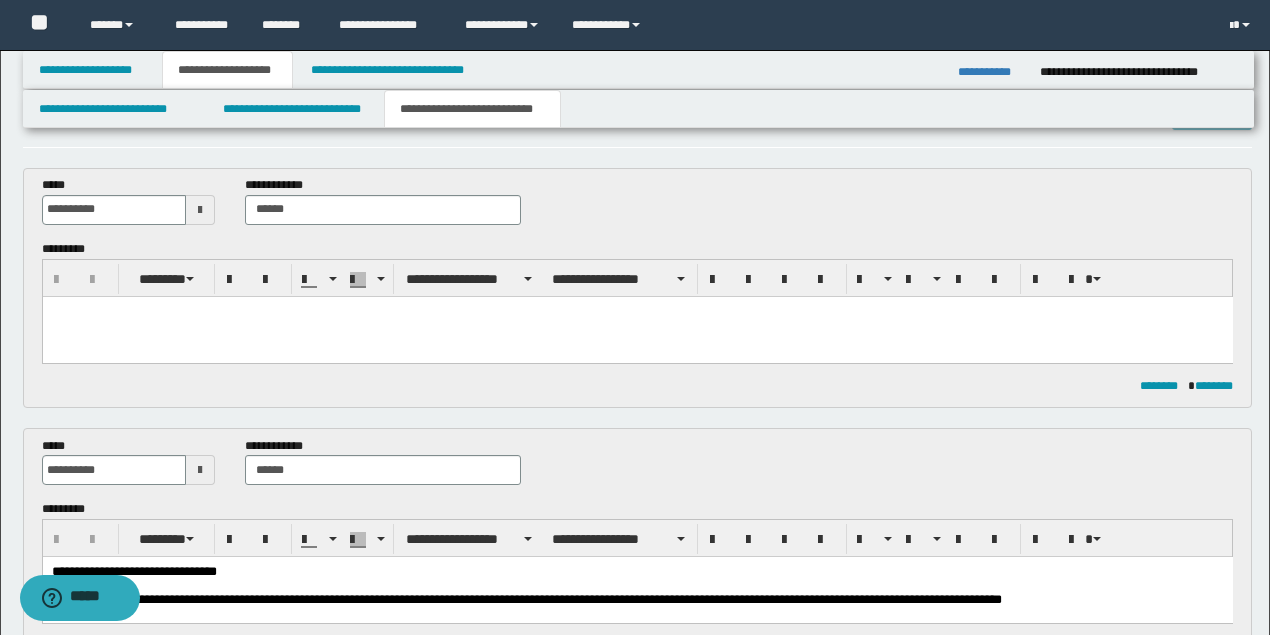 scroll, scrollTop: 0, scrollLeft: 0, axis: both 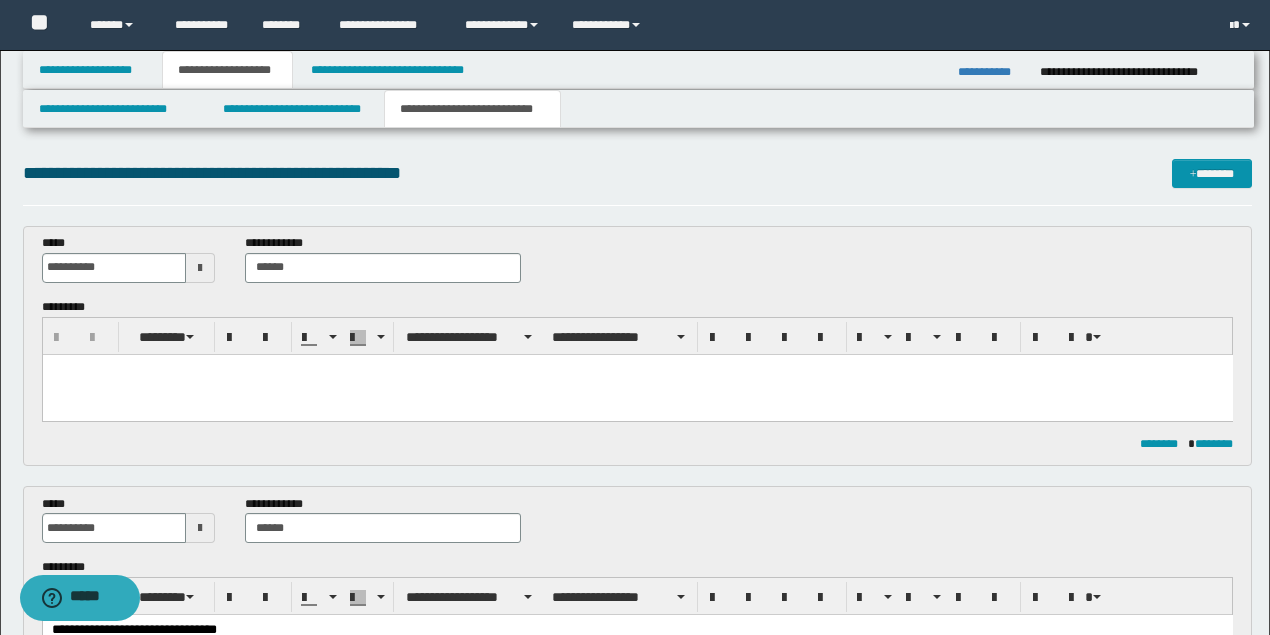click on "**********" at bounding box center [638, 266] 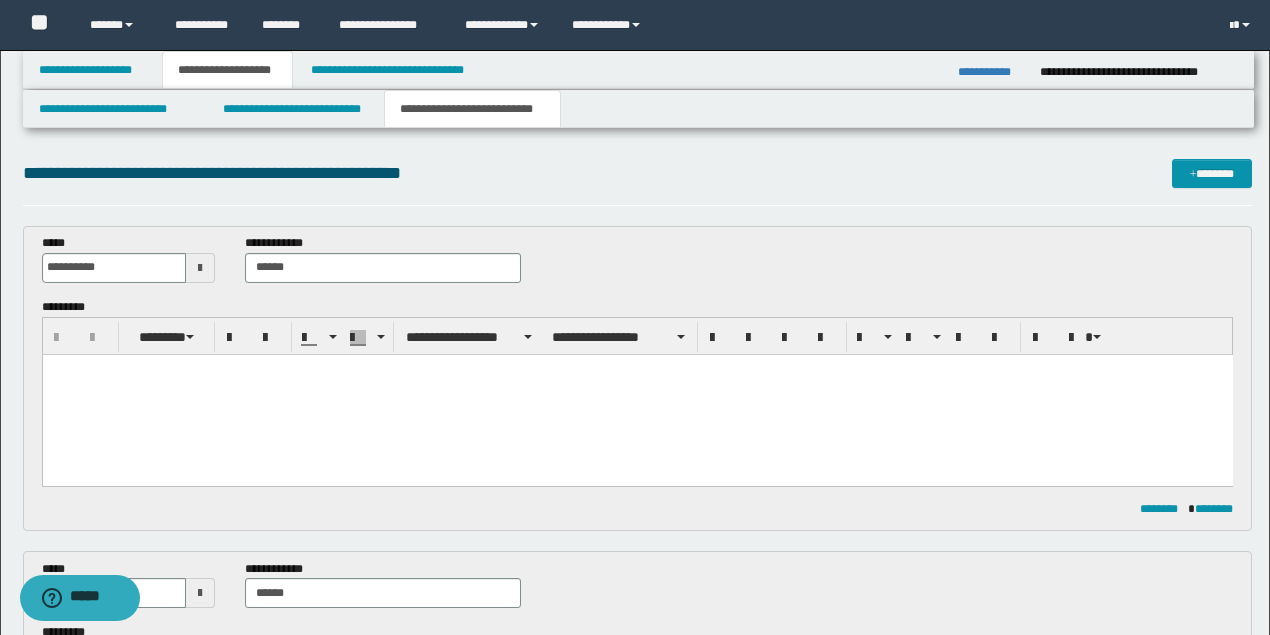 click at bounding box center (637, 394) 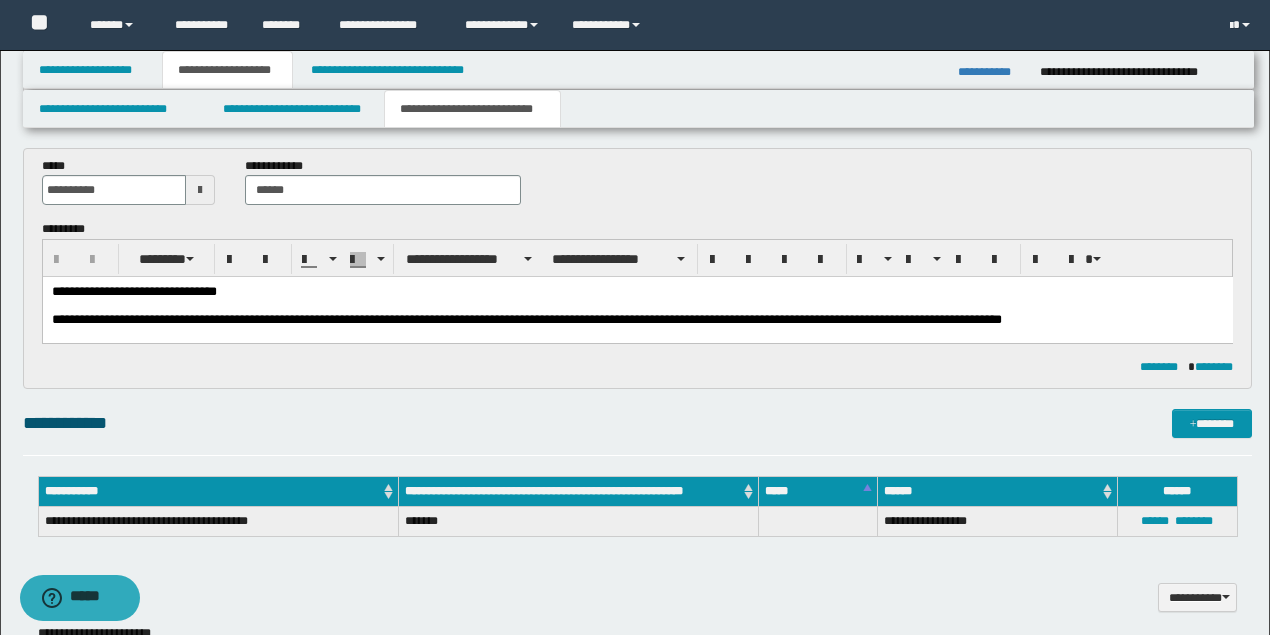 scroll, scrollTop: 333, scrollLeft: 0, axis: vertical 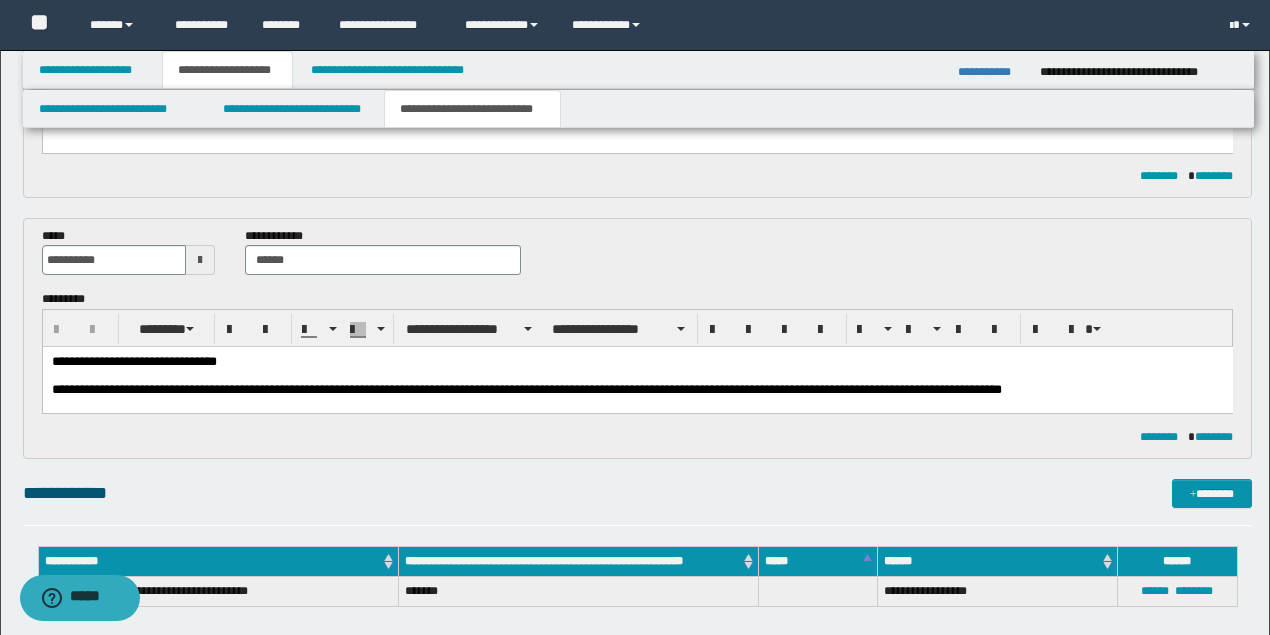 click on "********
********" at bounding box center (638, 176) 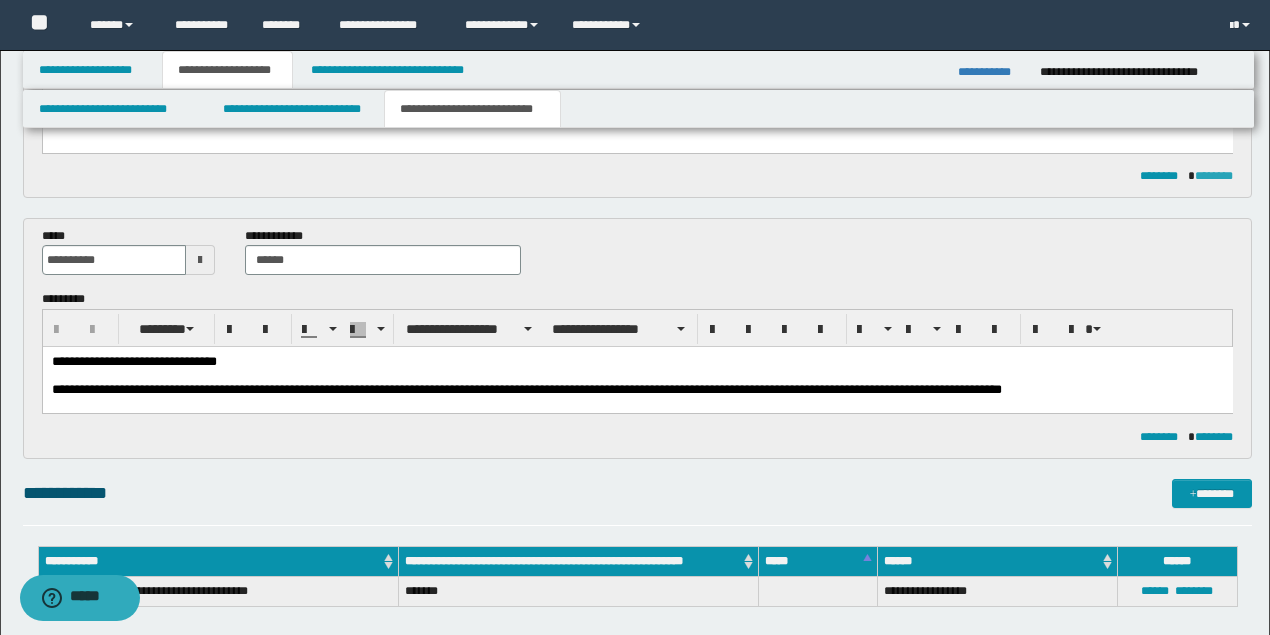 click on "********" at bounding box center (1214, 176) 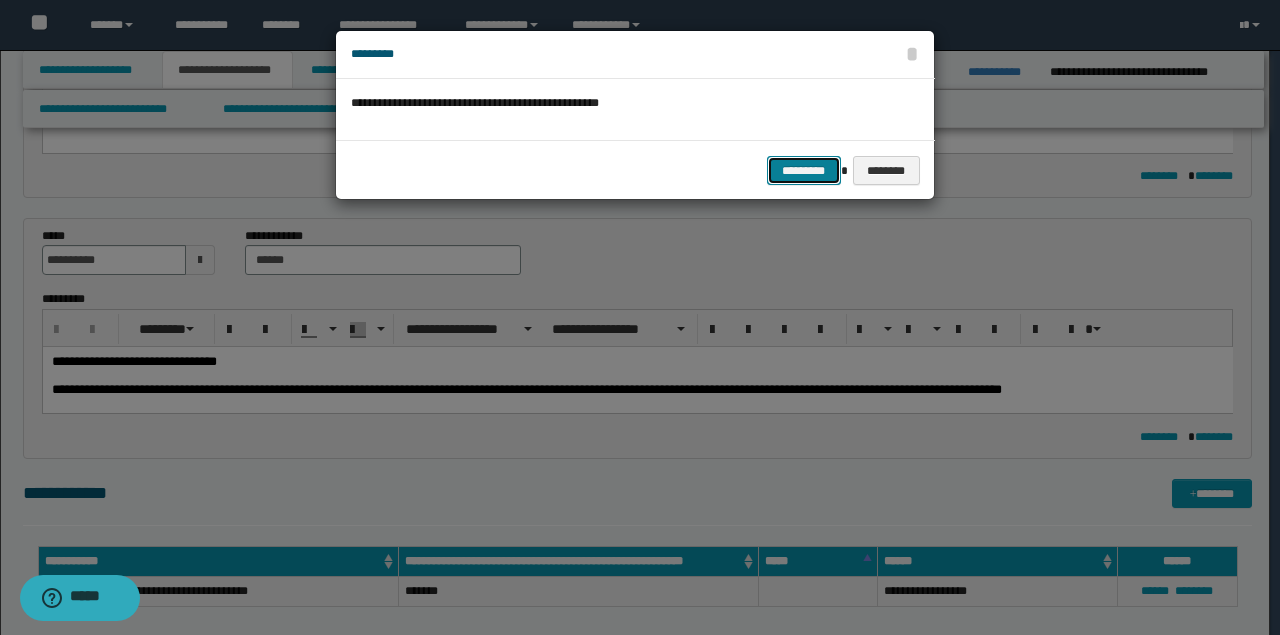 click on "*********" at bounding box center [804, 170] 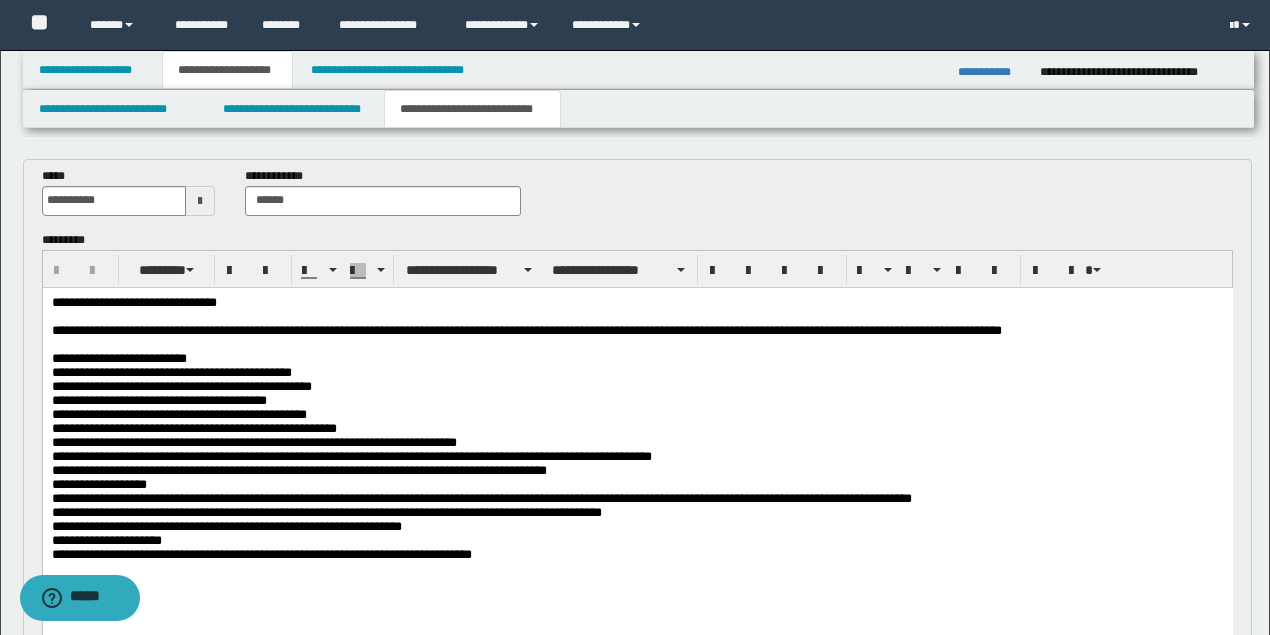 scroll, scrollTop: 66, scrollLeft: 0, axis: vertical 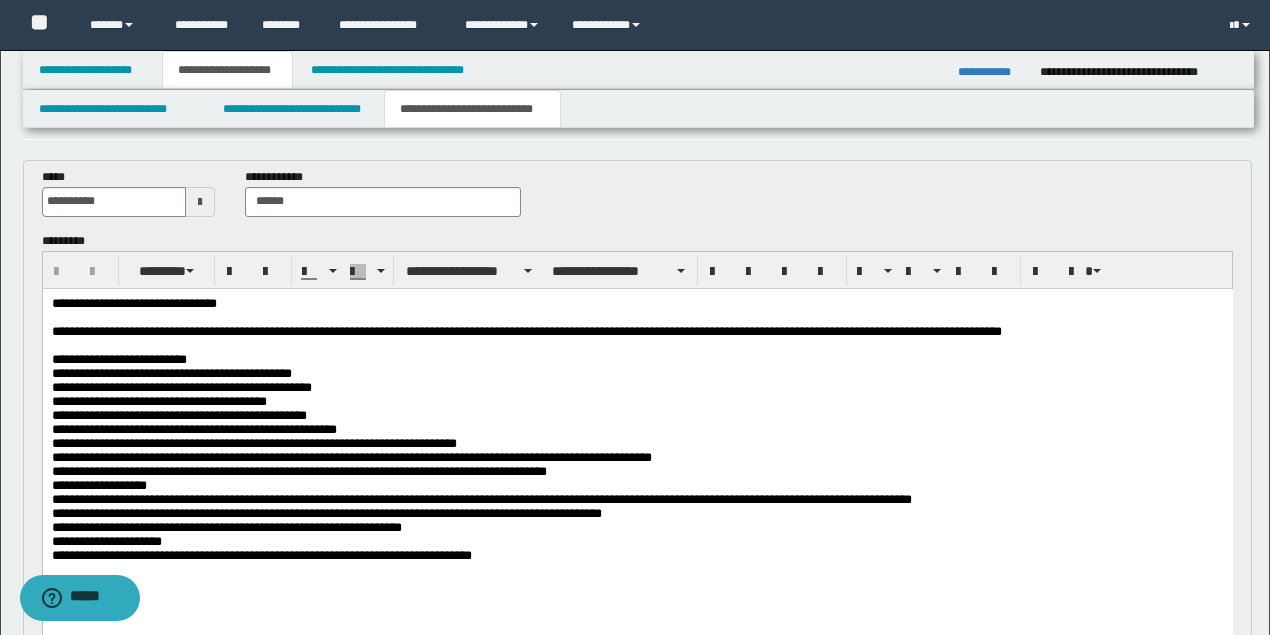 drag, startPoint x: 1013, startPoint y: 402, endPoint x: 710, endPoint y: 320, distance: 313.89966 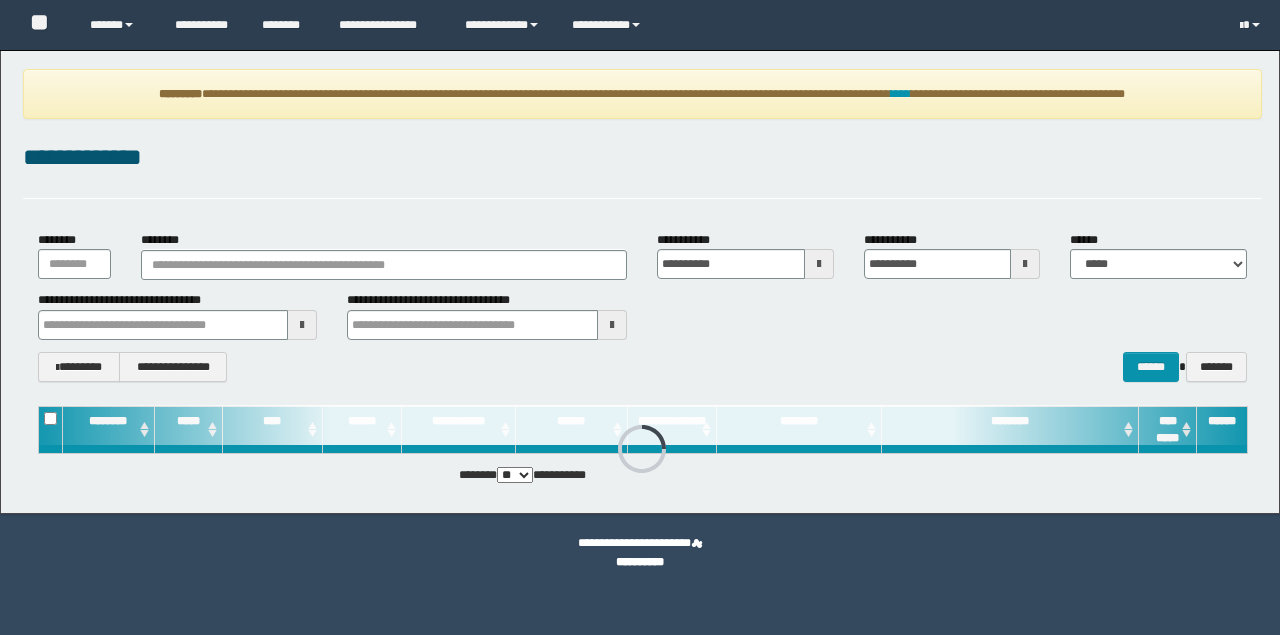 scroll, scrollTop: 0, scrollLeft: 0, axis: both 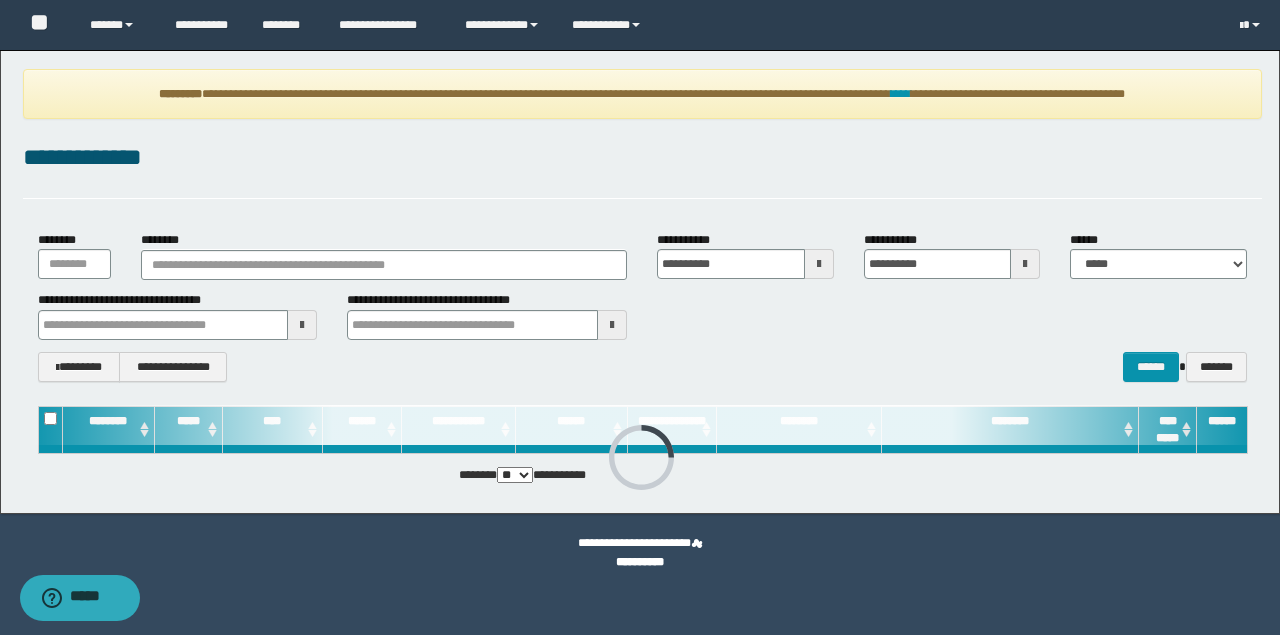 click on "**********" at bounding box center [642, 94] 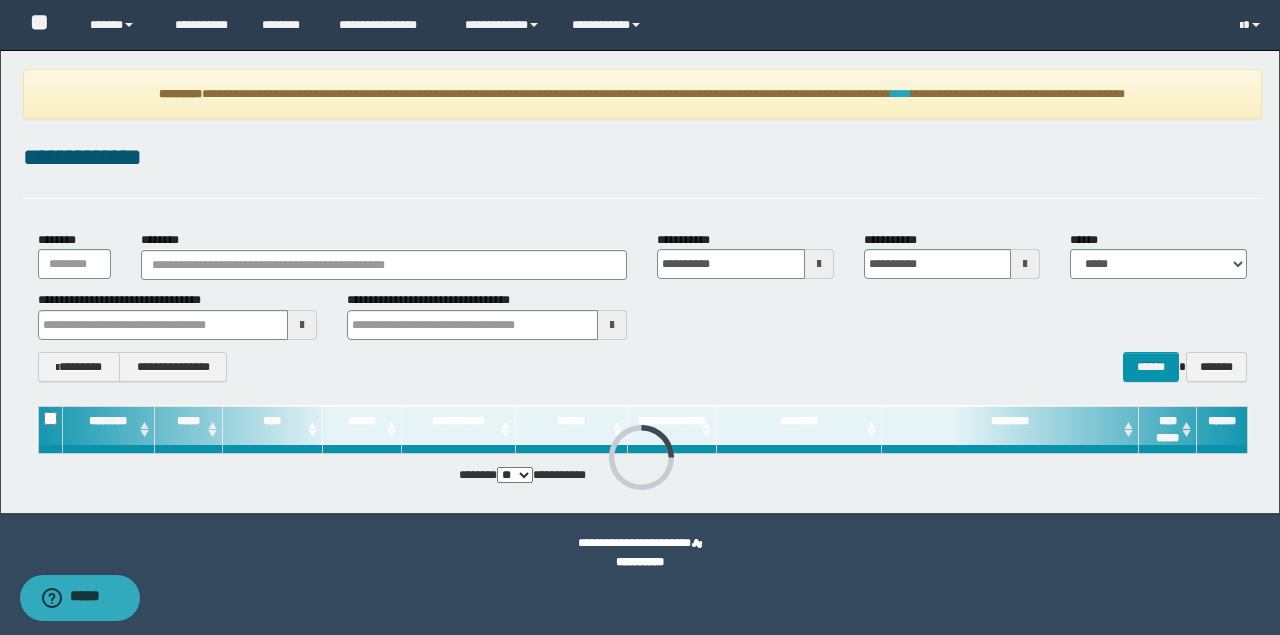 click on "****" at bounding box center [901, 94] 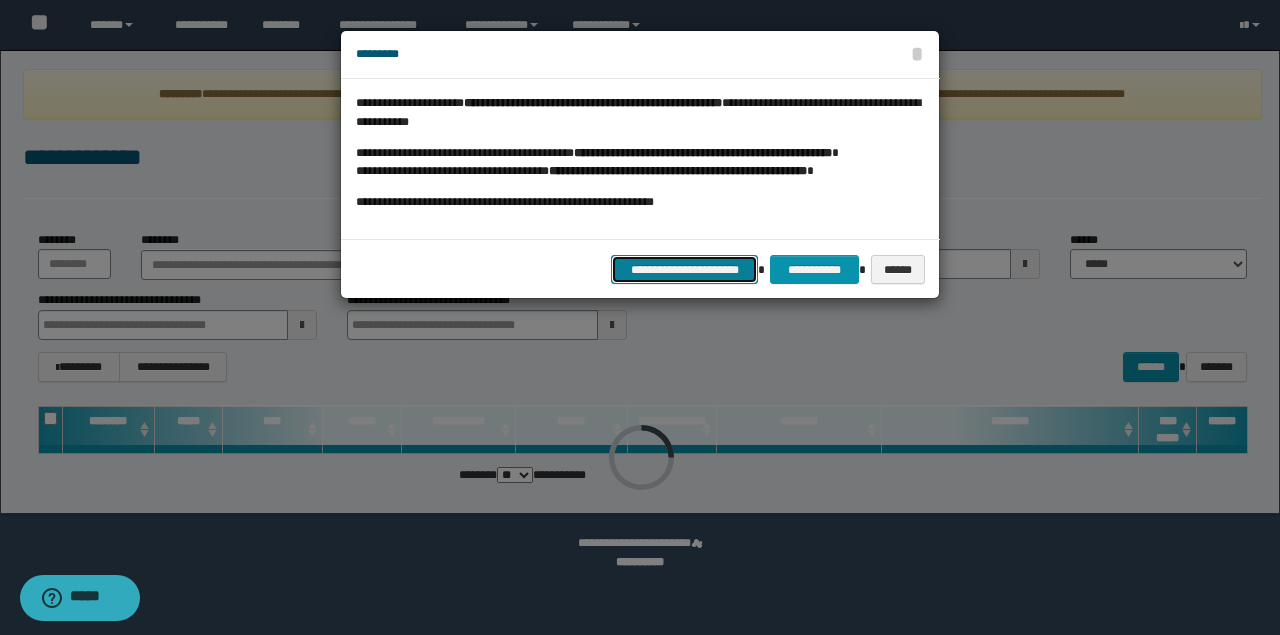 click on "**********" at bounding box center (685, 269) 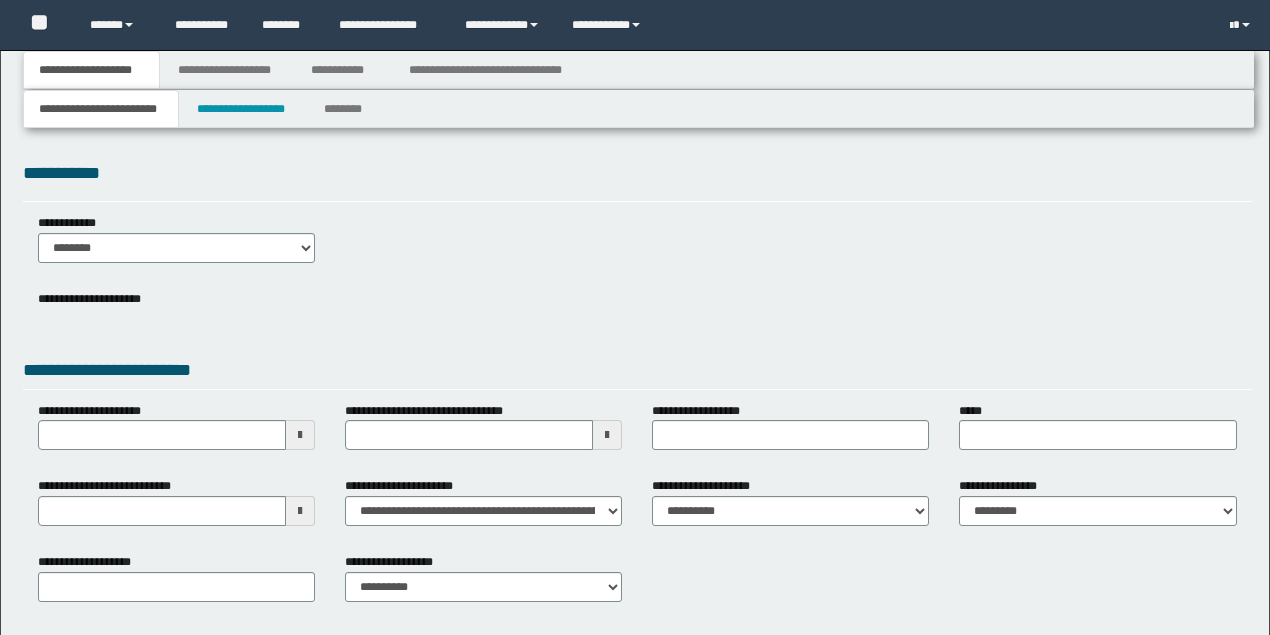 type 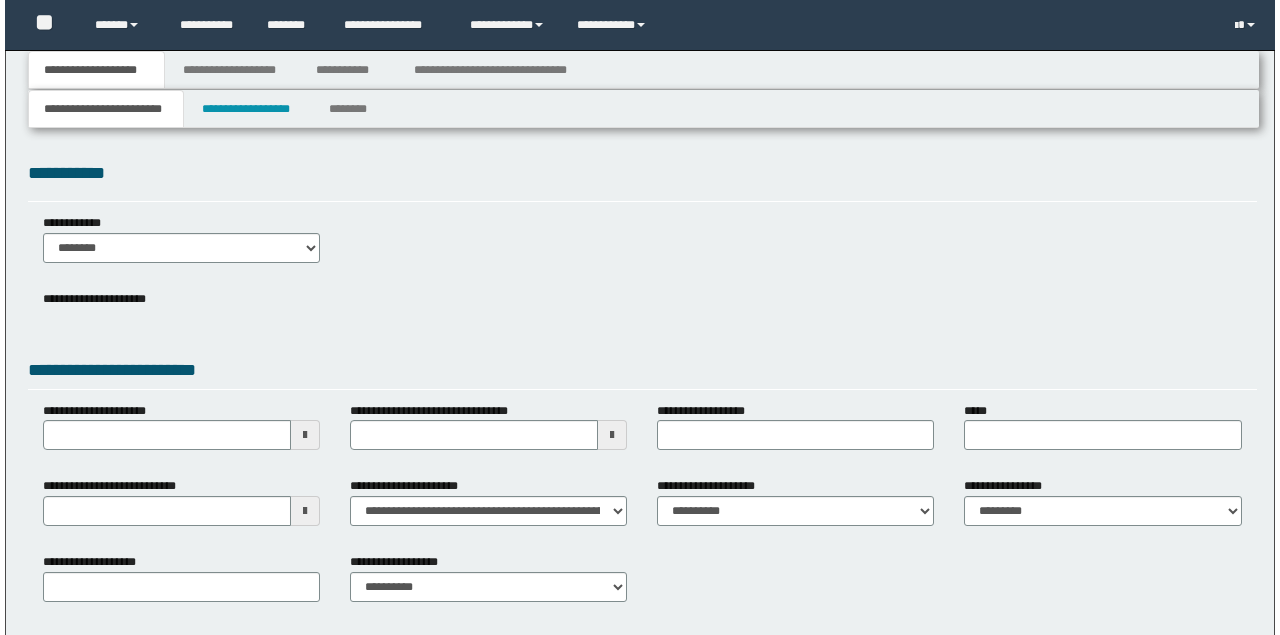 scroll, scrollTop: 0, scrollLeft: 0, axis: both 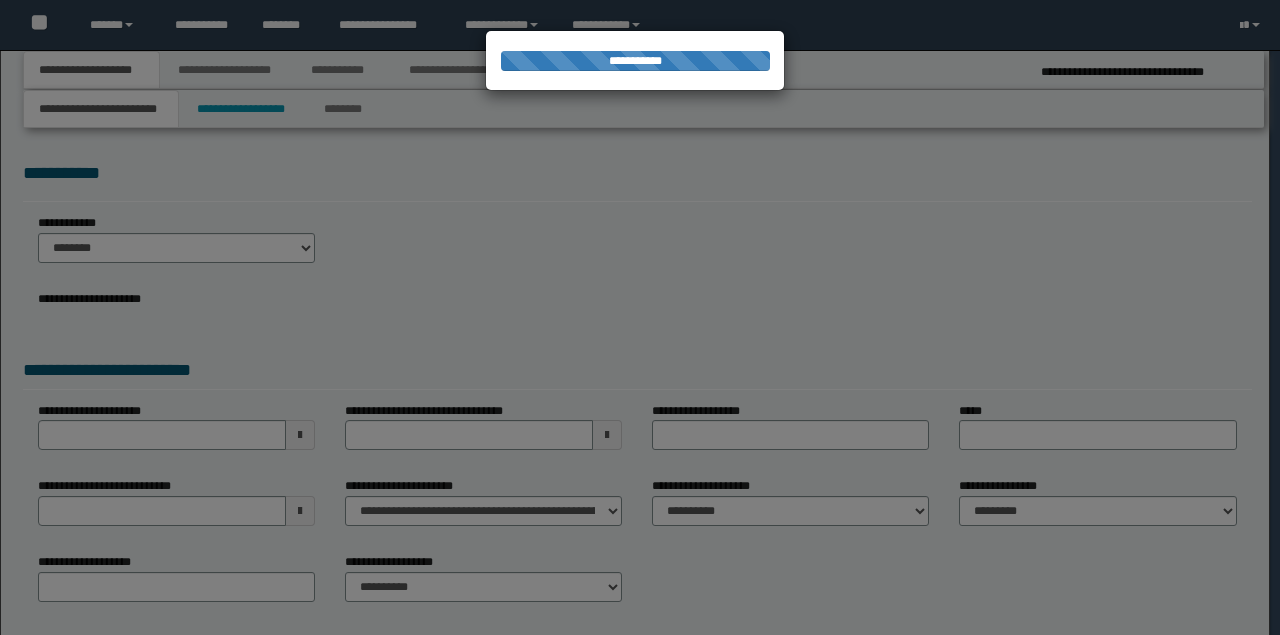 type on "**********" 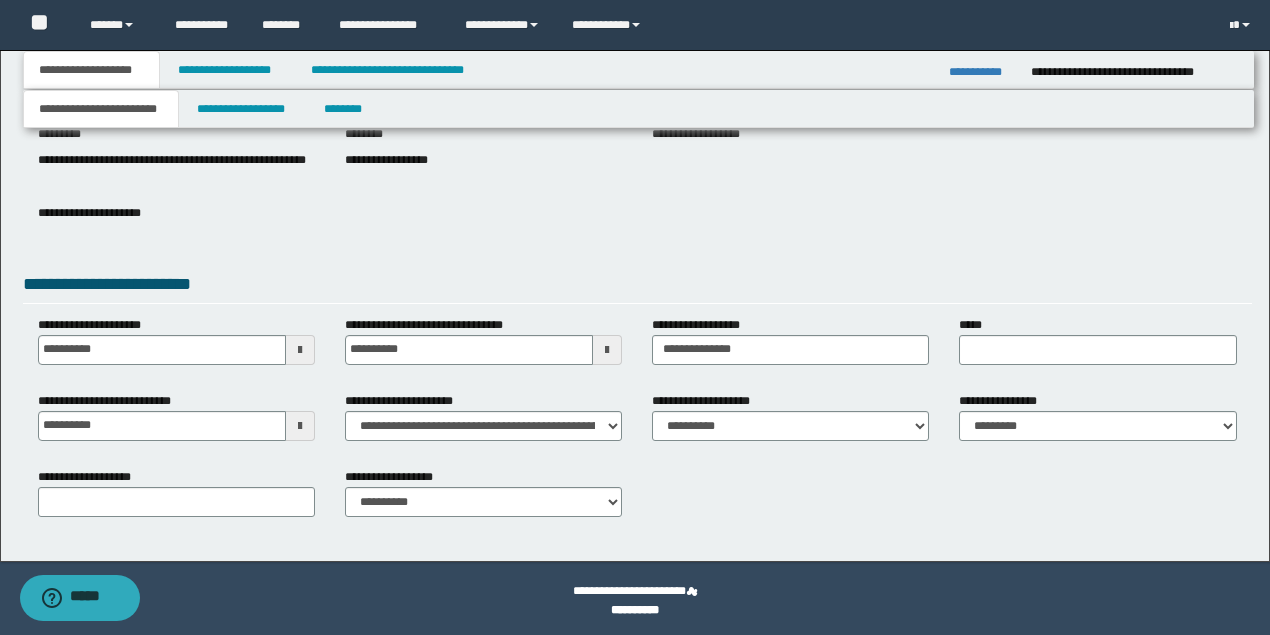 scroll, scrollTop: 247, scrollLeft: 0, axis: vertical 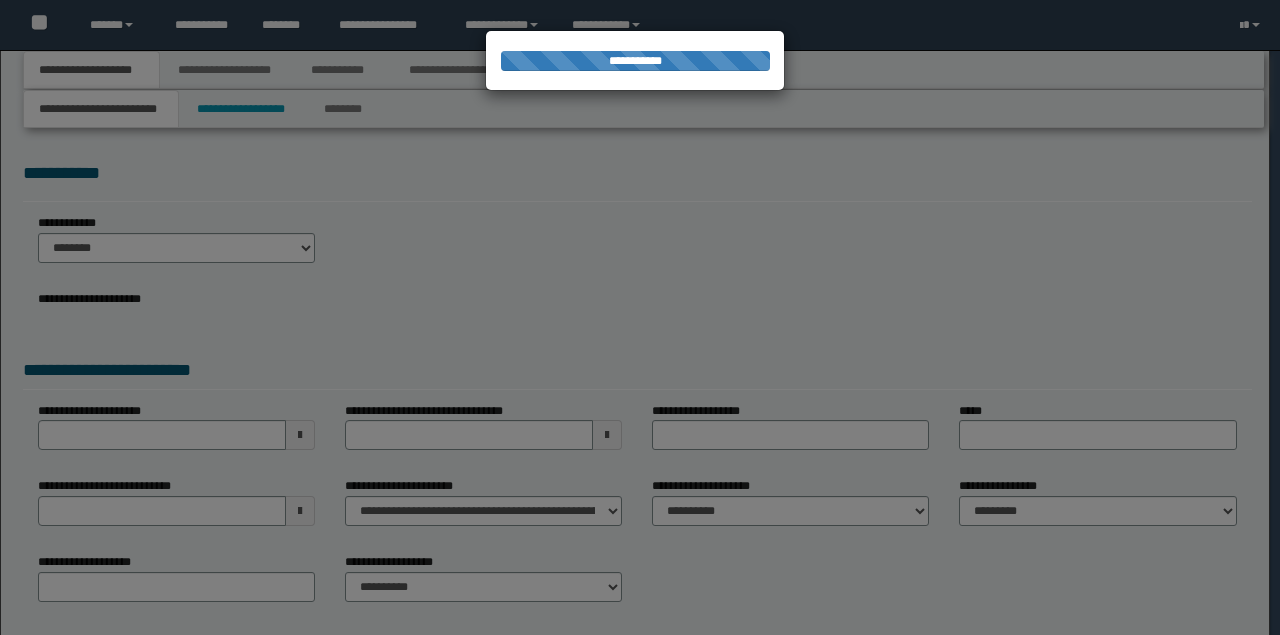 type on "**********" 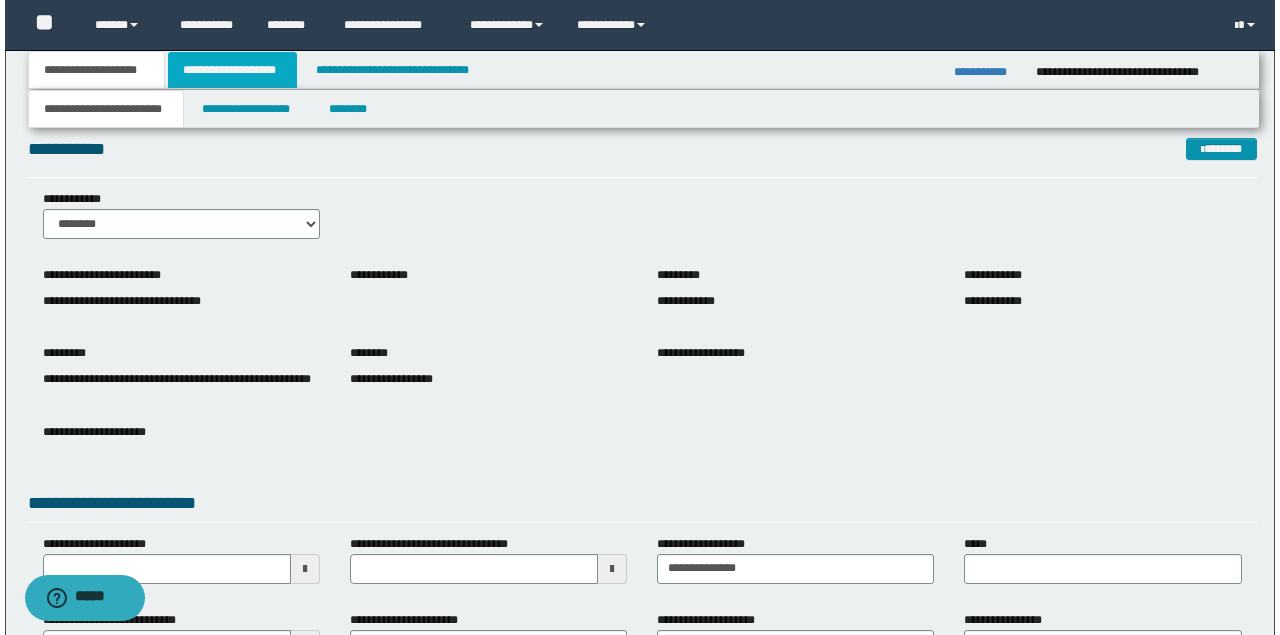 scroll, scrollTop: 0, scrollLeft: 0, axis: both 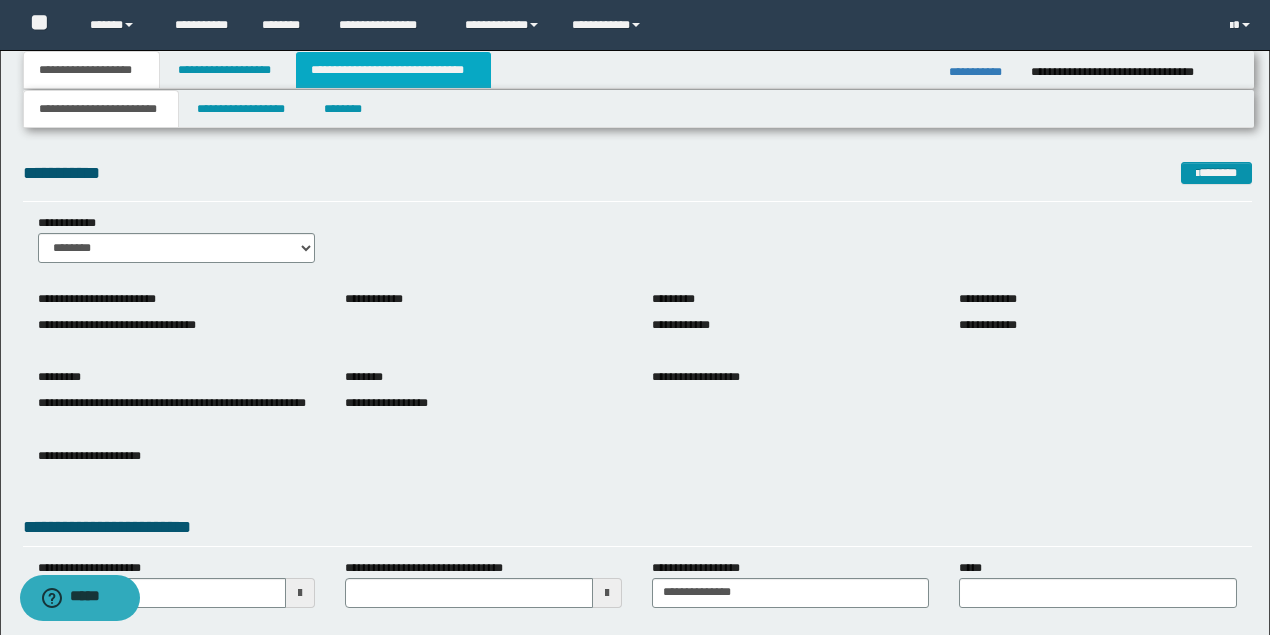 click on "**********" at bounding box center [393, 70] 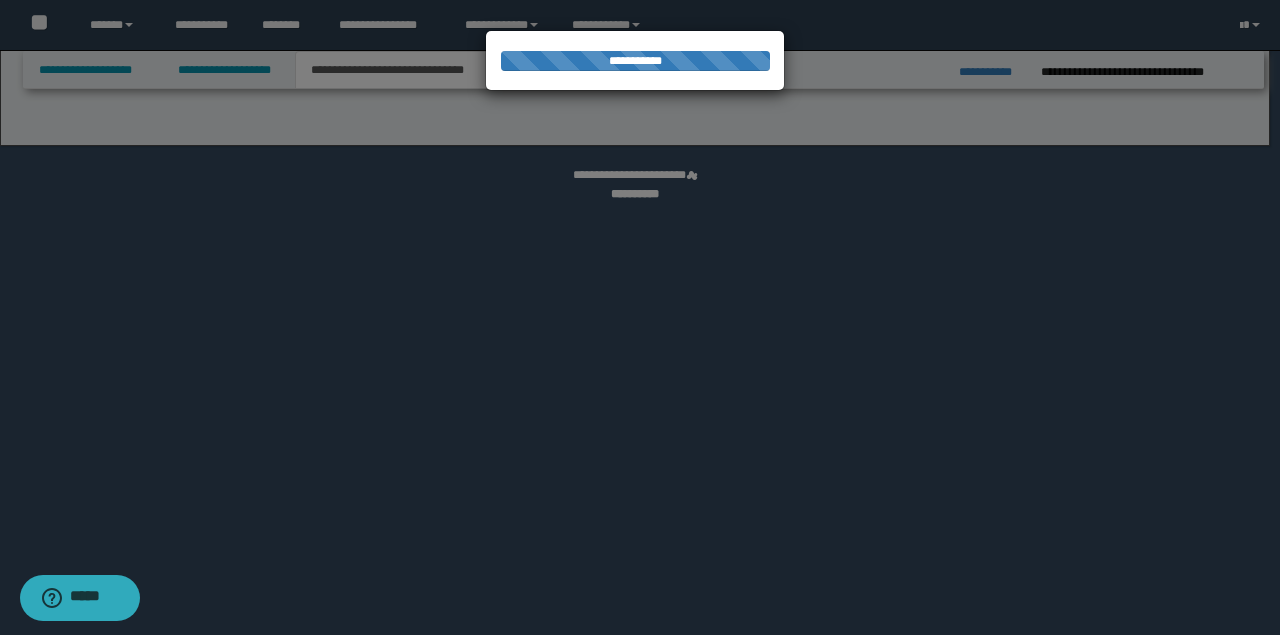 select on "*" 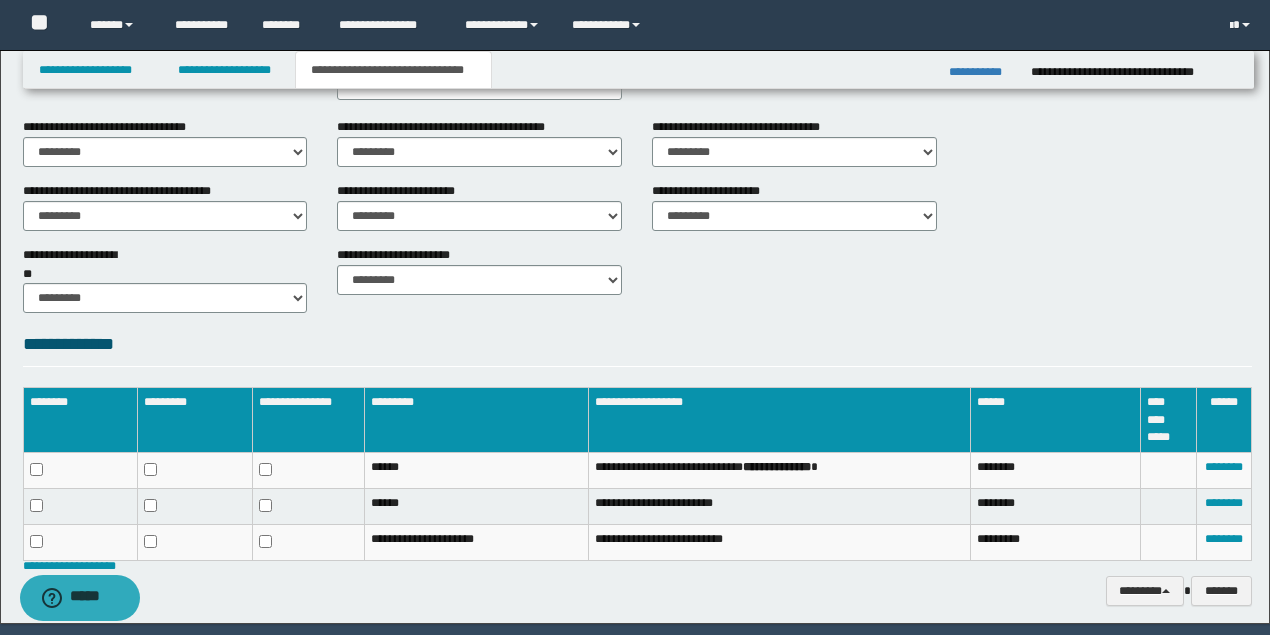 scroll, scrollTop: 866, scrollLeft: 0, axis: vertical 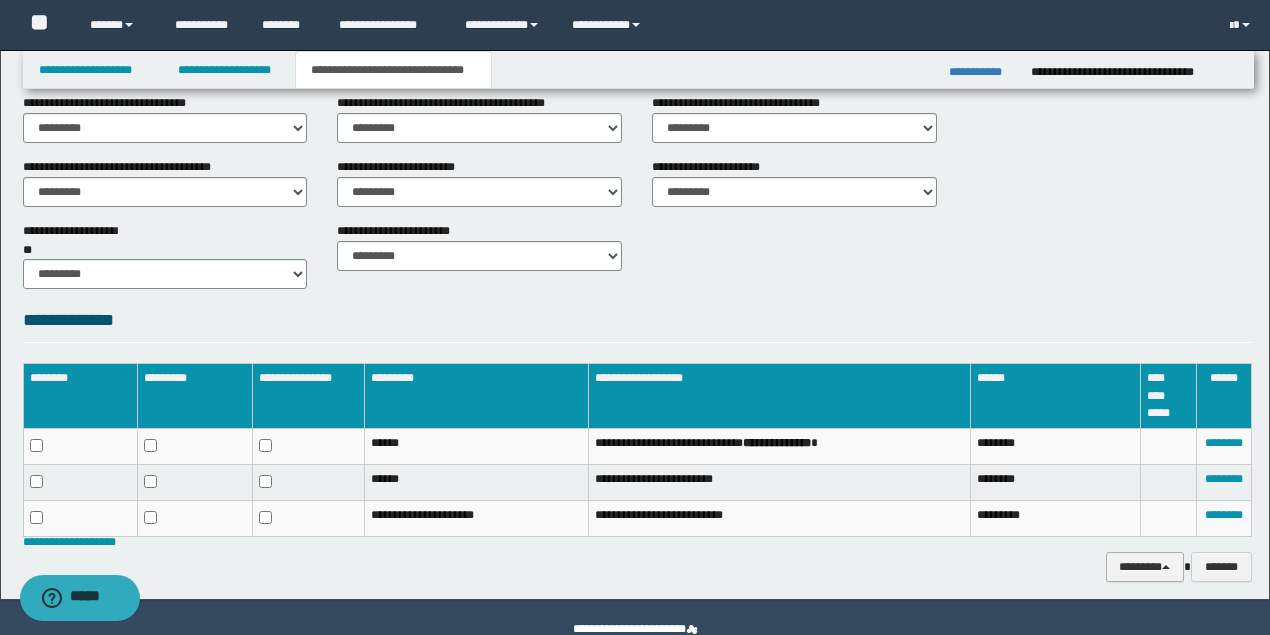 click on "********" at bounding box center [1145, 566] 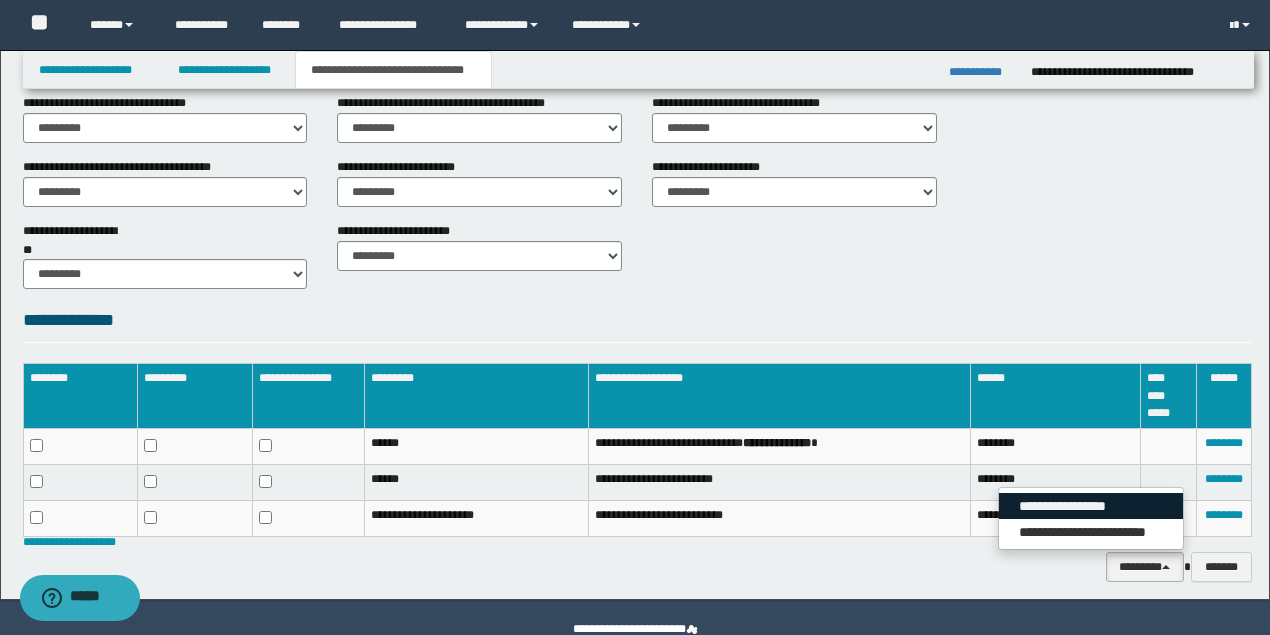 click on "**********" at bounding box center (1091, 506) 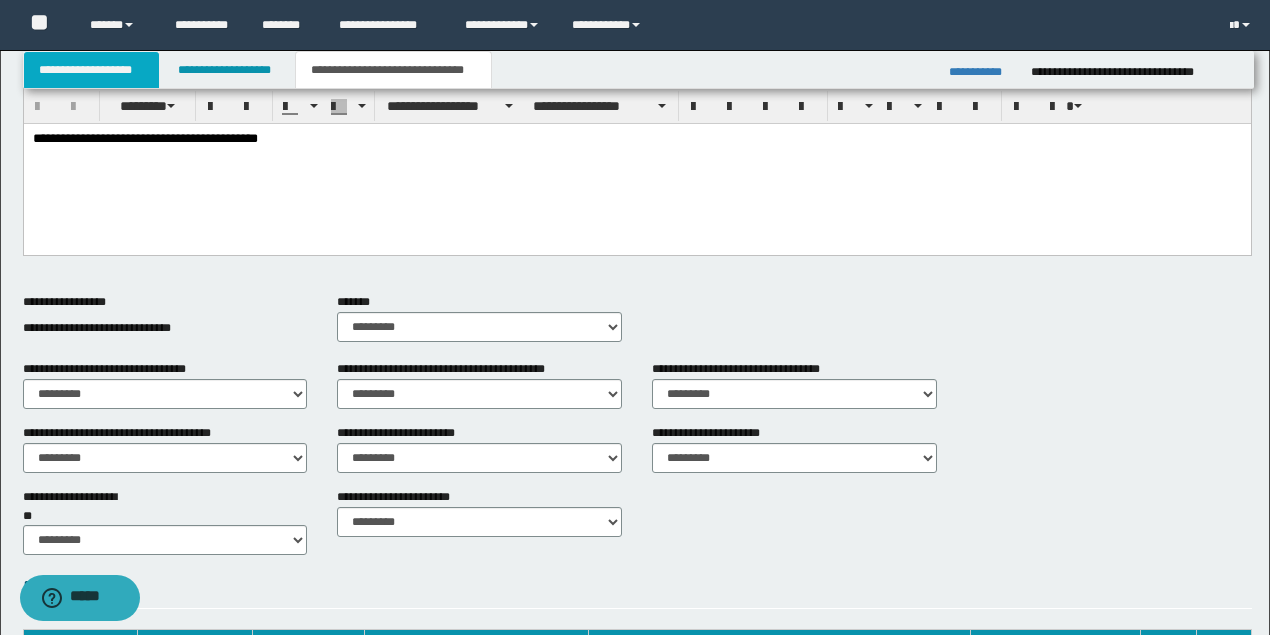 click on "**********" at bounding box center [92, 70] 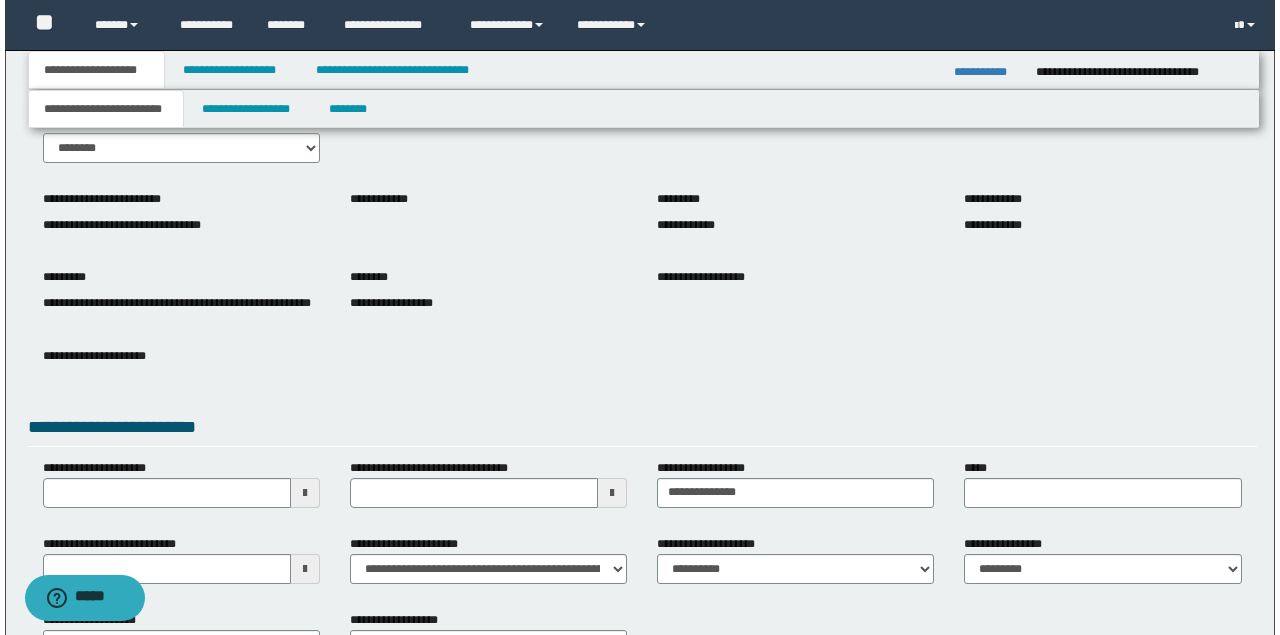 scroll, scrollTop: 0, scrollLeft: 0, axis: both 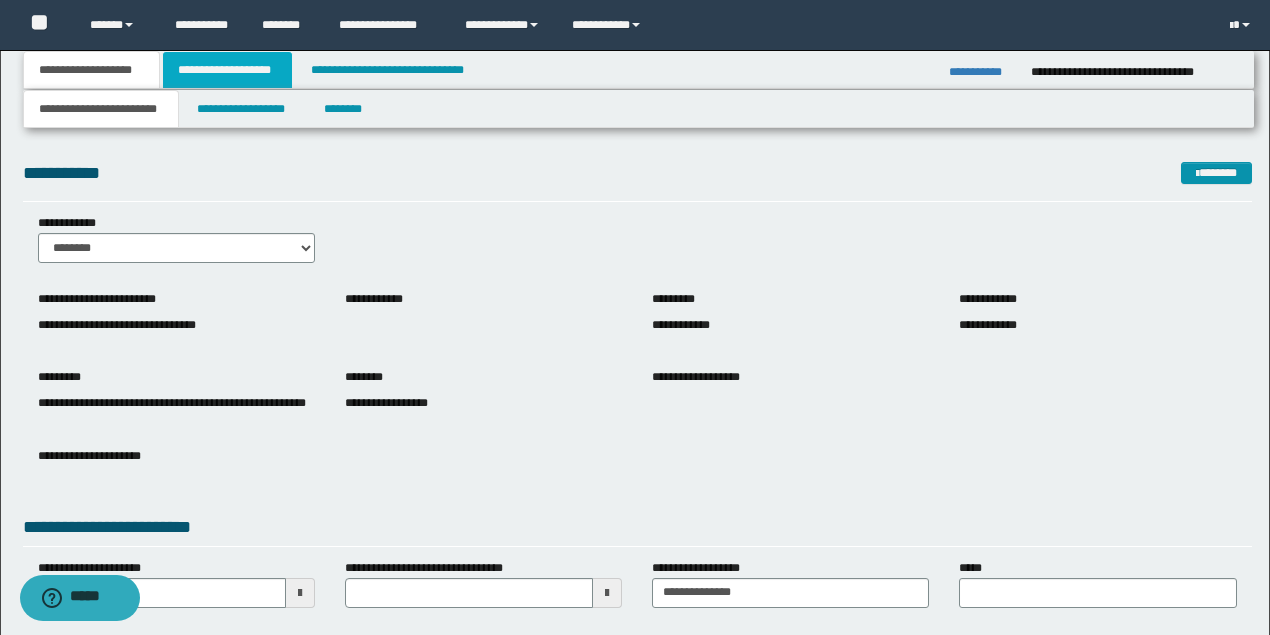 click on "**********" at bounding box center (227, 70) 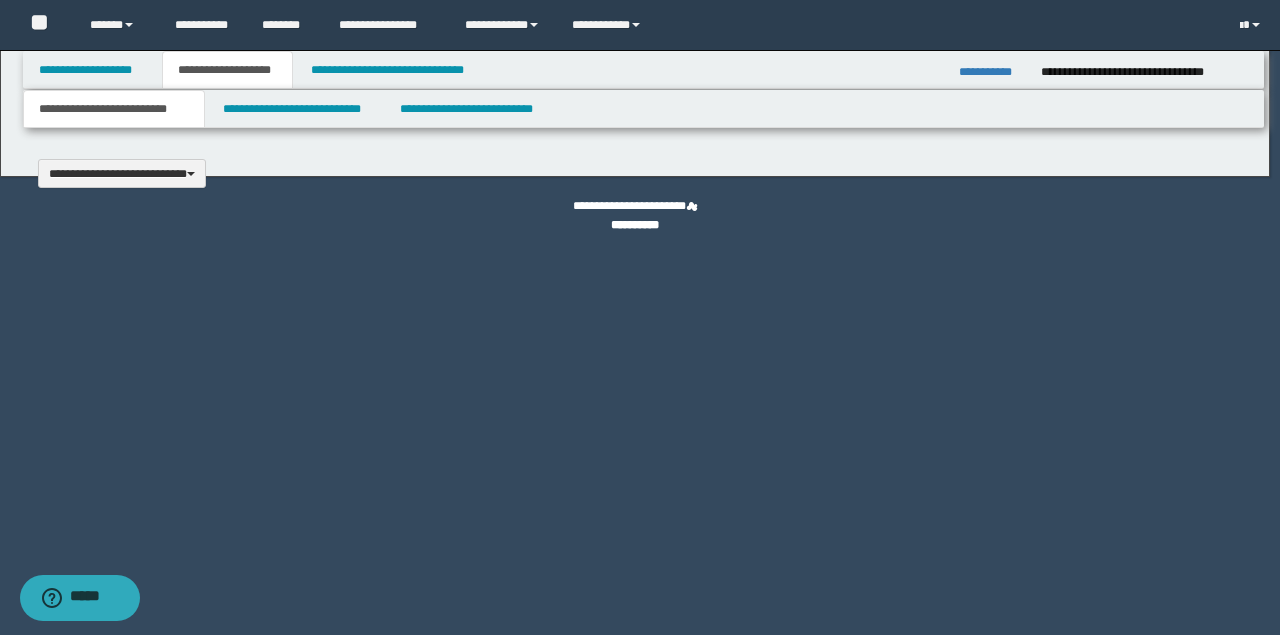 scroll, scrollTop: 0, scrollLeft: 0, axis: both 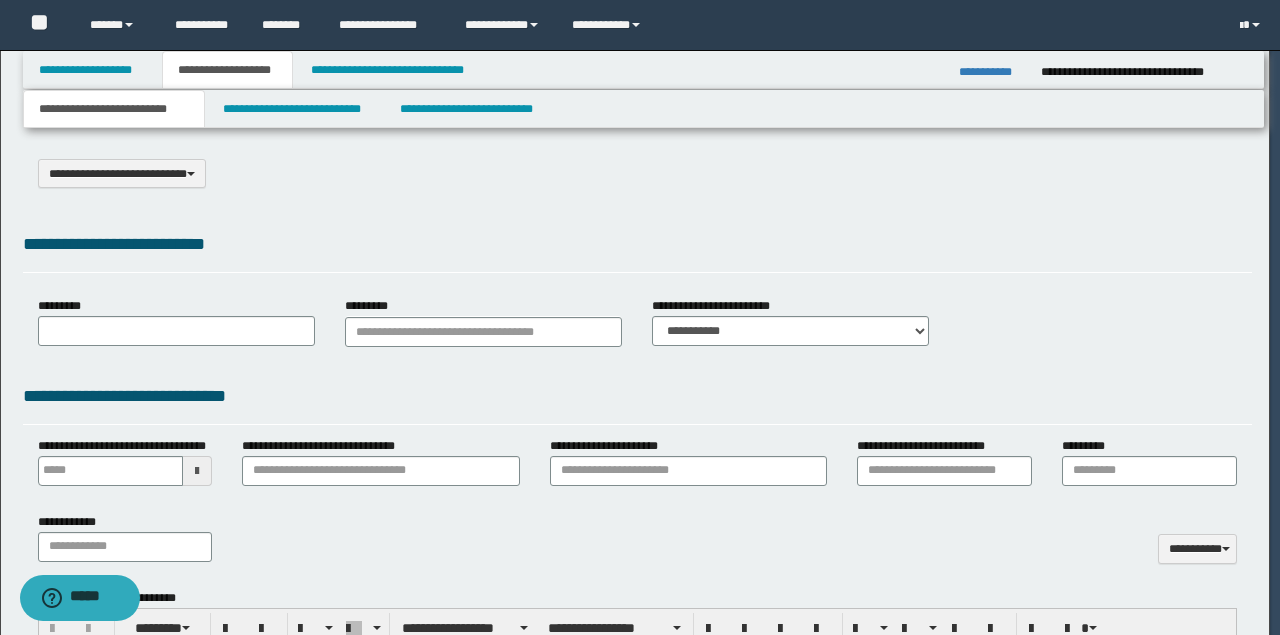 select on "*" 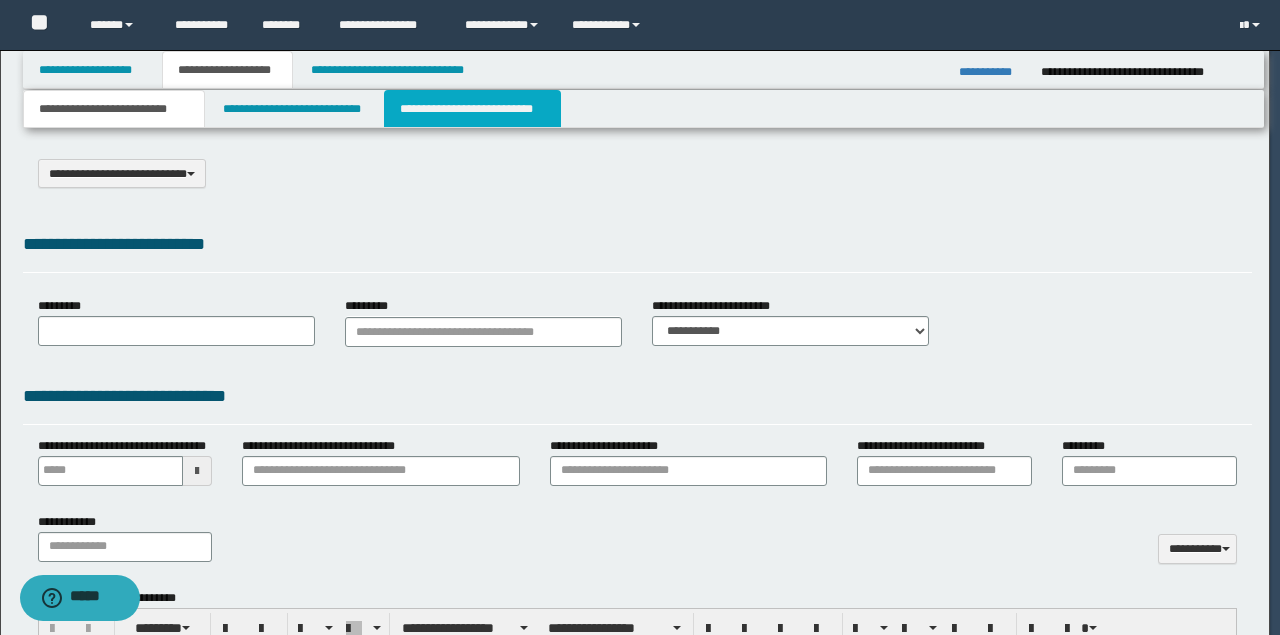 click on "**********" at bounding box center [472, 109] 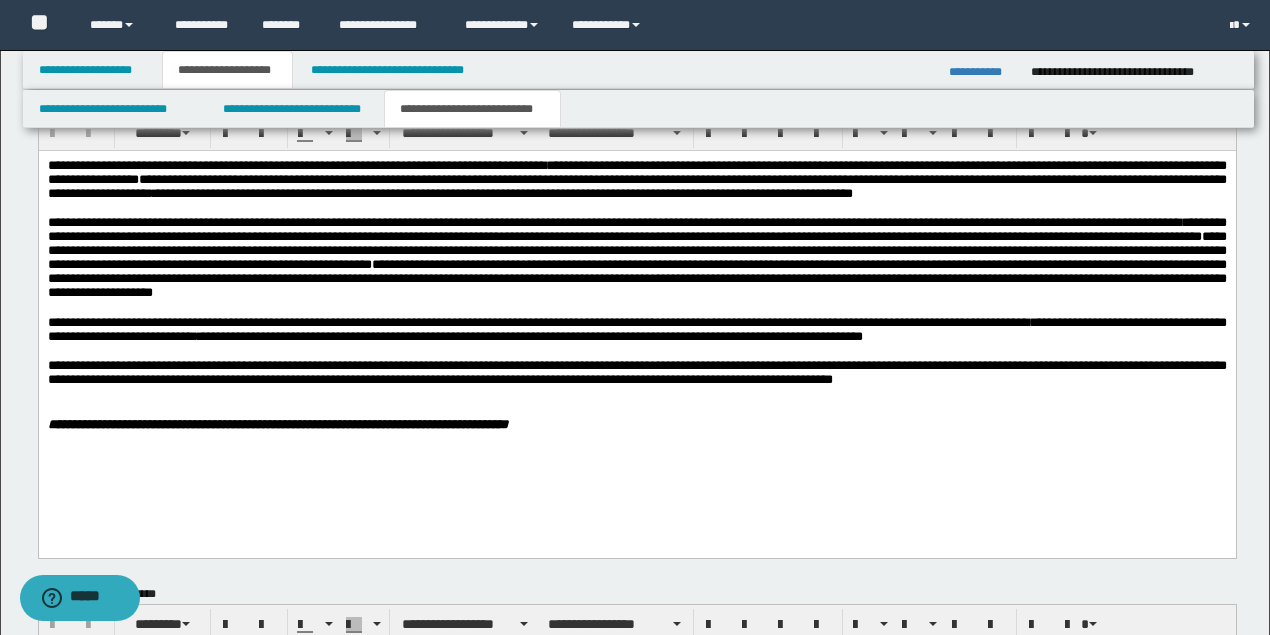 scroll, scrollTop: 1266, scrollLeft: 0, axis: vertical 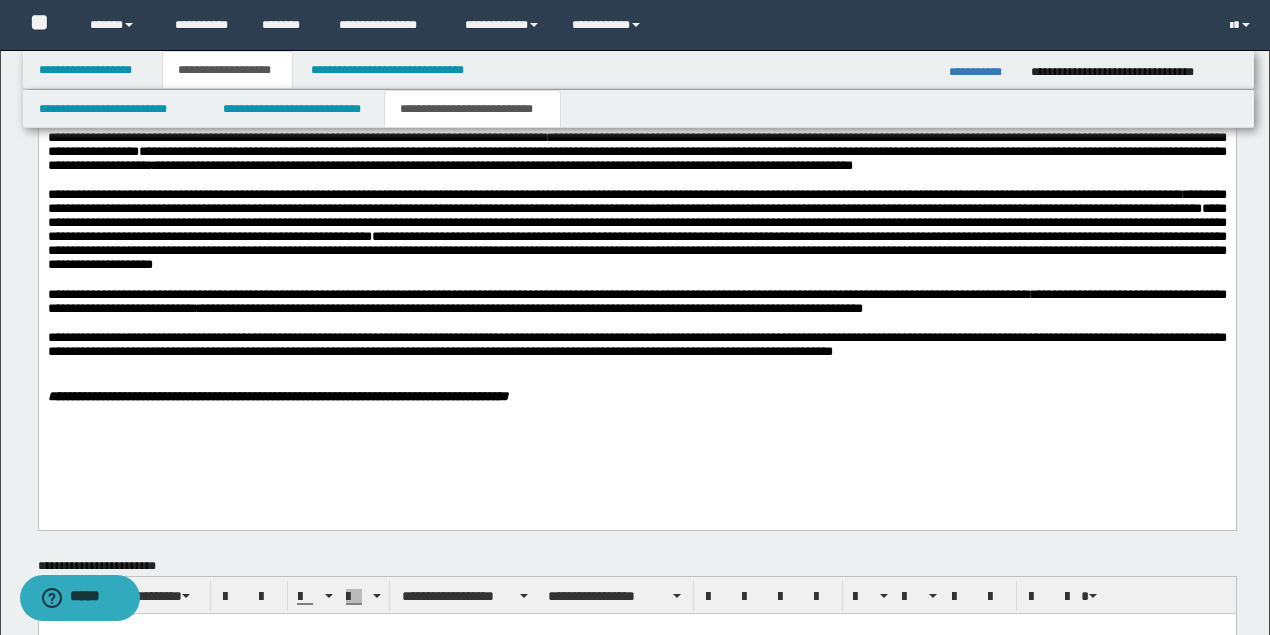 click at bounding box center [637, 380] 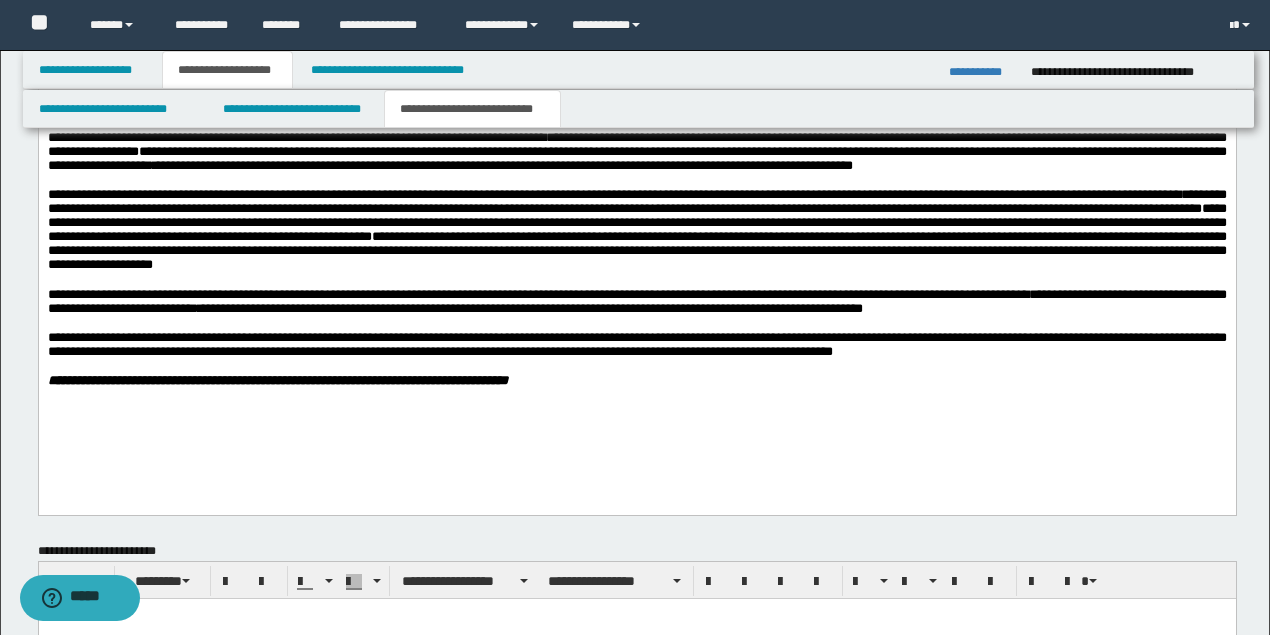 click on "**********" at bounding box center [636, 285] 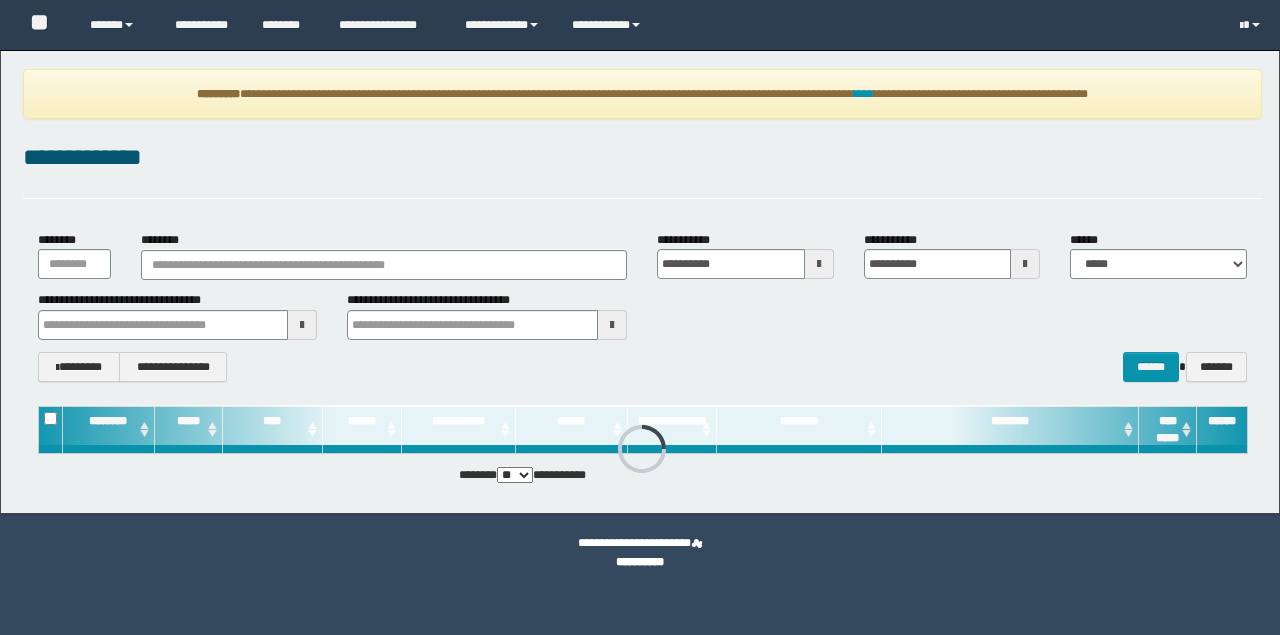 scroll, scrollTop: 0, scrollLeft: 0, axis: both 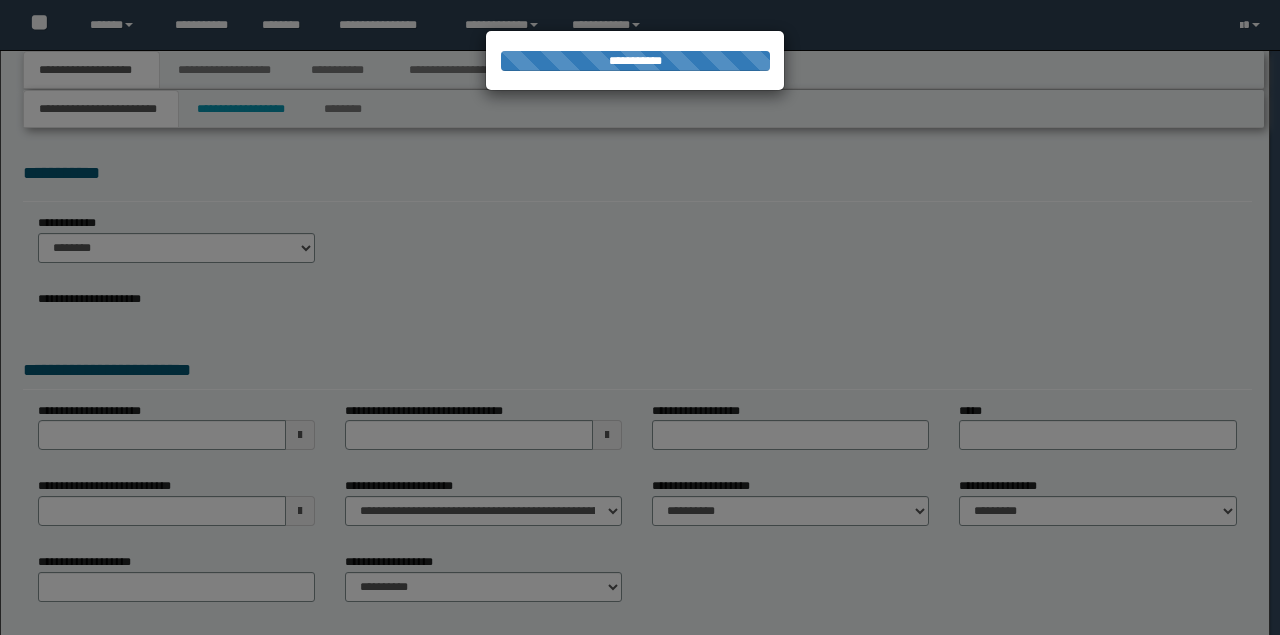 type on "**********" 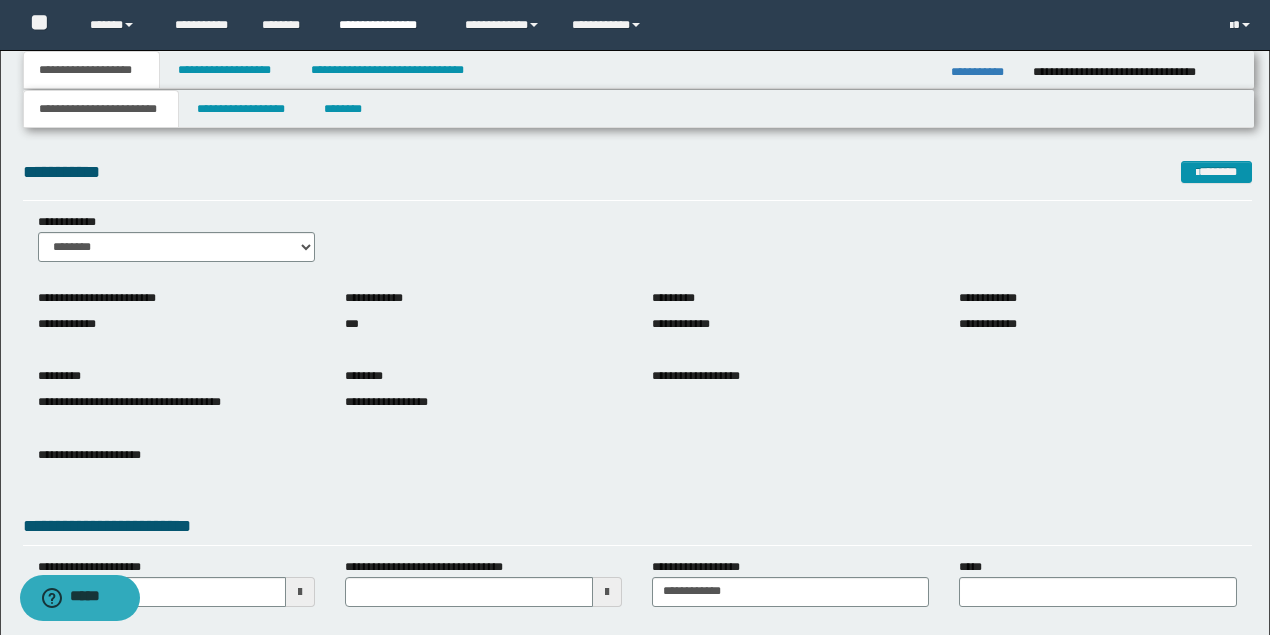 scroll, scrollTop: 0, scrollLeft: 0, axis: both 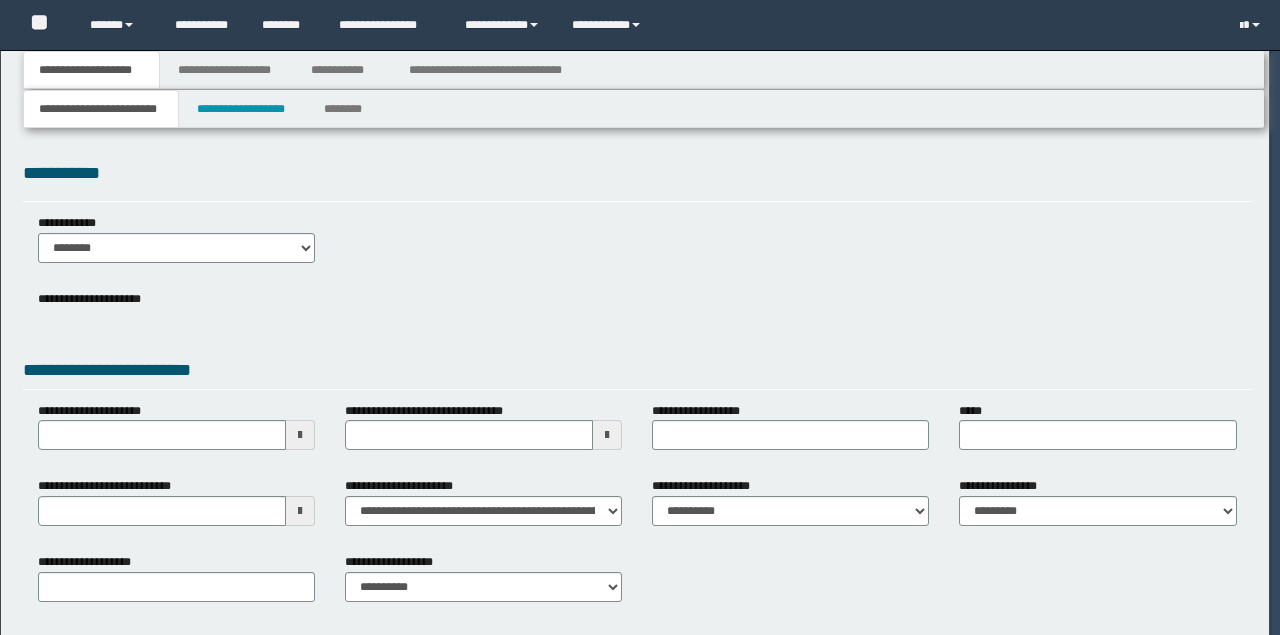 type on "**********" 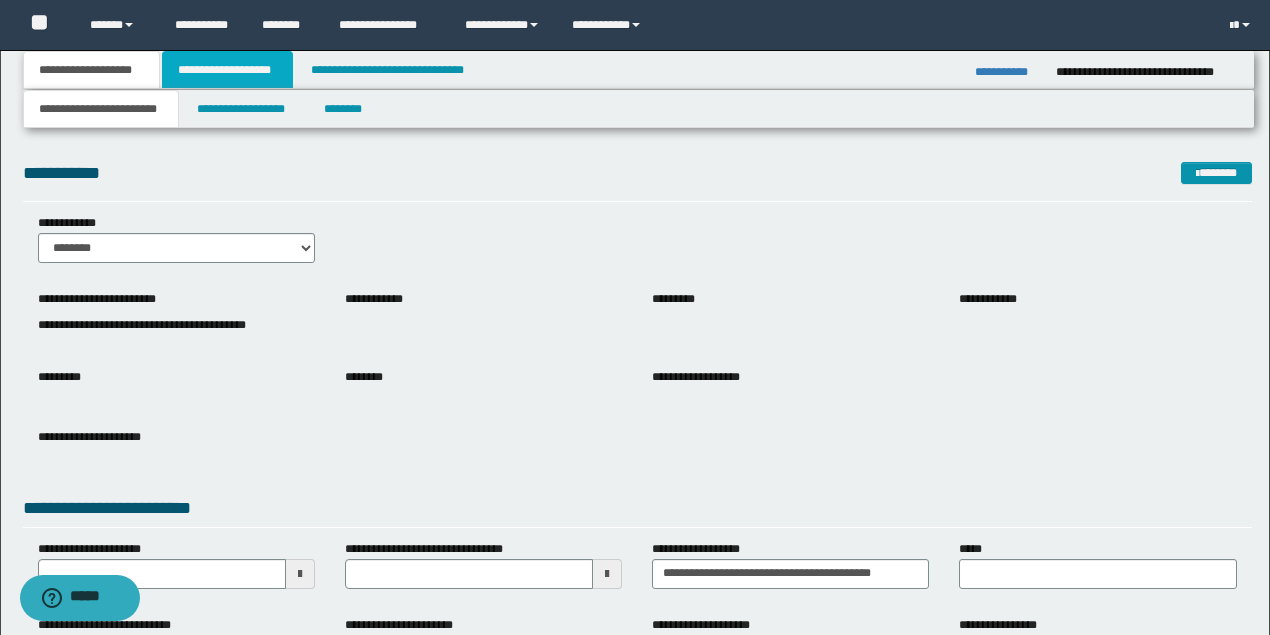 click on "**********" at bounding box center (227, 70) 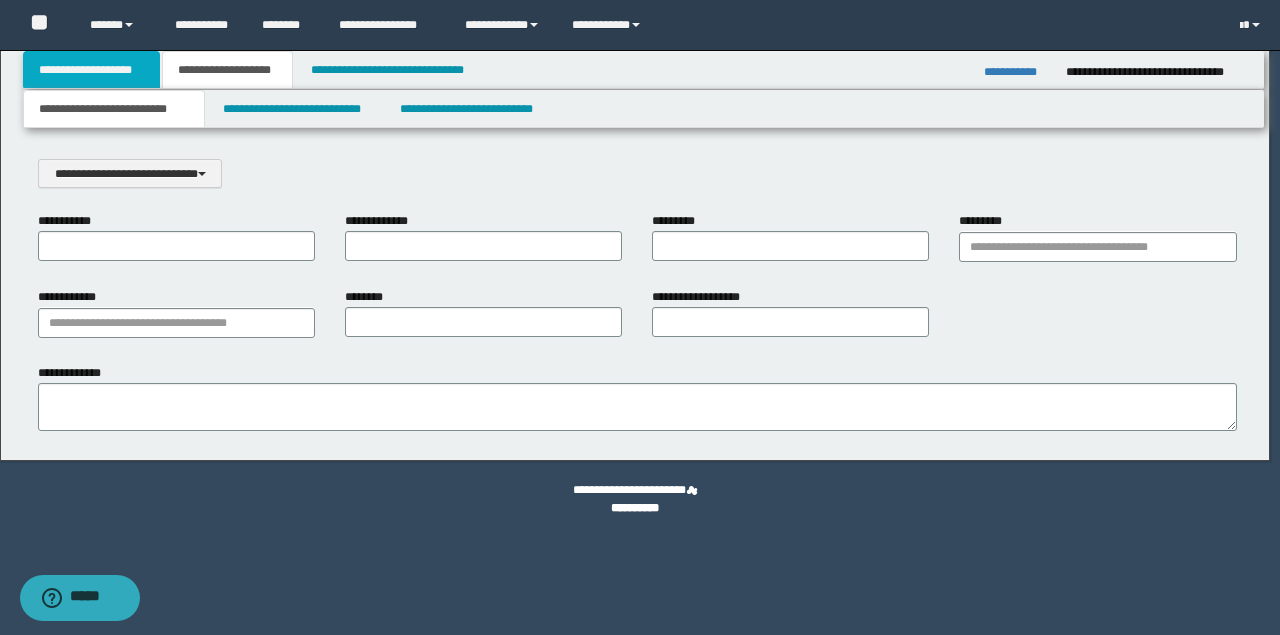click on "**********" at bounding box center [92, 70] 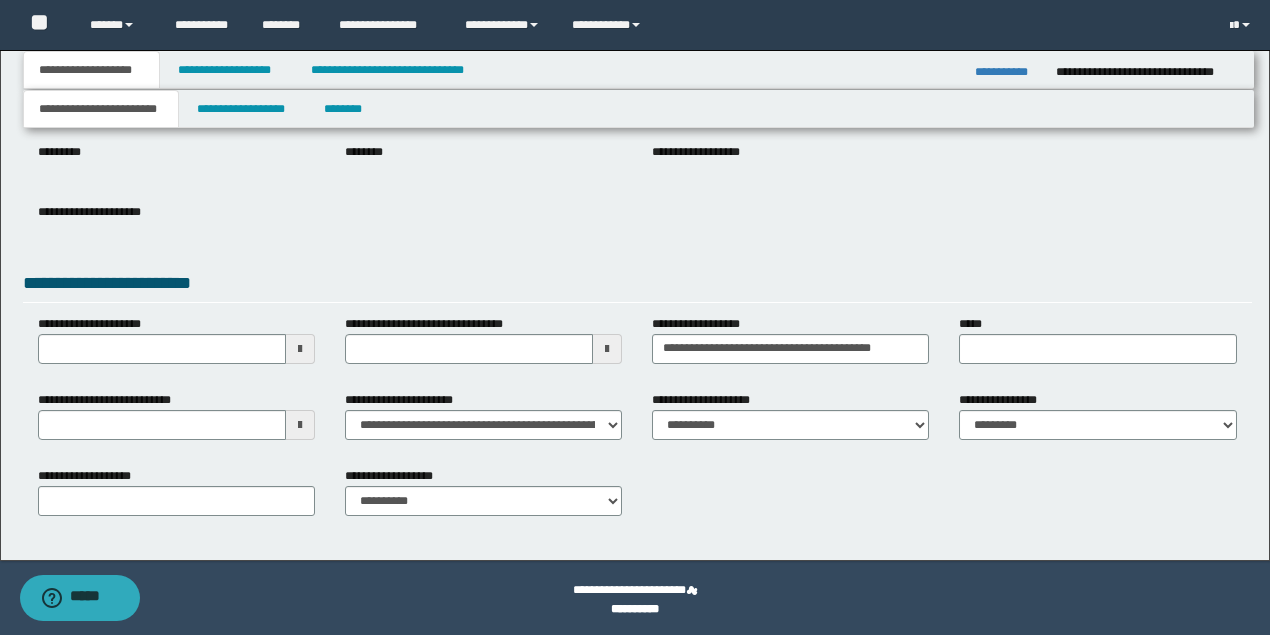 scroll, scrollTop: 228, scrollLeft: 0, axis: vertical 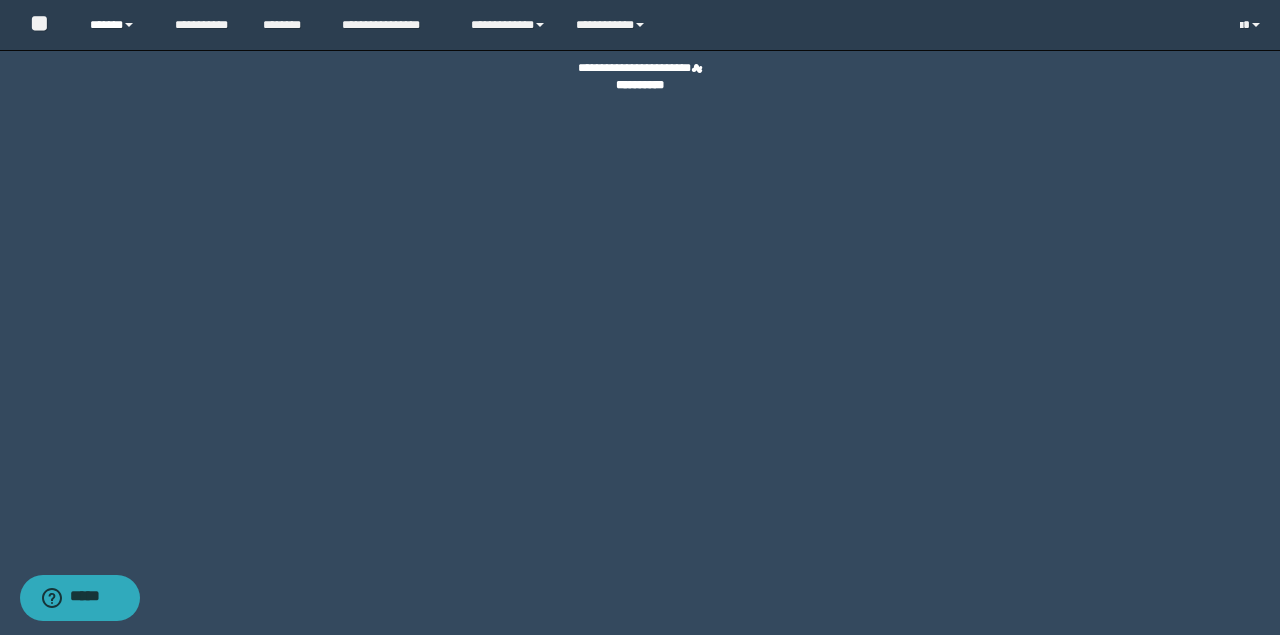 click on "******" at bounding box center (117, 25) 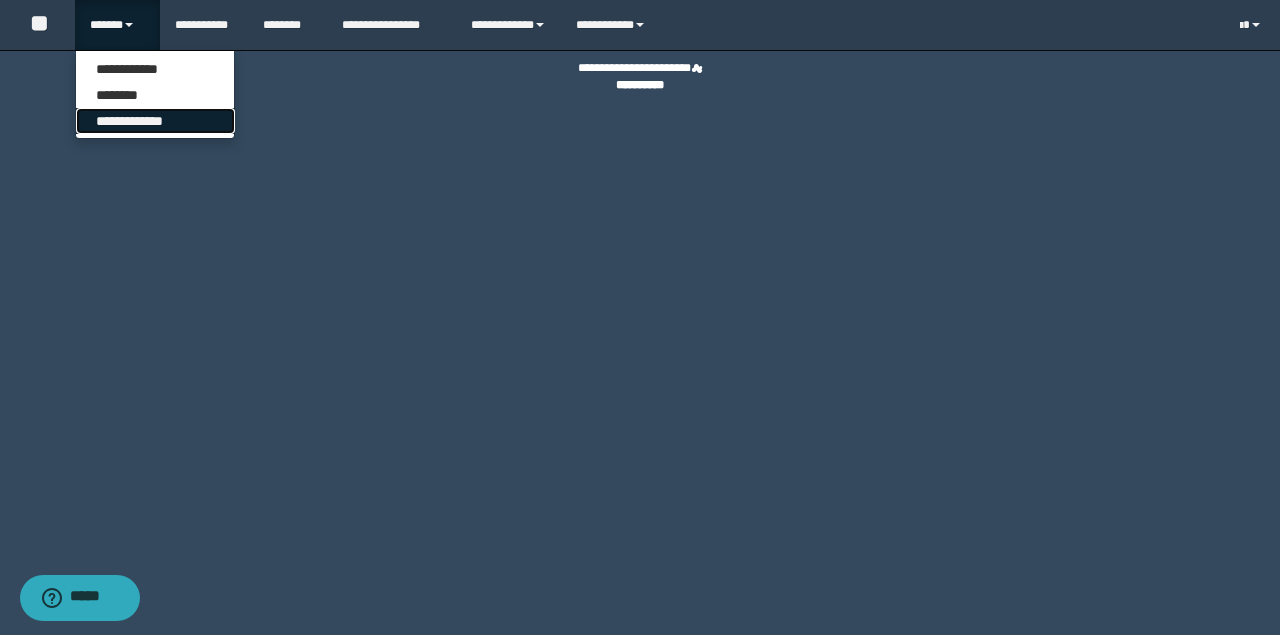 click on "**********" at bounding box center [155, 121] 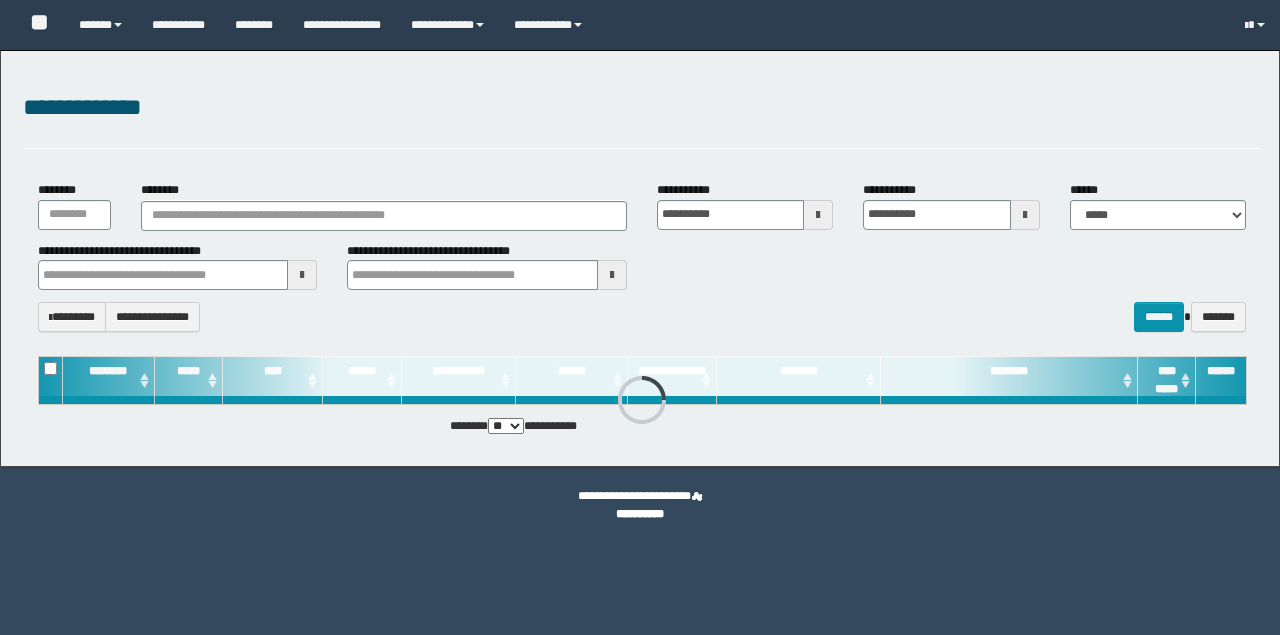 scroll, scrollTop: 0, scrollLeft: 0, axis: both 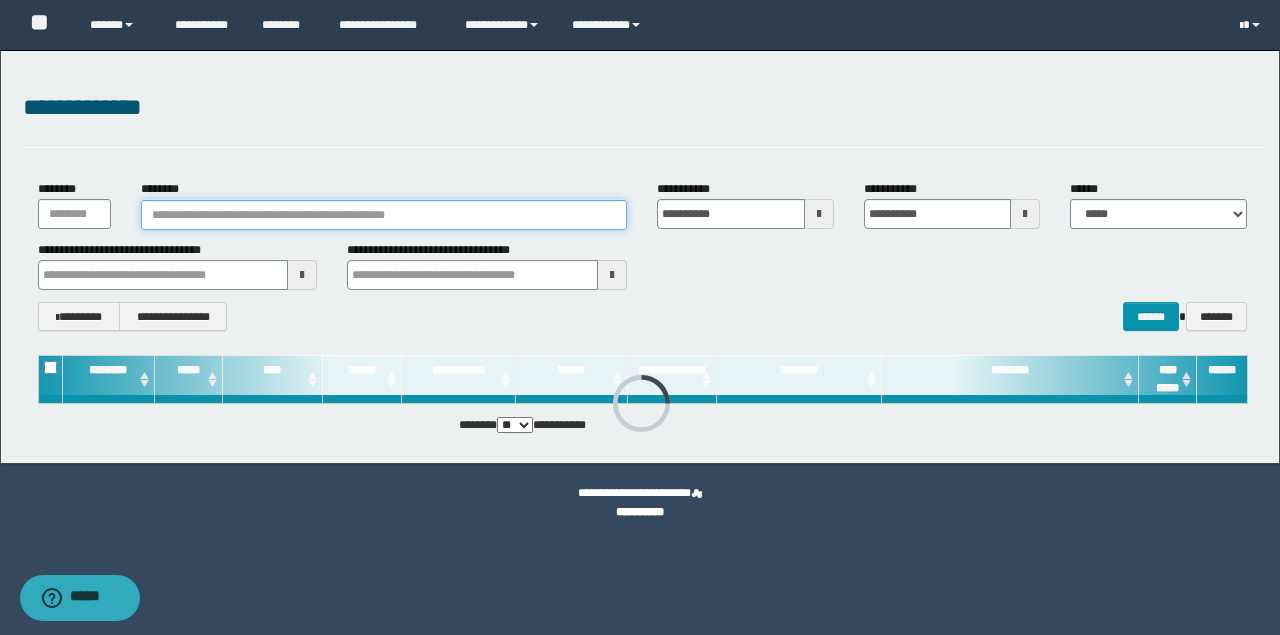 click on "********" at bounding box center (384, 215) 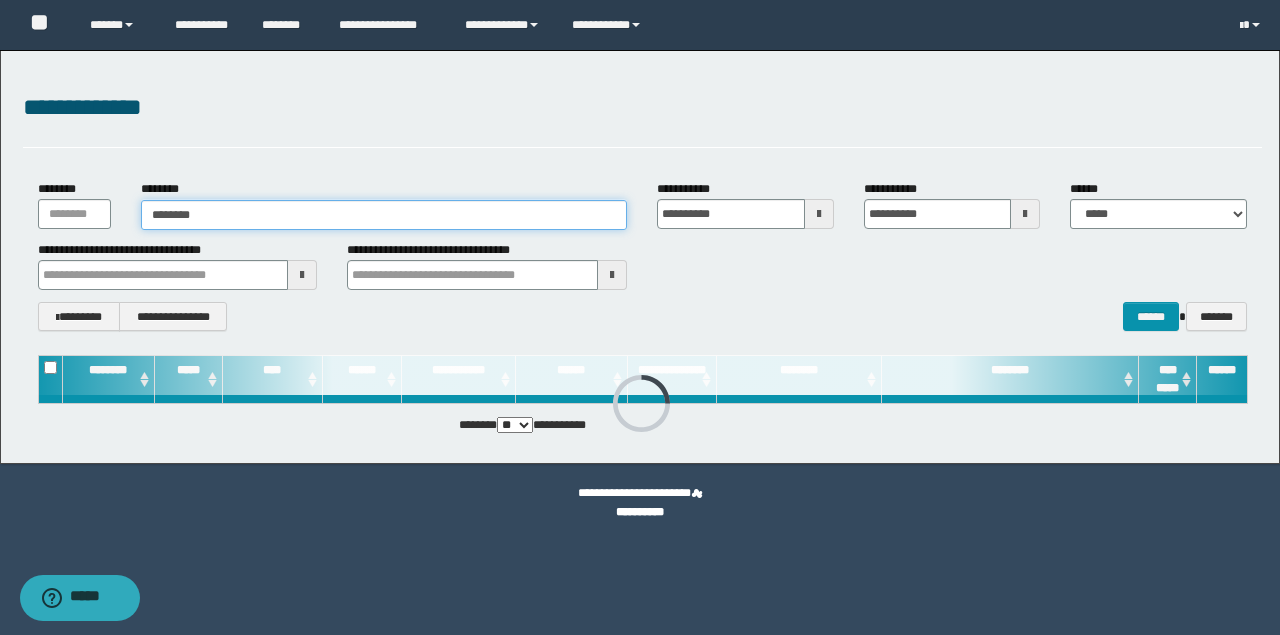 type on "********" 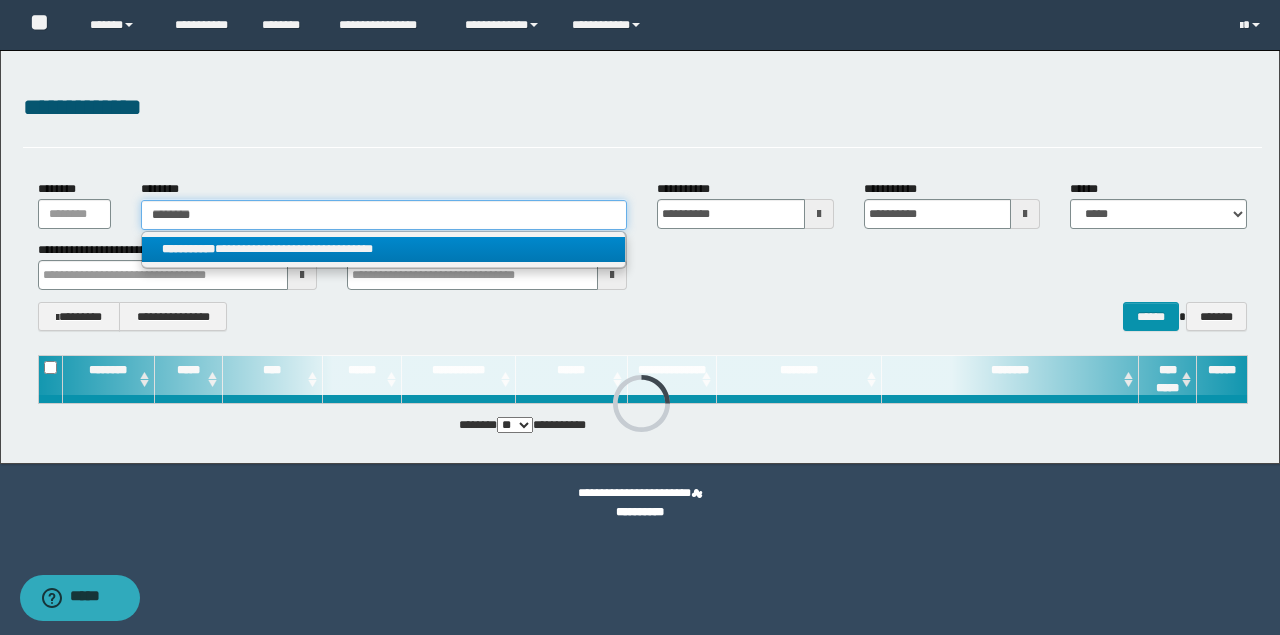 type on "********" 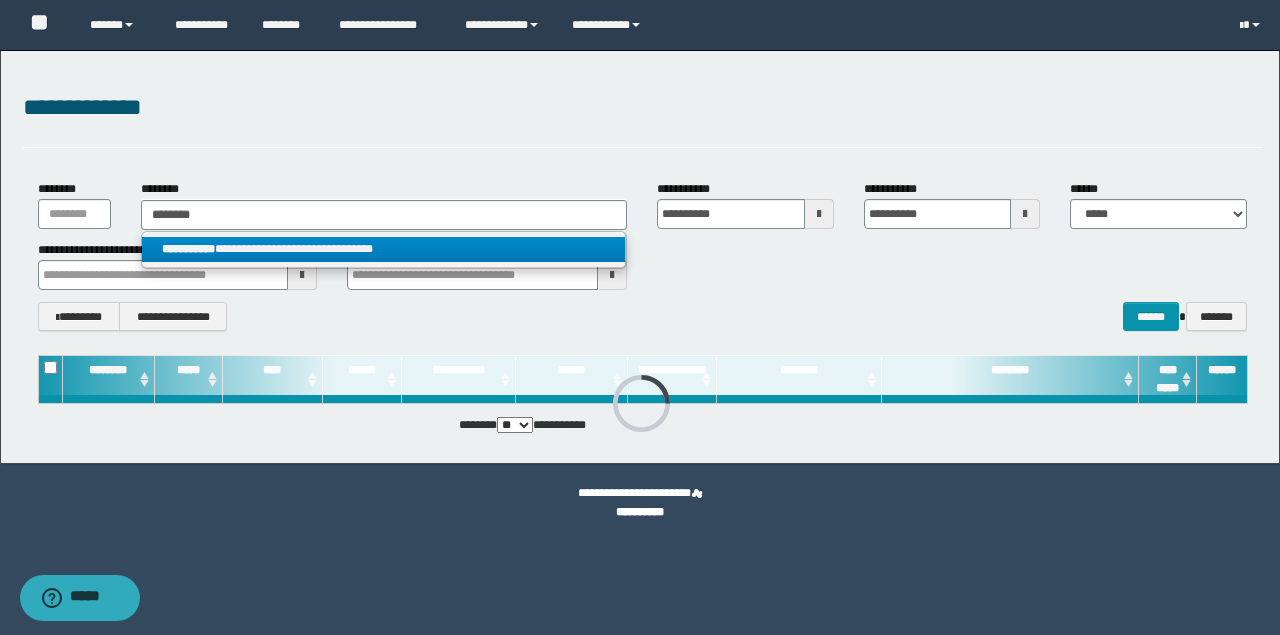 click on "**********" at bounding box center [383, 249] 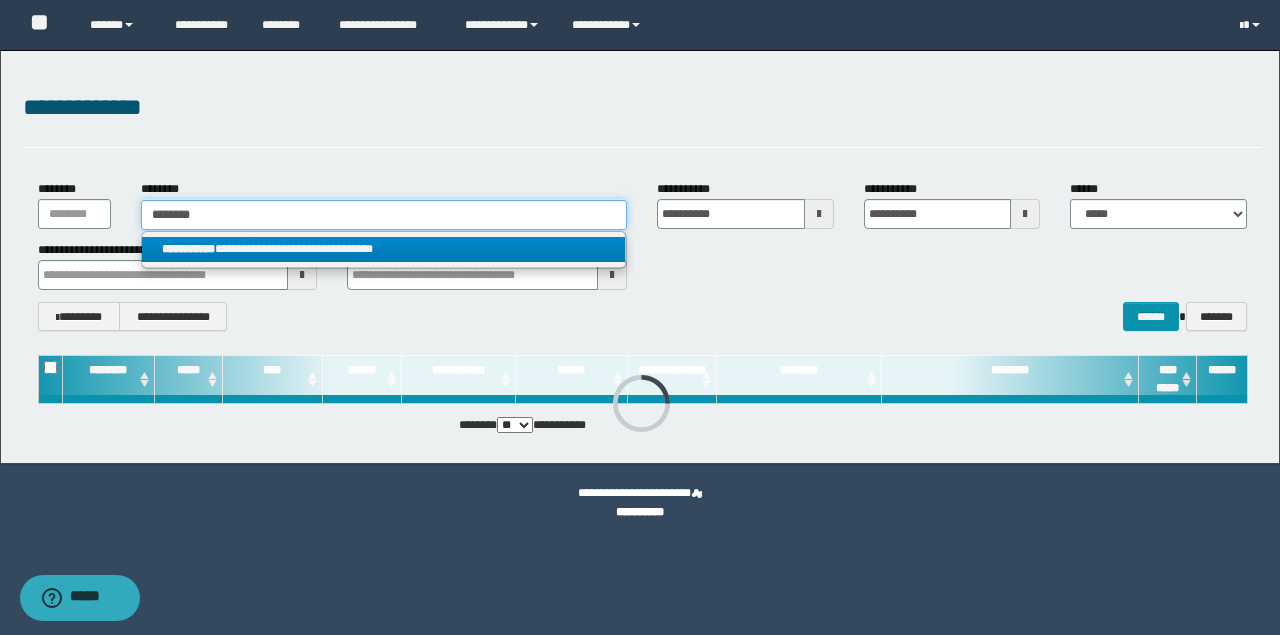 type 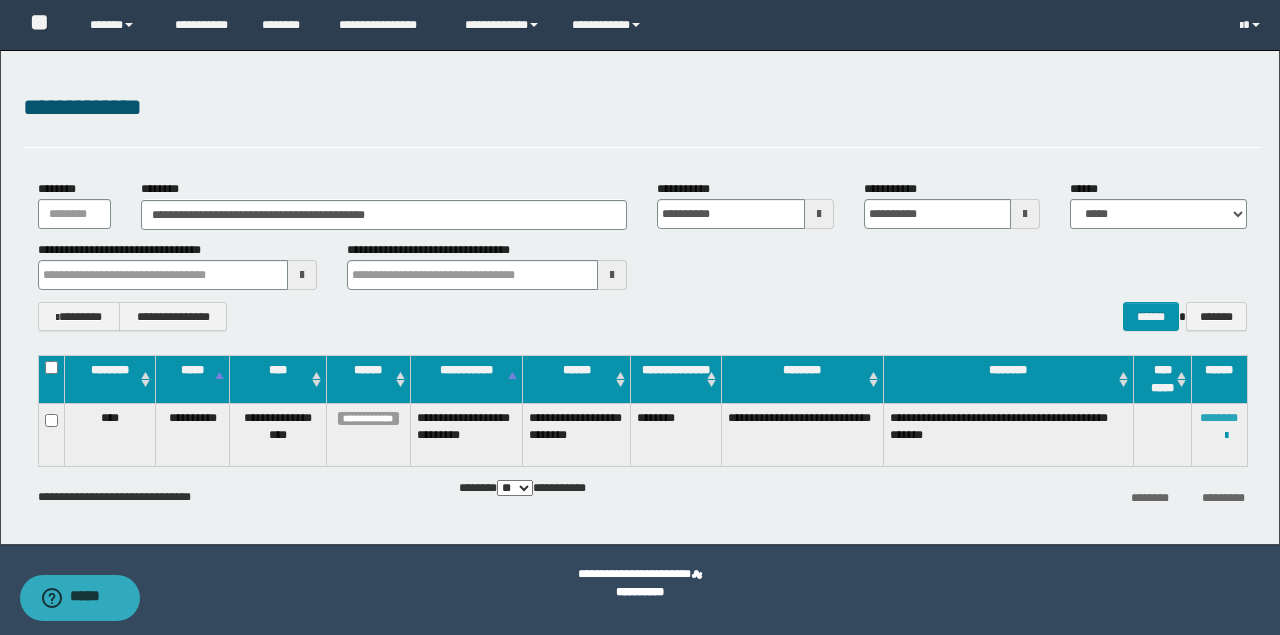 click on "********" at bounding box center (1219, 418) 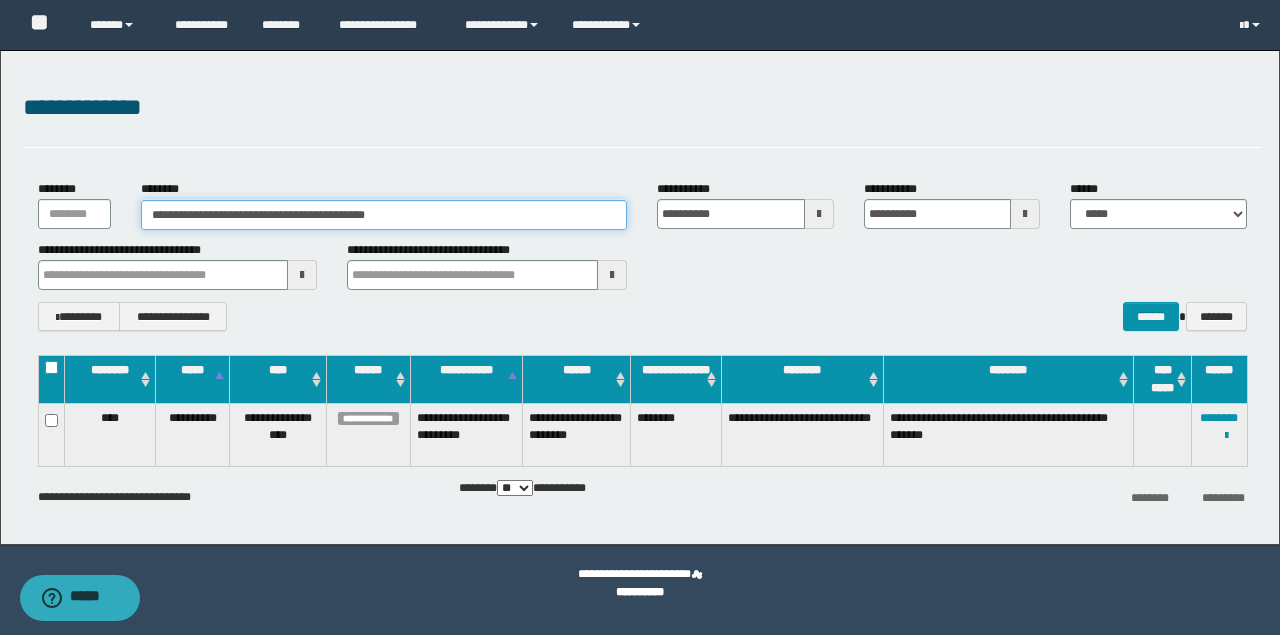 drag, startPoint x: 462, startPoint y: 214, endPoint x: 0, endPoint y: 199, distance: 462.24344 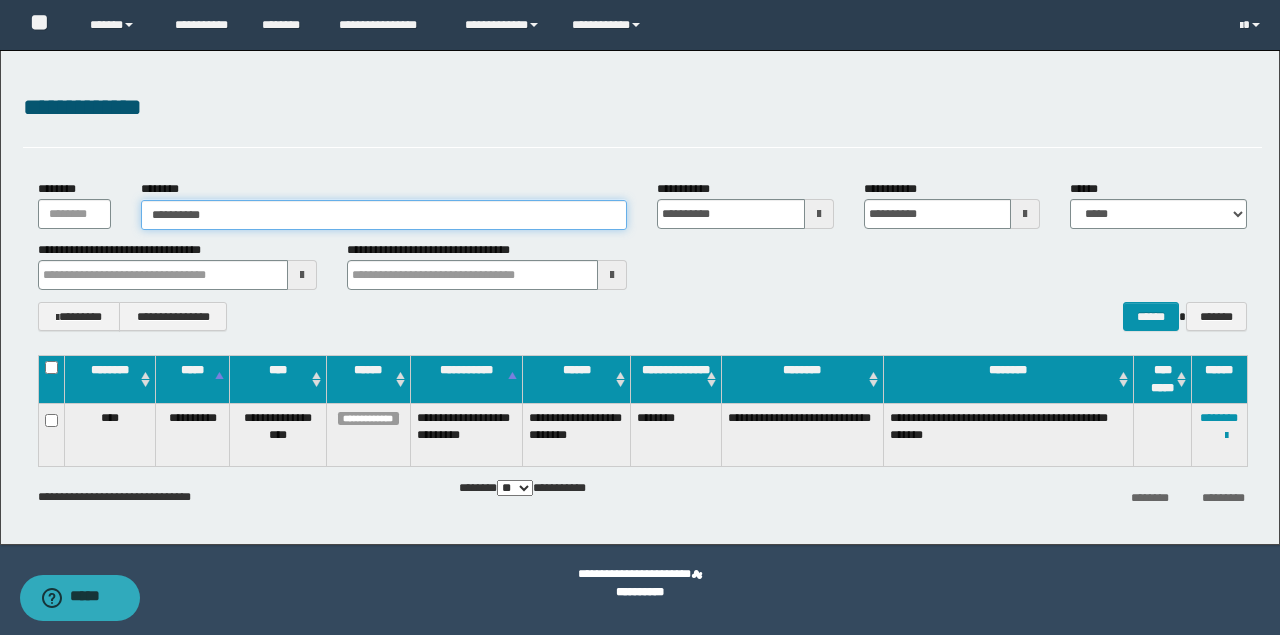 type on "**********" 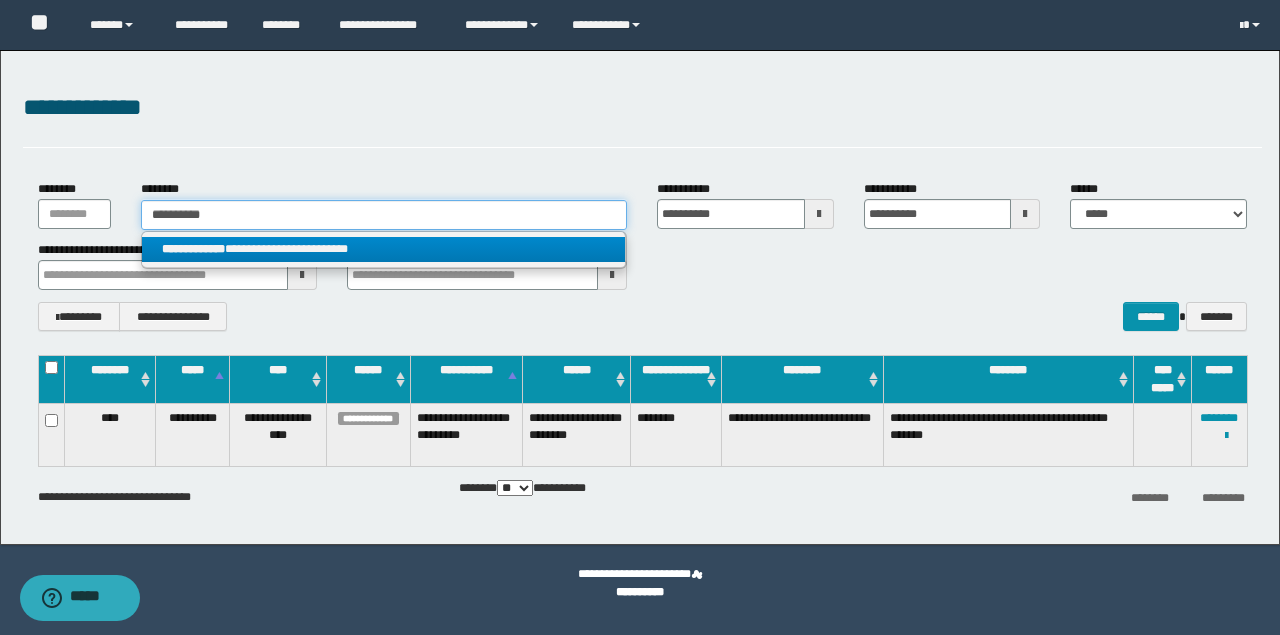 type on "**********" 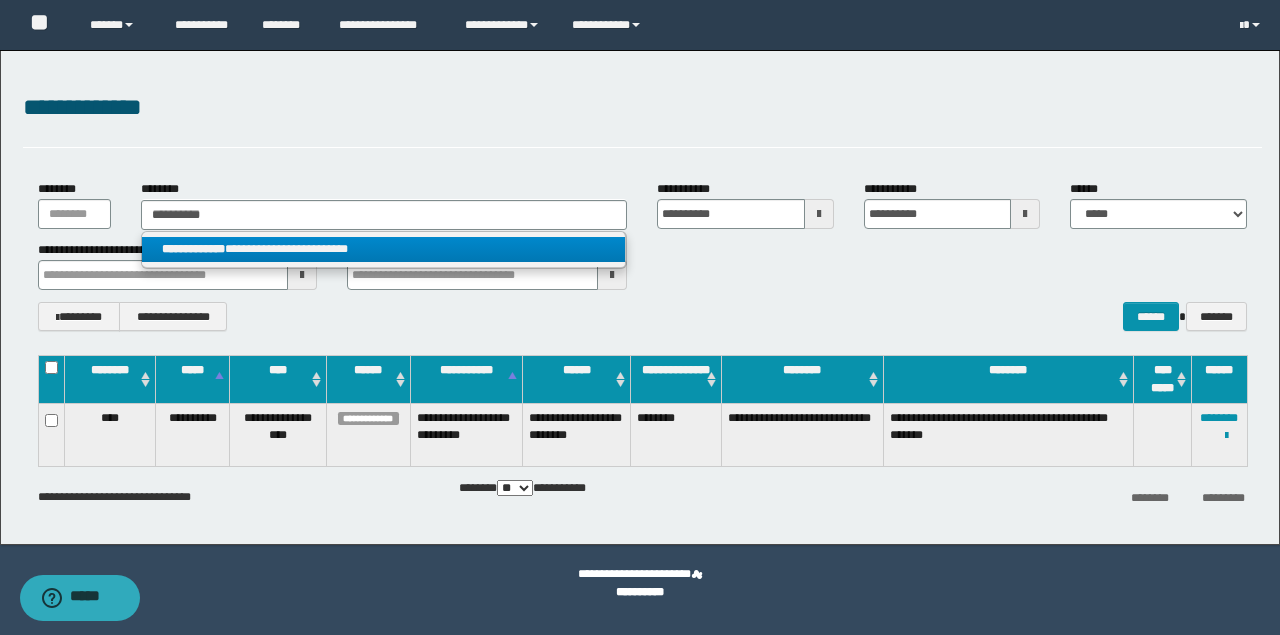 click on "**********" at bounding box center (384, 249) 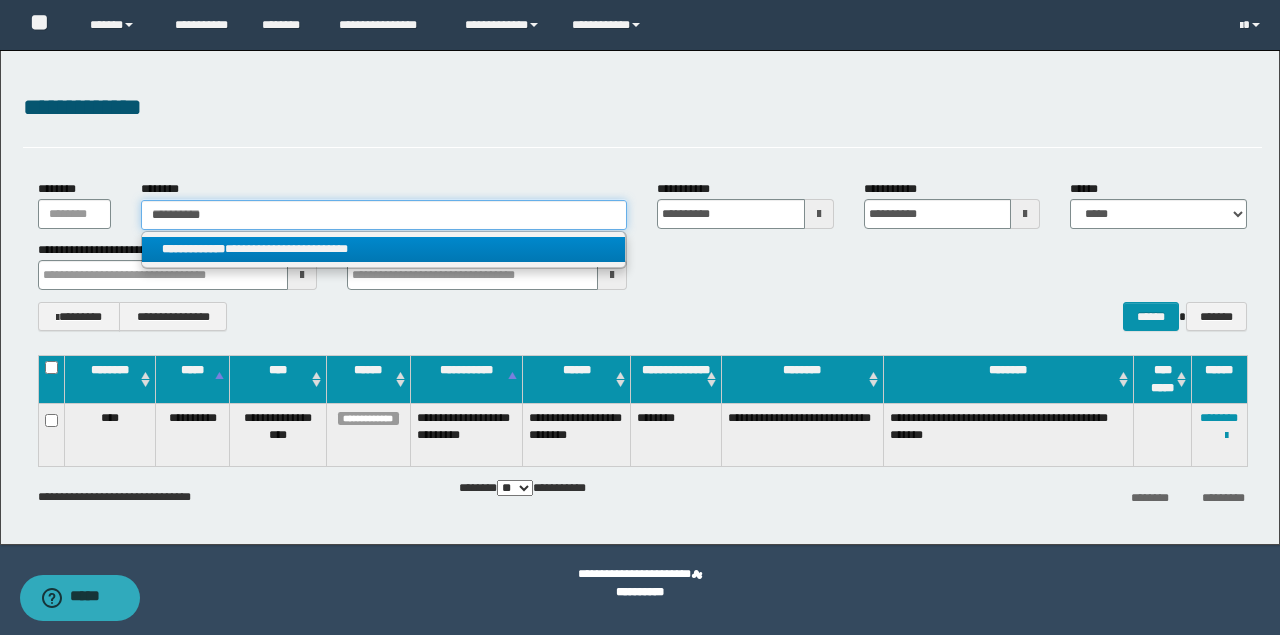 type 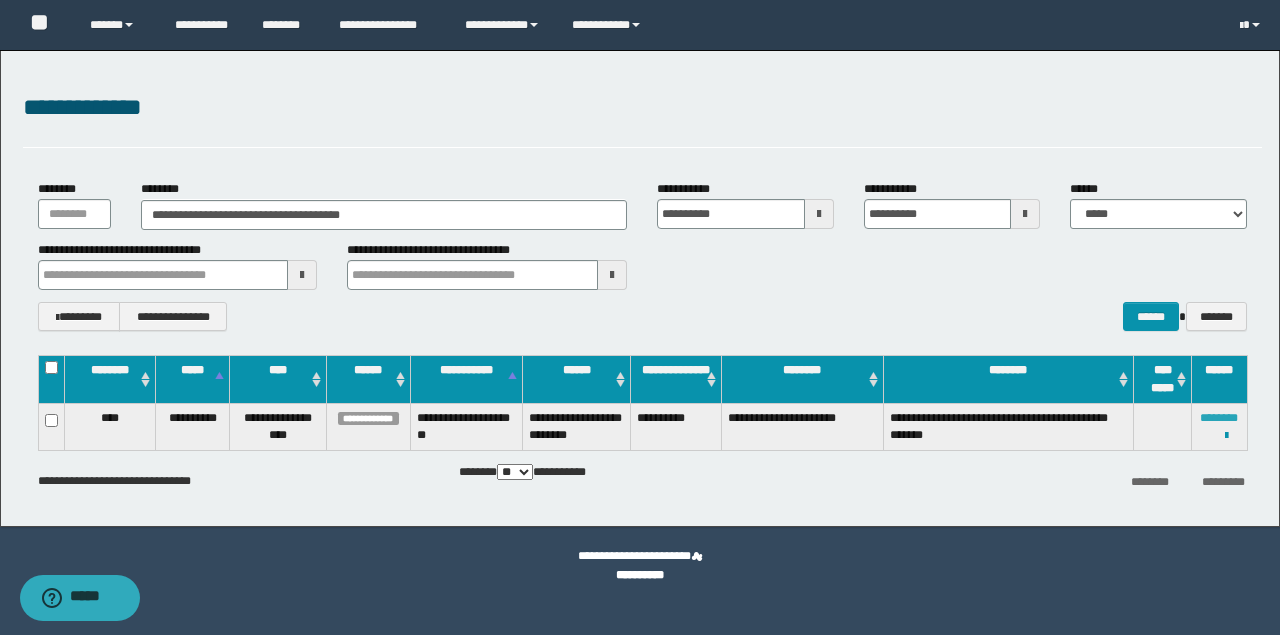 click on "********" at bounding box center [1219, 418] 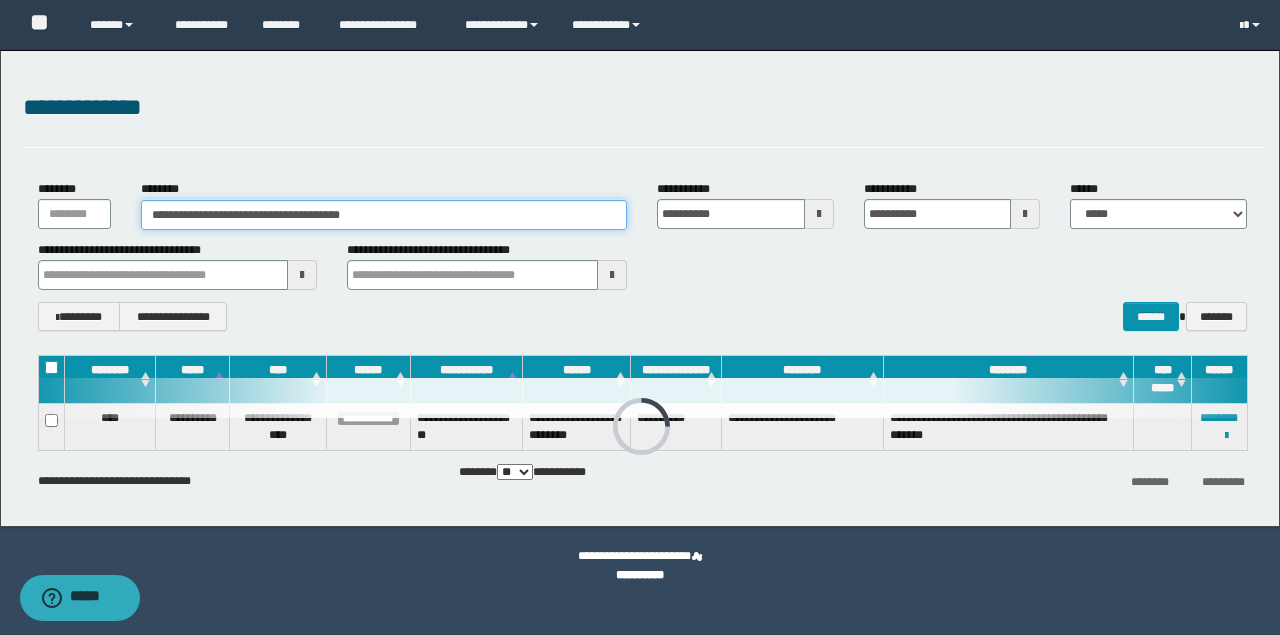 drag, startPoint x: 474, startPoint y: 214, endPoint x: 0, endPoint y: 234, distance: 474.42175 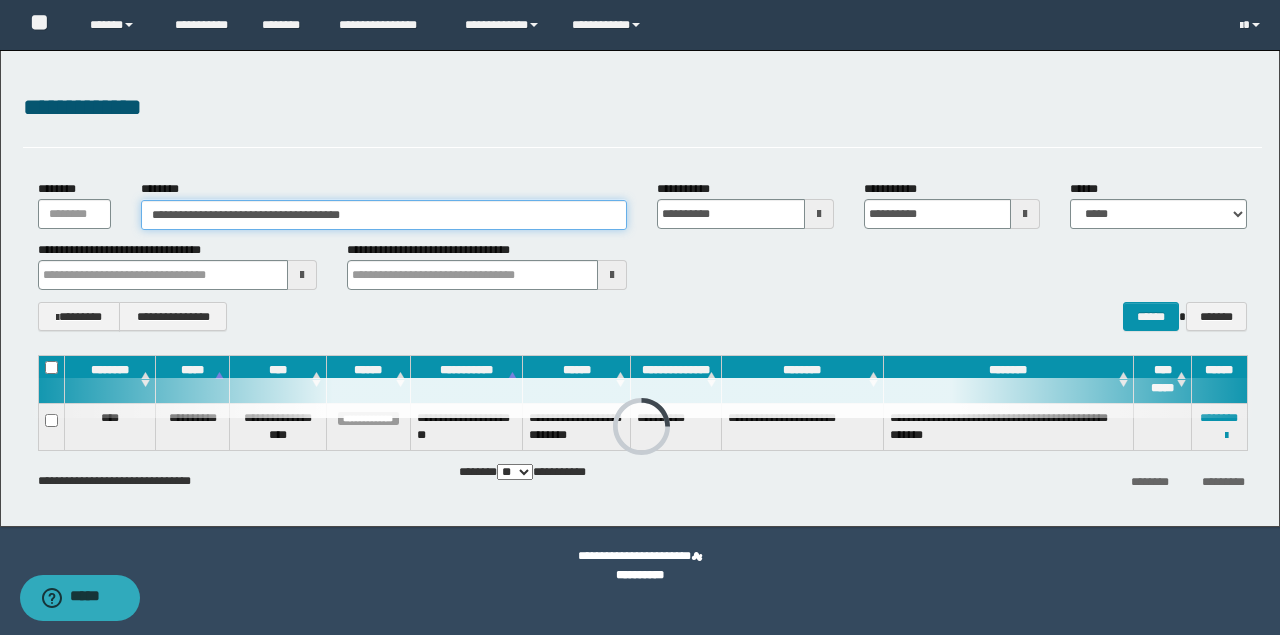 click on "**********" at bounding box center (640, 288) 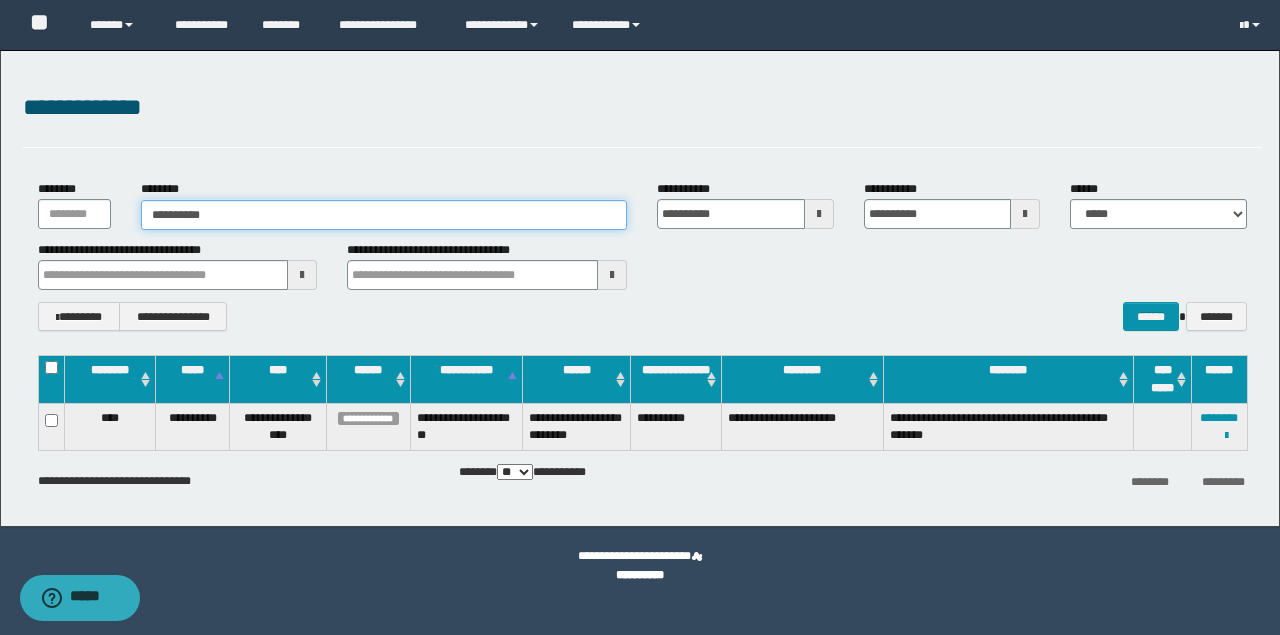 type on "**********" 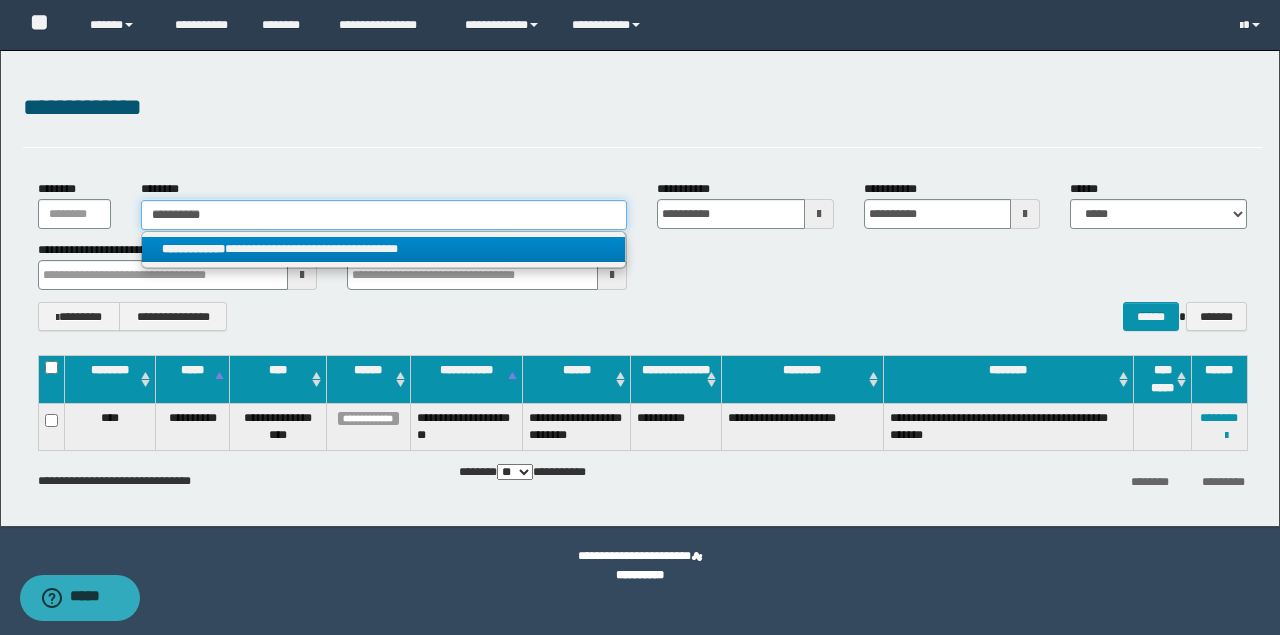 type on "**********" 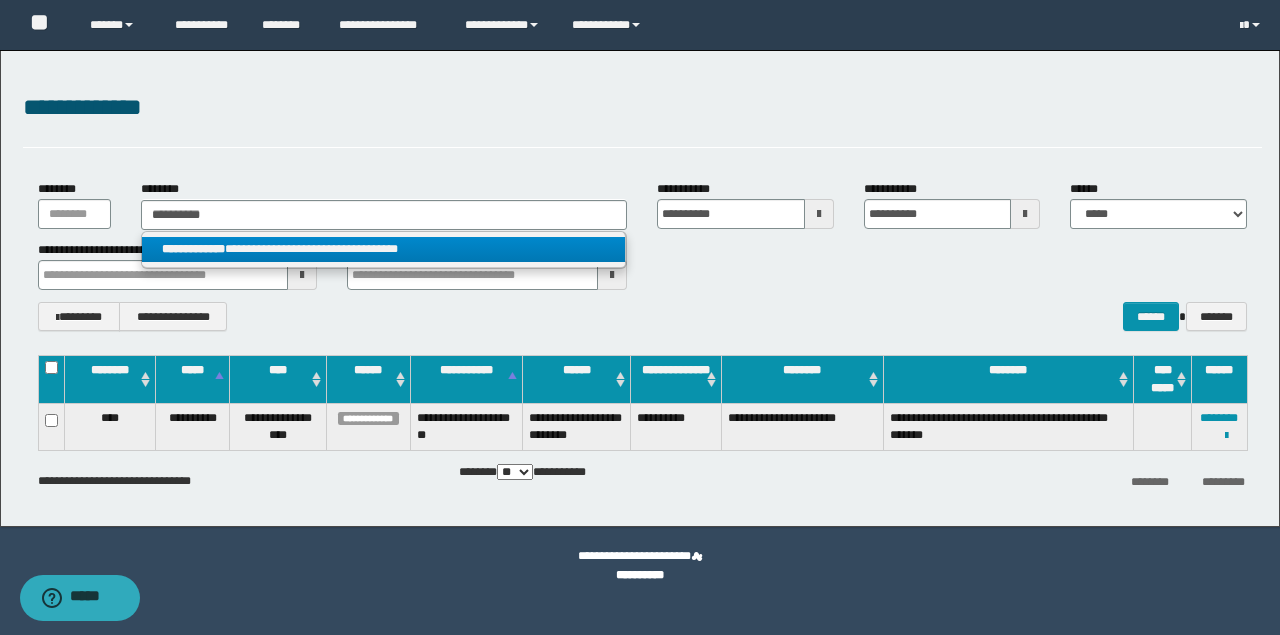 click on "**********" at bounding box center [384, 249] 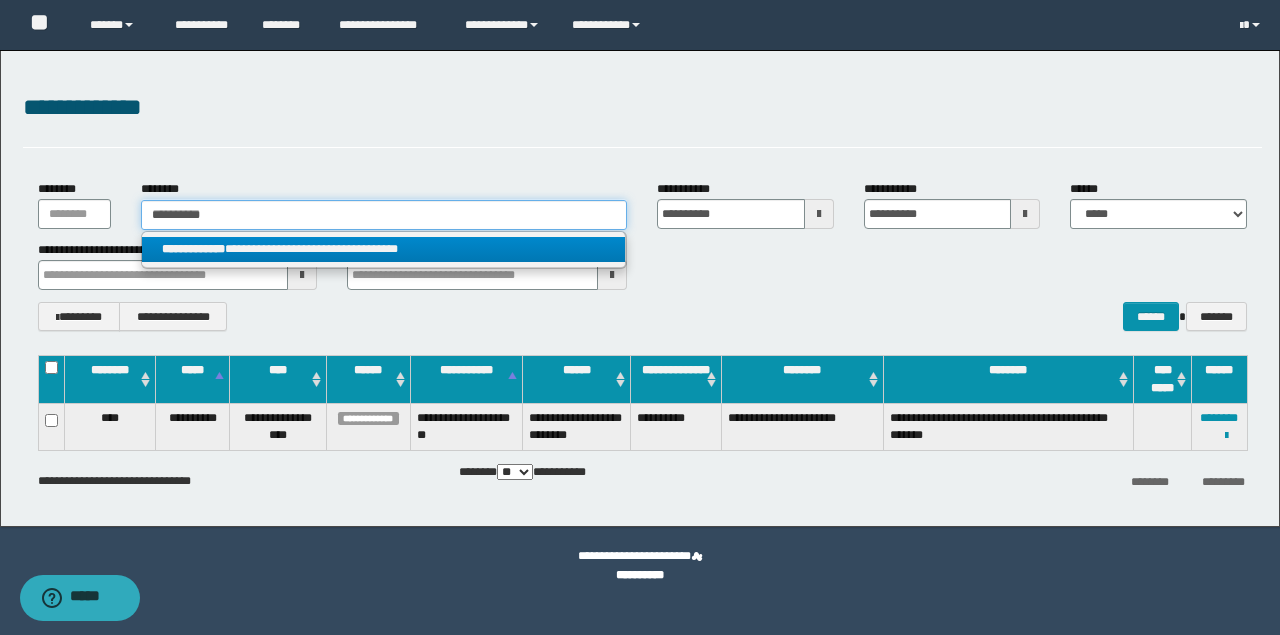 type 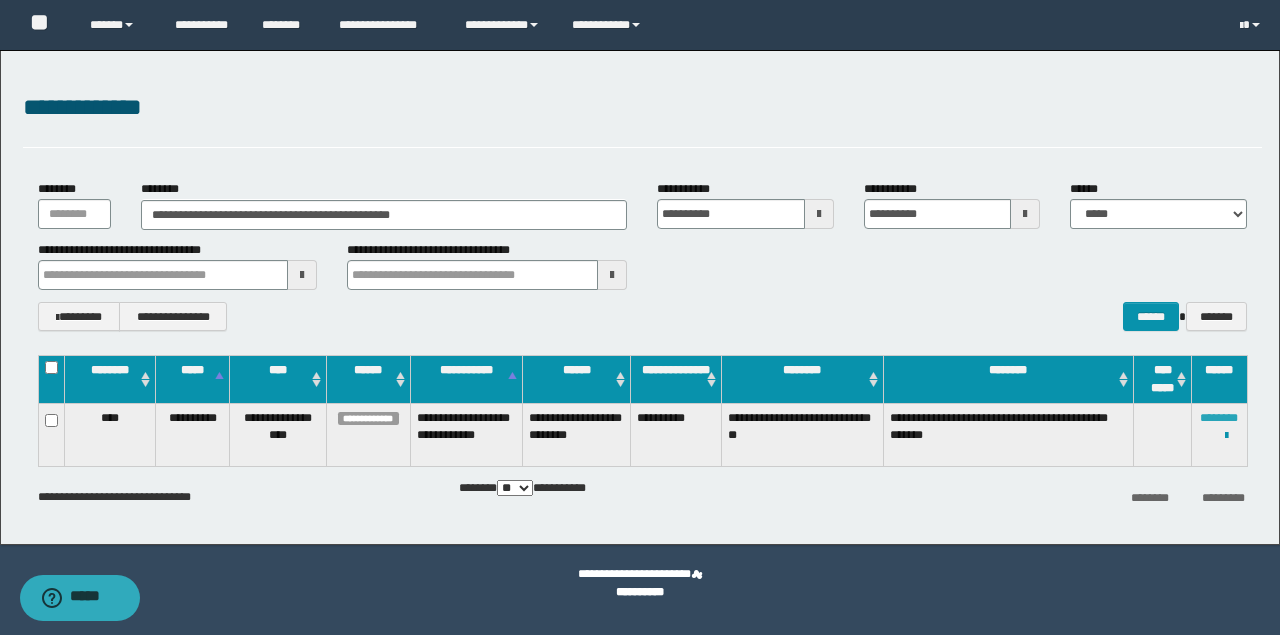 click on "********" at bounding box center [1219, 418] 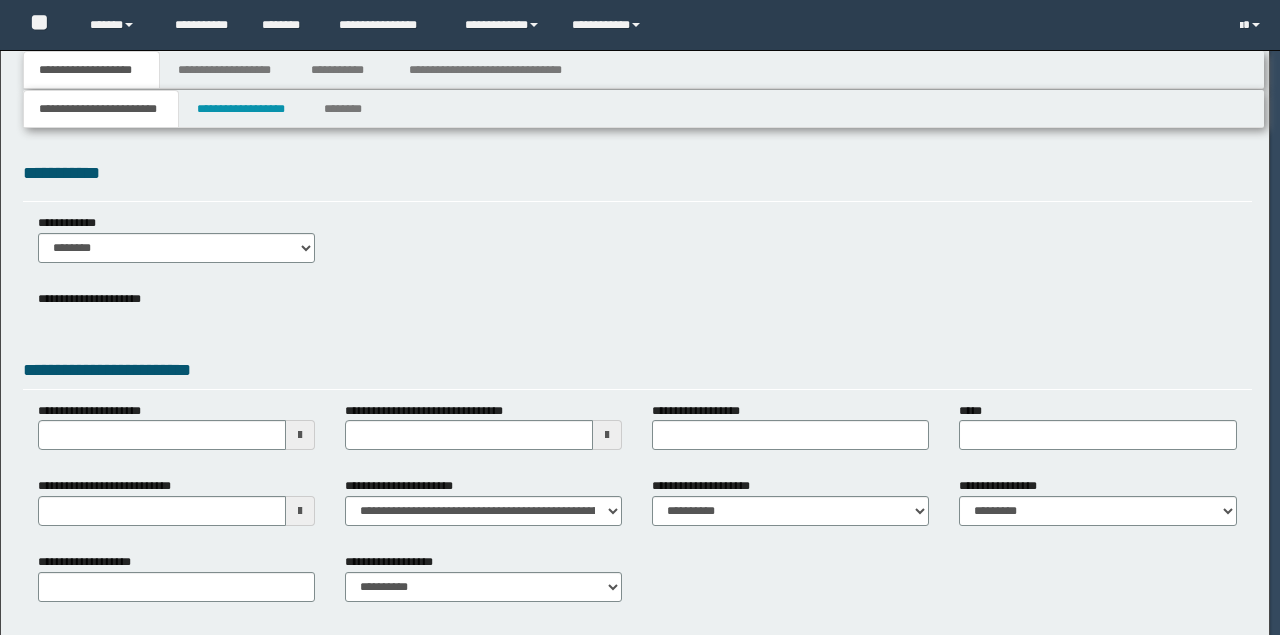 scroll, scrollTop: 0, scrollLeft: 0, axis: both 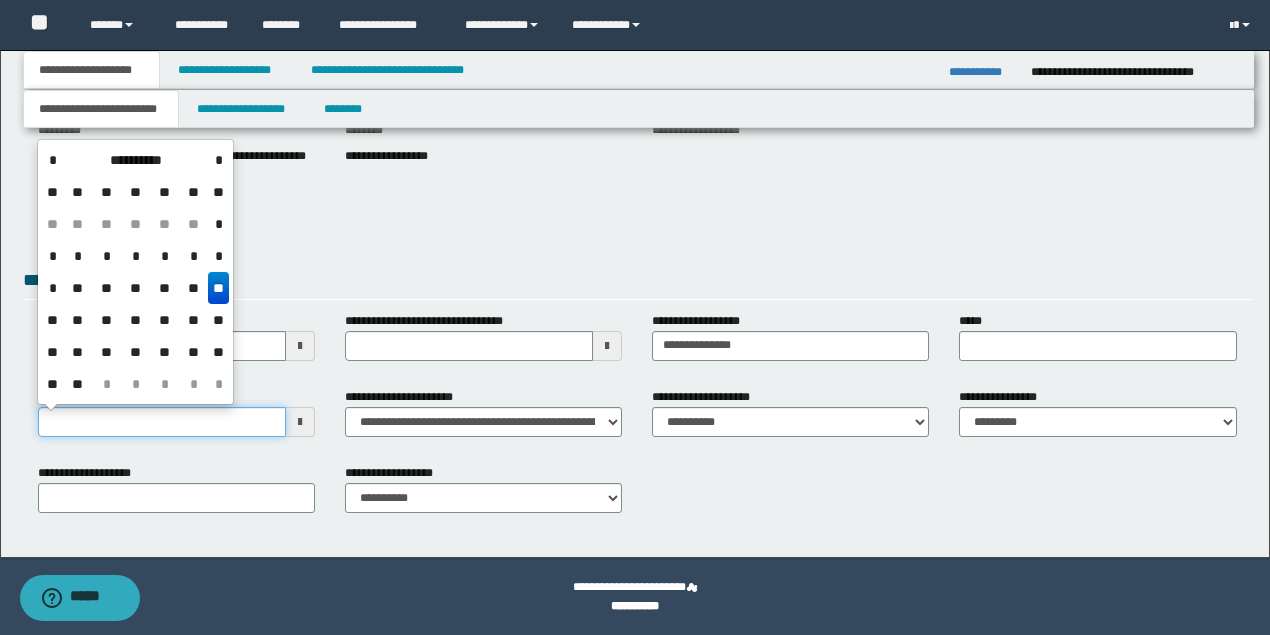 click on "**********" at bounding box center [635, 180] 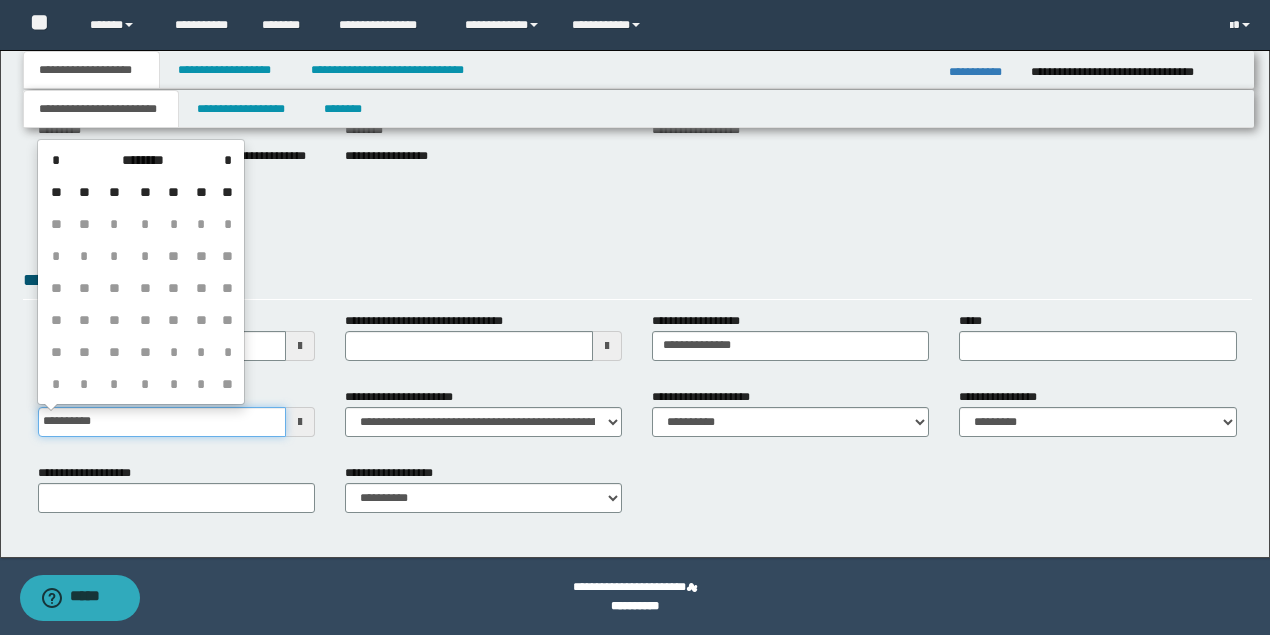 type on "**********" 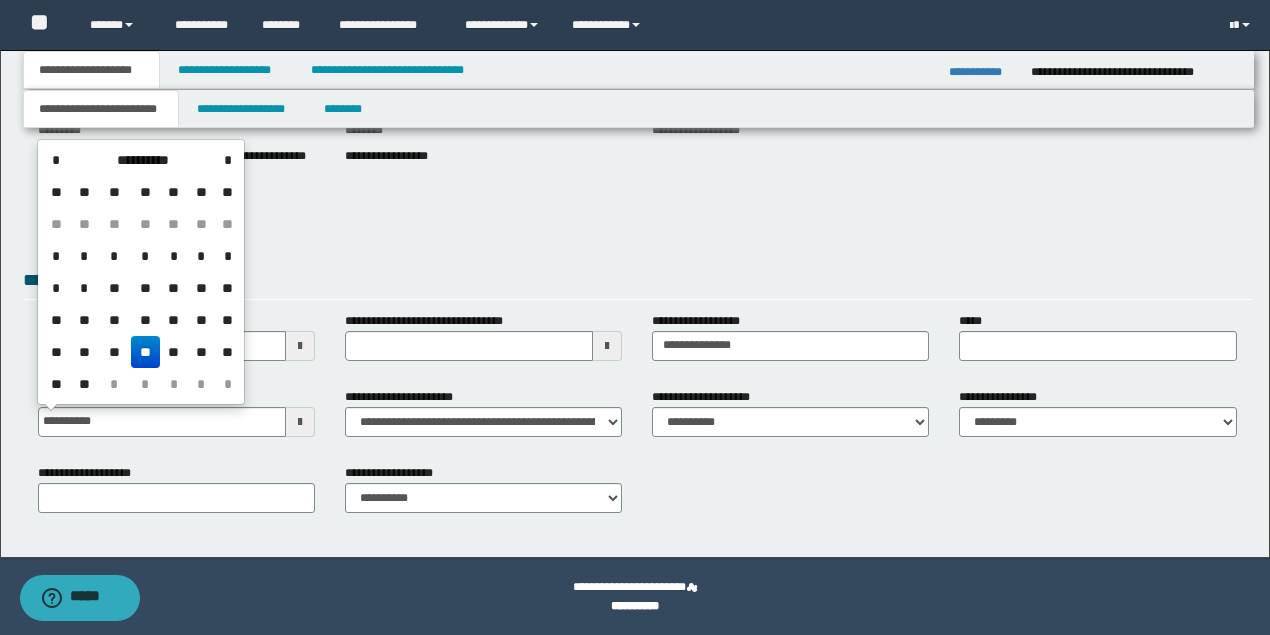 click on "**********" at bounding box center [637, 224] 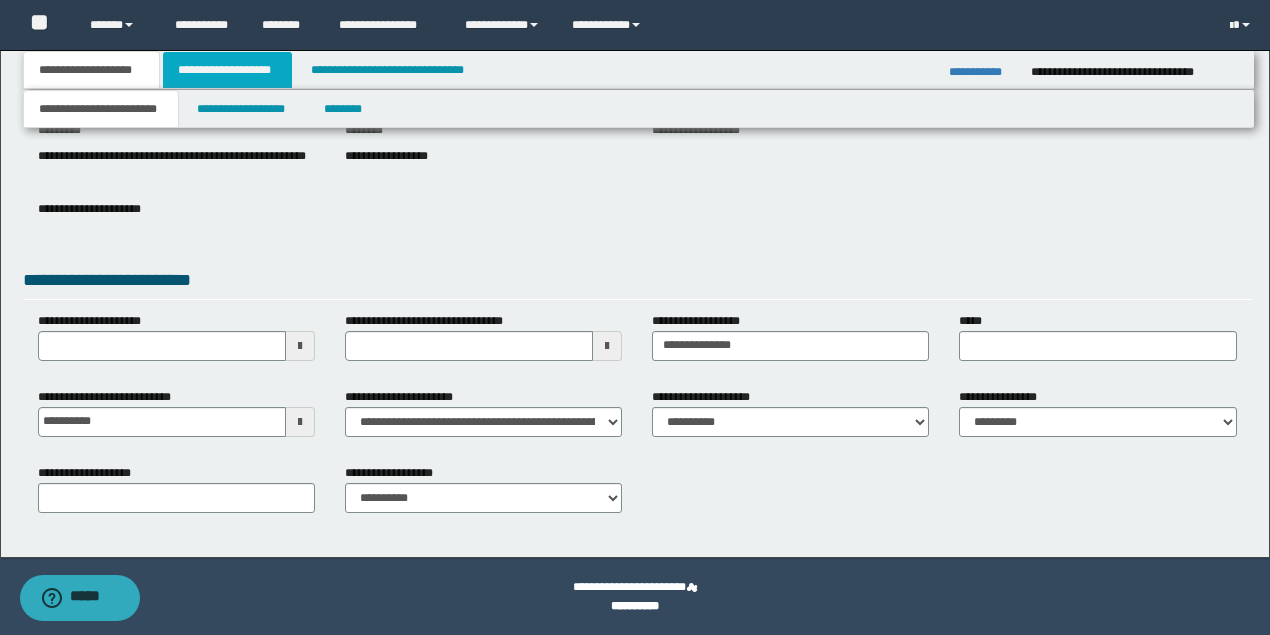 click on "**********" at bounding box center (227, 70) 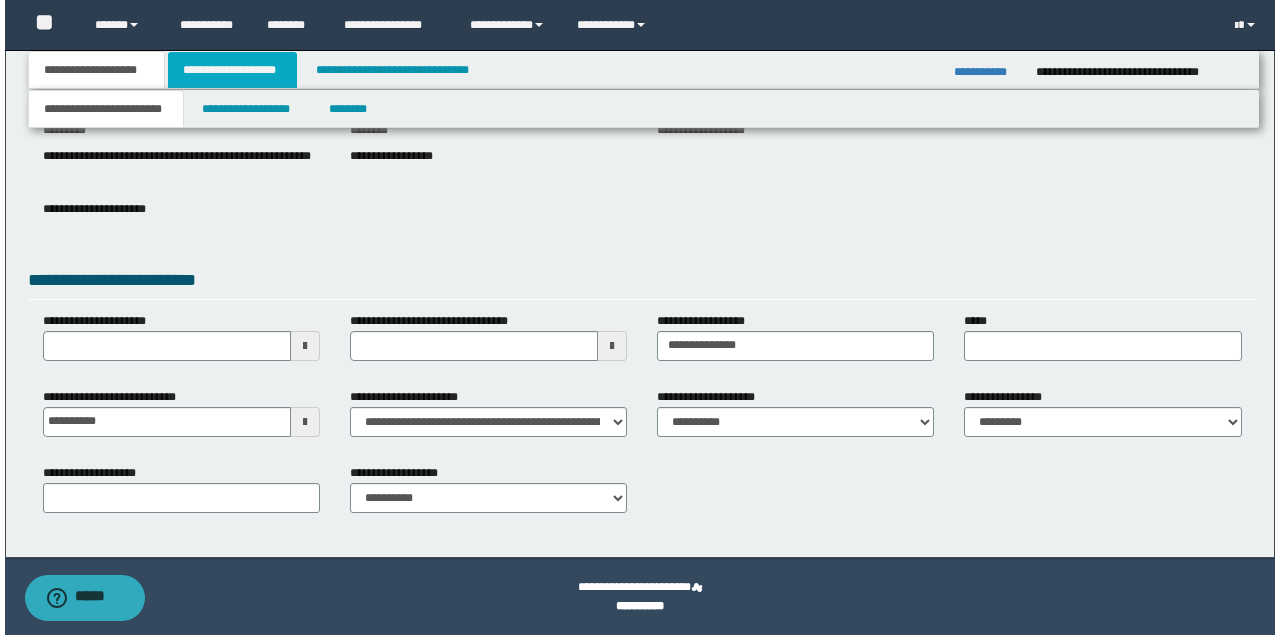 scroll, scrollTop: 0, scrollLeft: 0, axis: both 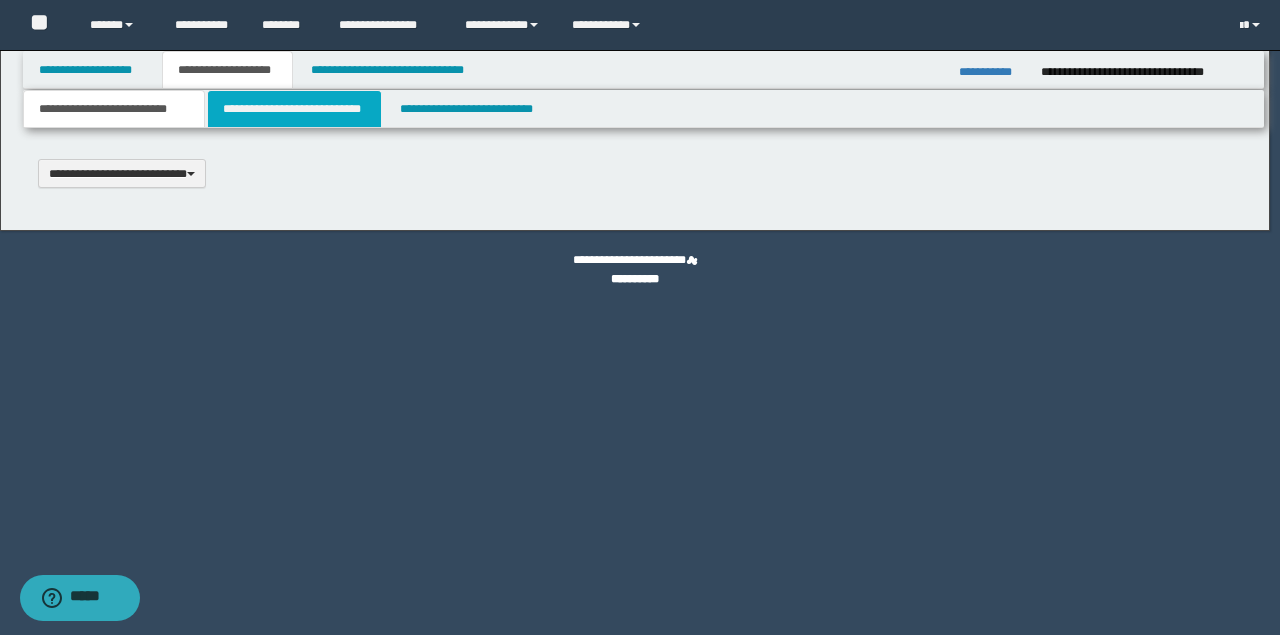 type 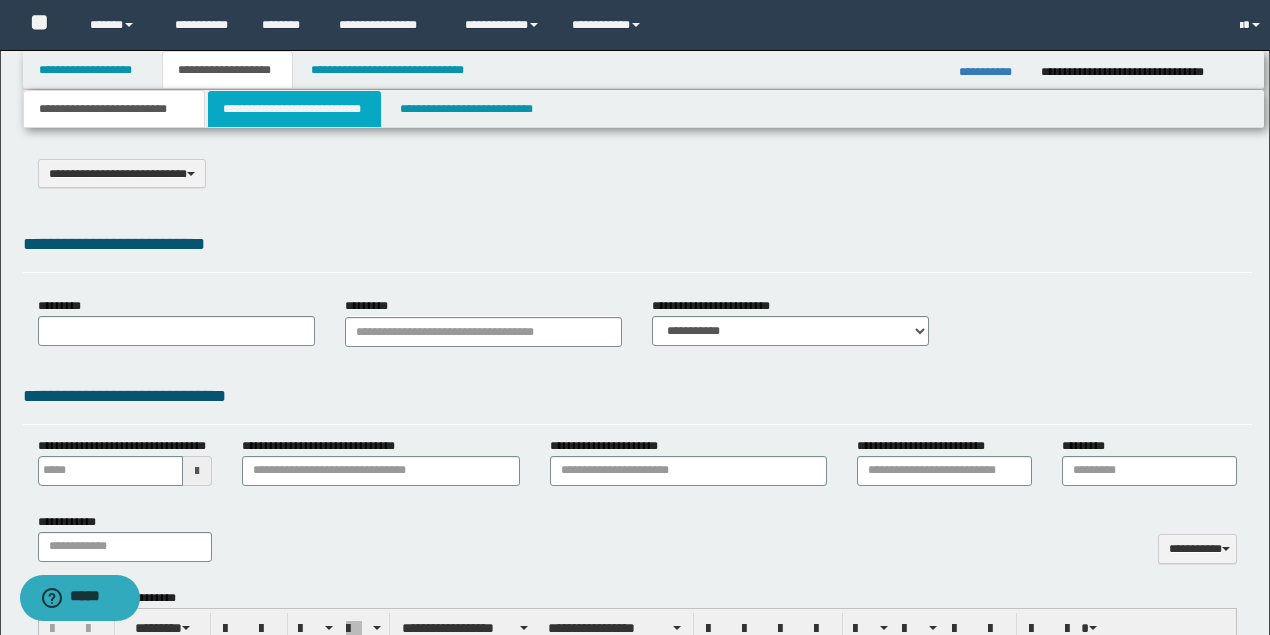 select on "*" 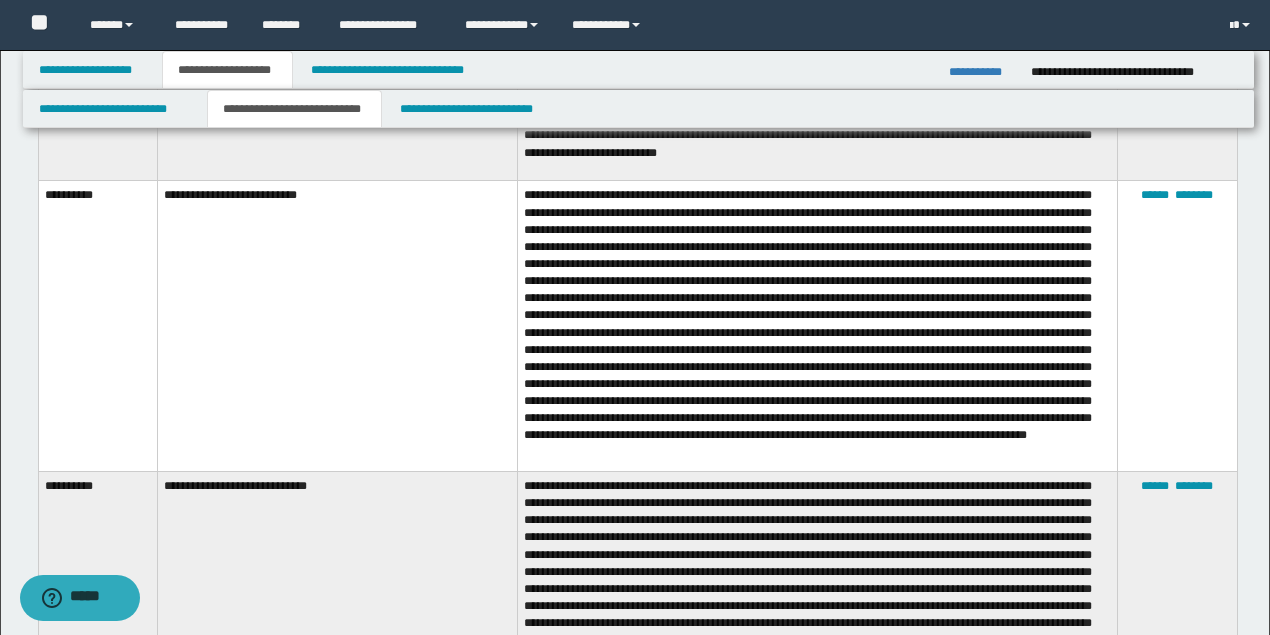 scroll, scrollTop: 1800, scrollLeft: 0, axis: vertical 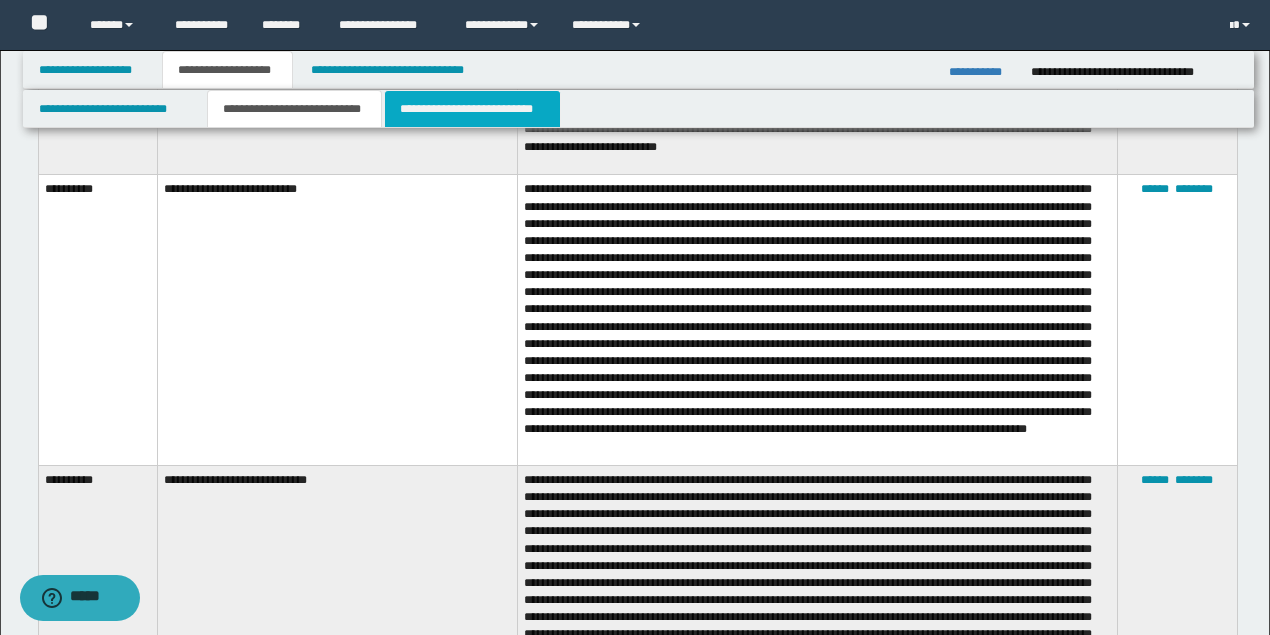 click on "**********" at bounding box center [472, 109] 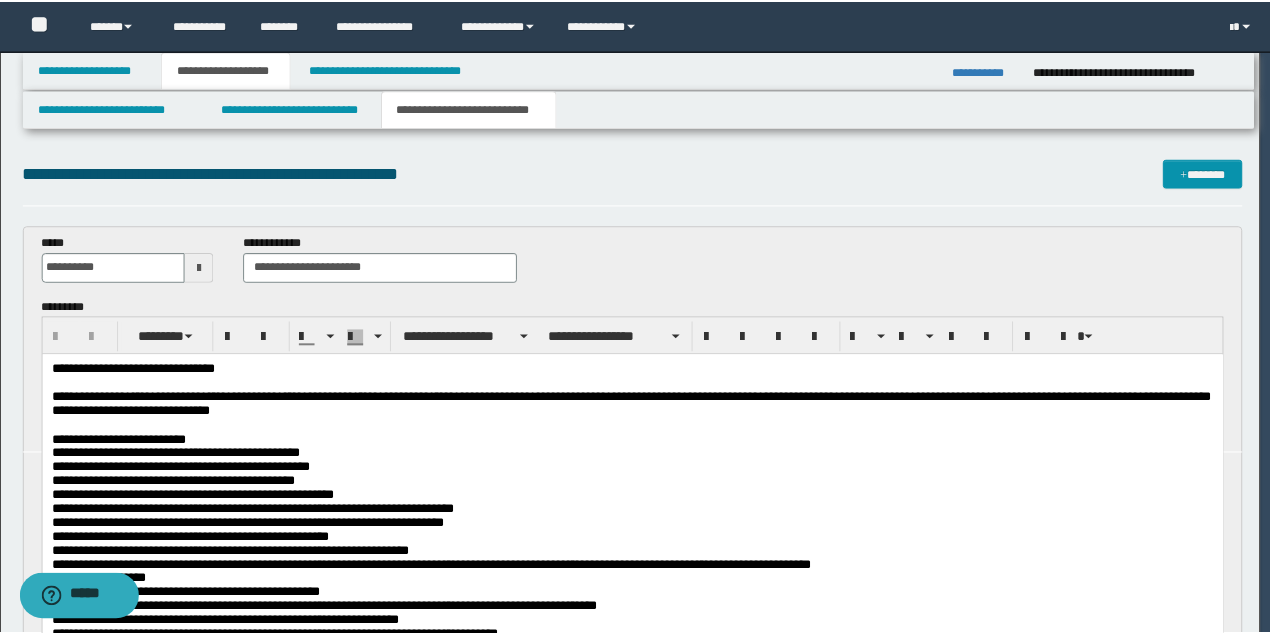 scroll, scrollTop: 0, scrollLeft: 0, axis: both 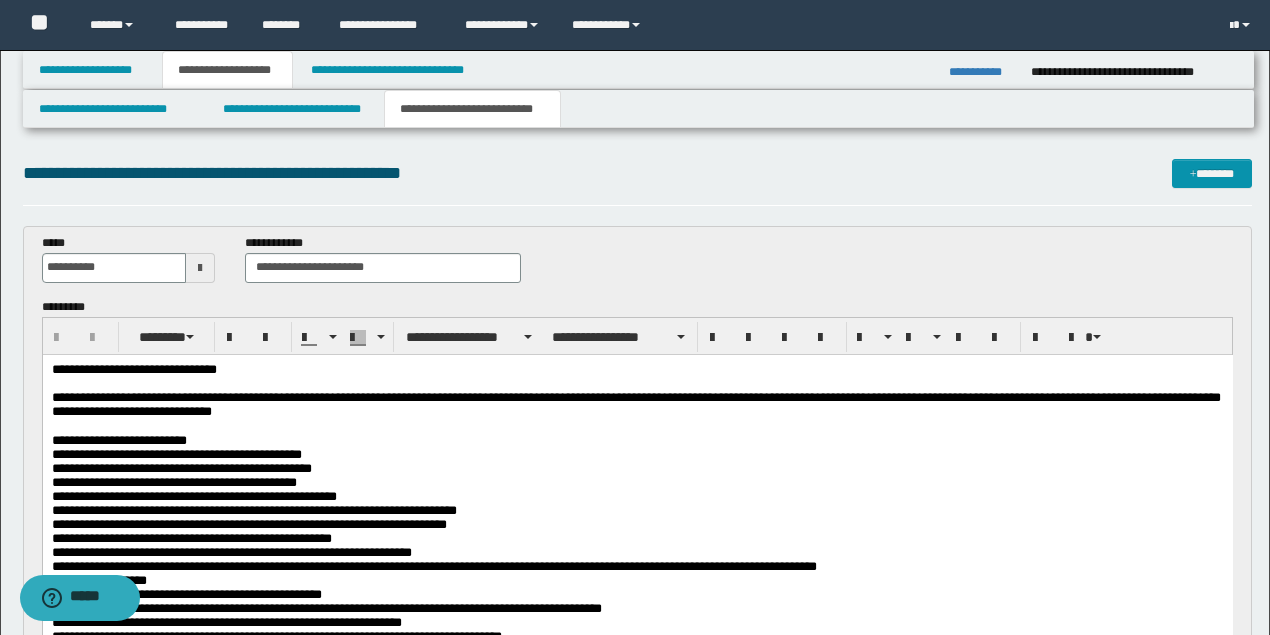 click on "**********" at bounding box center (637, 468) 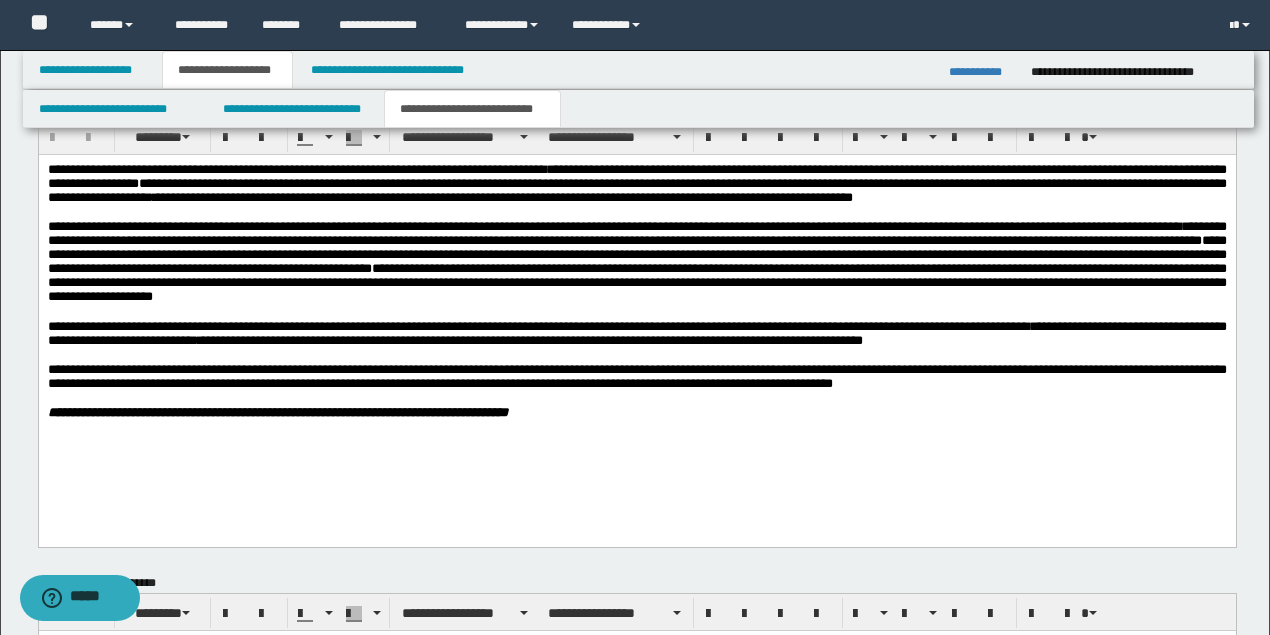 scroll, scrollTop: 1180, scrollLeft: 0, axis: vertical 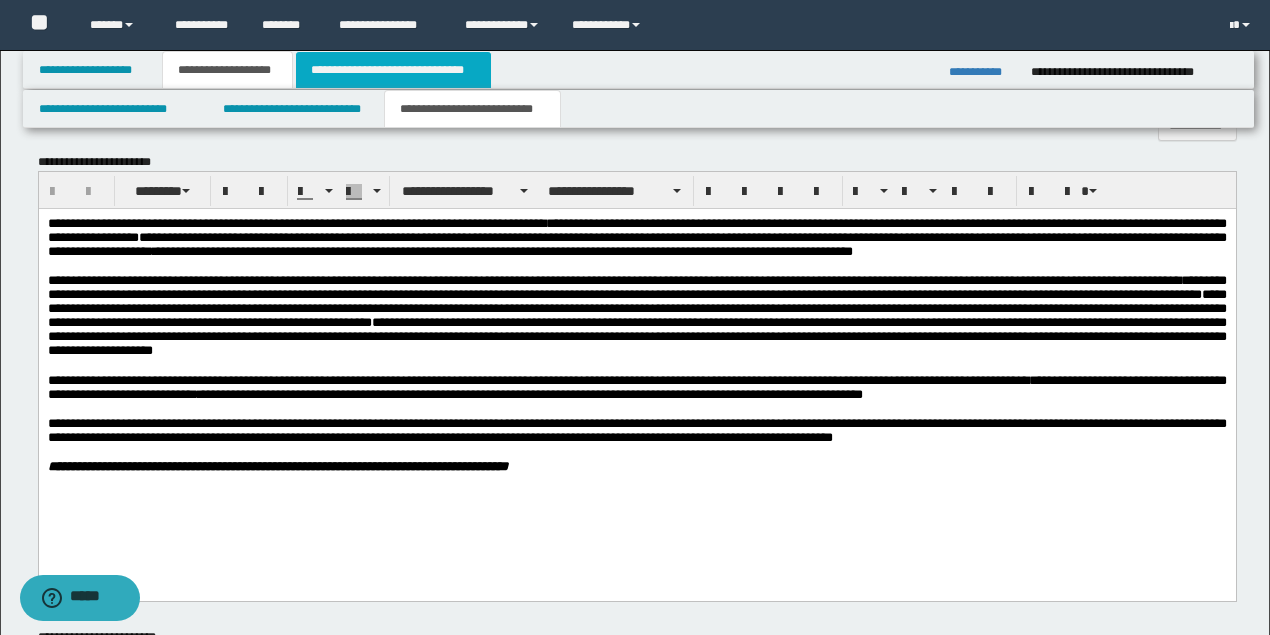 click on "**********" at bounding box center [393, 70] 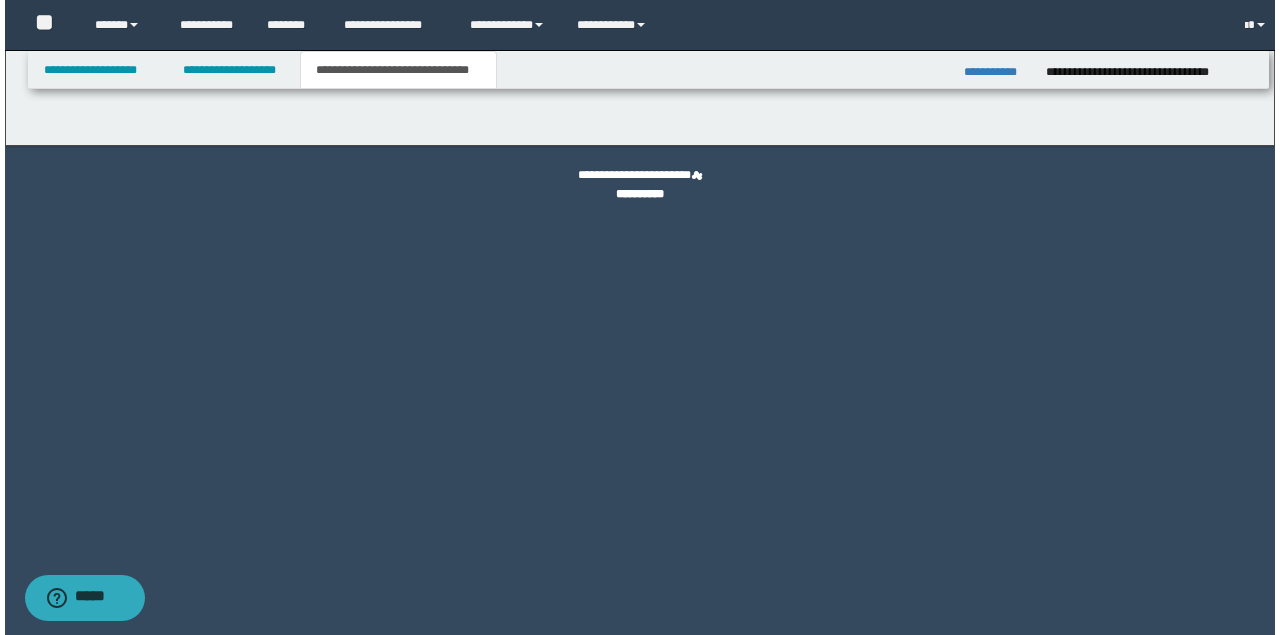 scroll, scrollTop: 0, scrollLeft: 0, axis: both 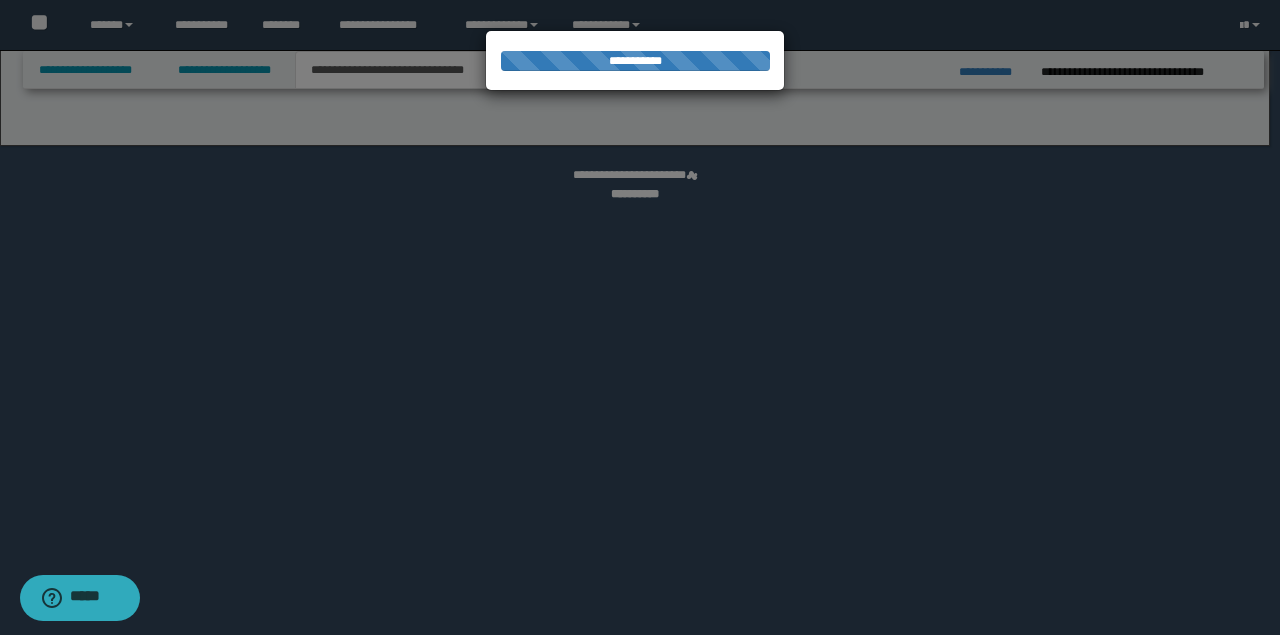 select on "*" 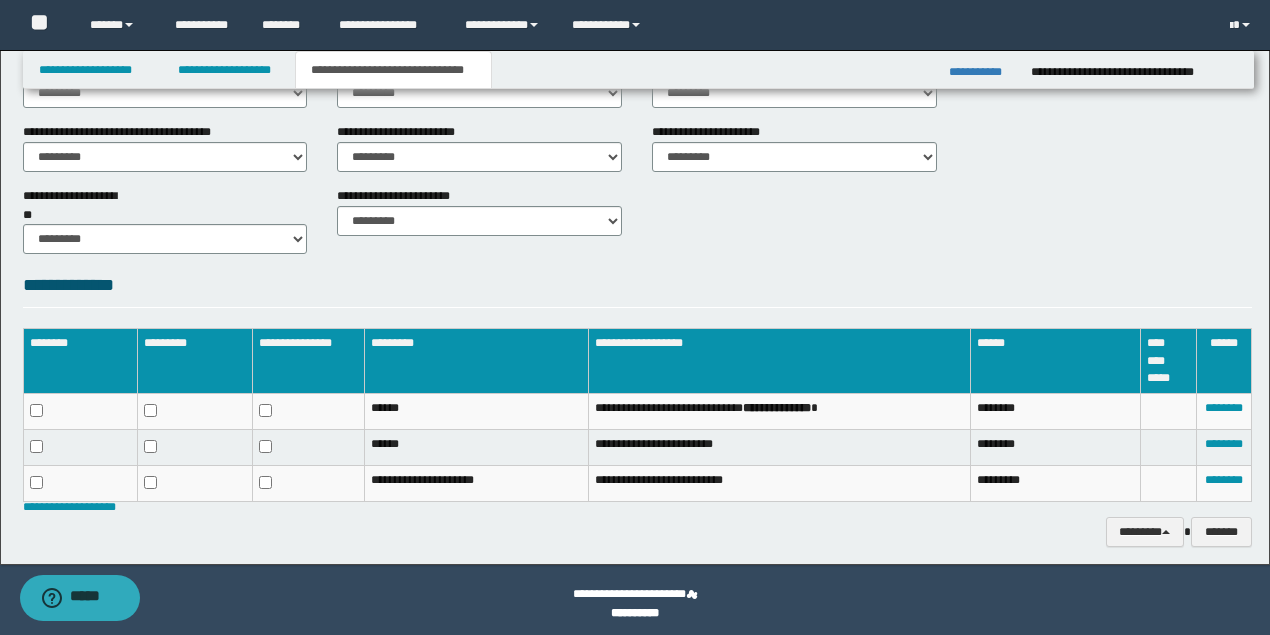 scroll, scrollTop: 908, scrollLeft: 0, axis: vertical 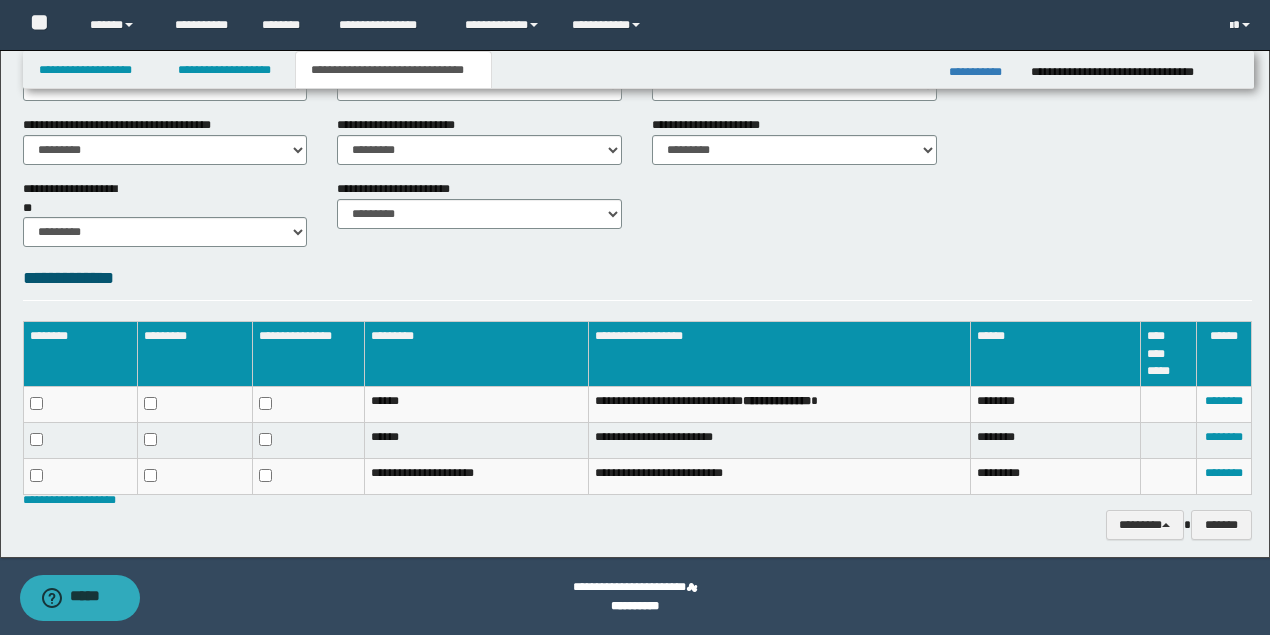 click on "**********" at bounding box center (637, 500) 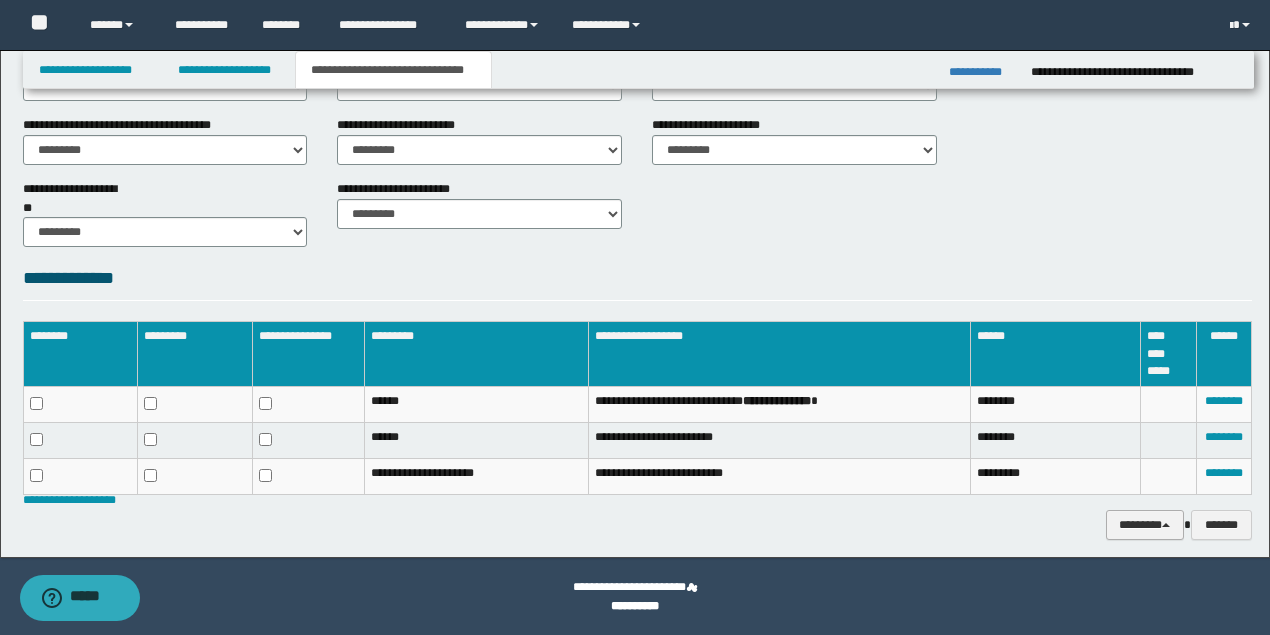click on "********" at bounding box center [1145, 524] 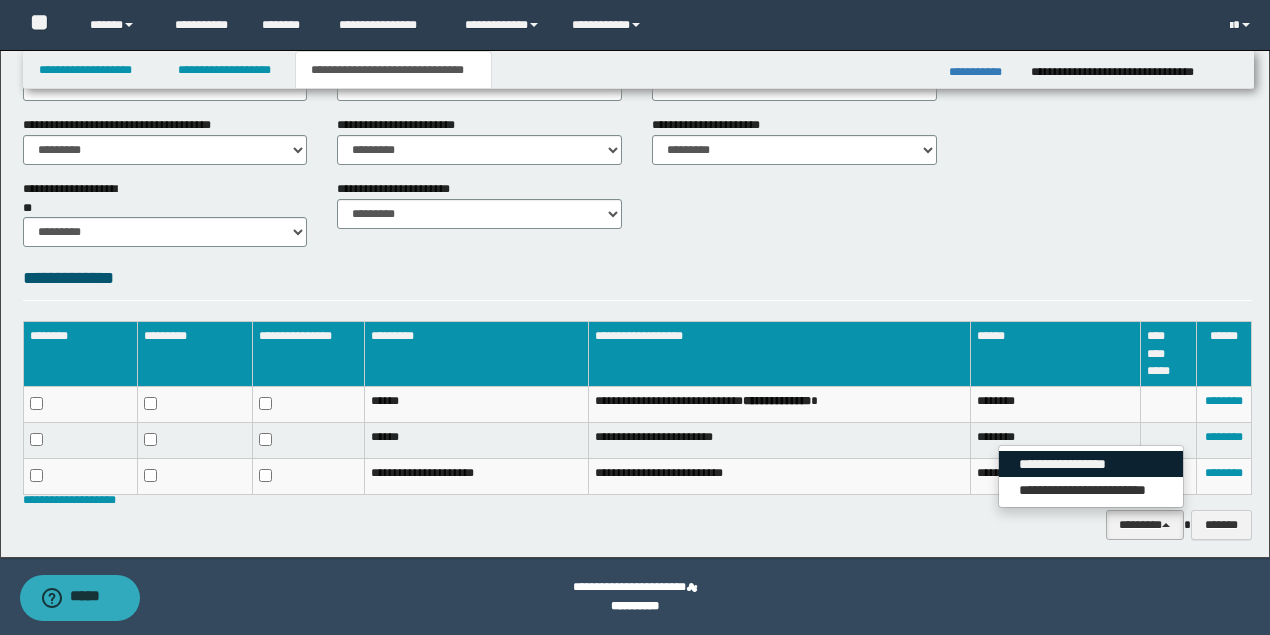 click on "**********" at bounding box center (1091, 464) 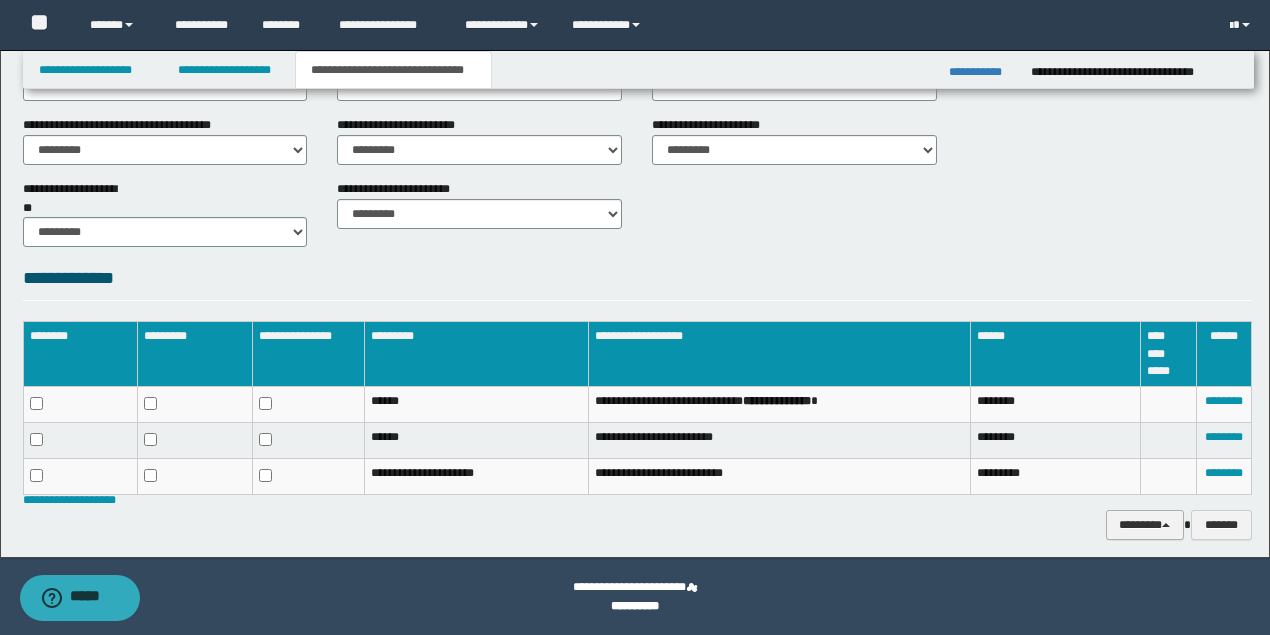 click on "********" at bounding box center [1145, 524] 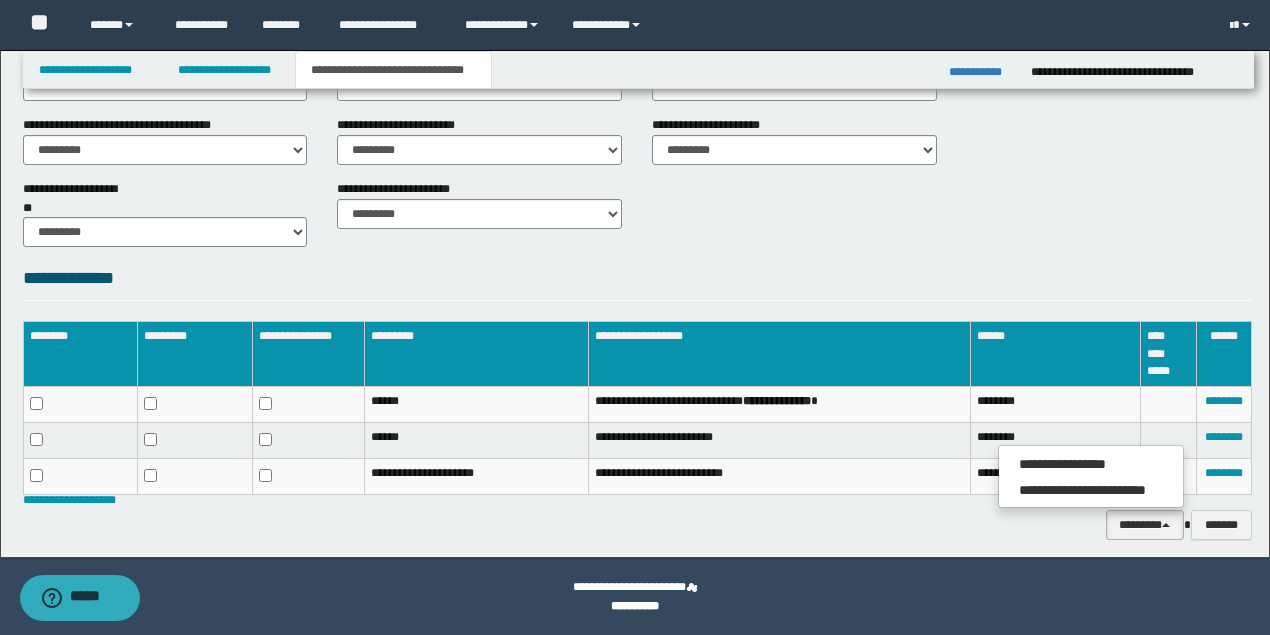 drag, startPoint x: 1085, startPoint y: 440, endPoint x: 1090, endPoint y: 466, distance: 26.476404 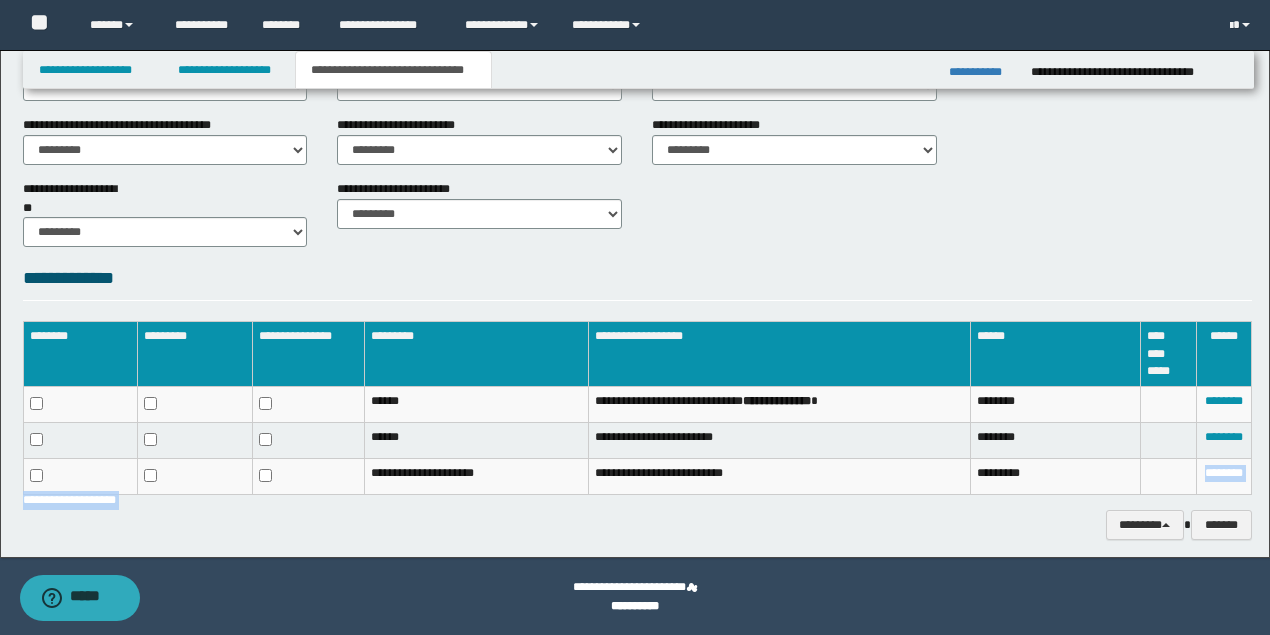 click on "*********" at bounding box center (1056, 477) 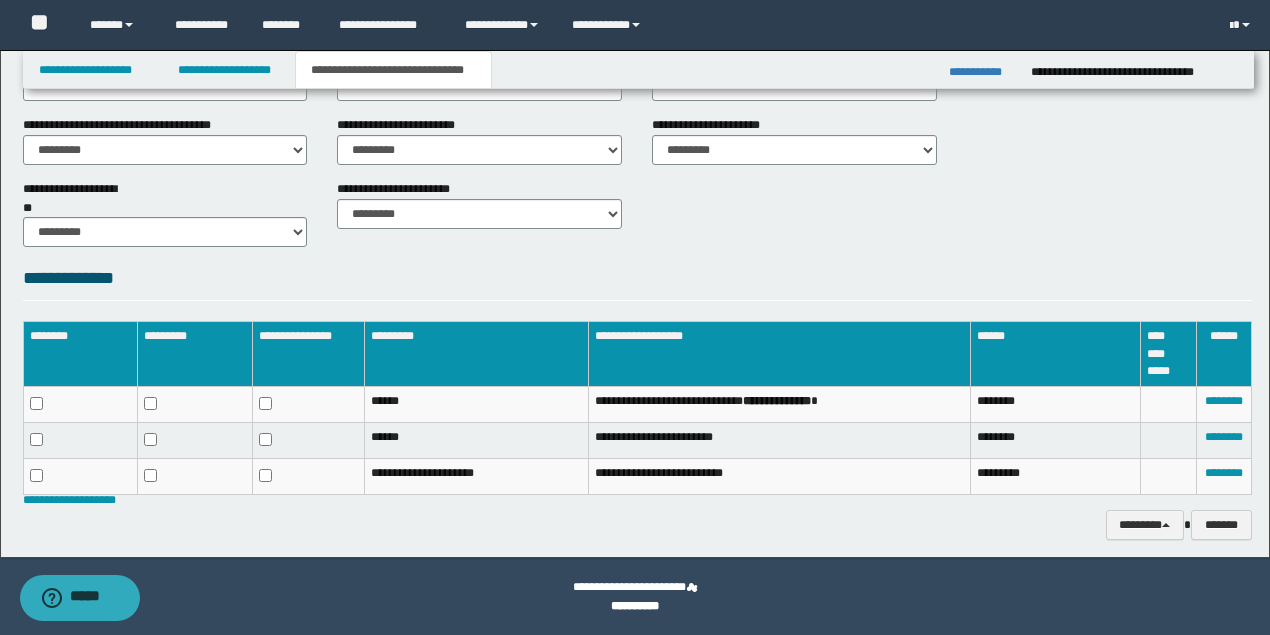 click on "**********" at bounding box center (637, 500) 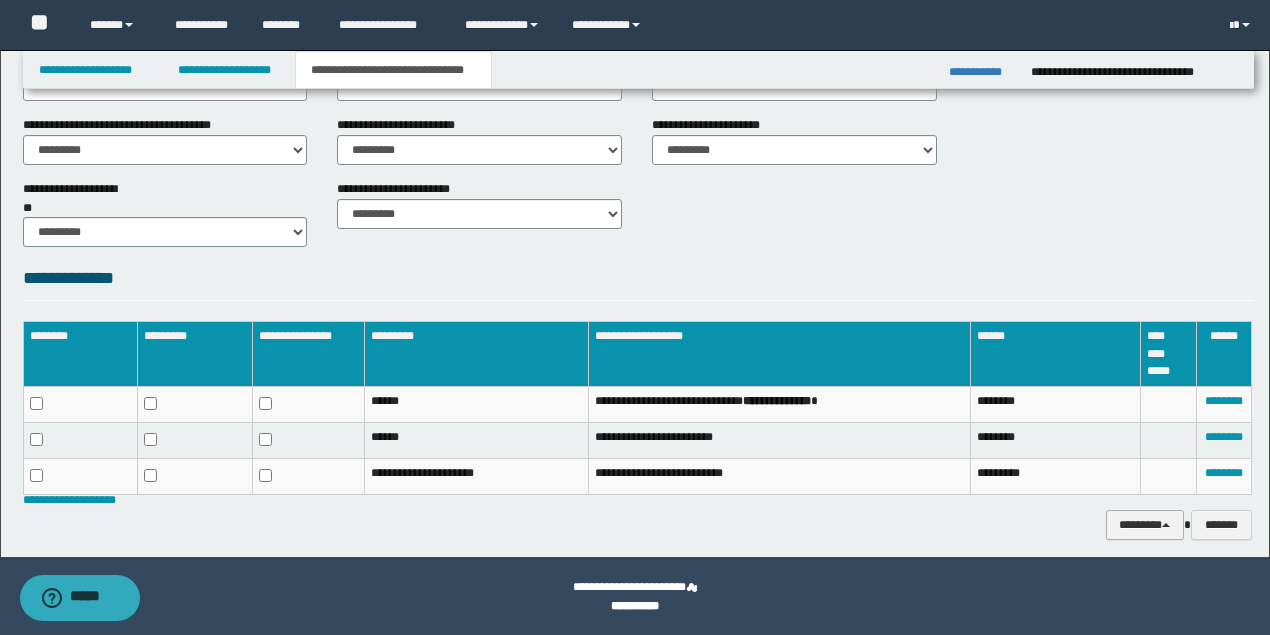 click on "********" at bounding box center (1145, 524) 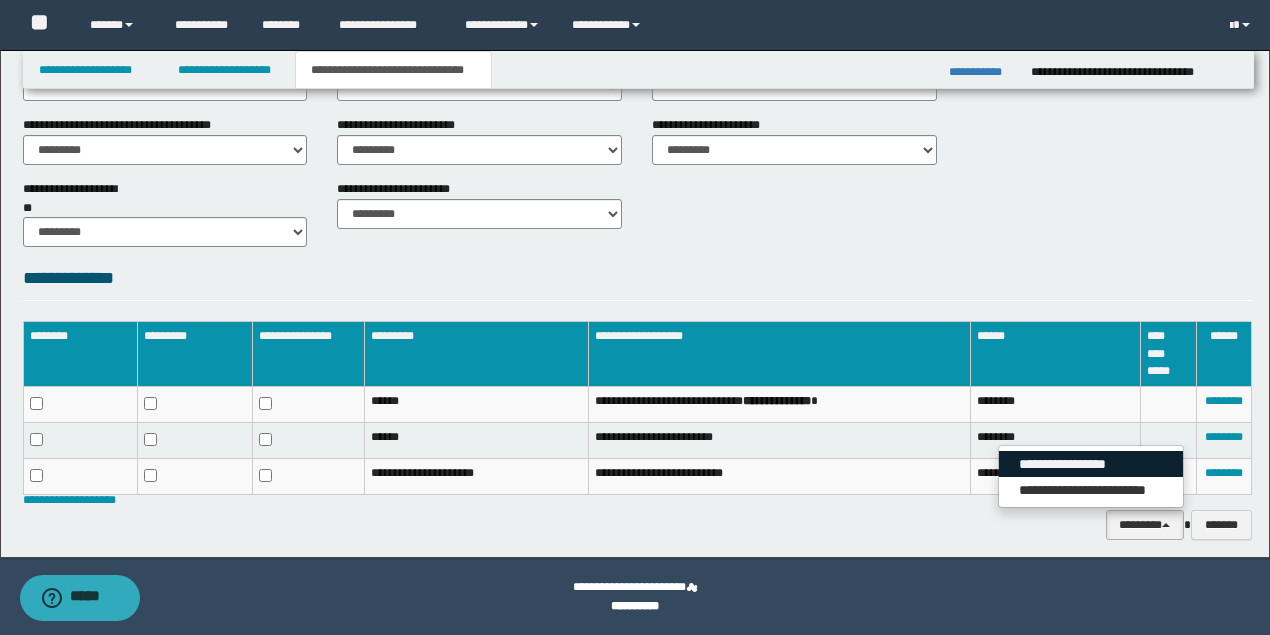 click on "**********" at bounding box center [1091, 464] 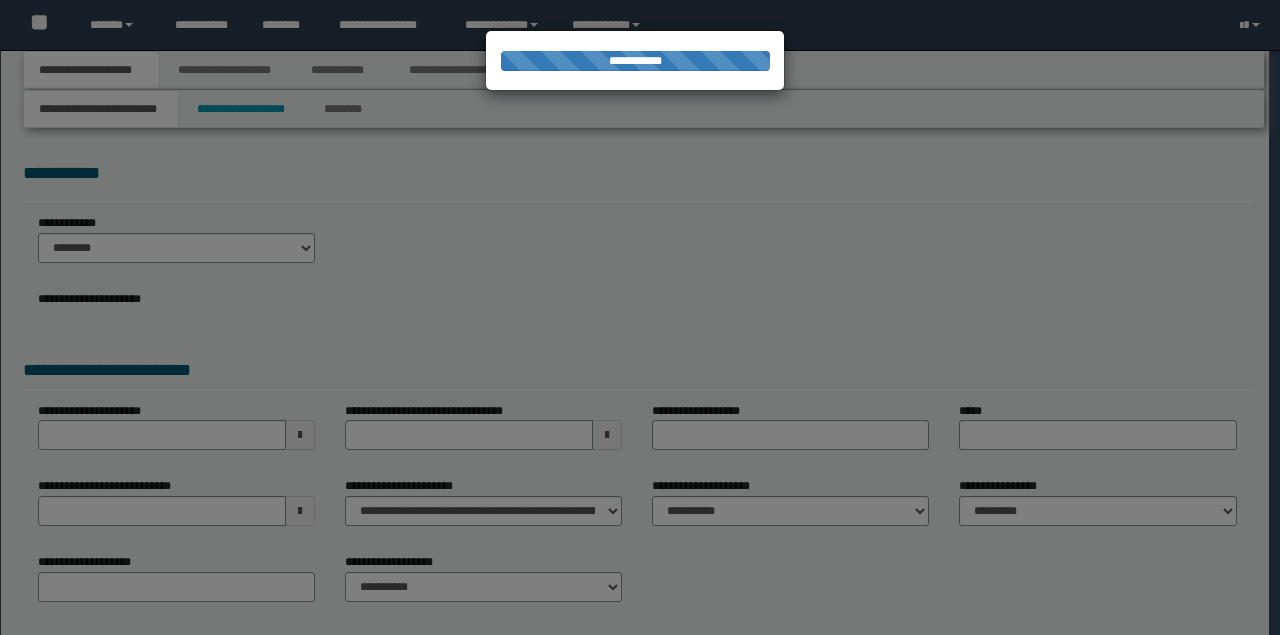 scroll, scrollTop: 0, scrollLeft: 0, axis: both 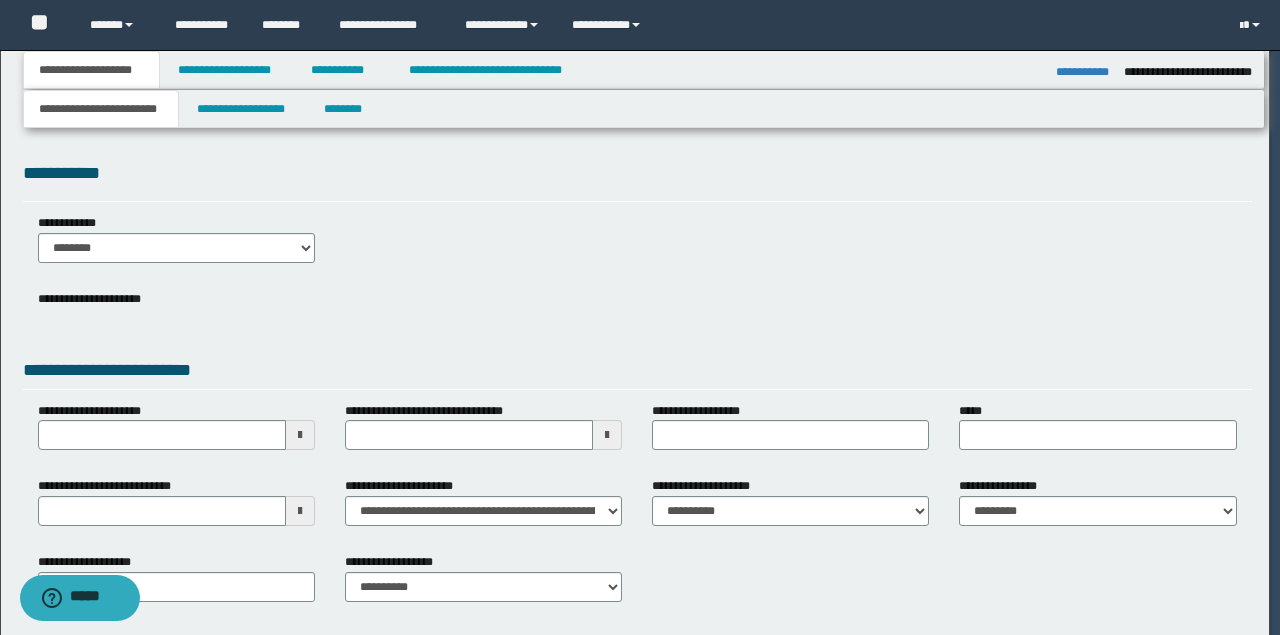 type on "**********" 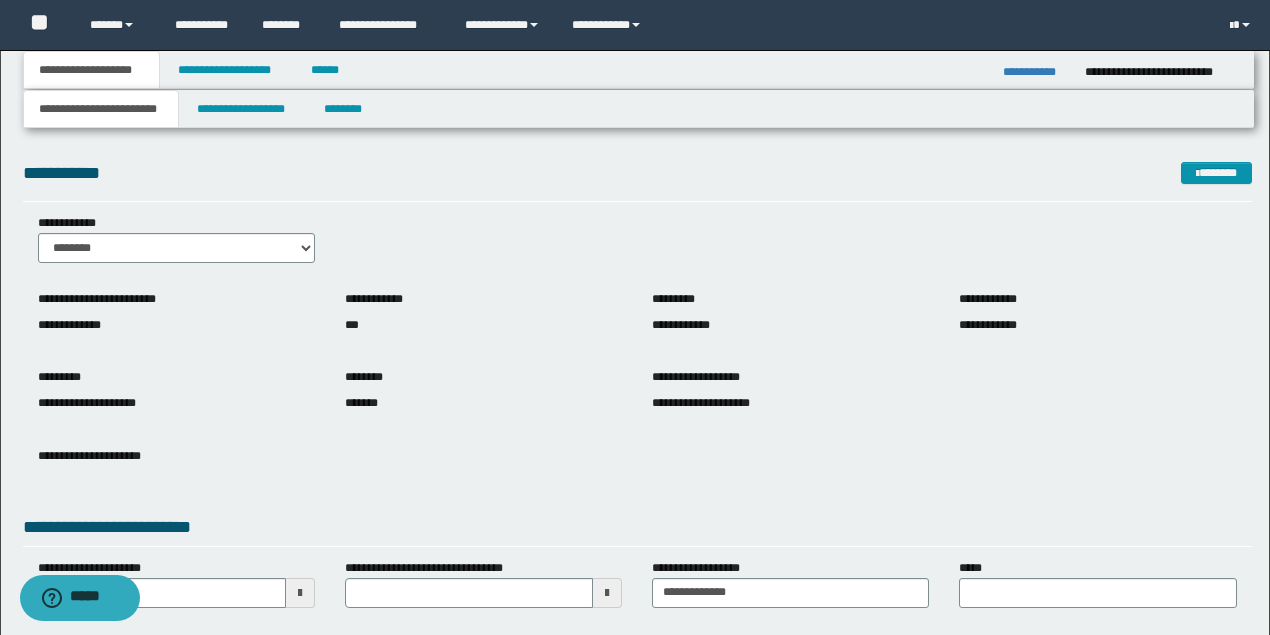 drag, startPoint x: 1234, startPoint y: 298, endPoint x: 1214, endPoint y: 297, distance: 20.024984 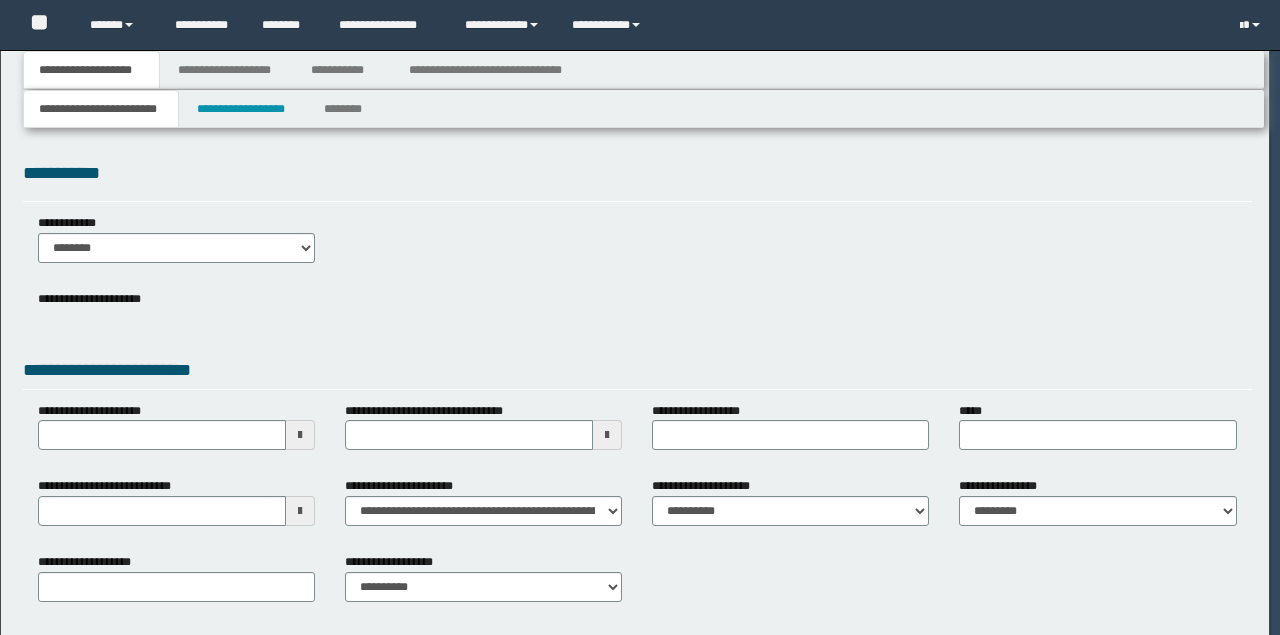 scroll, scrollTop: 0, scrollLeft: 0, axis: both 